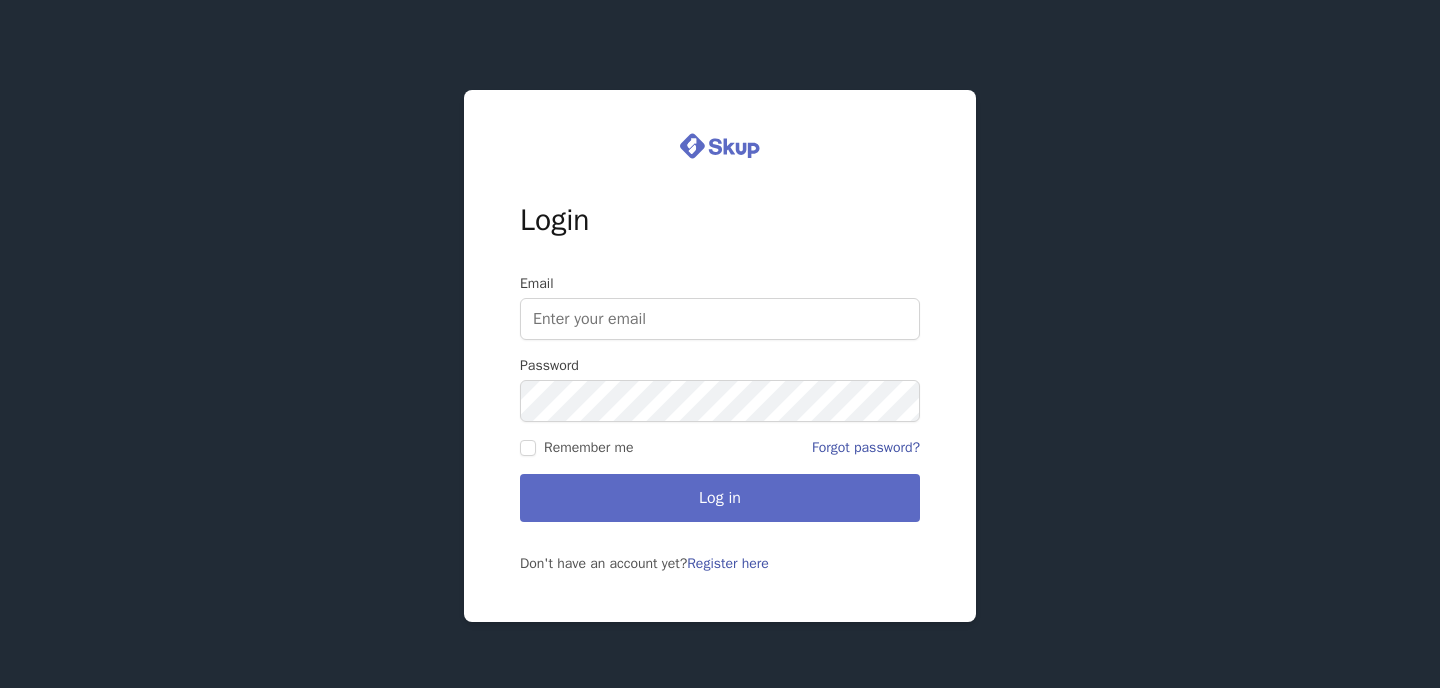 scroll, scrollTop: 0, scrollLeft: 0, axis: both 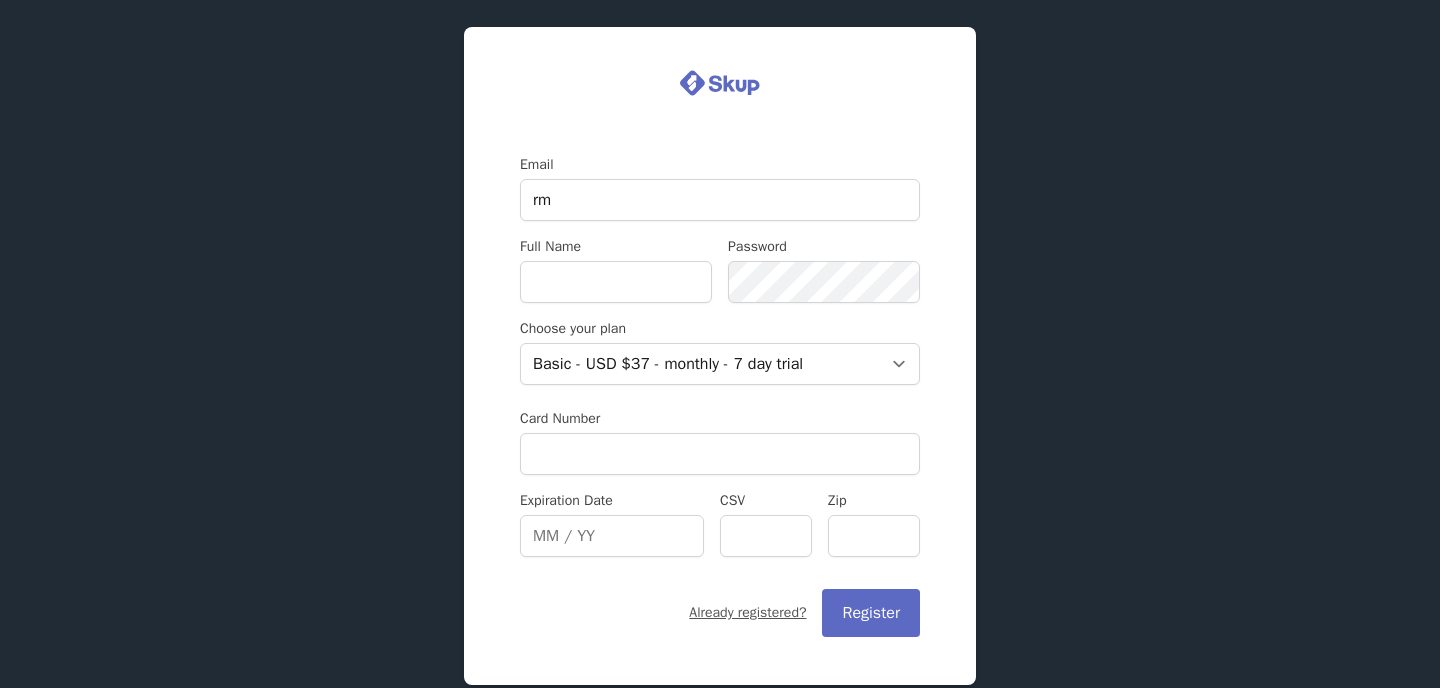 type on "[EMAIL_ADDRESS][DOMAIN_NAME]" 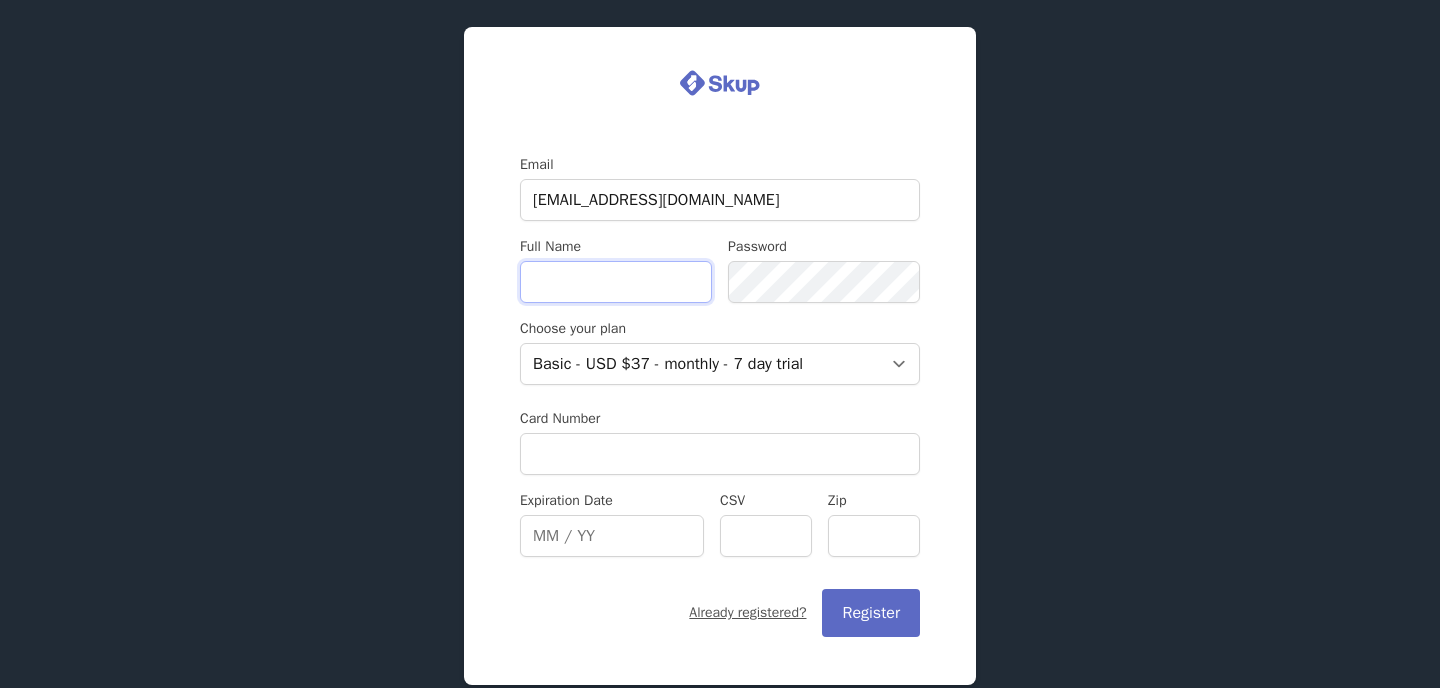 type on "Richard M Burke" 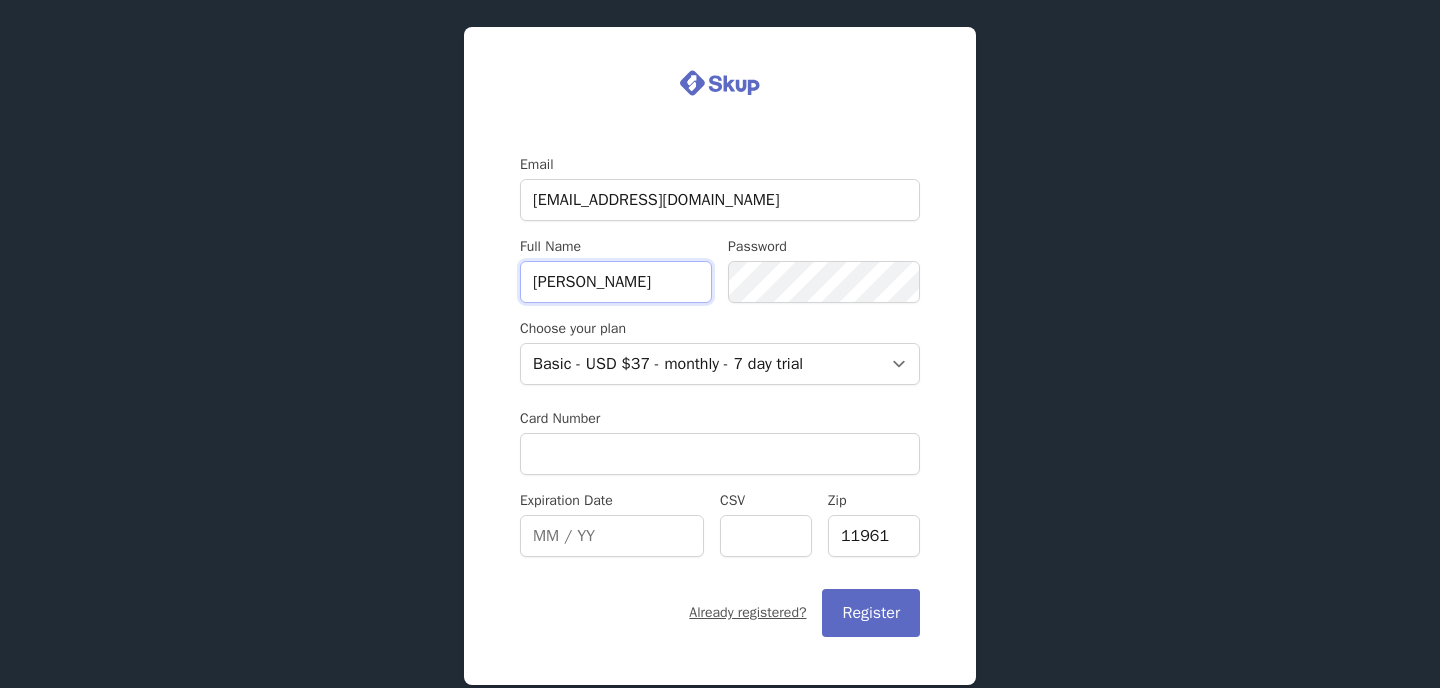drag, startPoint x: 659, startPoint y: 282, endPoint x: 595, endPoint y: 278, distance: 64.12488 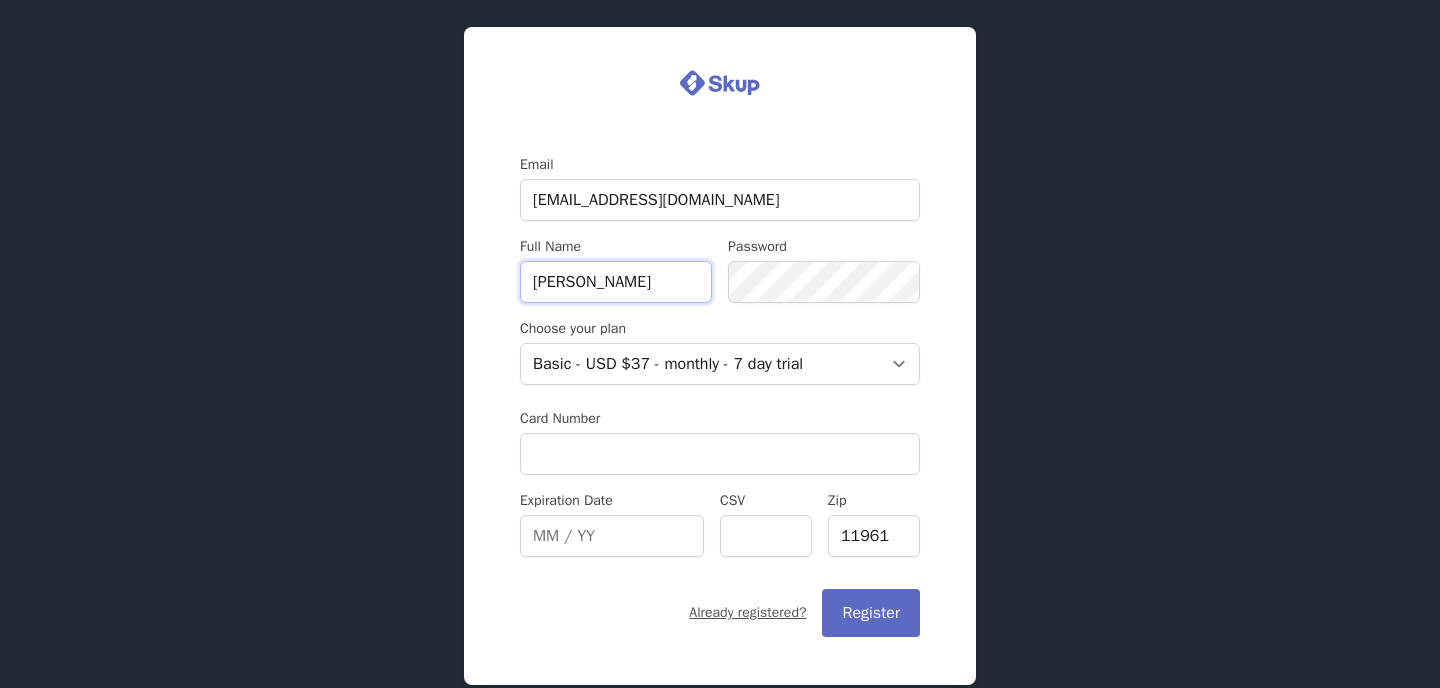 click on "Richard M Burke" at bounding box center [616, 282] 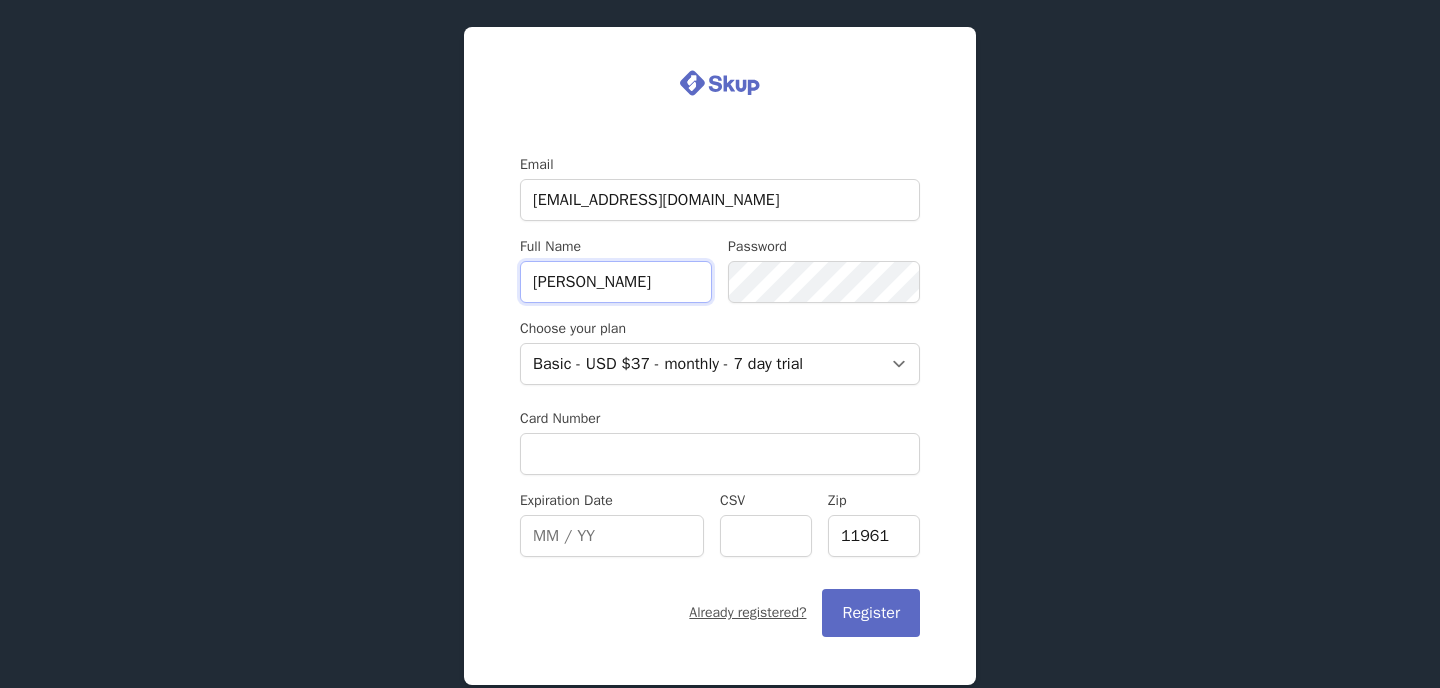 type on "Richard burke" 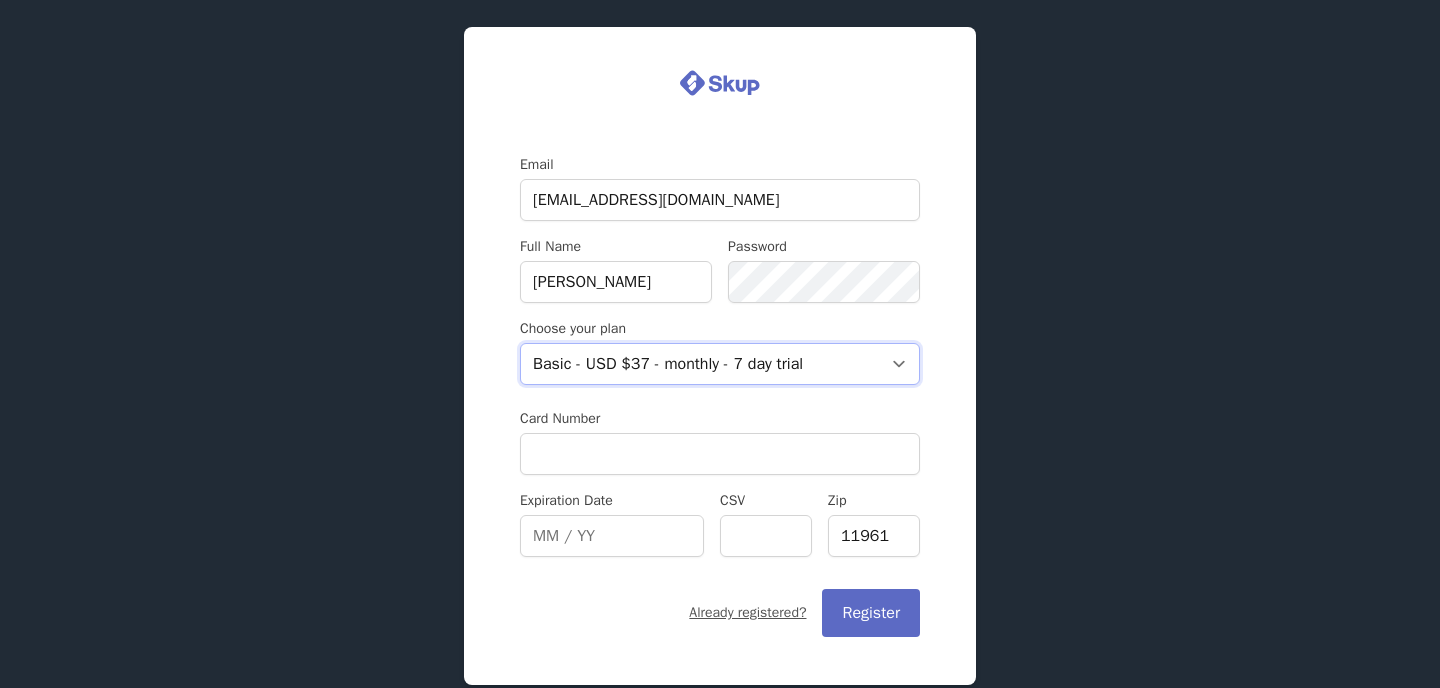 click on "Basic - USD $37 - monthly
- 7 day trial" at bounding box center (720, 364) 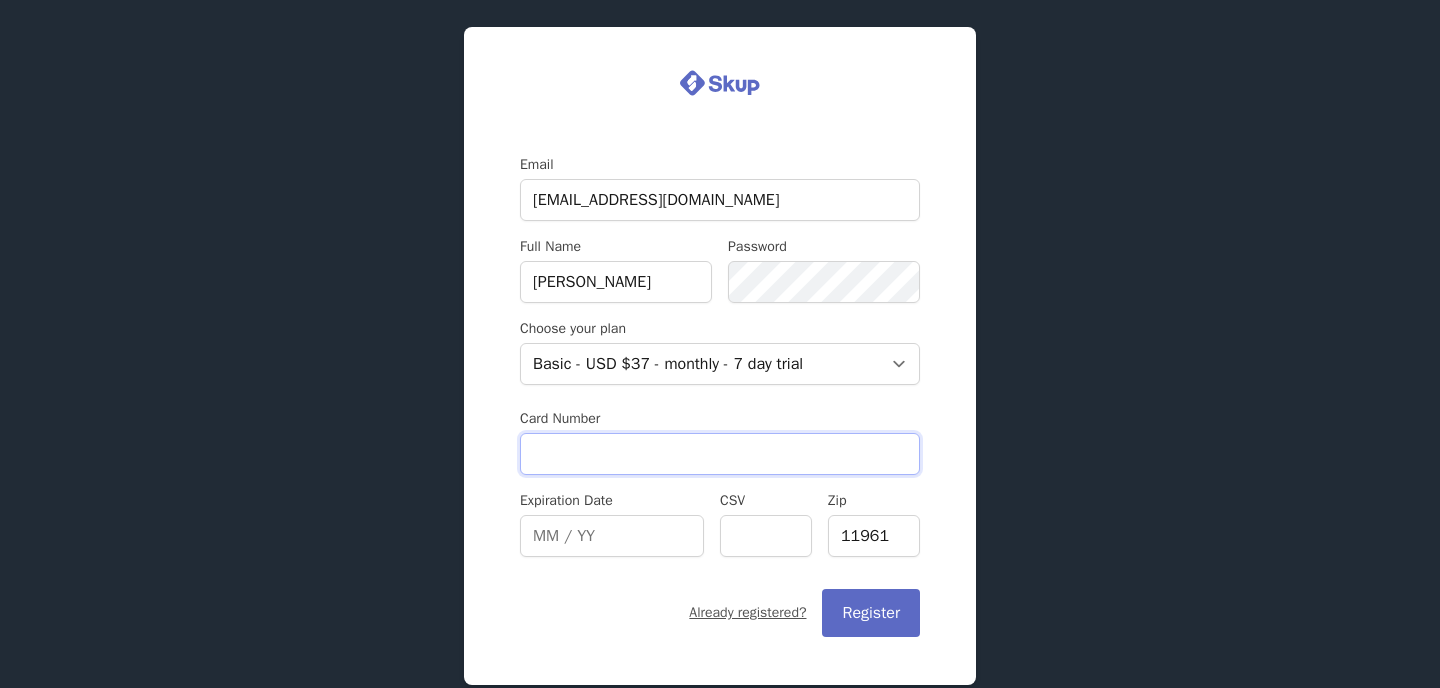 click on "Card Number" at bounding box center (720, 454) 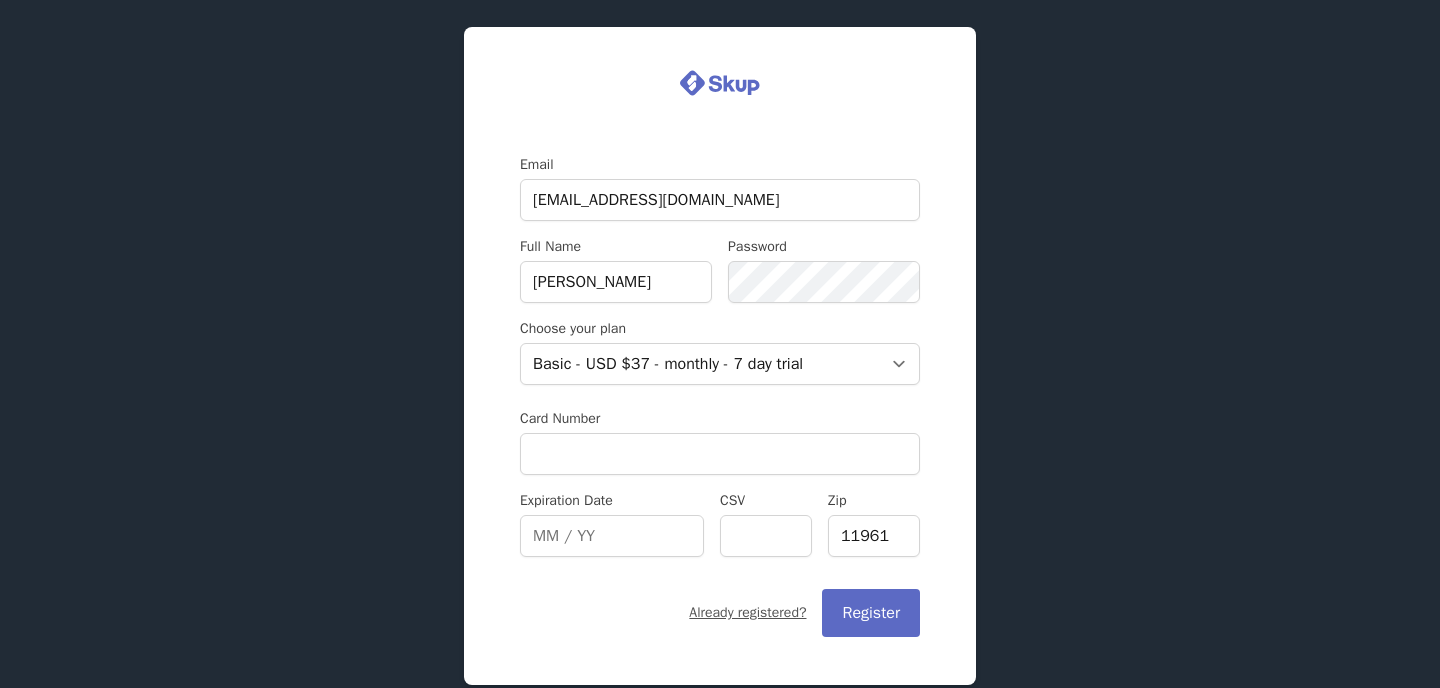 type on "374327325214976" 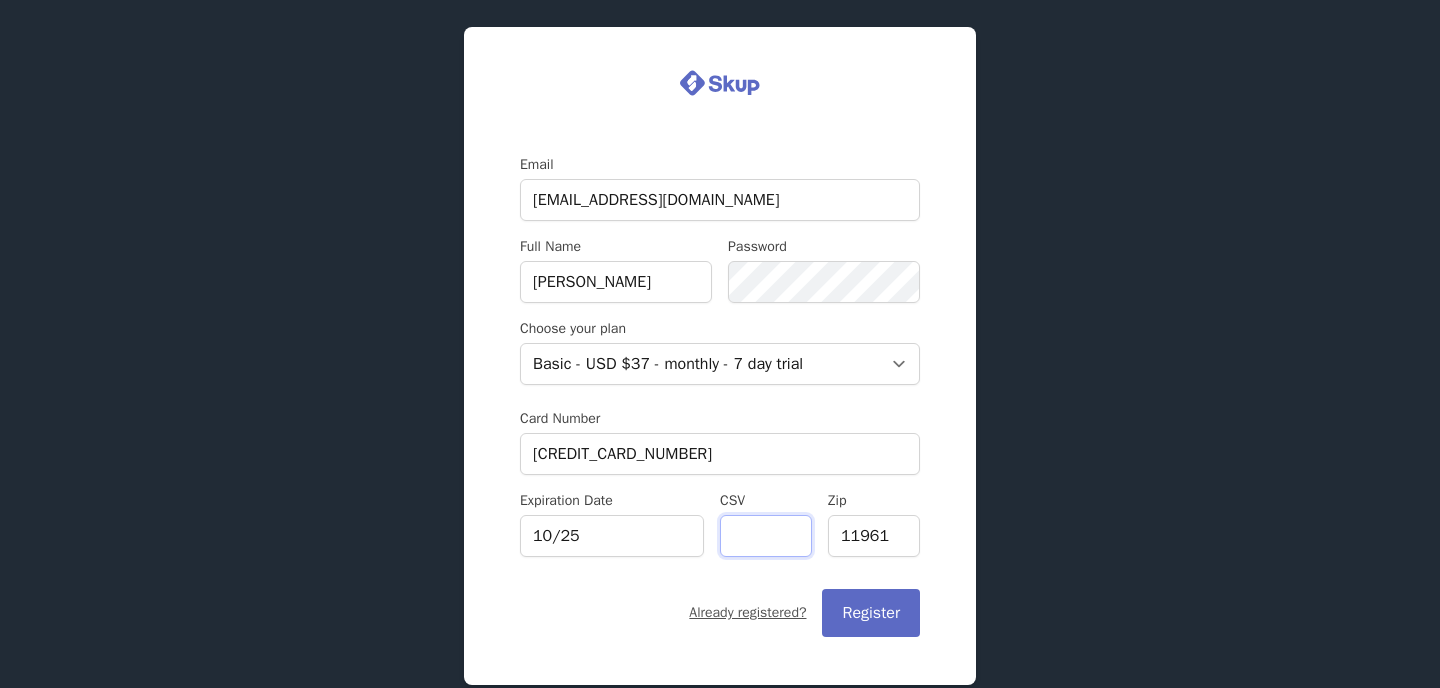 click on "CSV" at bounding box center [766, 536] 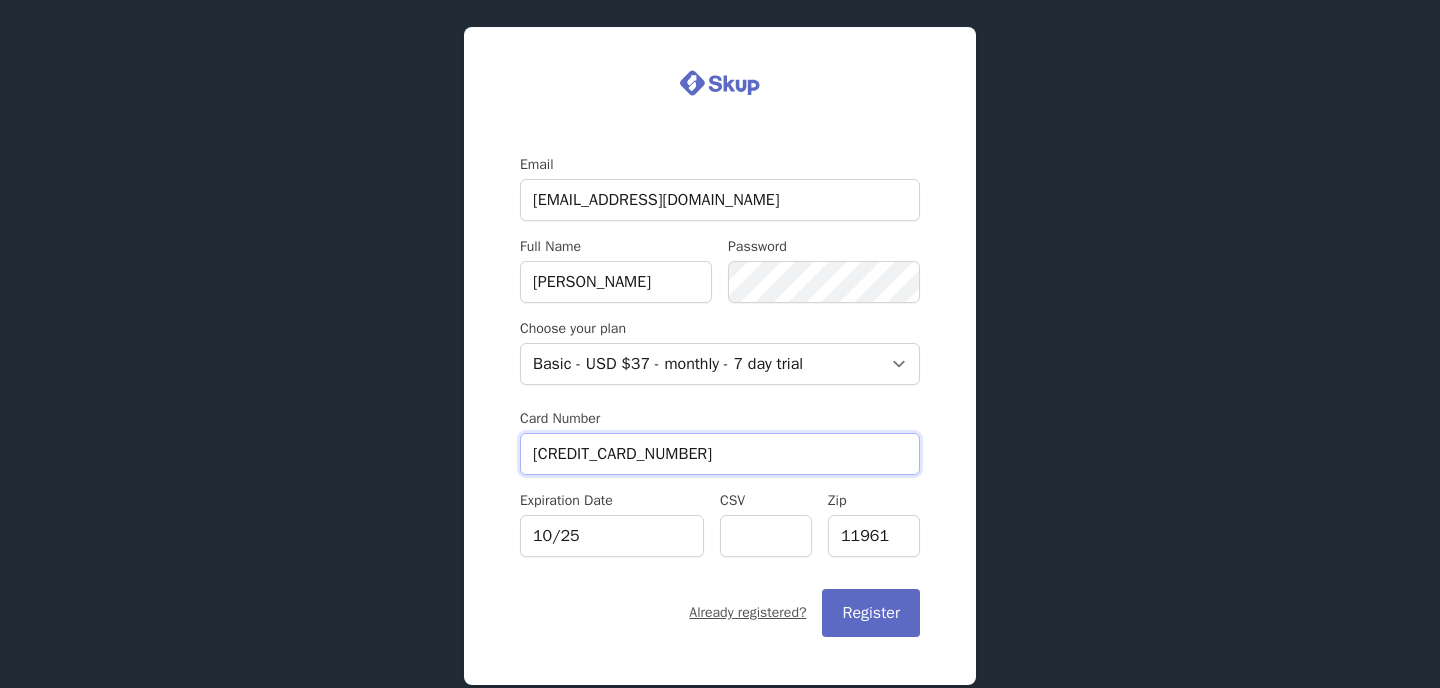 click on "374327325214976" at bounding box center (720, 454) 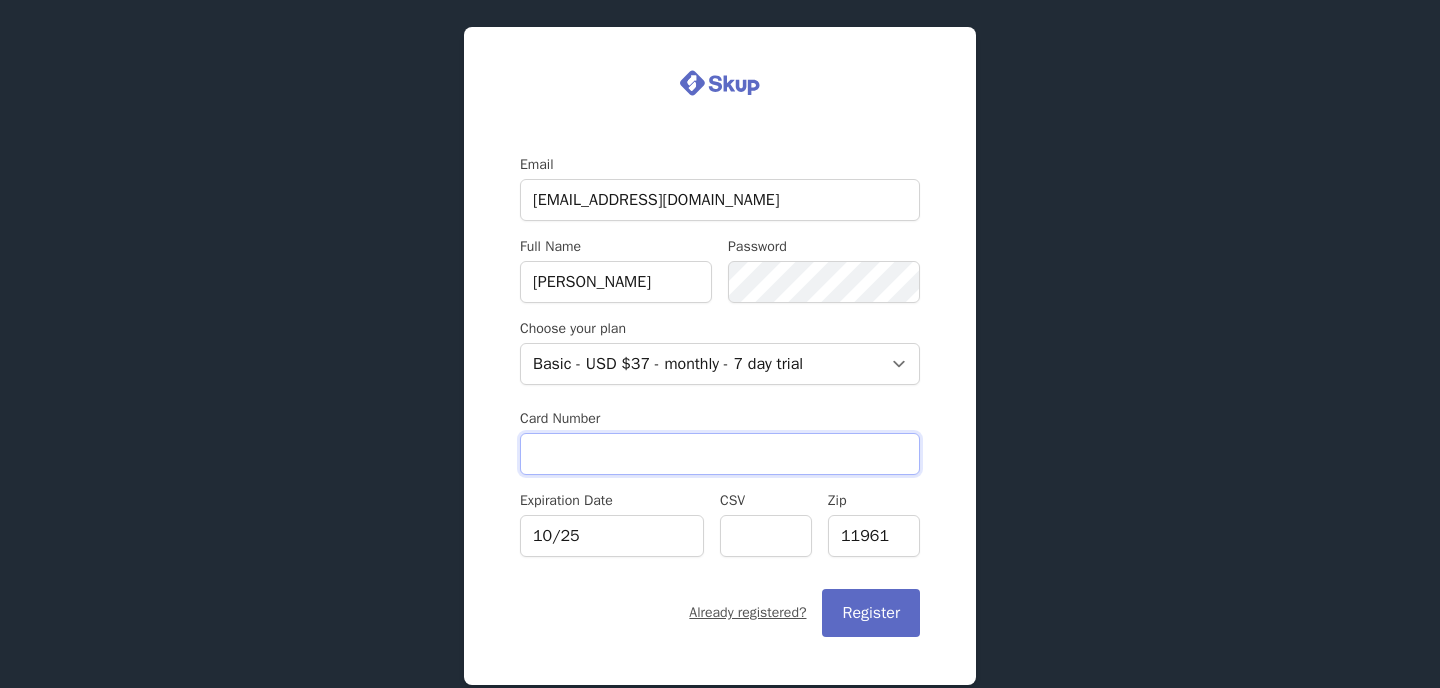 type 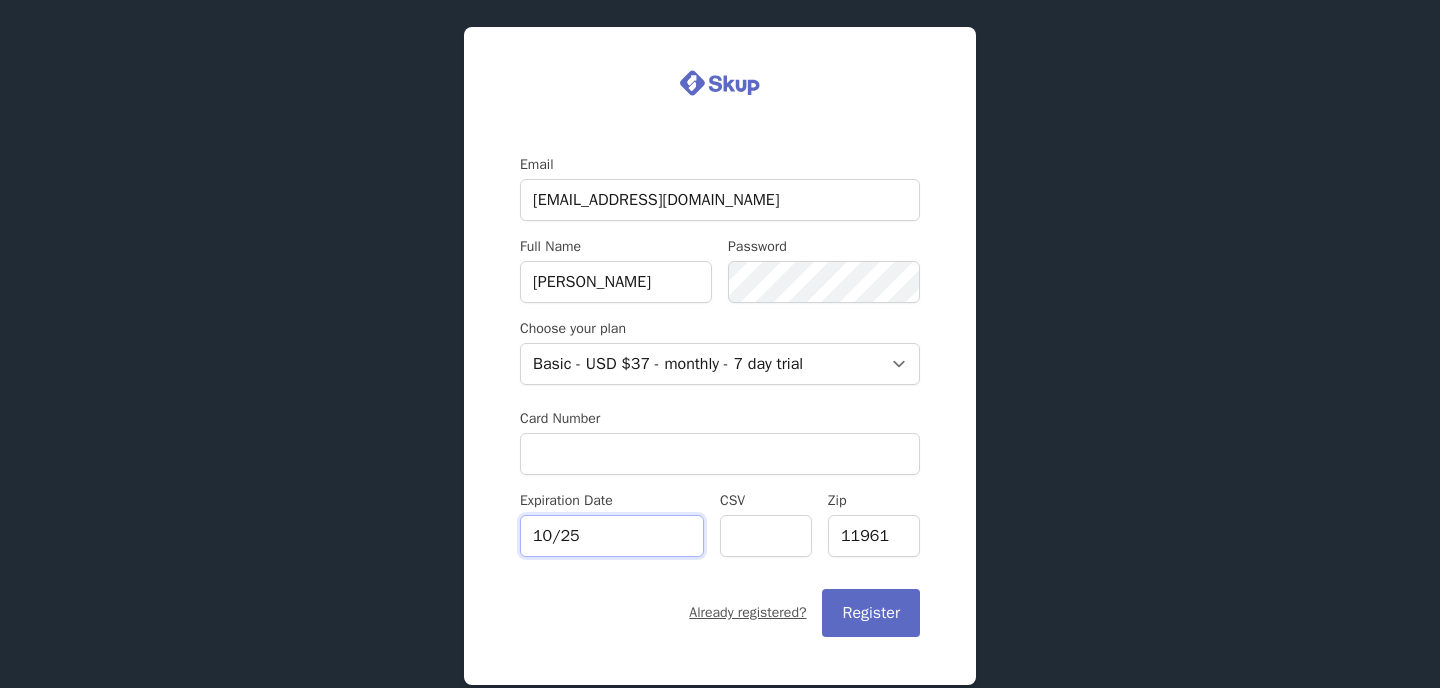 click on "10/25" at bounding box center (612, 536) 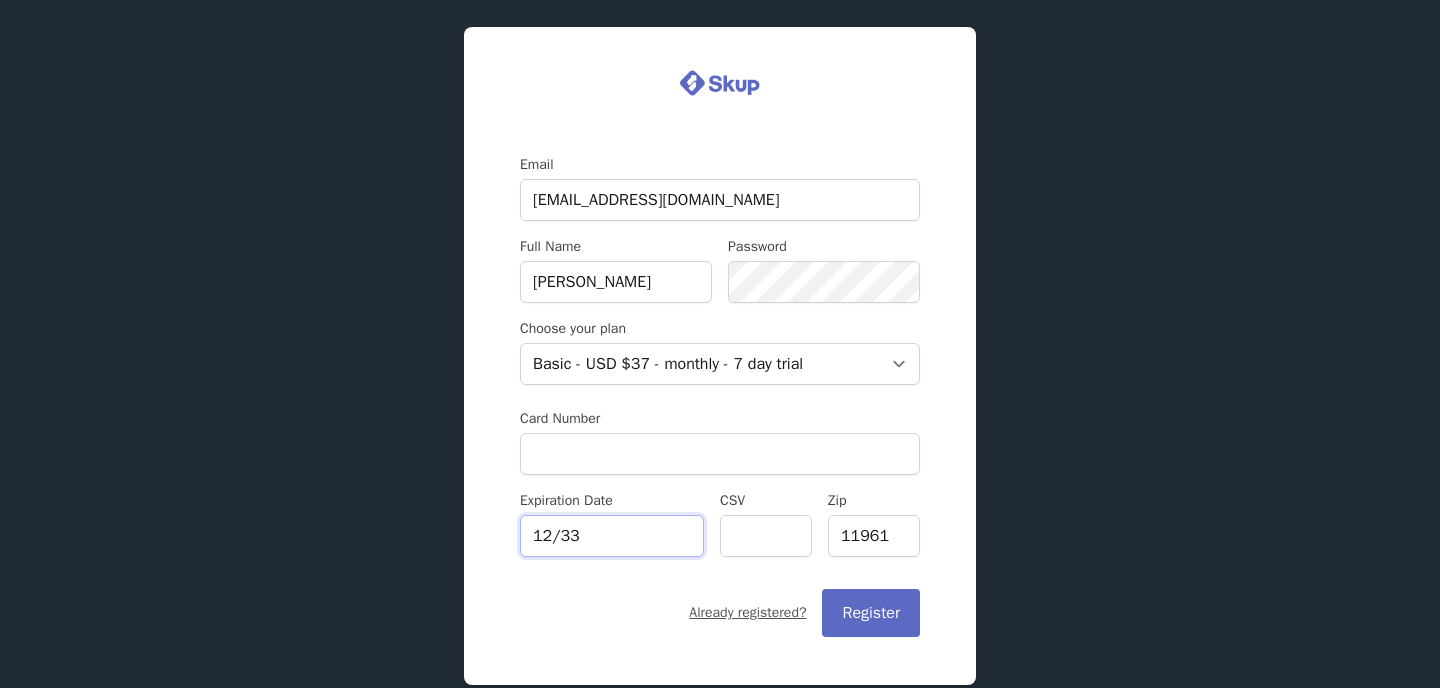 type on "12/33" 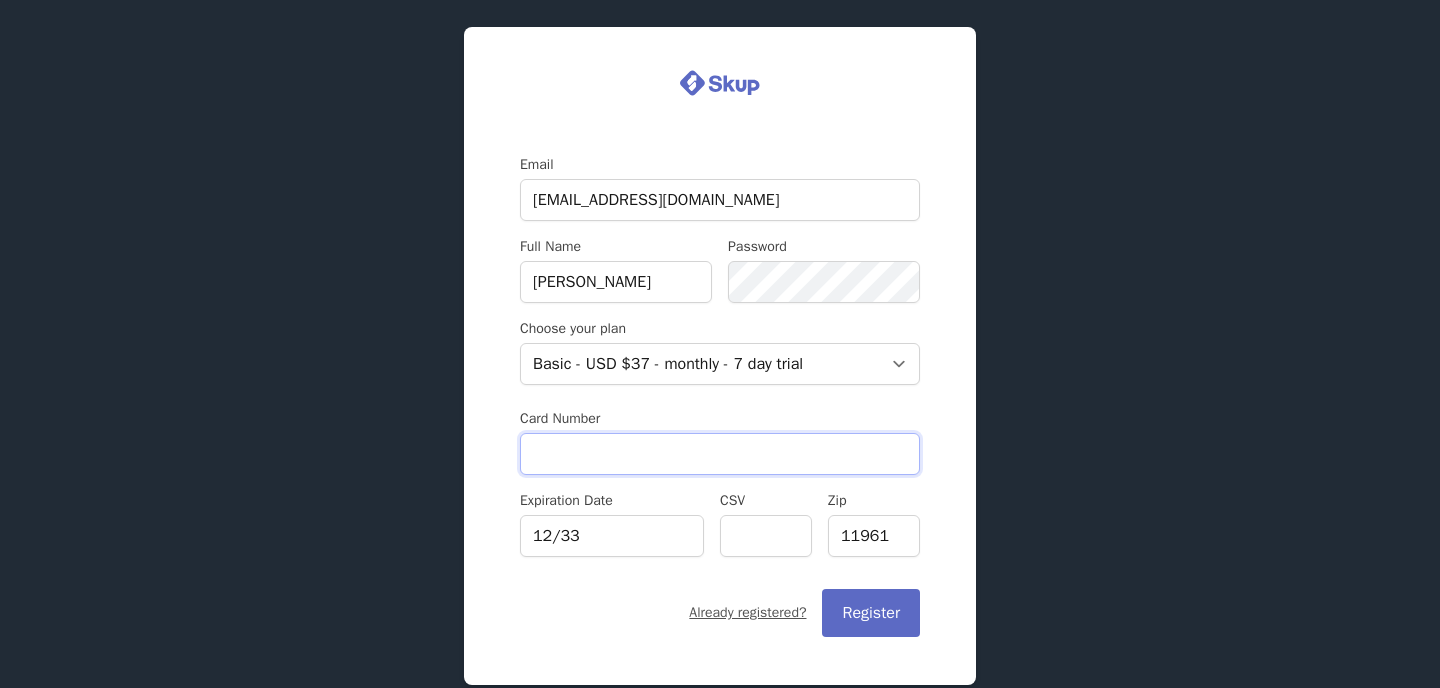 click on "Card Number" at bounding box center (720, 454) 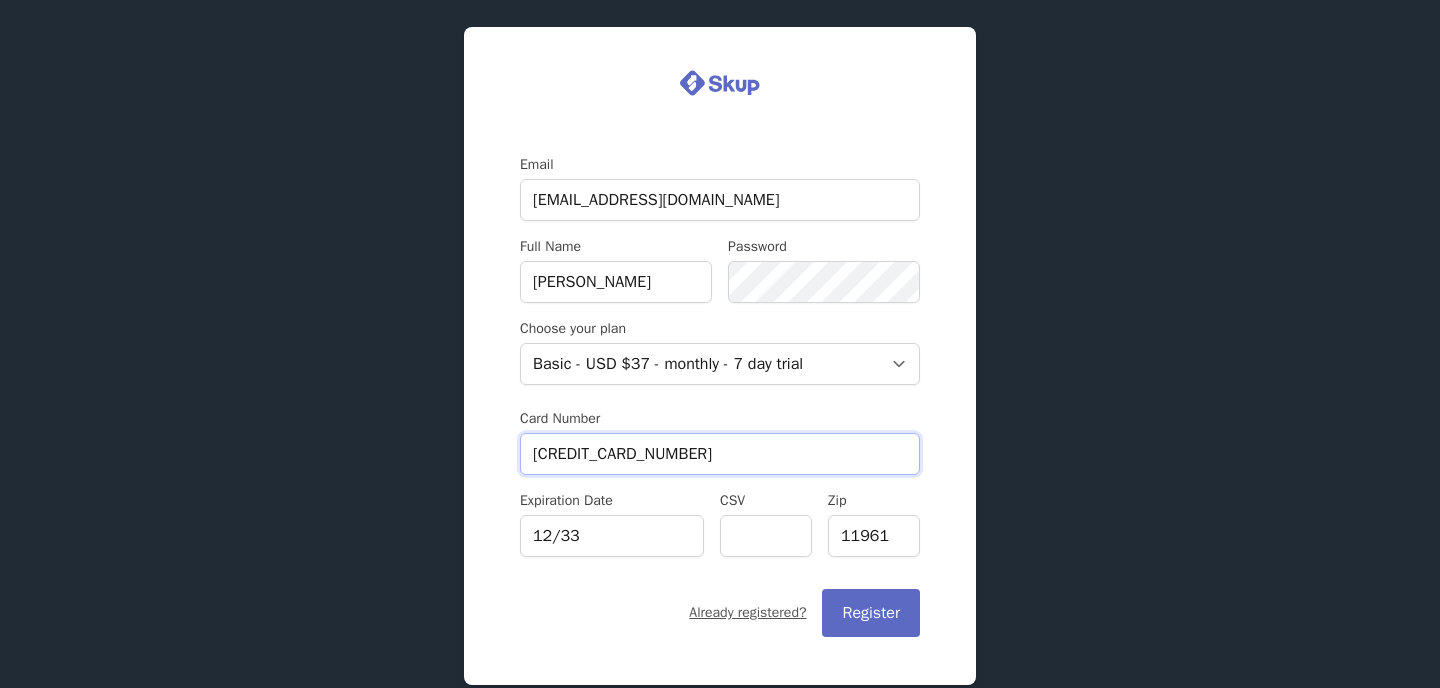 type on "375163207787006" 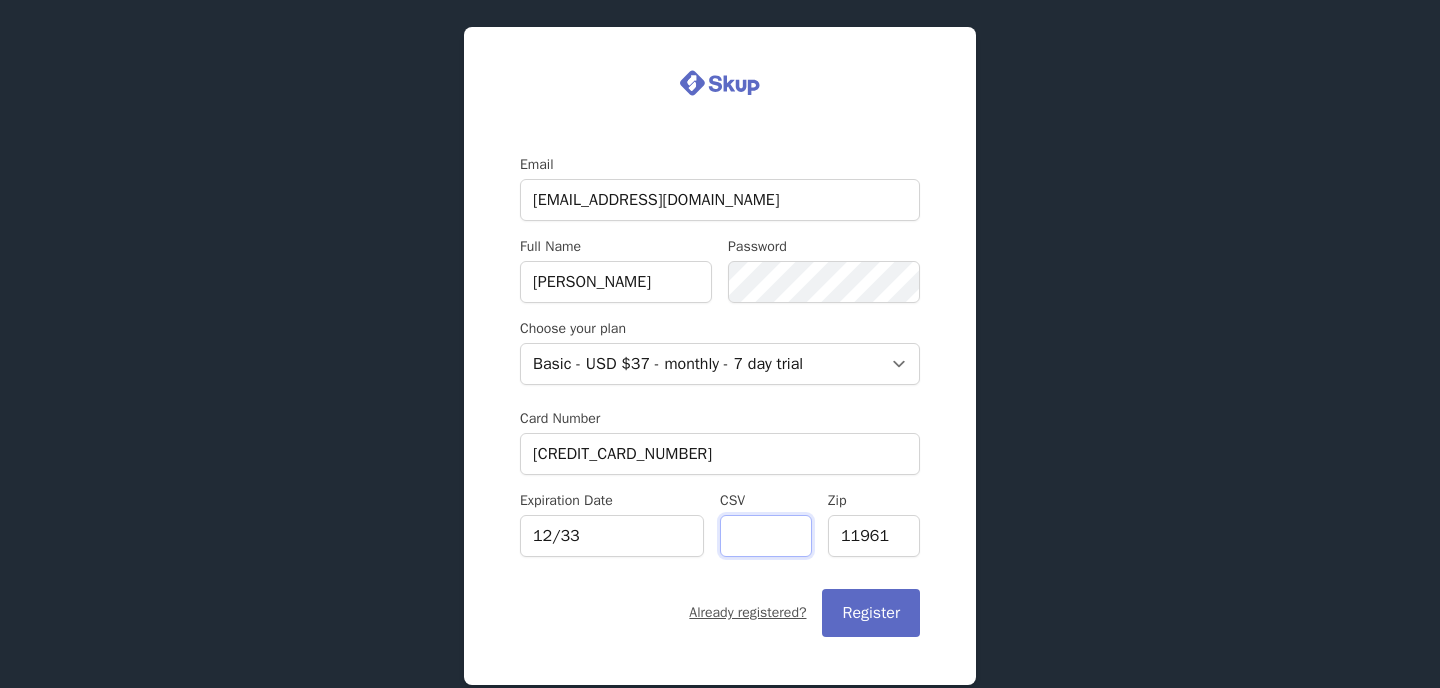 click on "CSV" at bounding box center (766, 536) 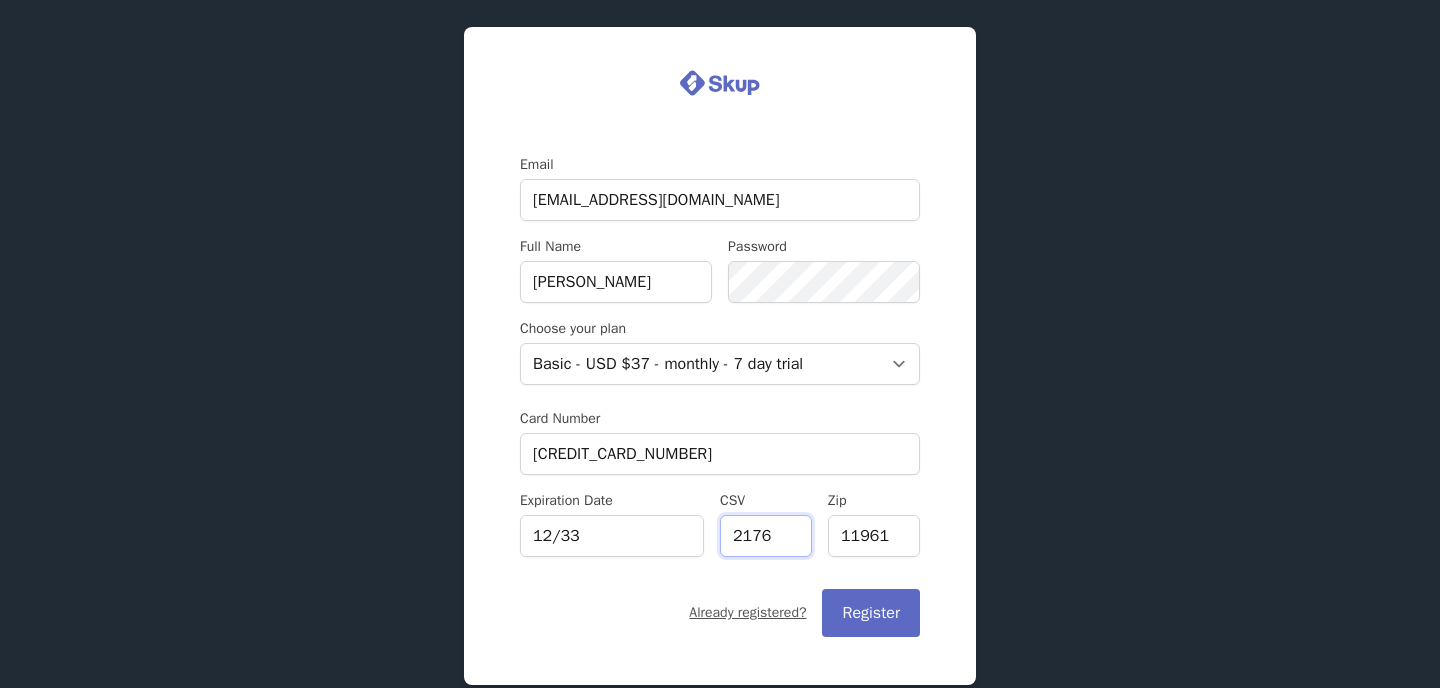 type on "2176" 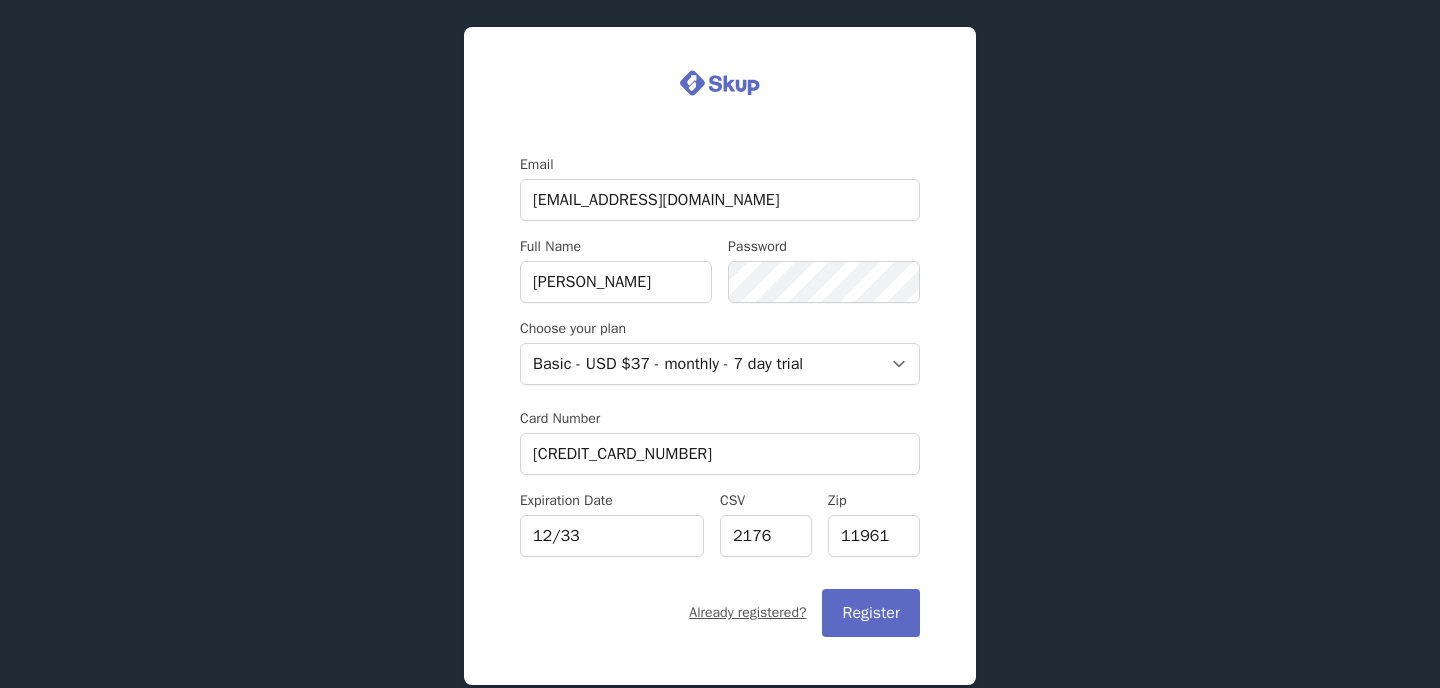 click on "Register" at bounding box center (871, 613) 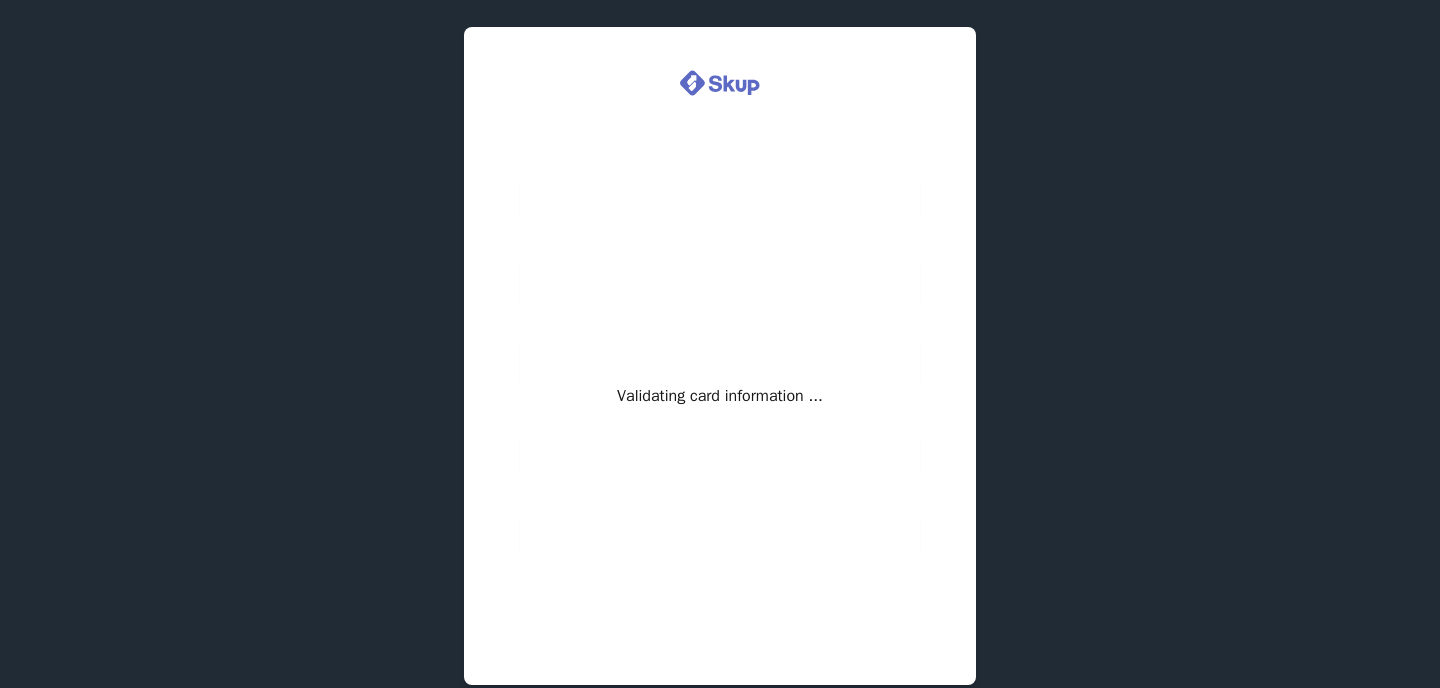 type 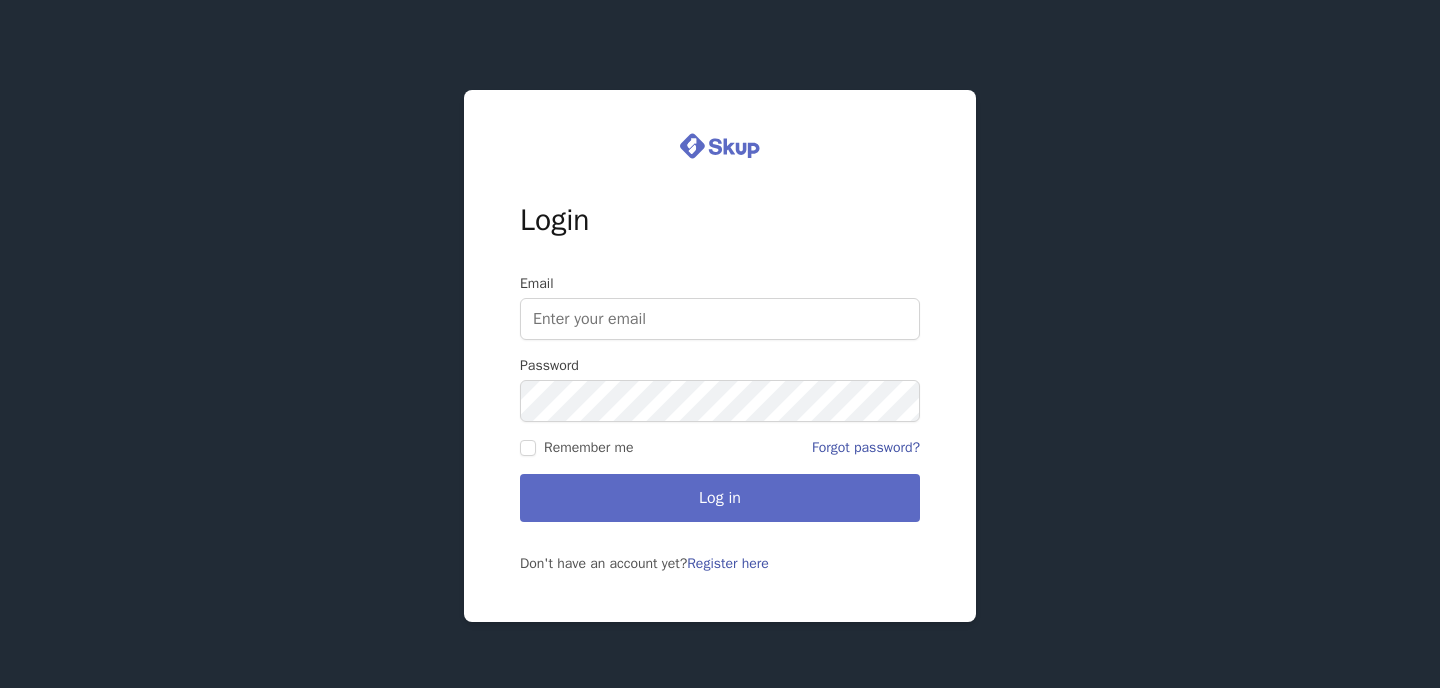 scroll, scrollTop: 0, scrollLeft: 0, axis: both 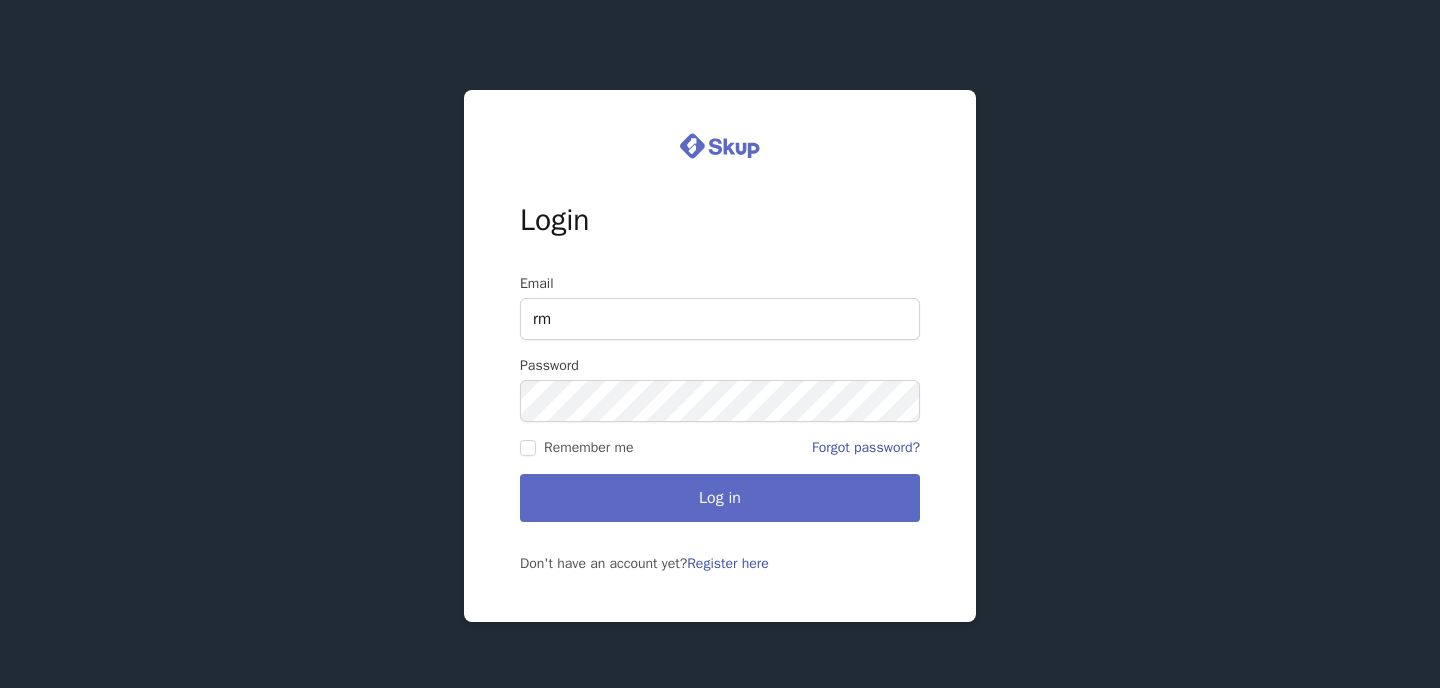 type on "[EMAIL_ADDRESS][DOMAIN_NAME]" 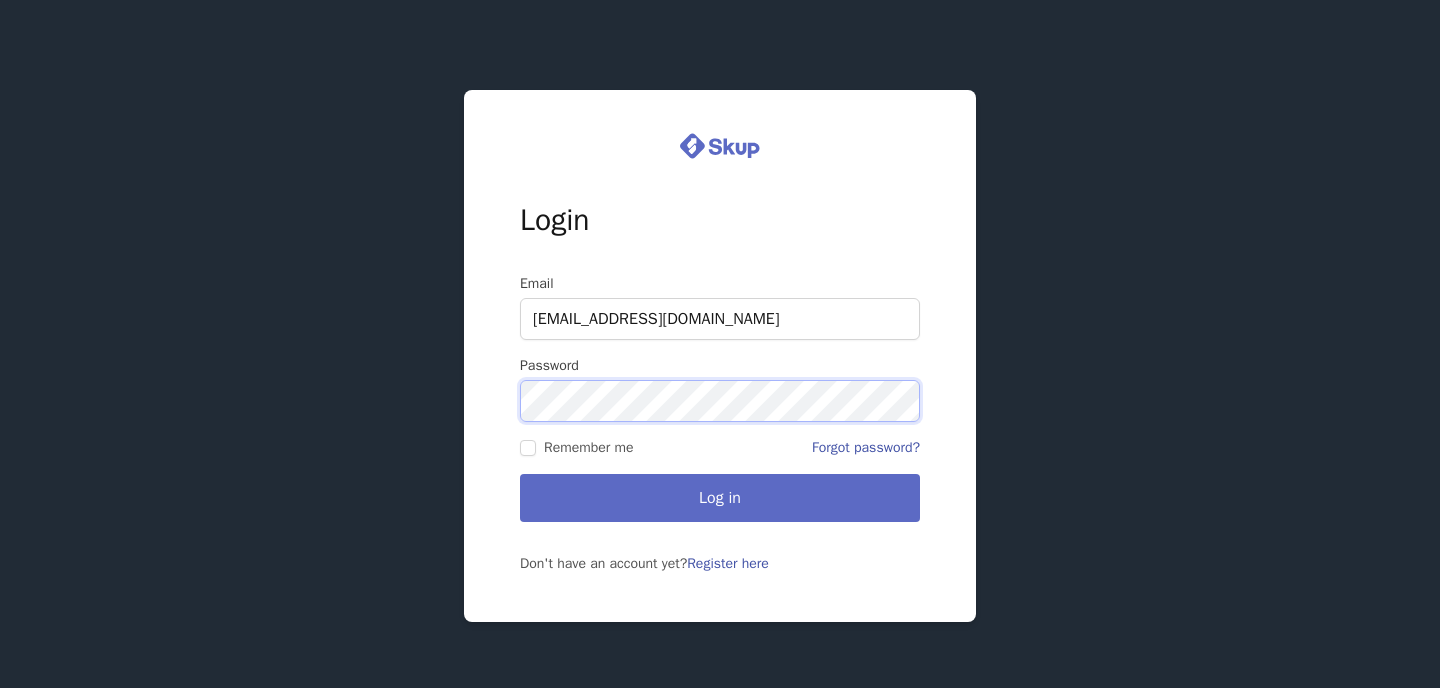 click on "Log in" at bounding box center [720, 498] 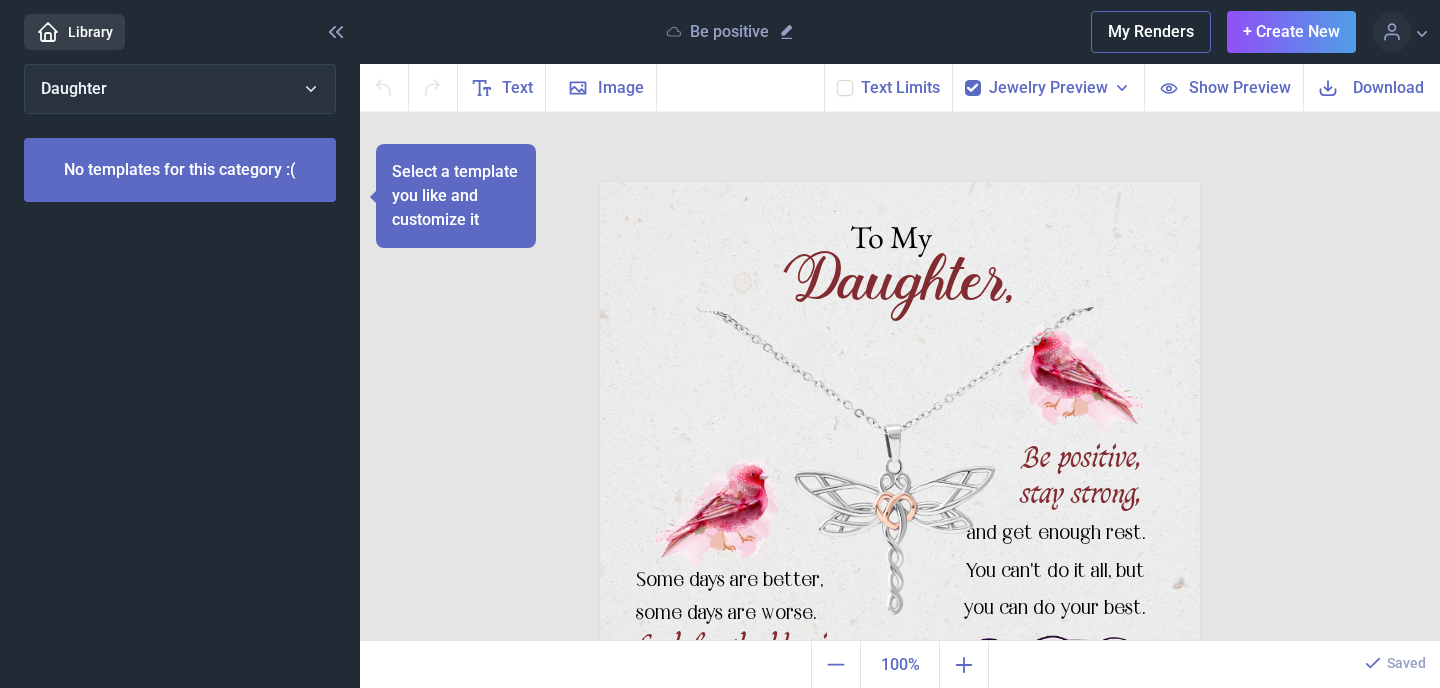 scroll, scrollTop: 0, scrollLeft: 0, axis: both 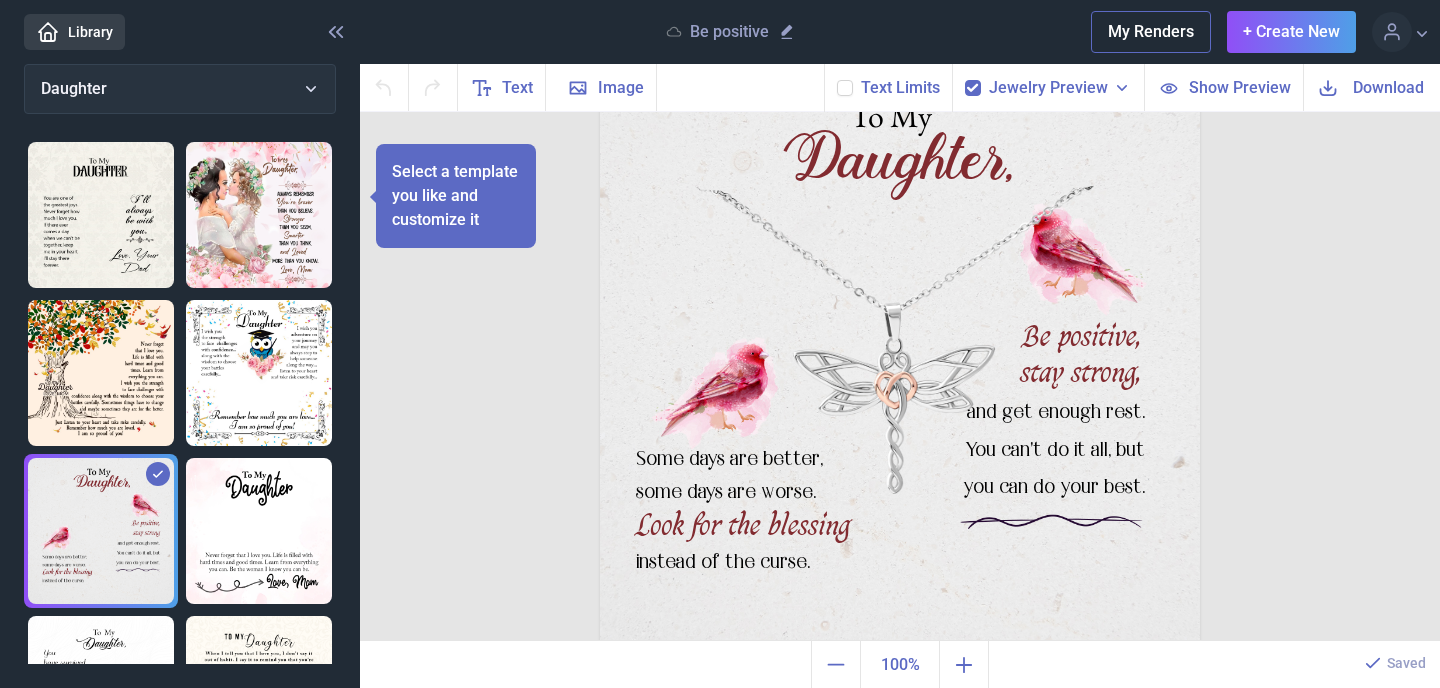 click at bounding box center (900, 361) 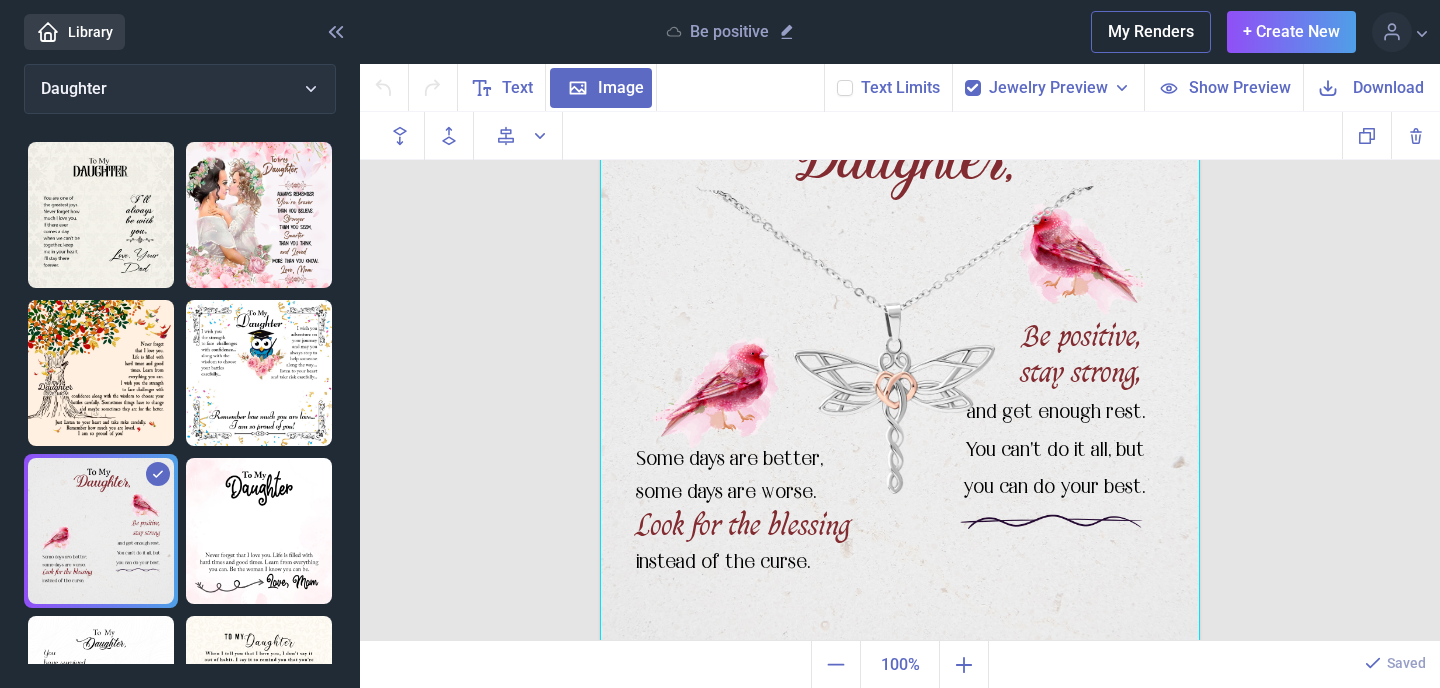 click at bounding box center (900, 361) 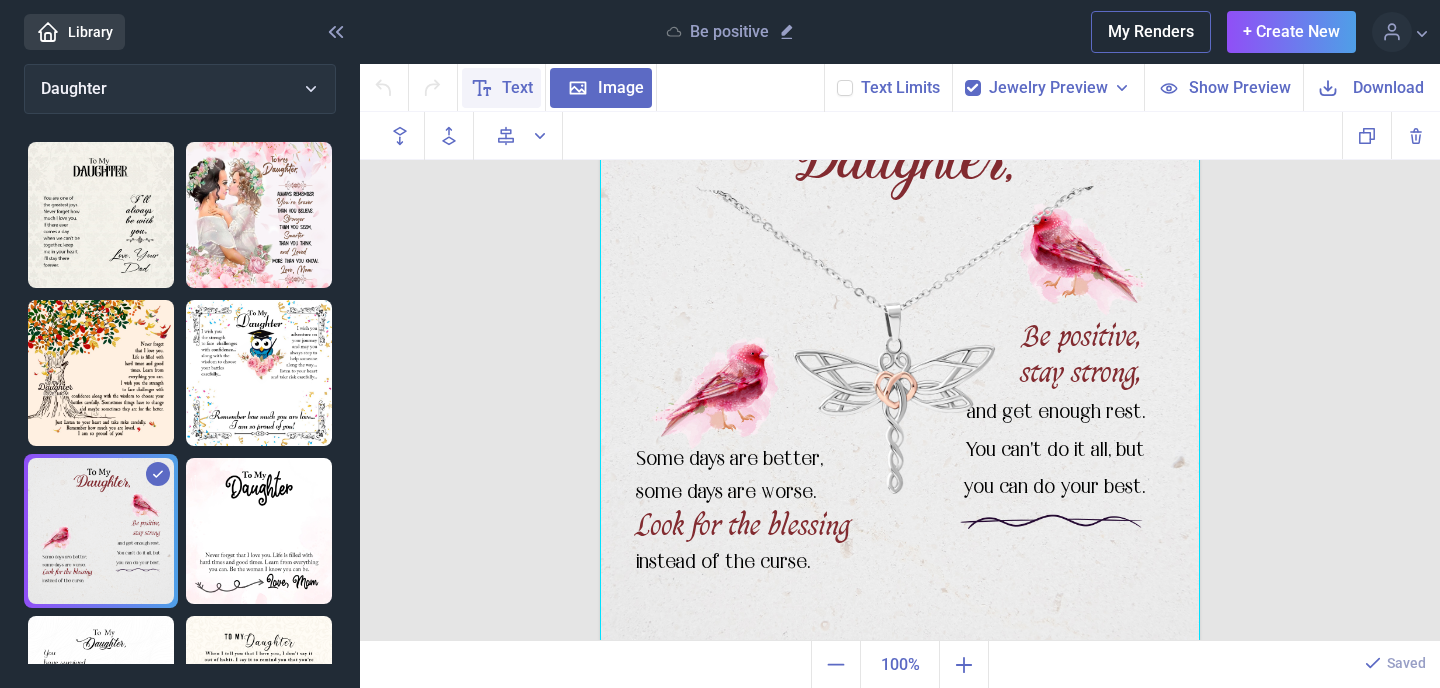 click on "Text" at bounding box center [517, 88] 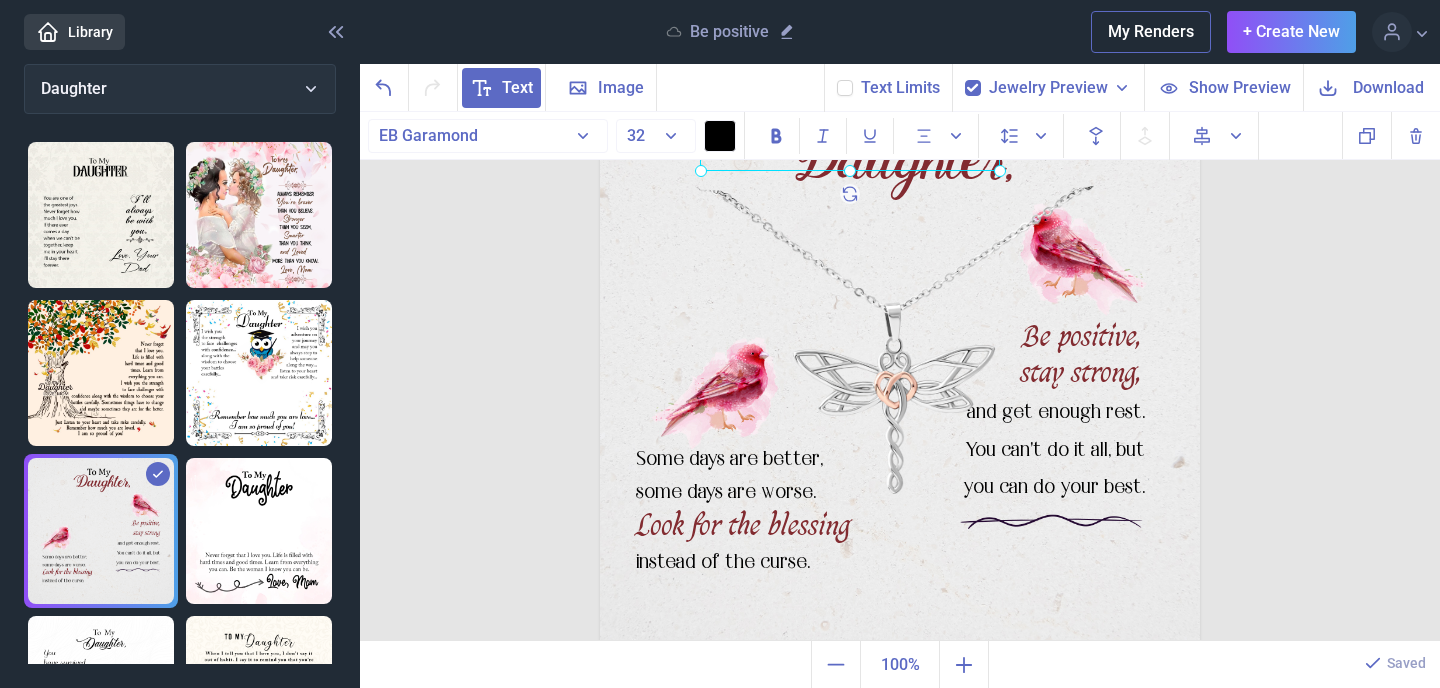 click at bounding box center (900, 361) 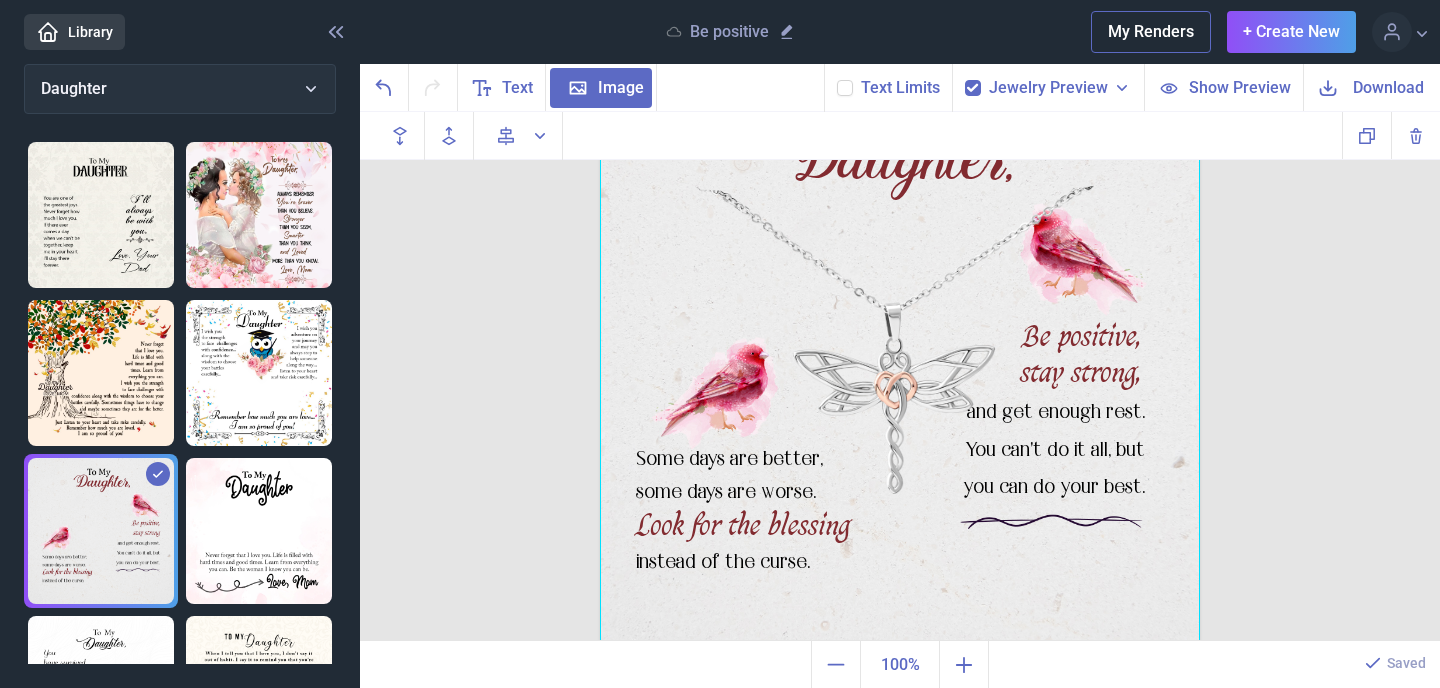 click at bounding box center [900, 361] 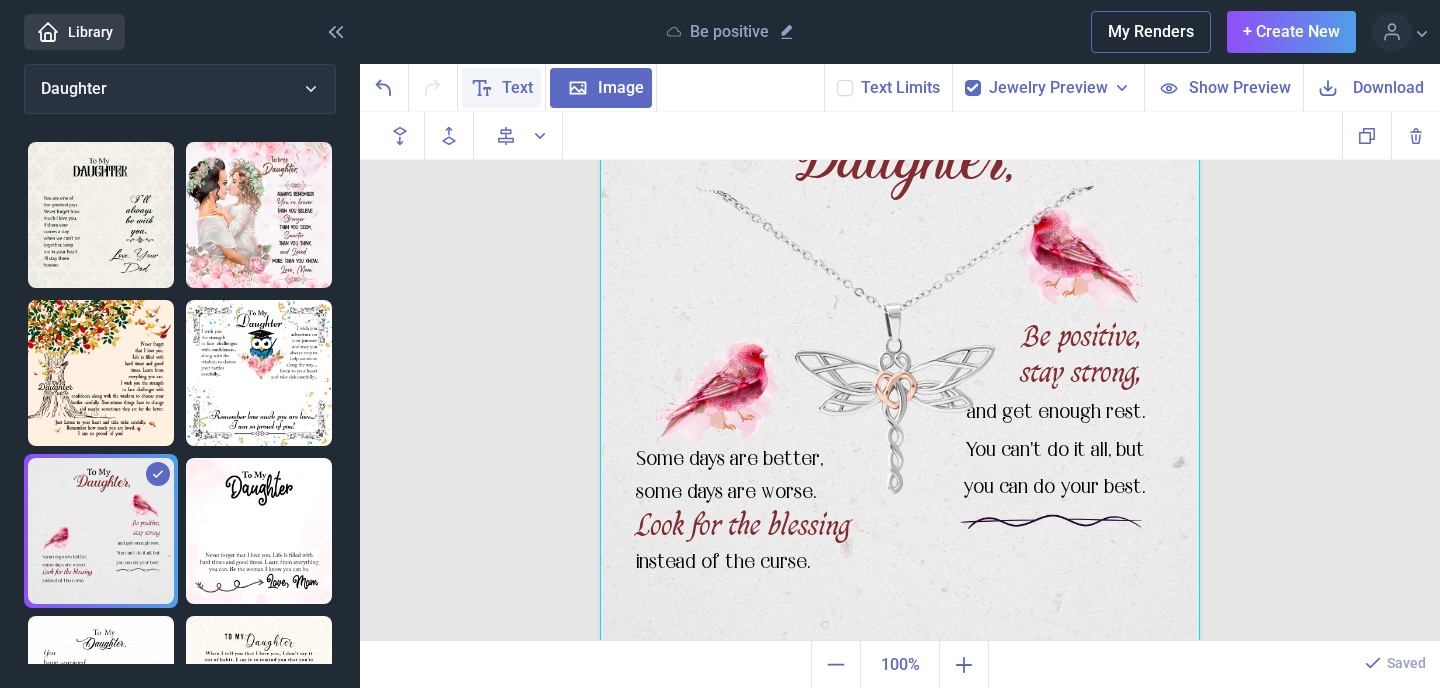 click on "Text" at bounding box center [517, 88] 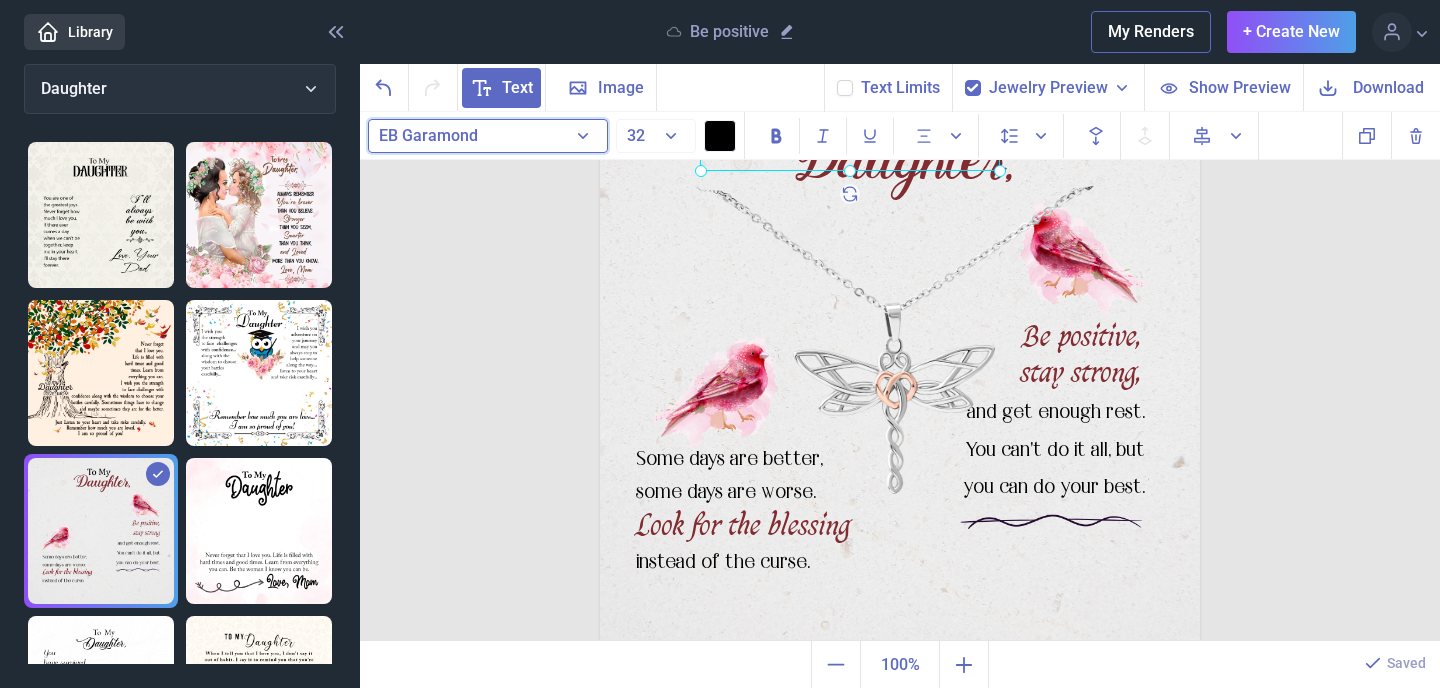 click on "EB Garamond" at bounding box center (488, 136) 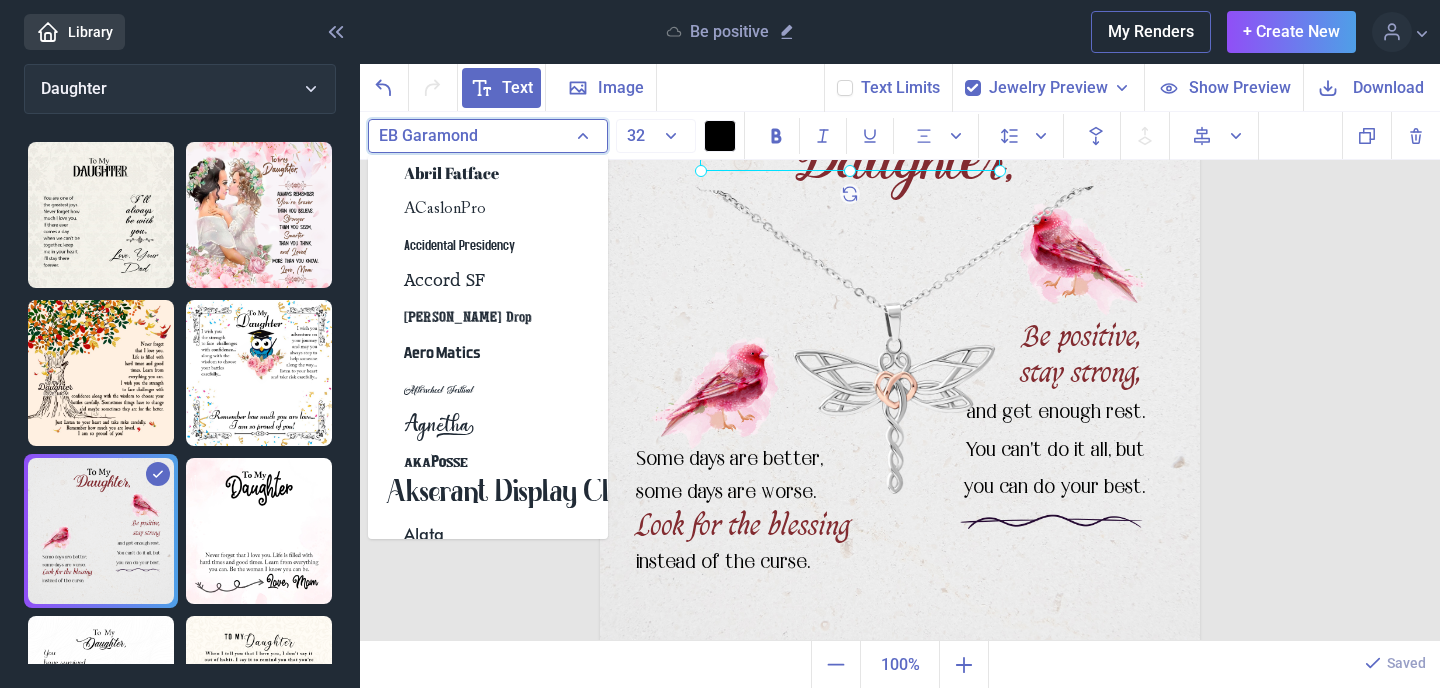 click on "EB Garamond" at bounding box center (488, 136) 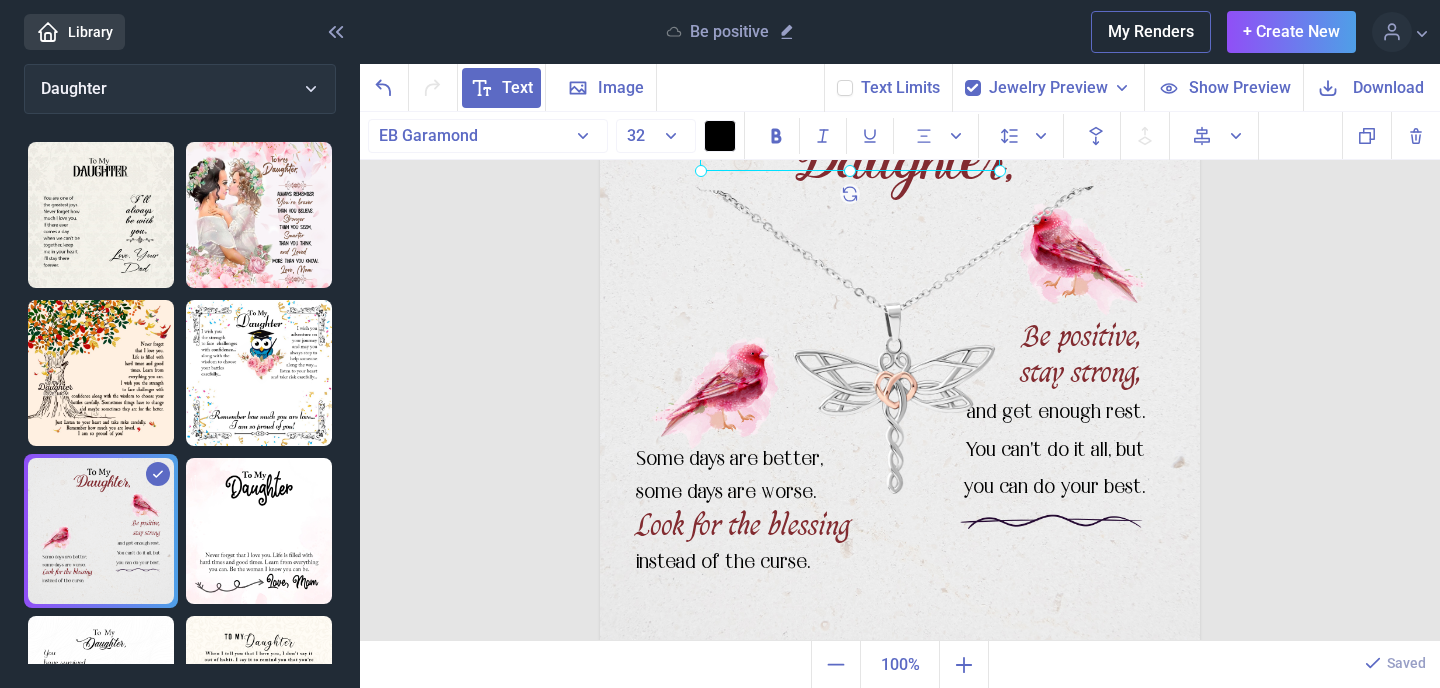 click on "Text" at bounding box center (517, 88) 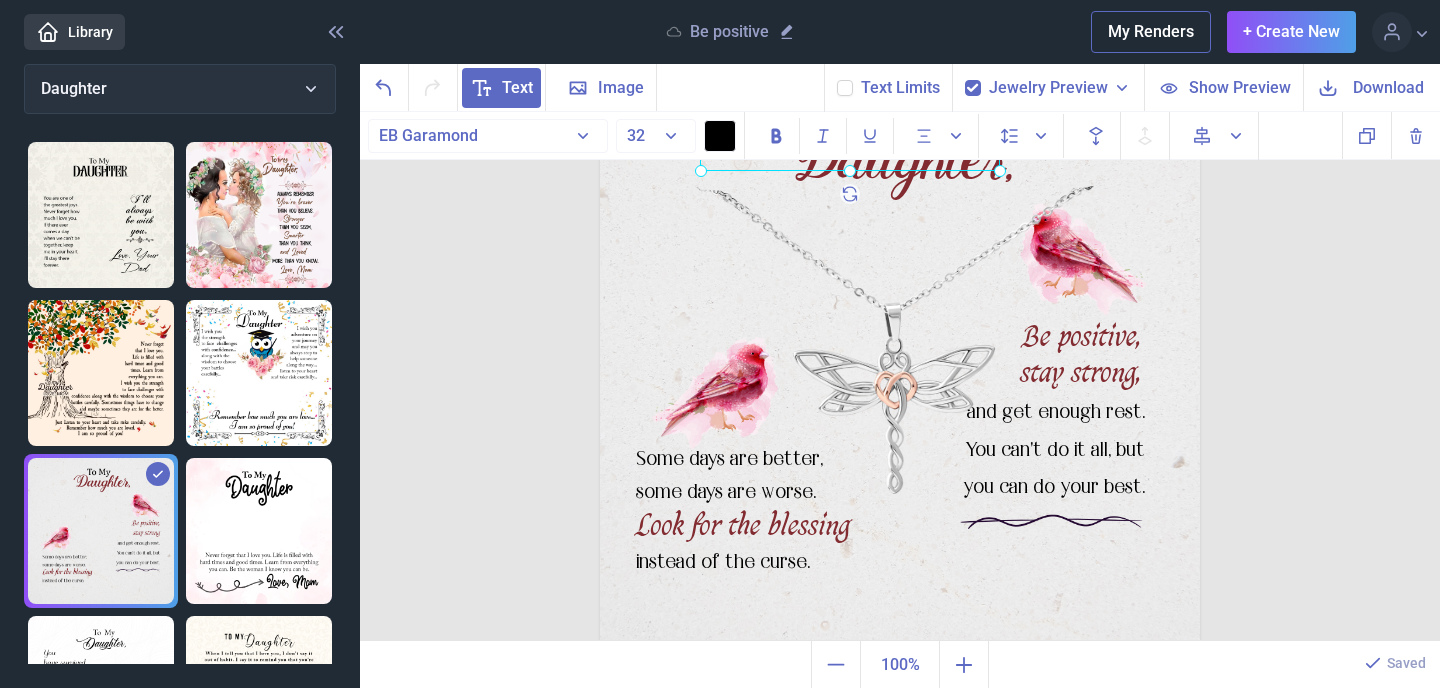 click at bounding box center [900, 361] 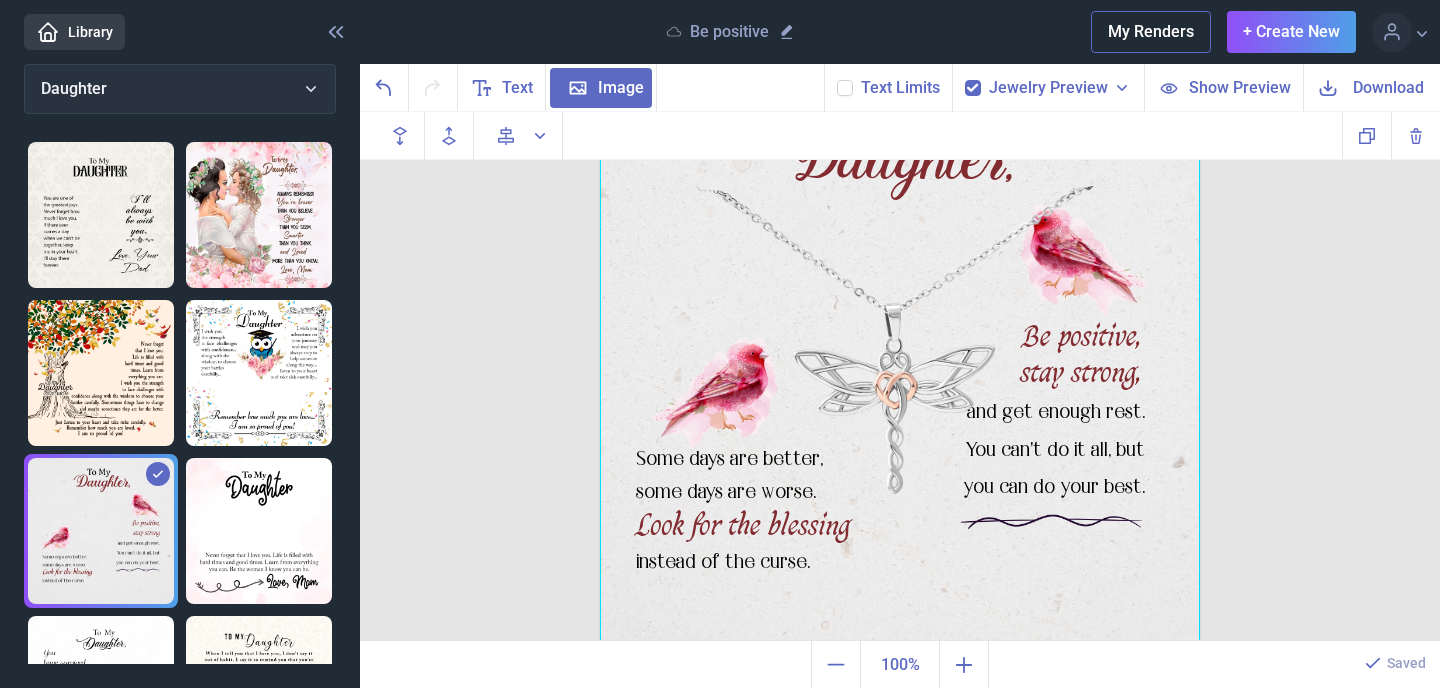 click at bounding box center (900, 361) 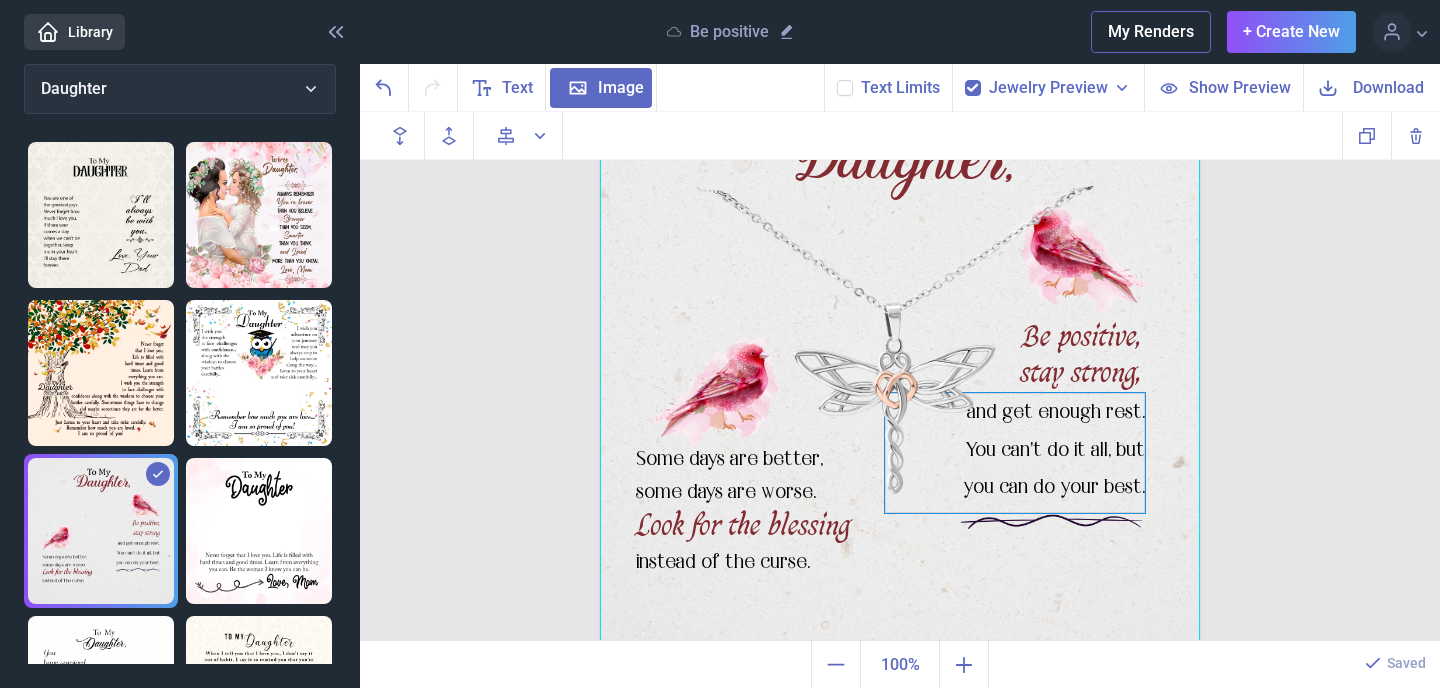 click on "and get enough rest.  You can't do it all, but  you can do your best." at bounding box center [900, 61] 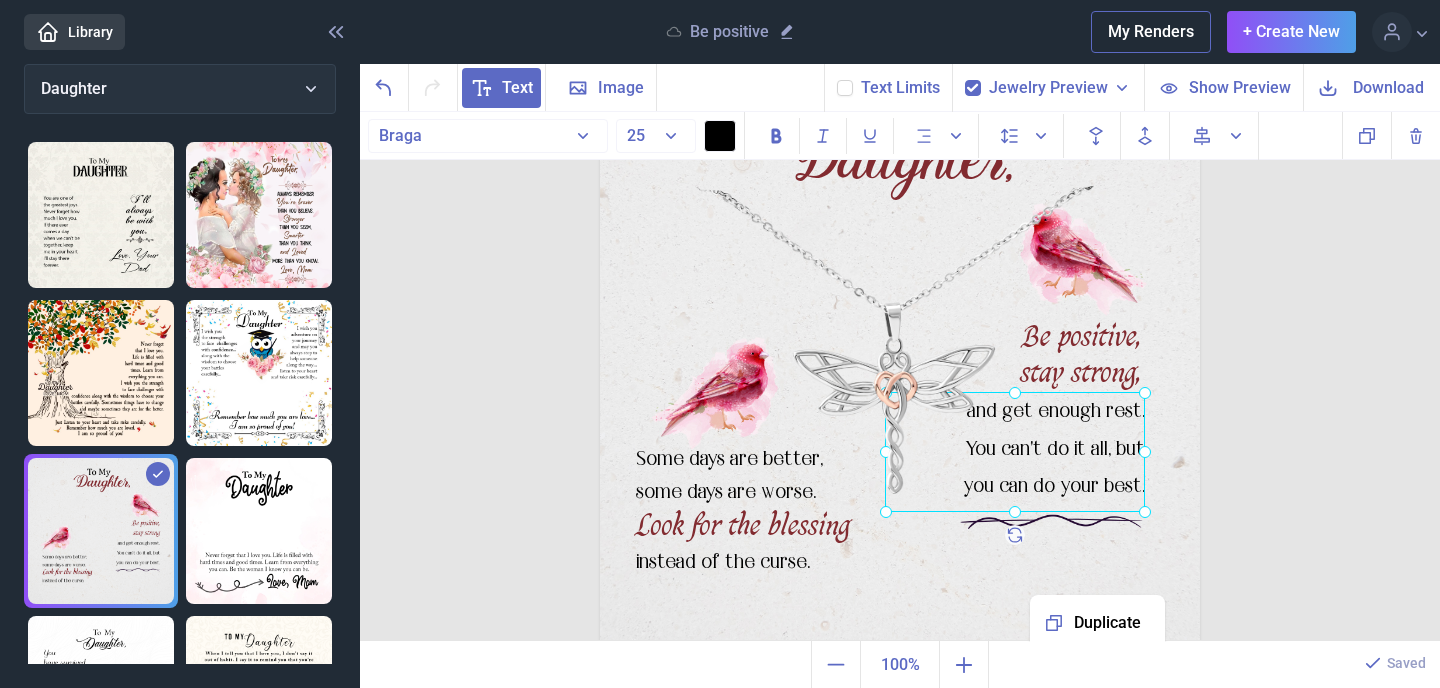 click at bounding box center [900, 361] 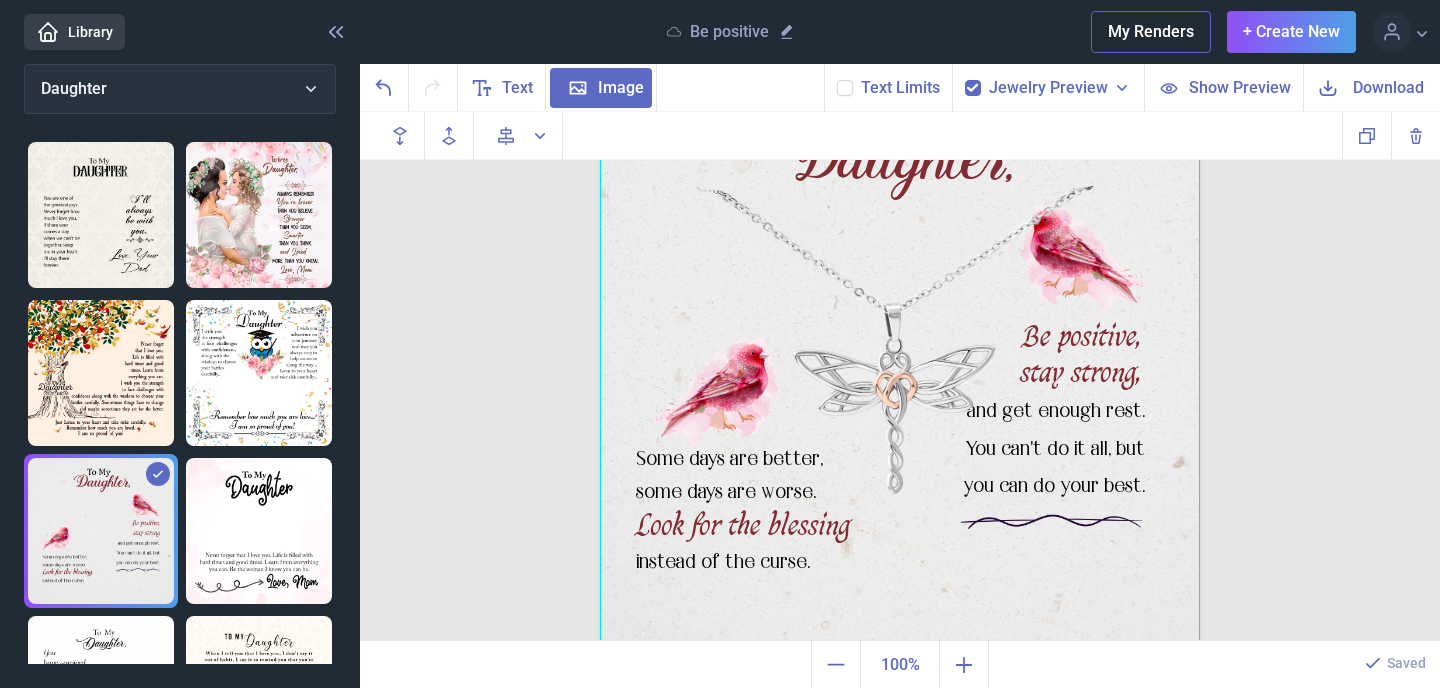click at bounding box center [900, 361] 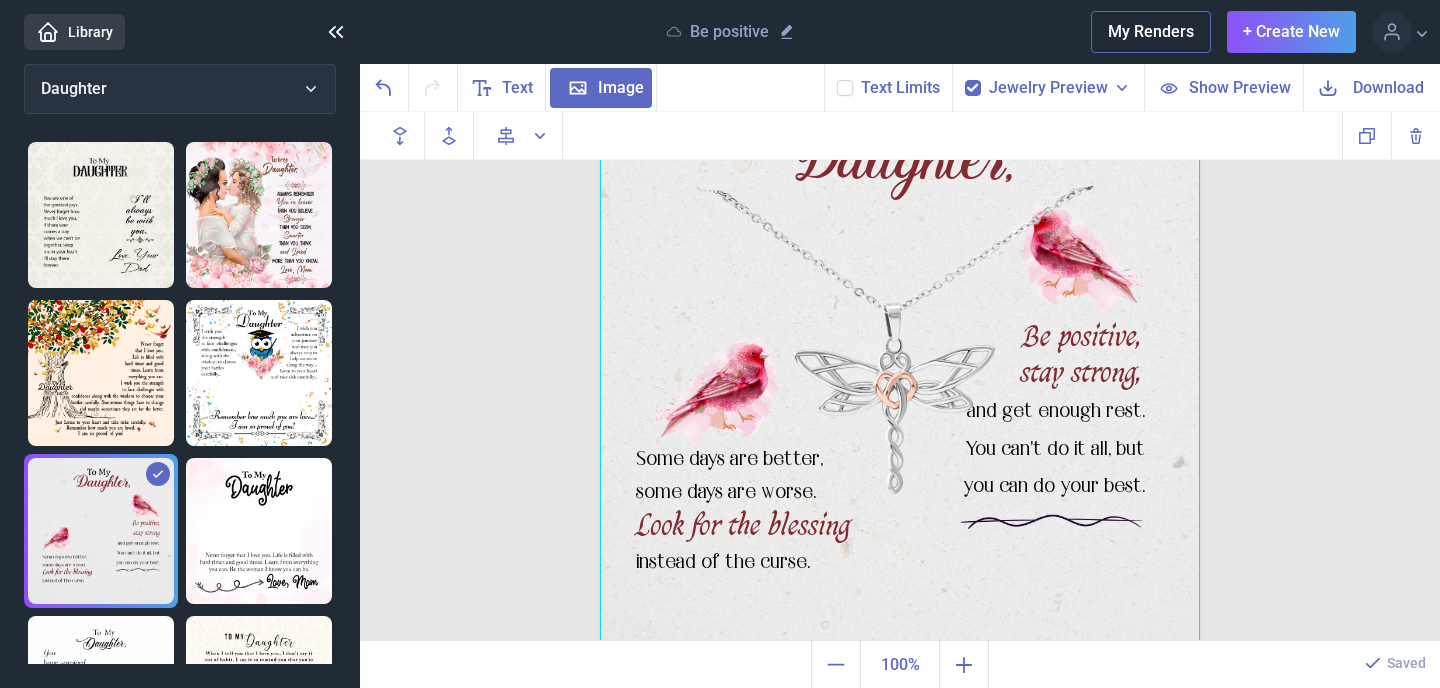 click 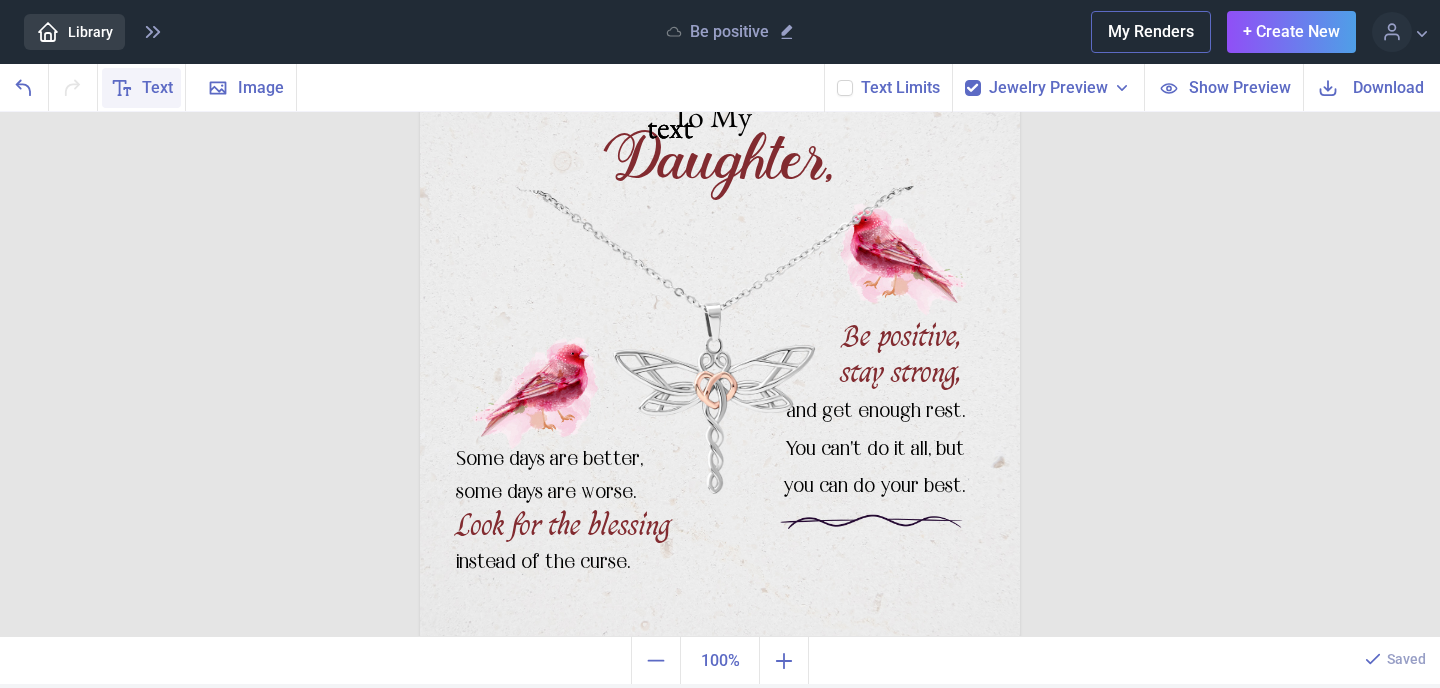 click on "Text" at bounding box center [157, 88] 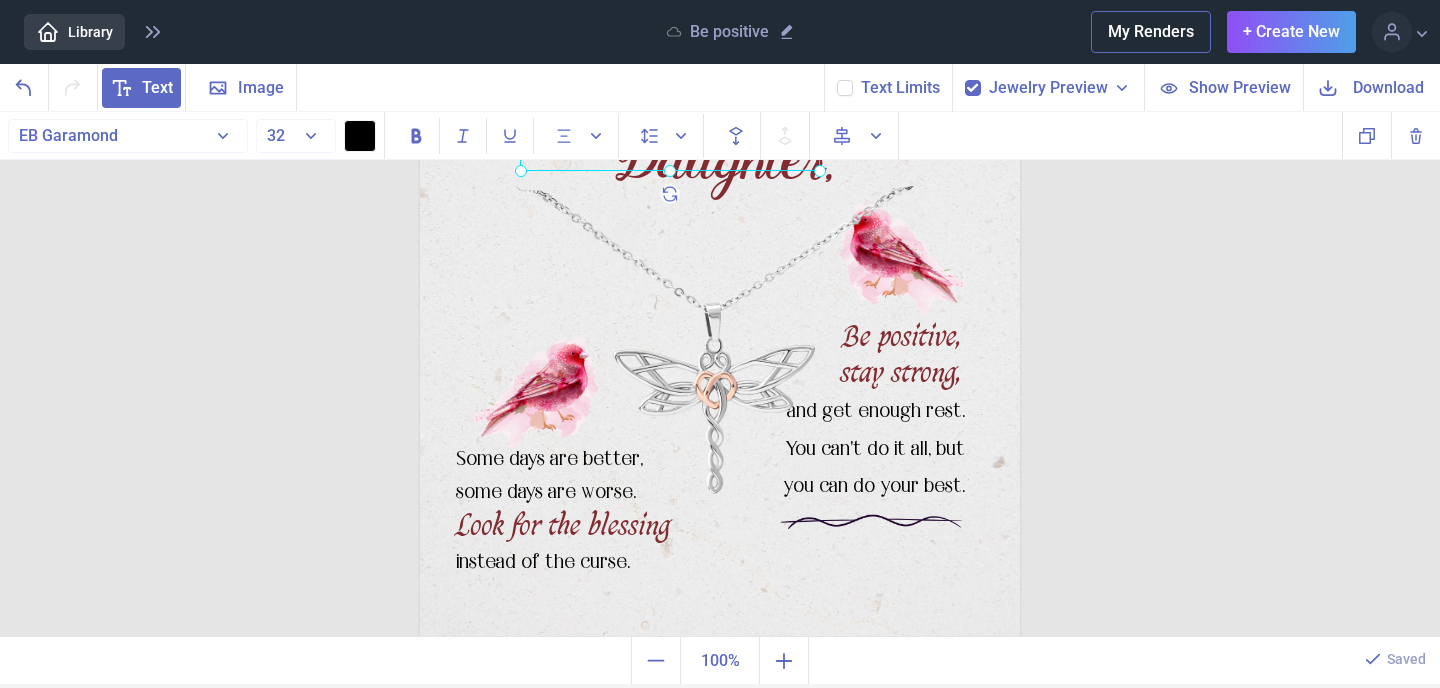 click on "Text" at bounding box center (157, 88) 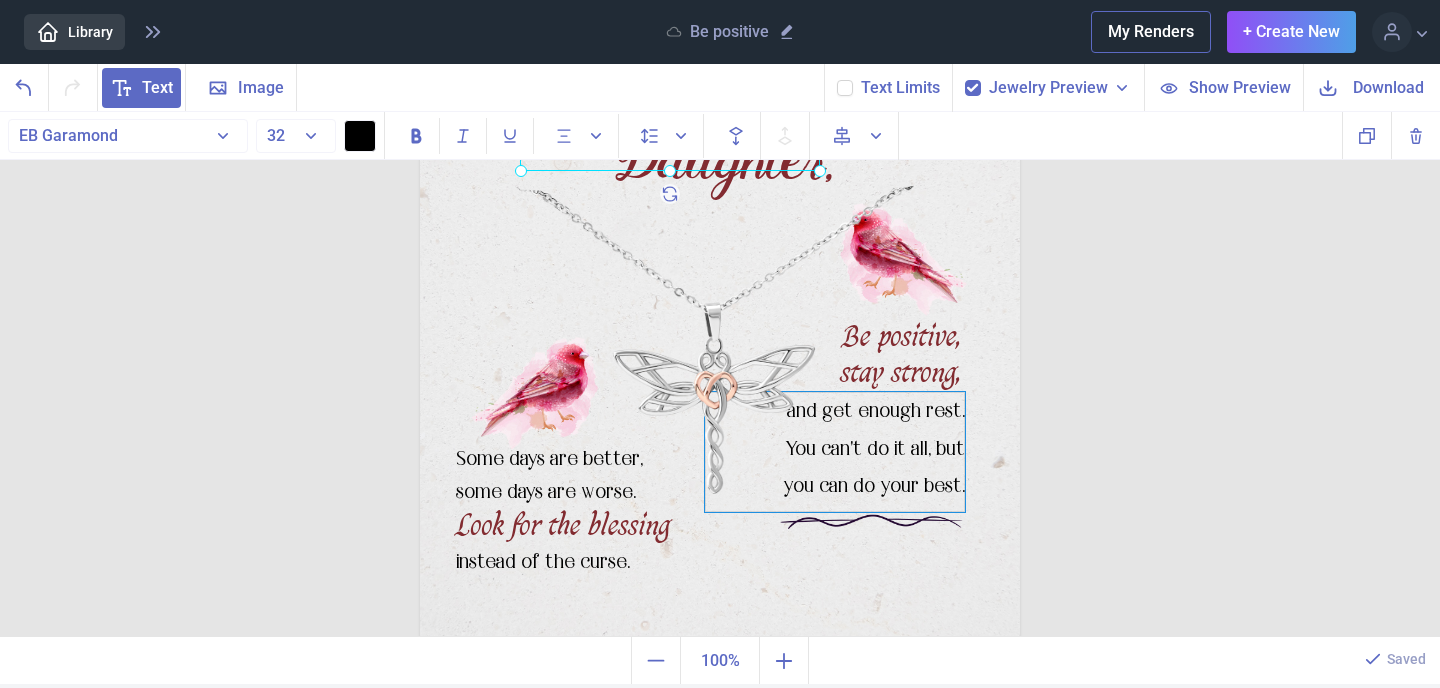 click on "and get enough rest.  You can't do it all, but  you can do your best." at bounding box center [720, 61] 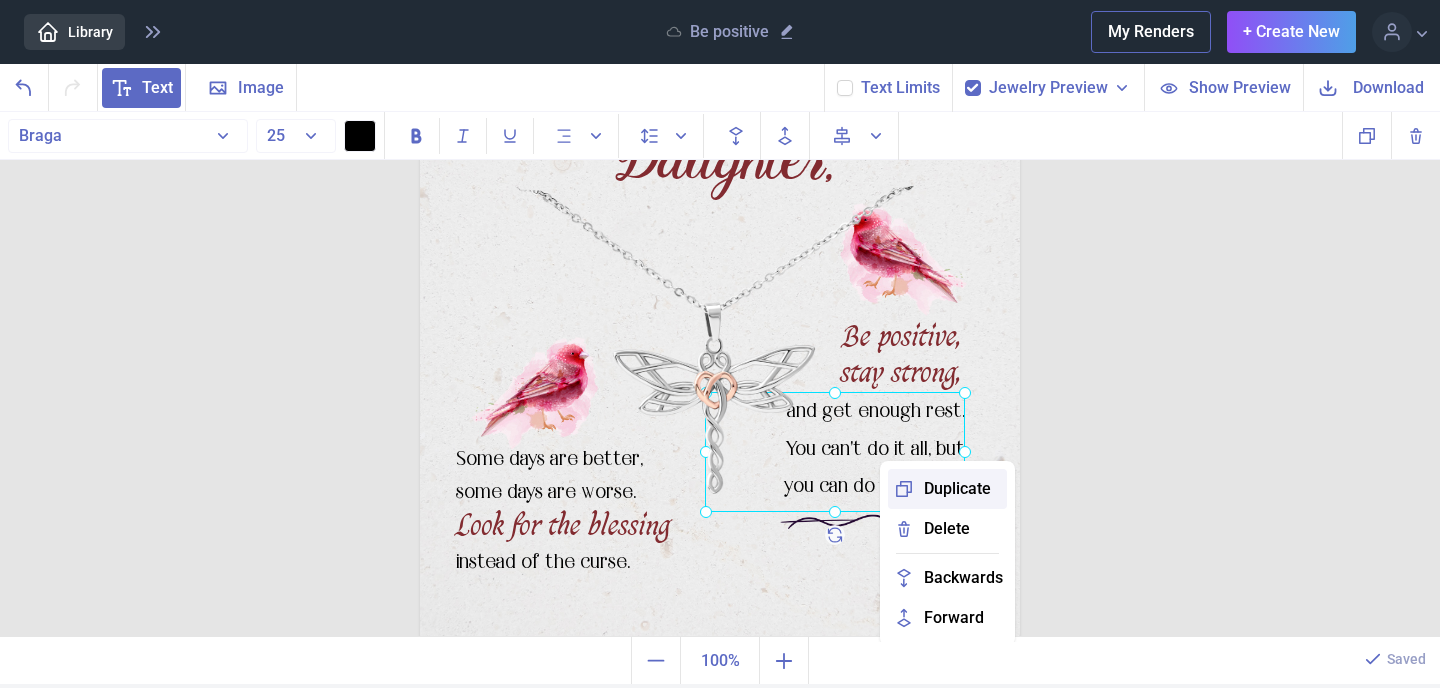 click on "Duplicate" at bounding box center [947, 489] 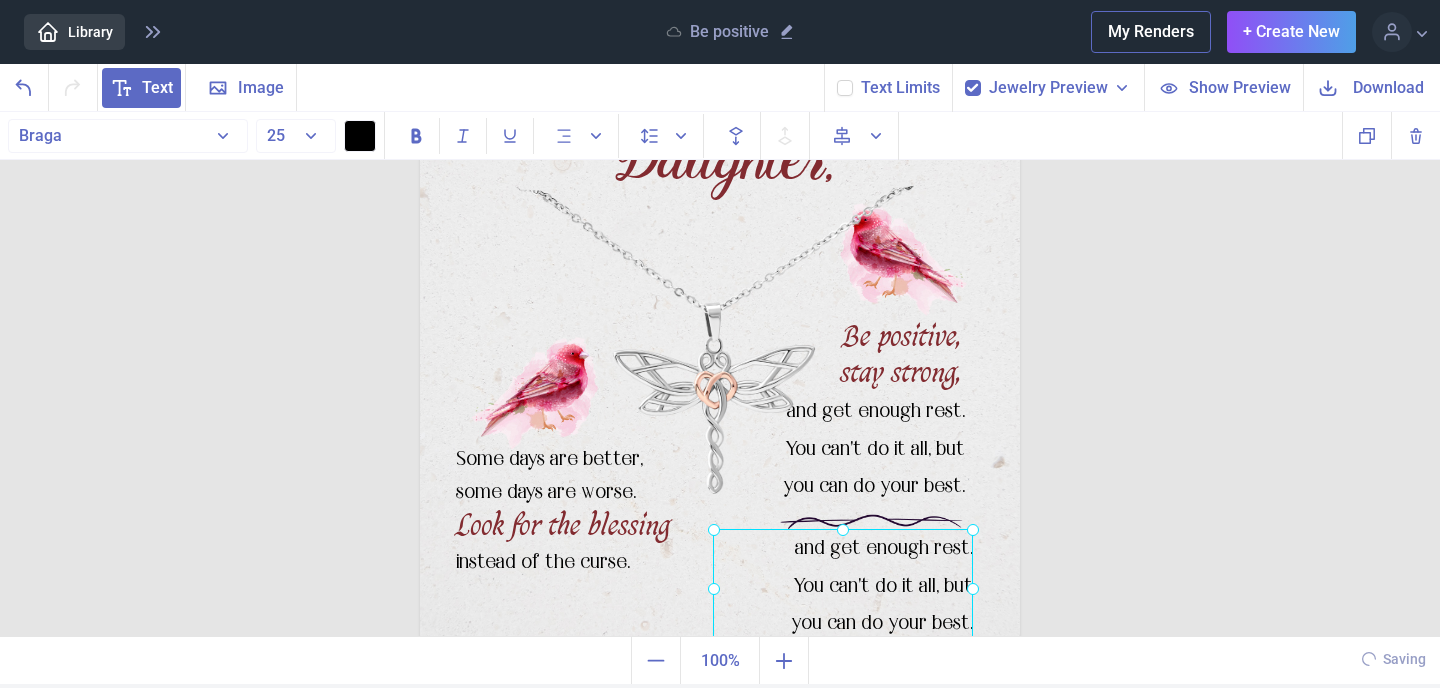 drag, startPoint x: 871, startPoint y: 465, endPoint x: 868, endPoint y: 593, distance: 128.03516 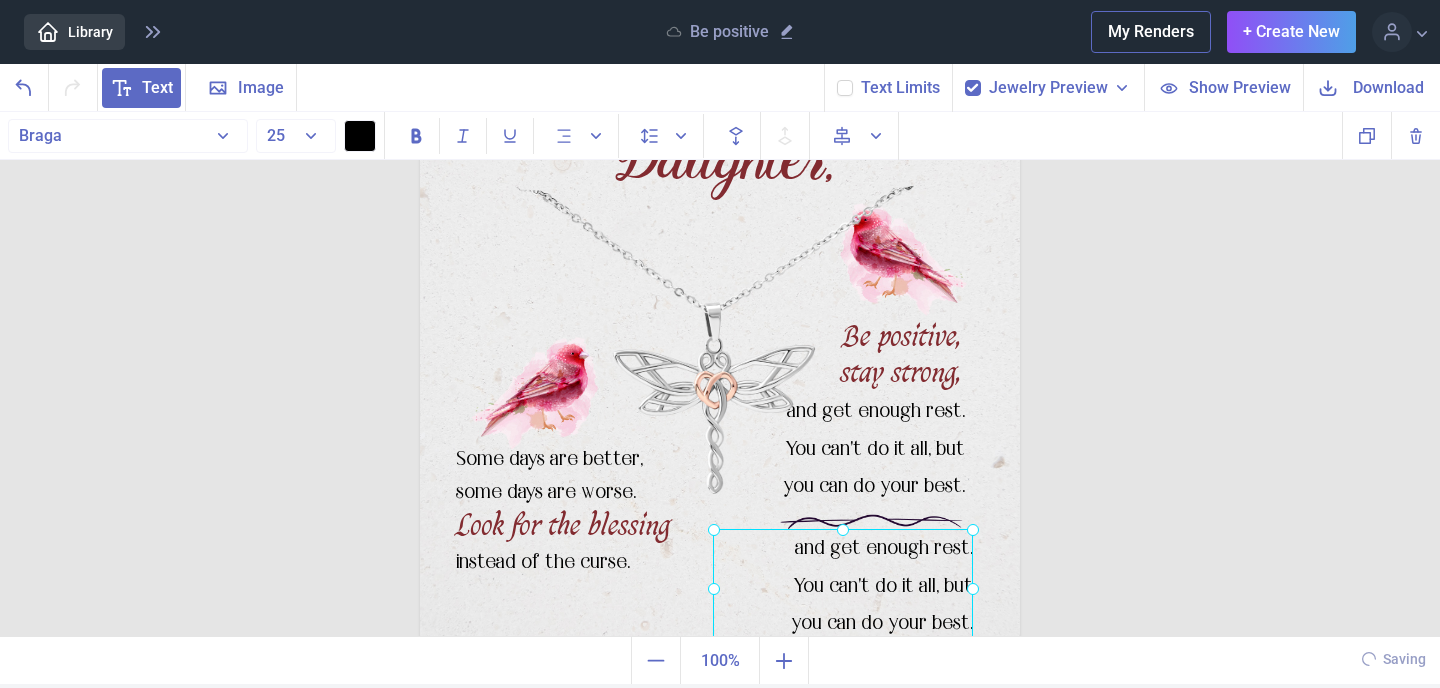 click on "and get enough rest.  You can't do it all, but  you can do your best." at bounding box center (420, 61) 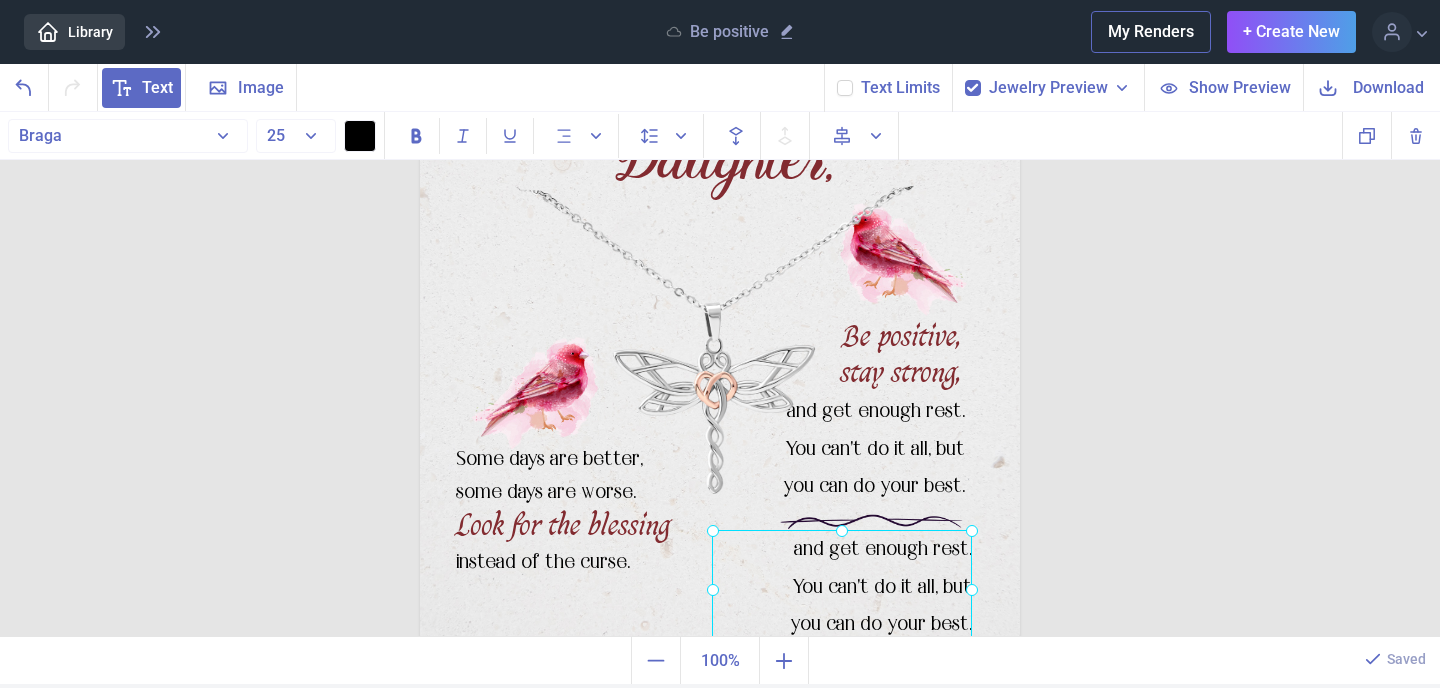 scroll, scrollTop: 140, scrollLeft: 0, axis: vertical 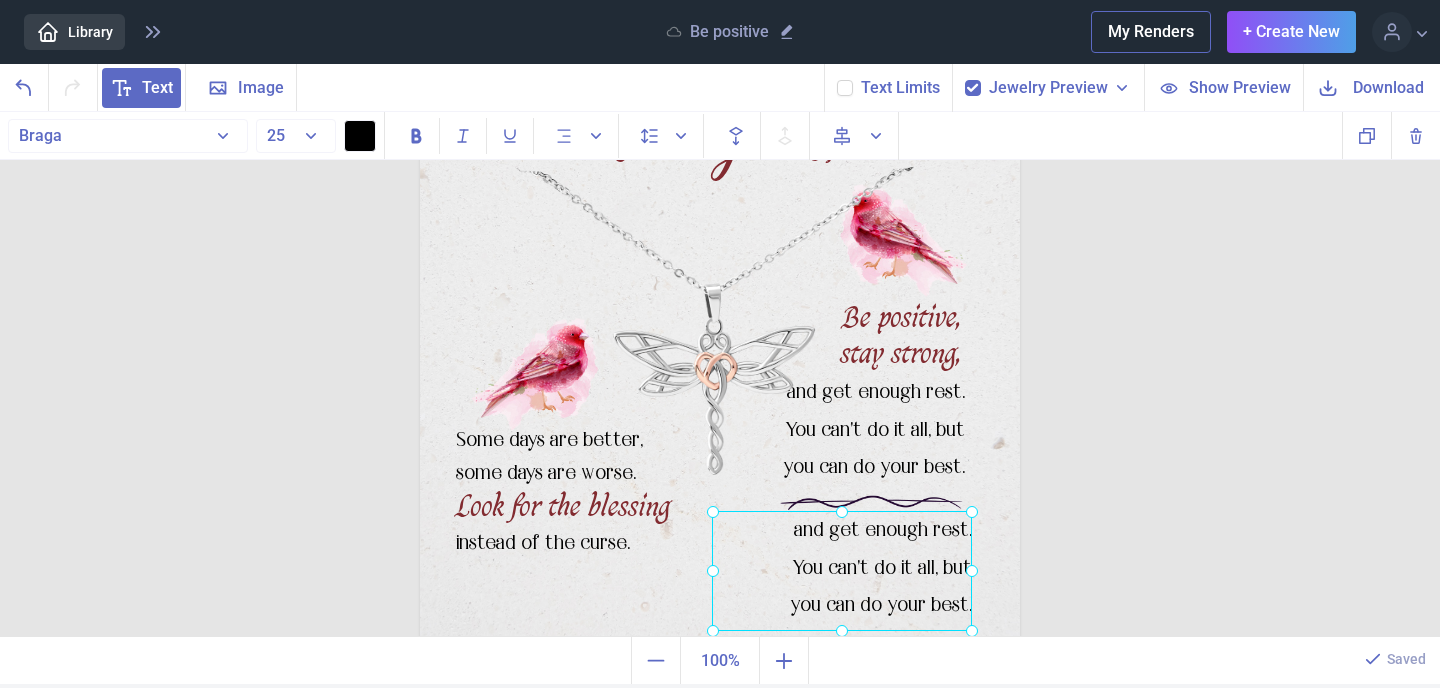 click at bounding box center (842, 571) 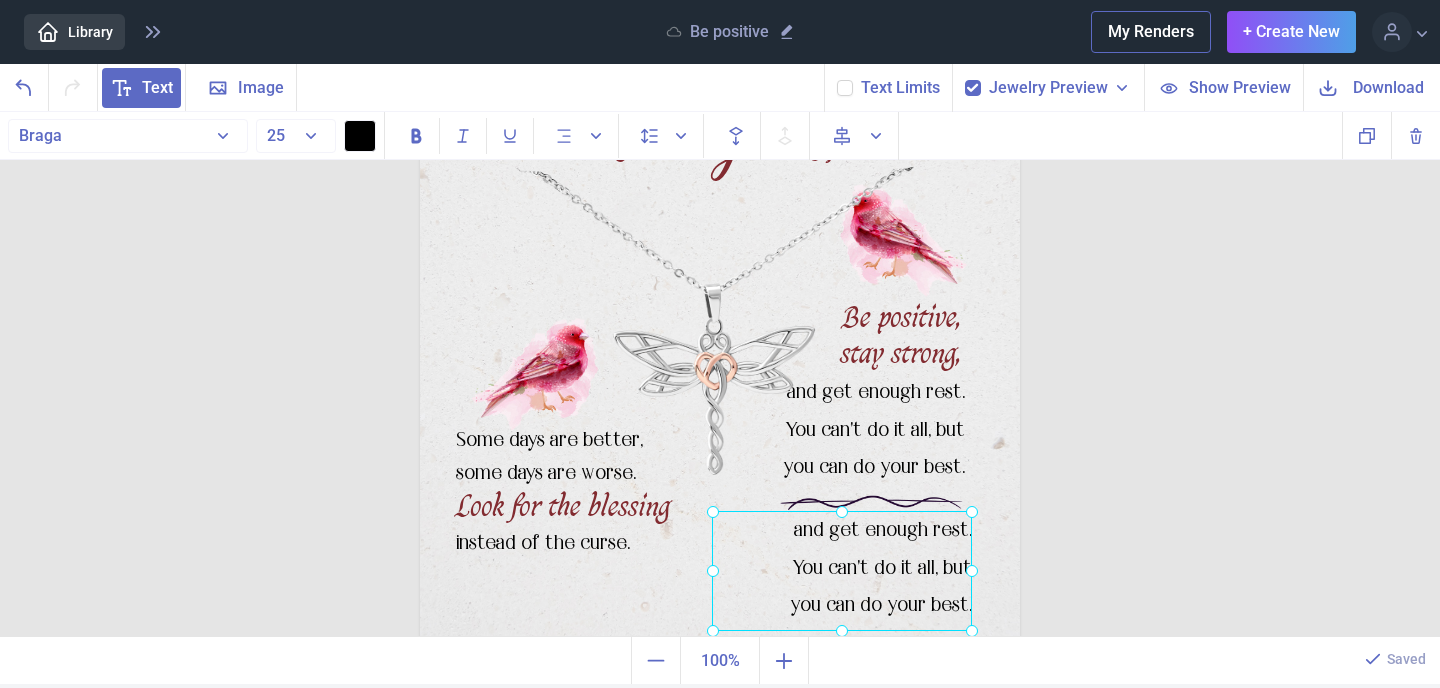 click at bounding box center (842, 571) 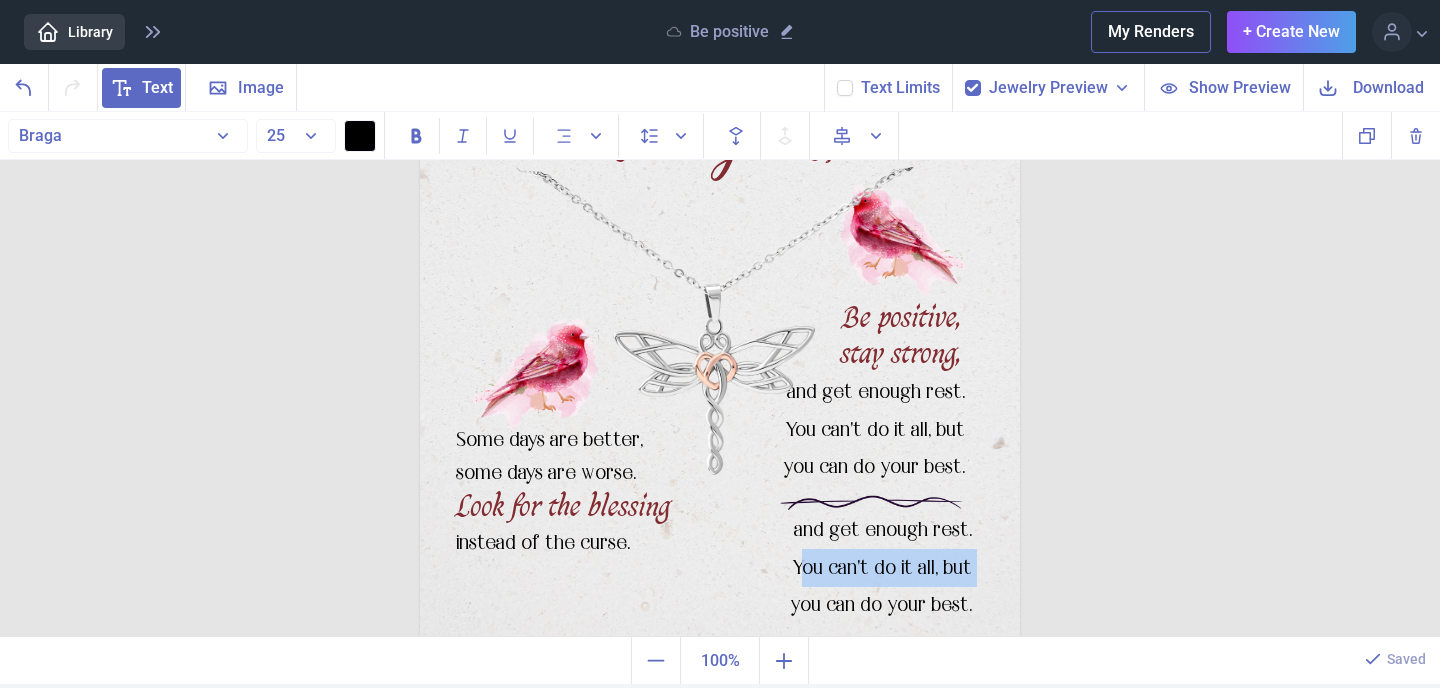 click on "and get enough rest.  You can't do it all, but  you can do your best." at bounding box center (842, 571) 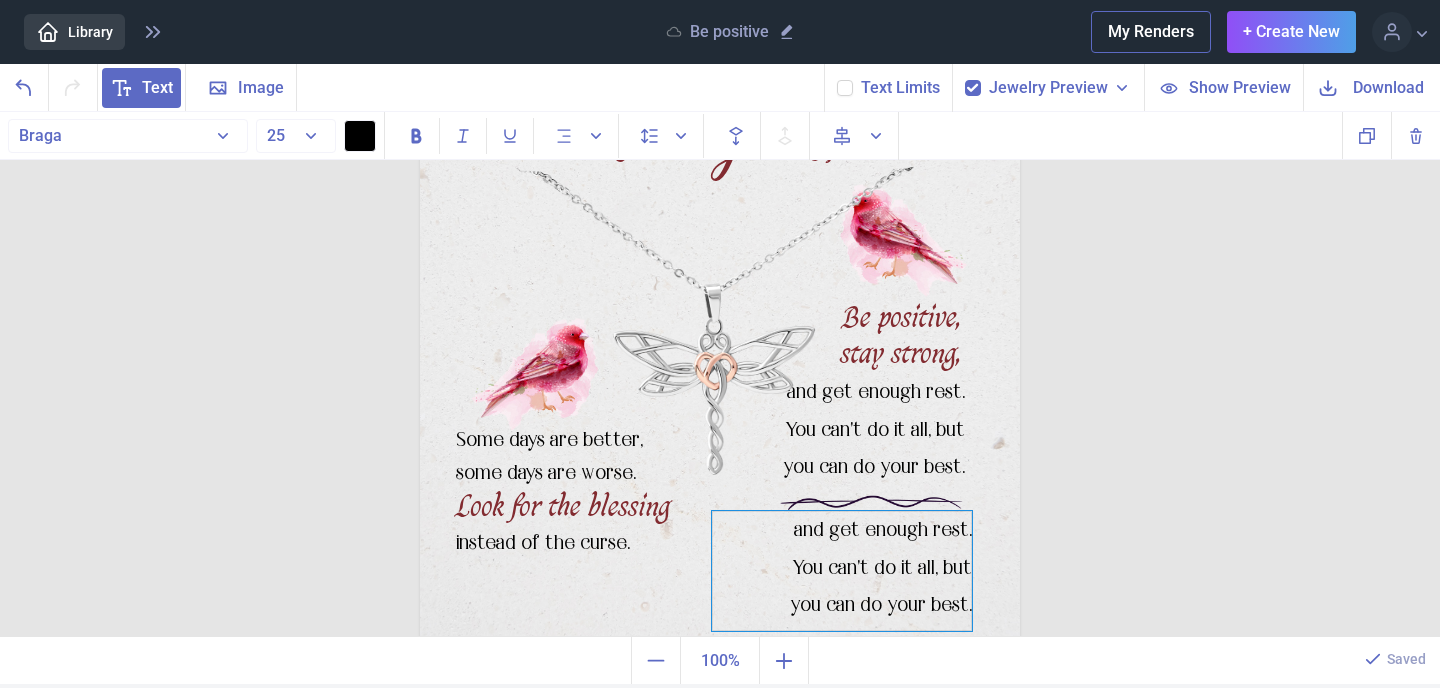click on "and get enough rest.  You can't do it all, but  you can do your best." at bounding box center [842, 571] 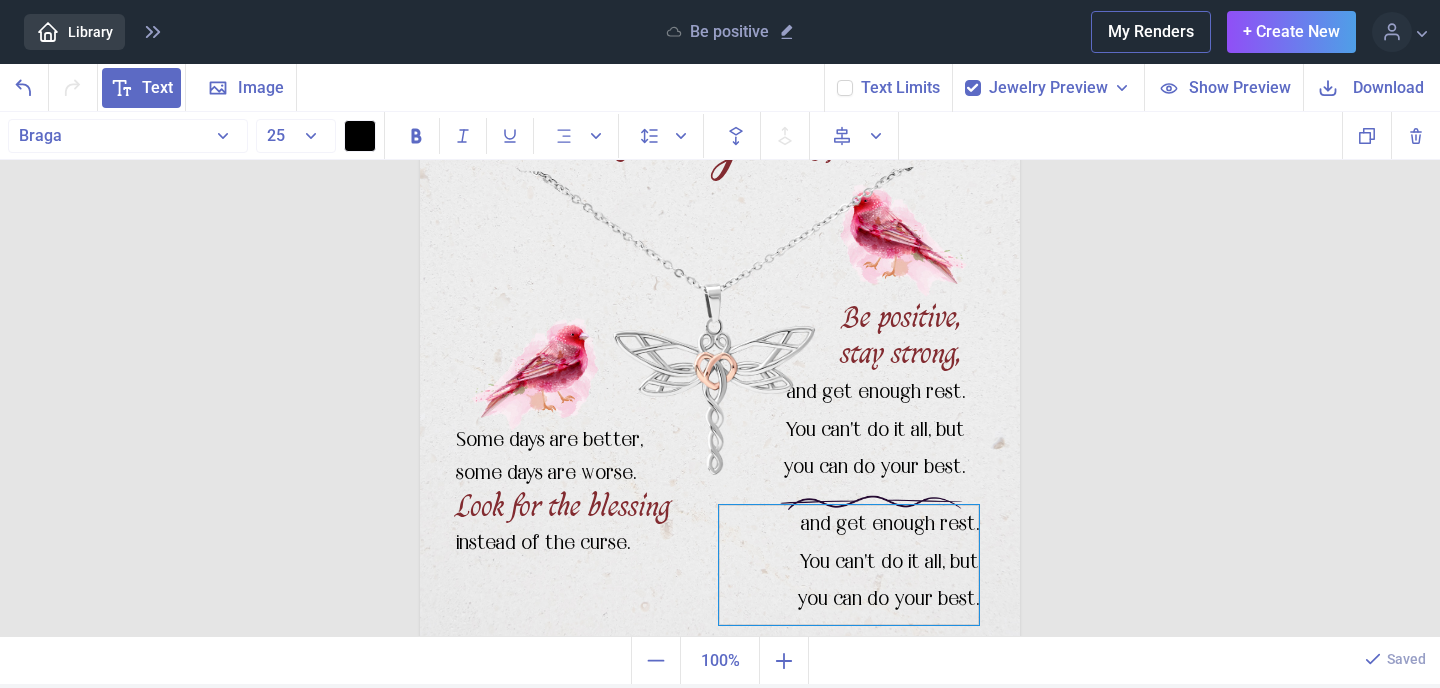 click on "and get enough rest.  You can't do it all, but  you can do your best." at bounding box center [849, 565] 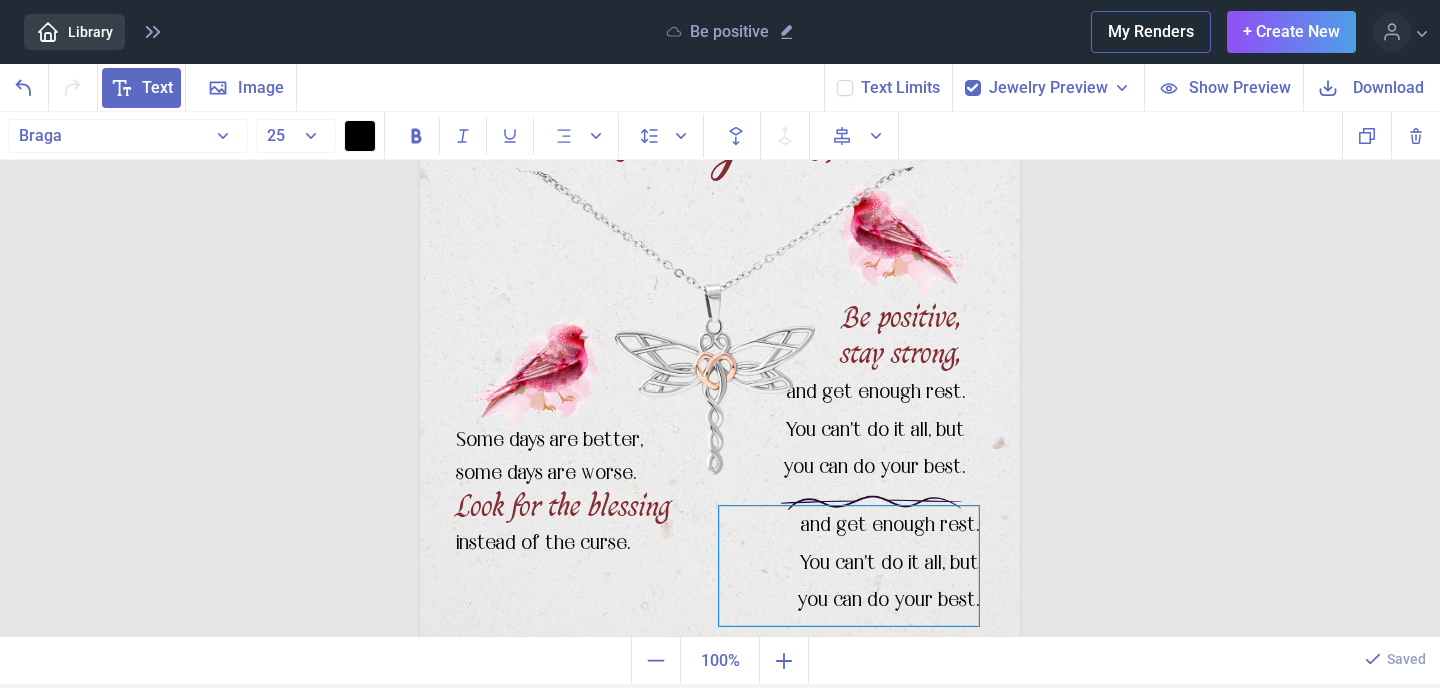 click on "and get enough rest.  You can't do it all, but  you can do your best." at bounding box center (849, 566) 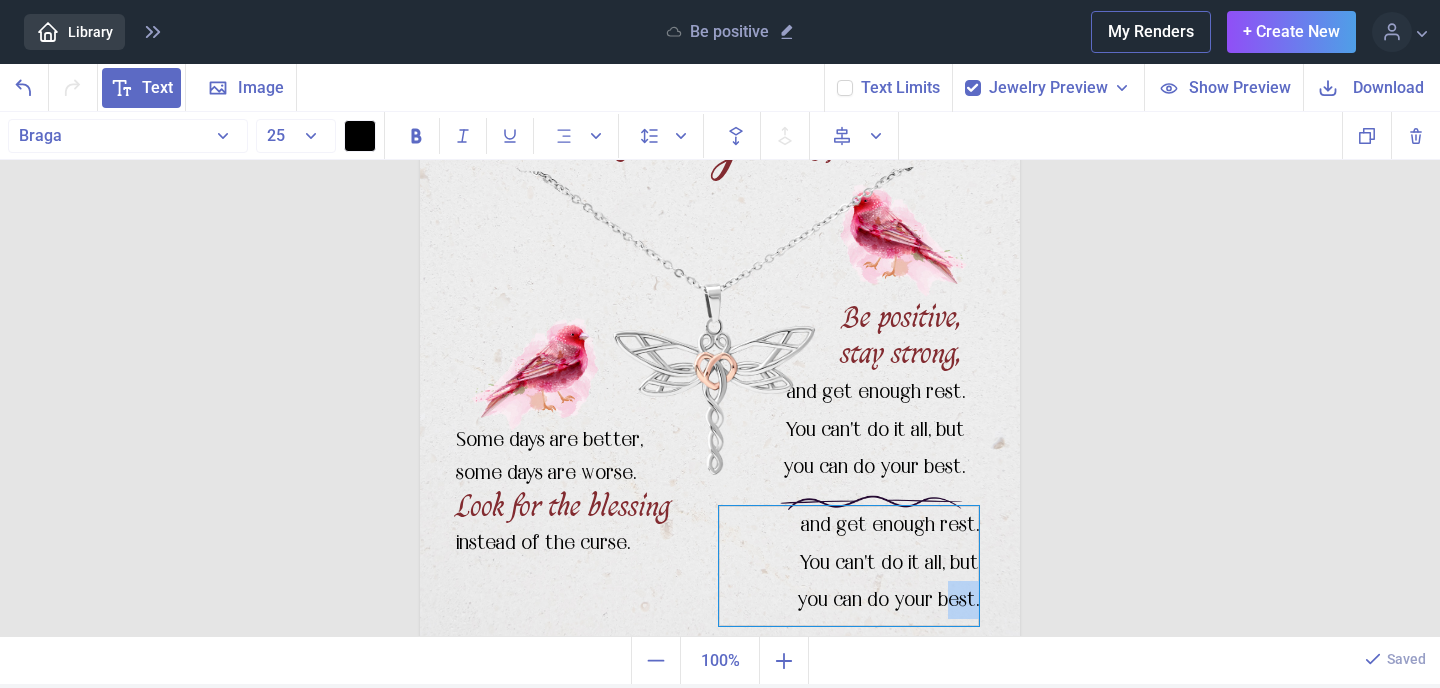 click on "and get enough rest.  You can't do it all, but  you can do your best." at bounding box center [849, 566] 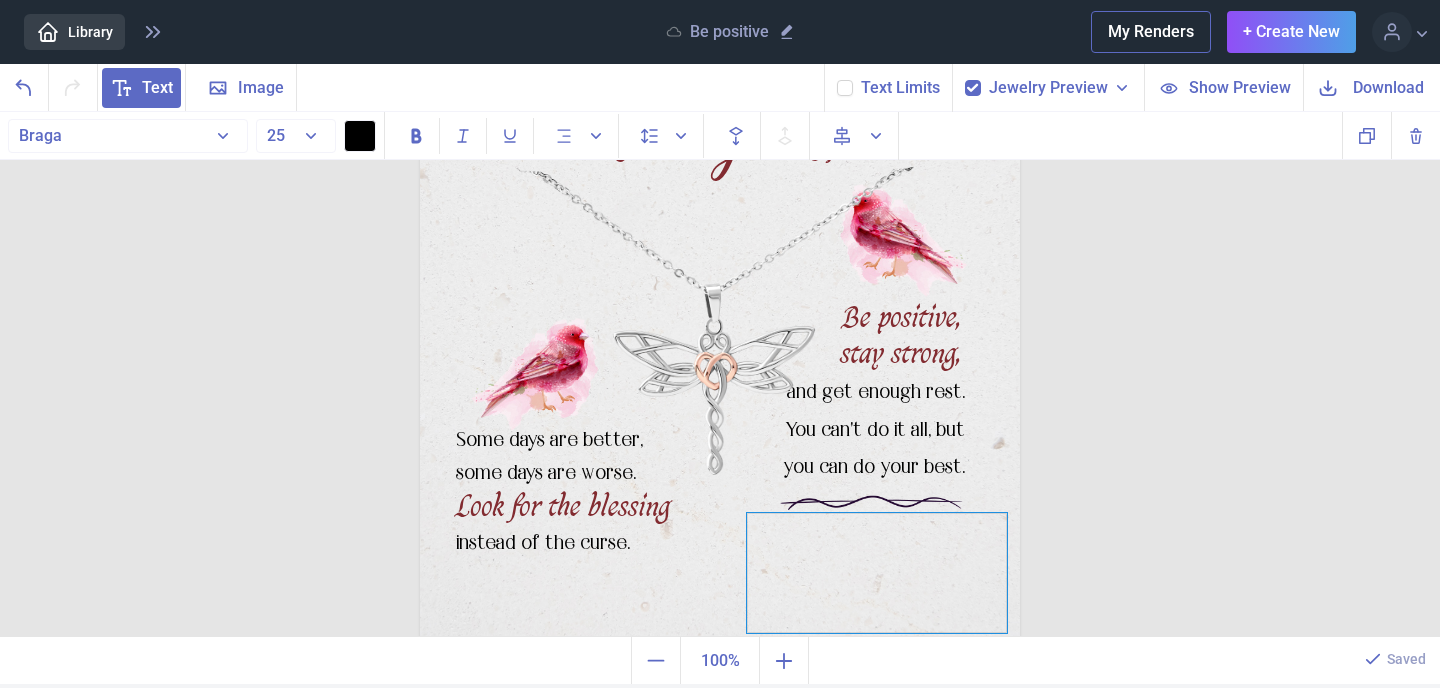 drag, startPoint x: 857, startPoint y: 592, endPoint x: 886, endPoint y: 599, distance: 29.832869 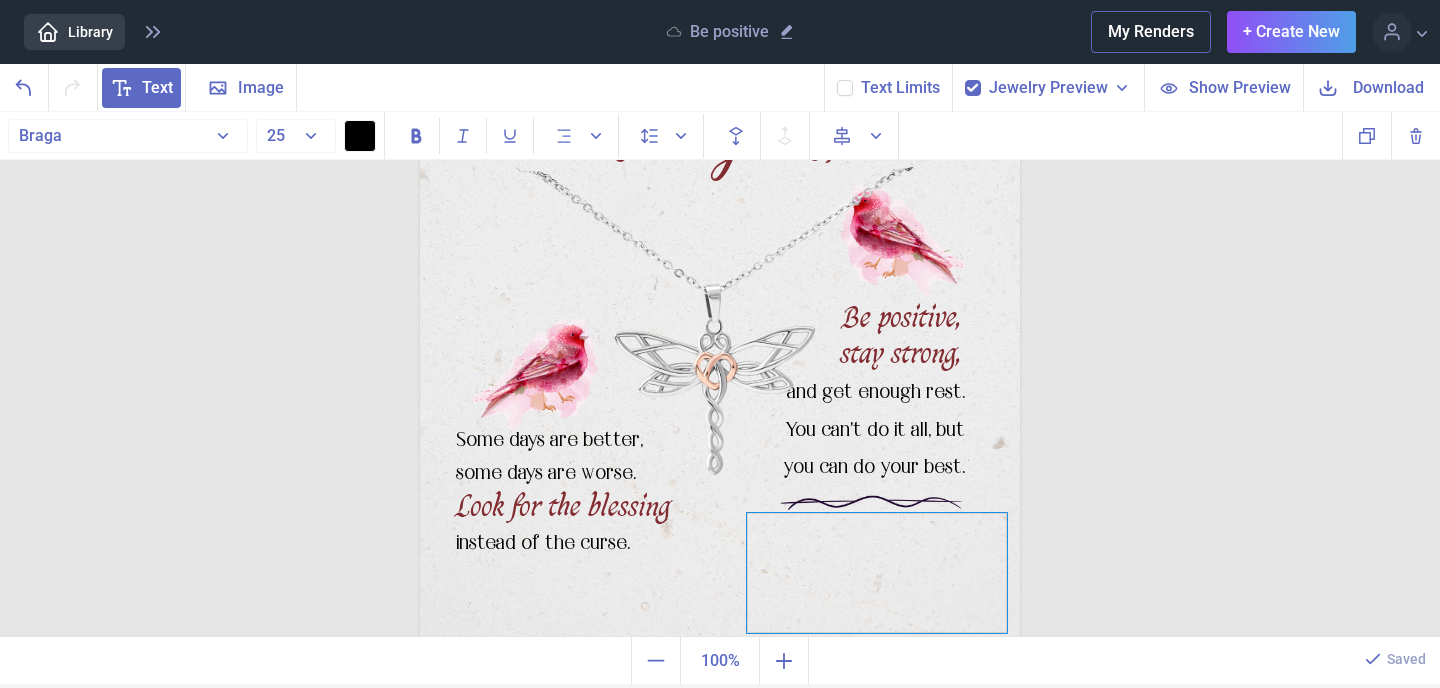 click at bounding box center (877, 573) 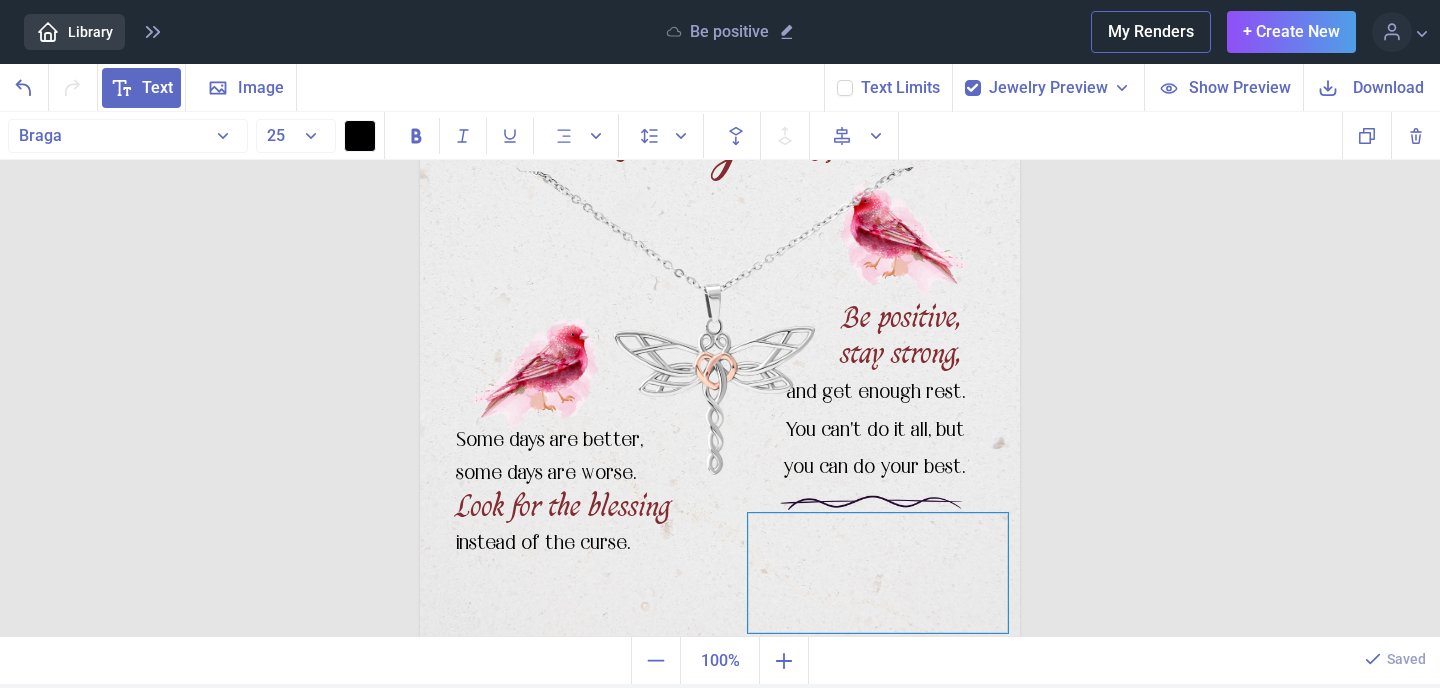 click at bounding box center (878, 573) 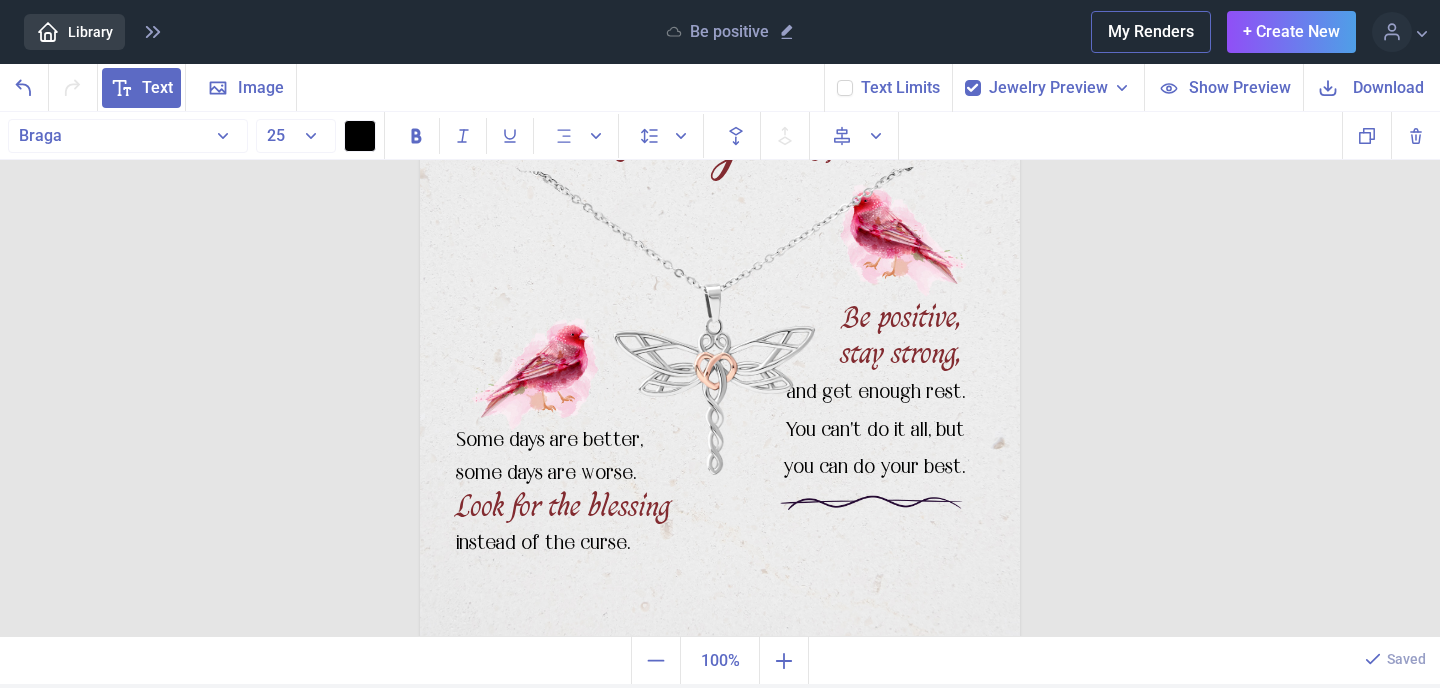 click at bounding box center (720, 342) 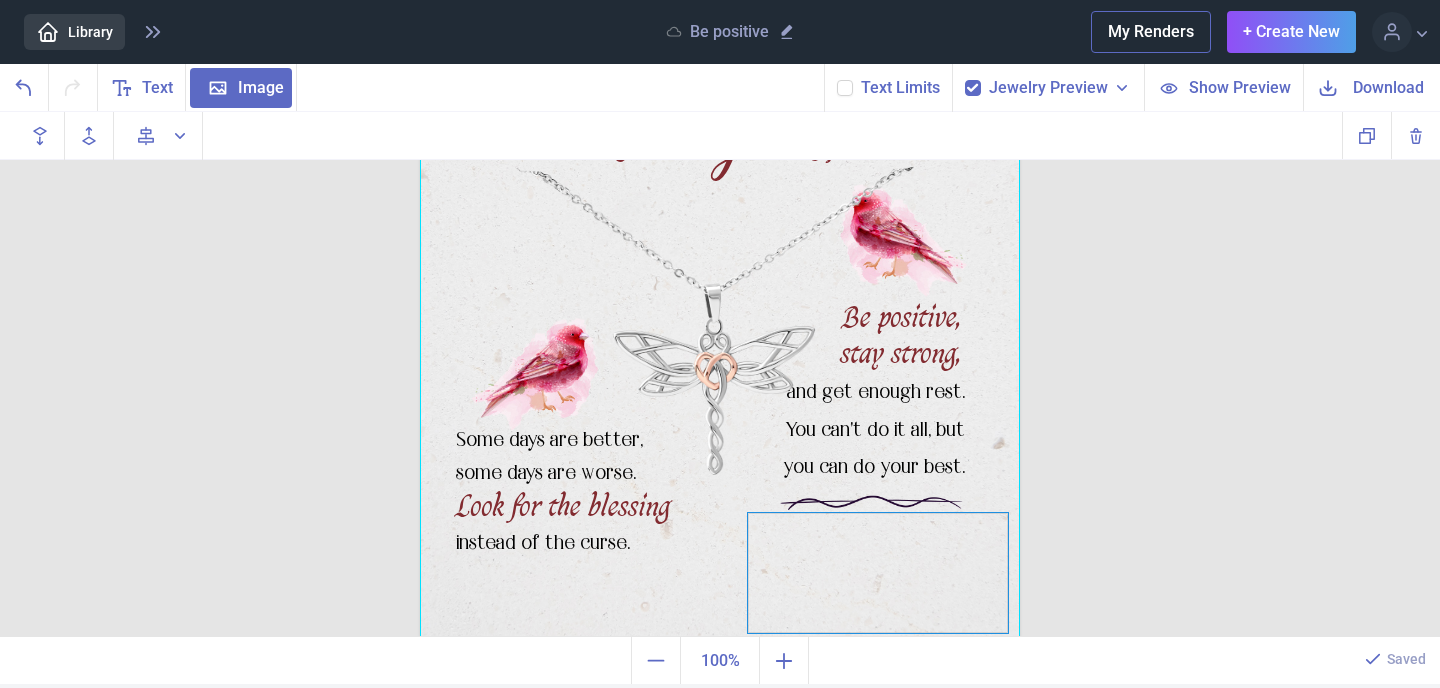 click at bounding box center [878, 573] 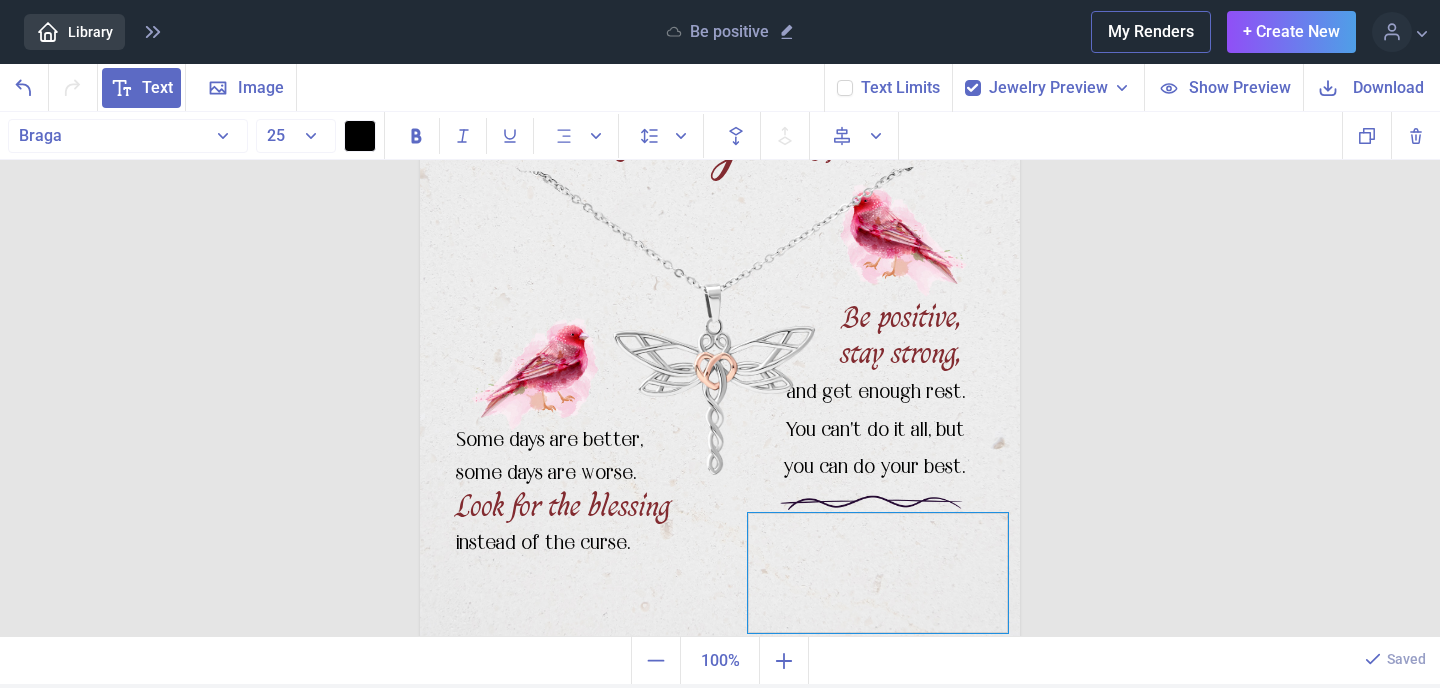 click at bounding box center [878, 573] 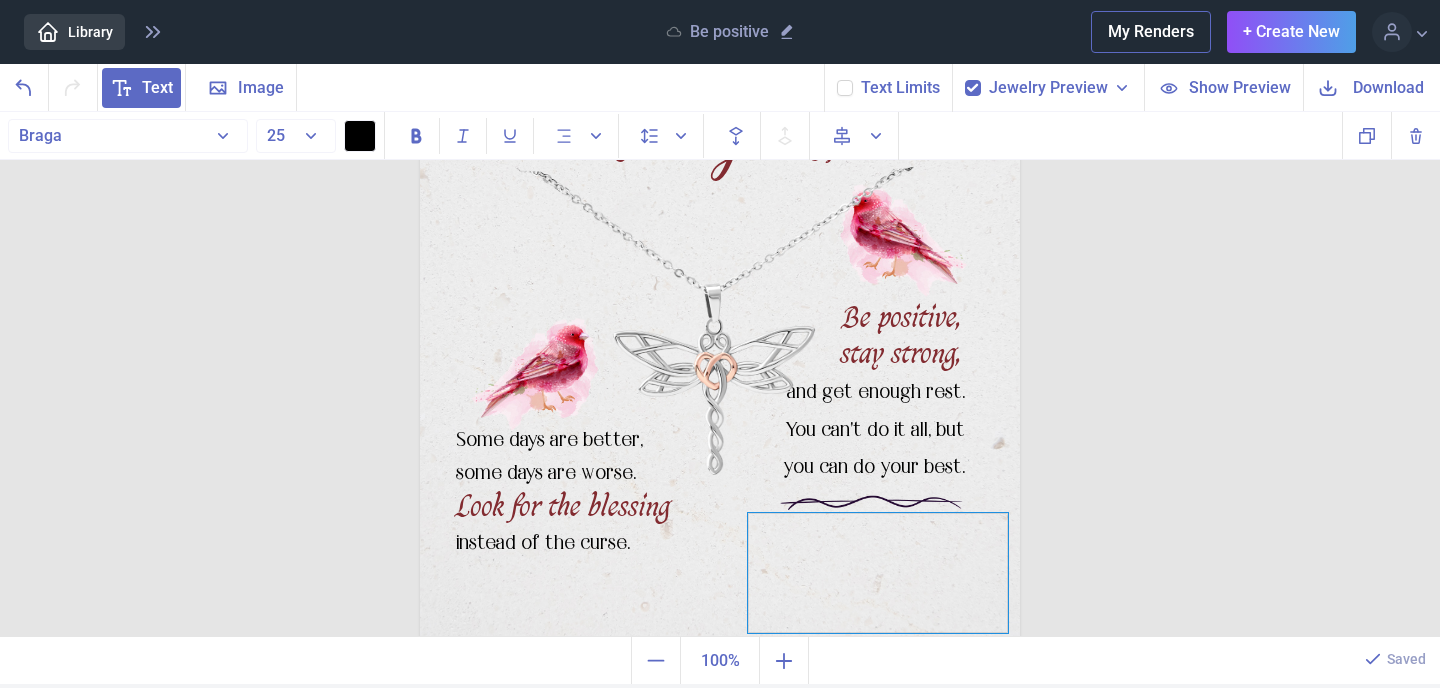 click at bounding box center (878, 573) 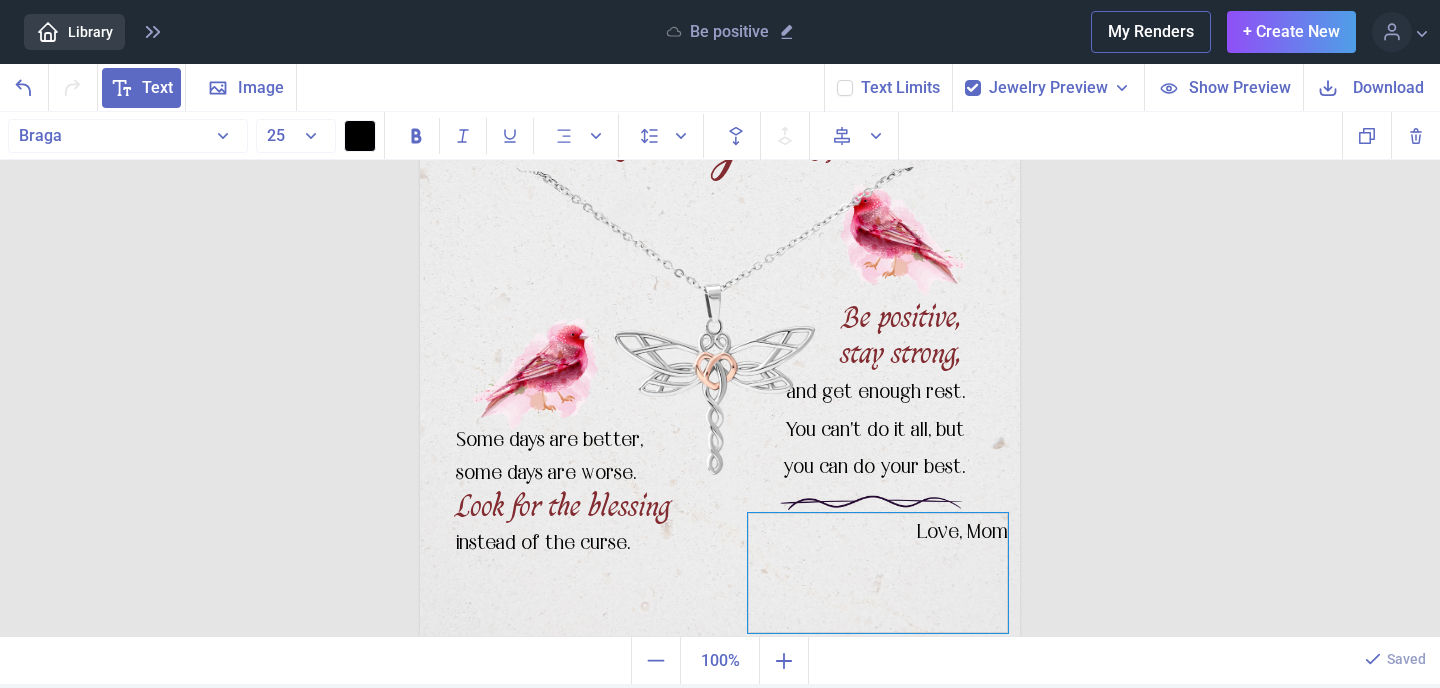 click on "Love, Mom" at bounding box center [878, 573] 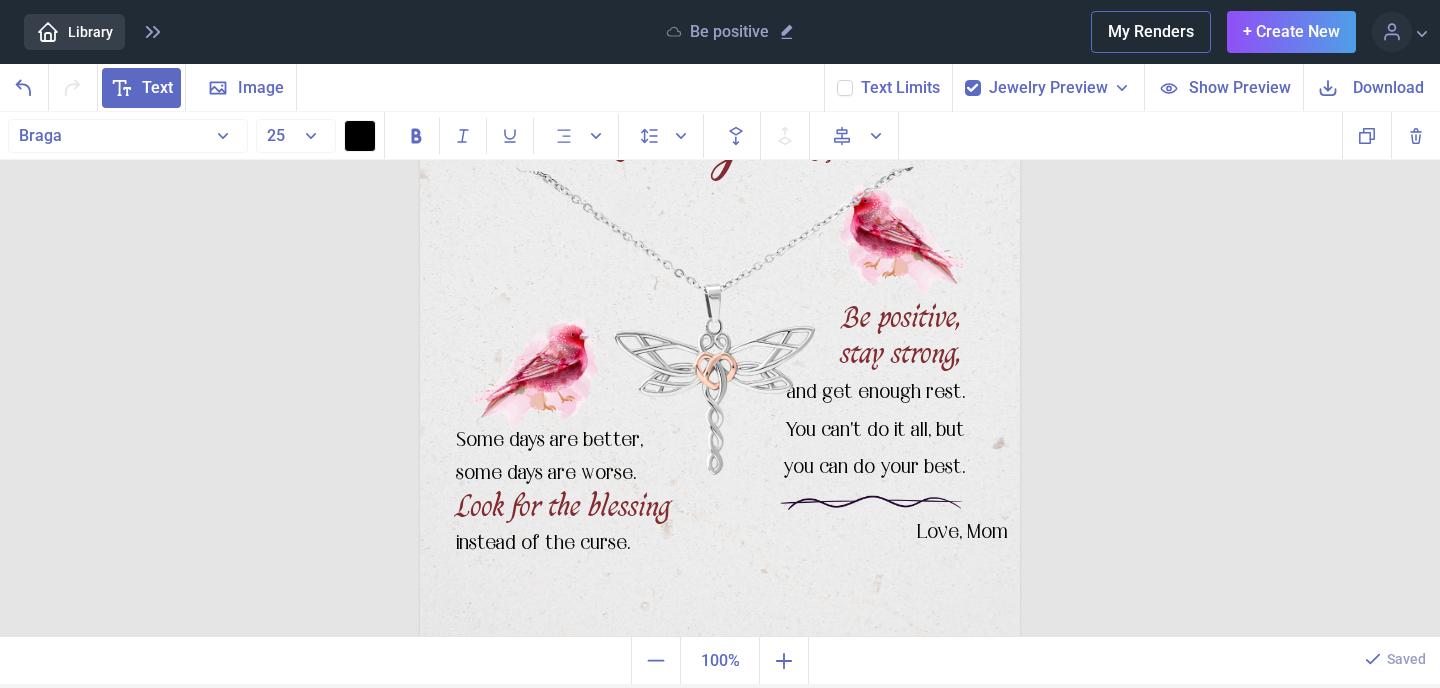 click at bounding box center (720, 342) 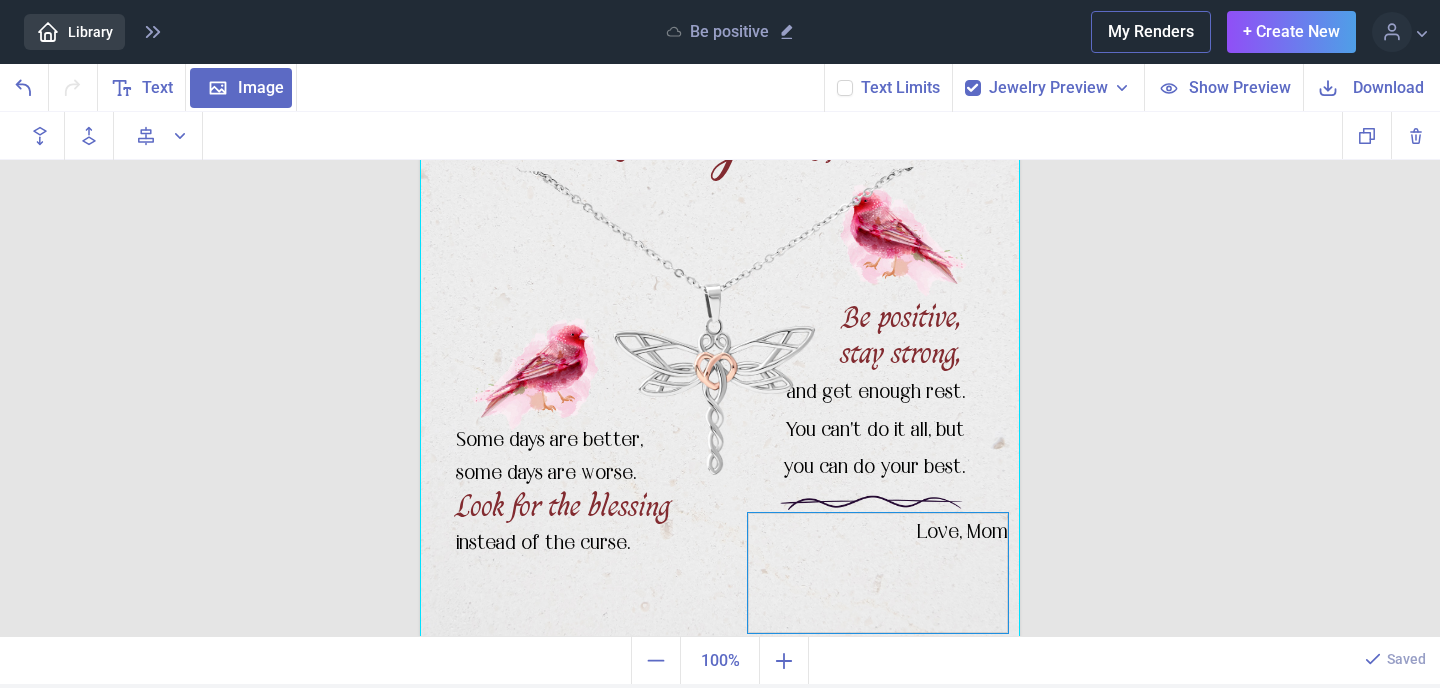 click on "Love, Mom" at bounding box center (878, 573) 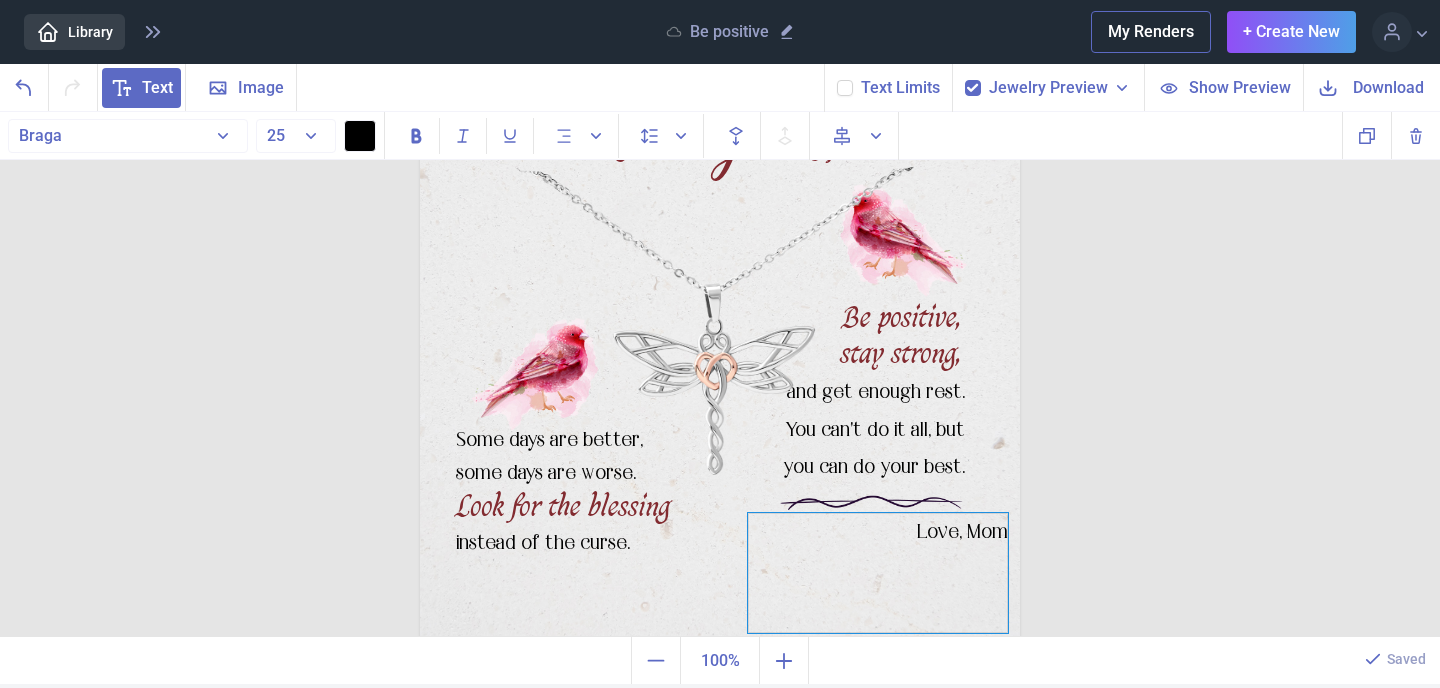 click on "Love, Mom" at bounding box center [878, 573] 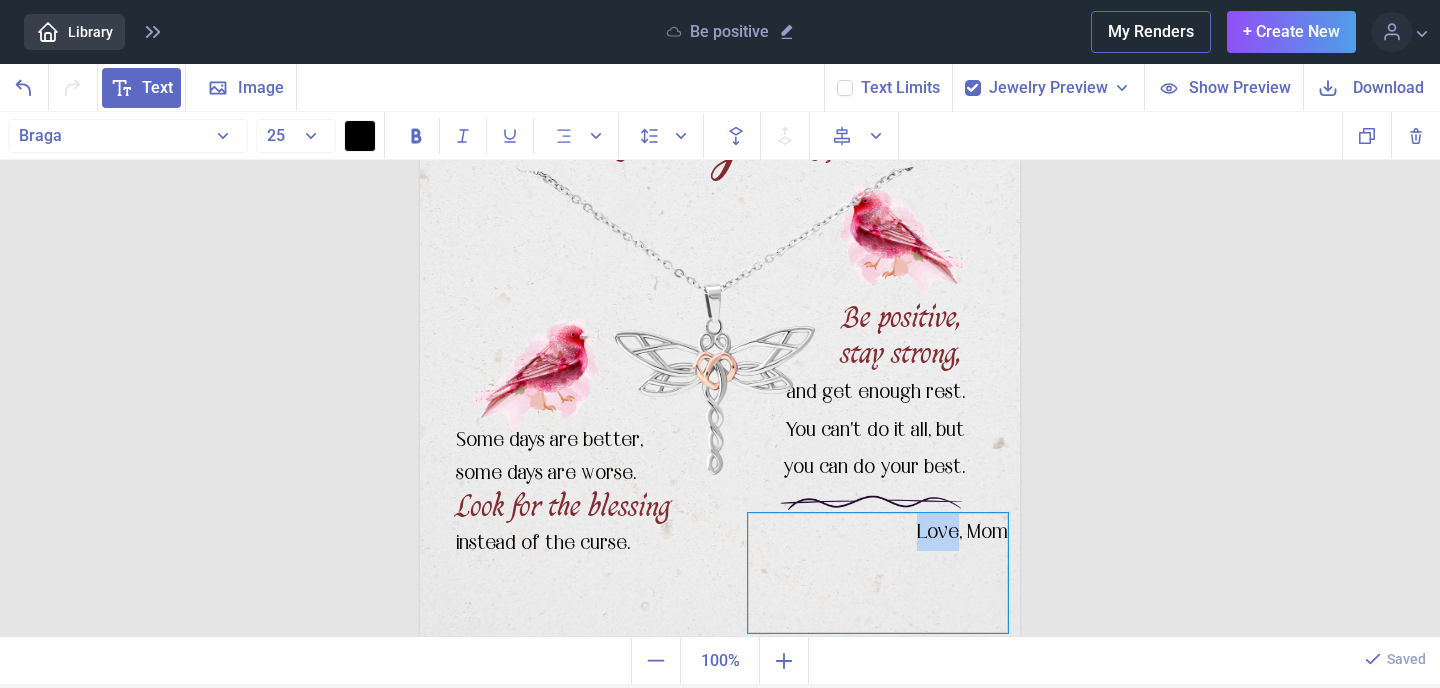 click on "Love, Mom" at bounding box center [878, 573] 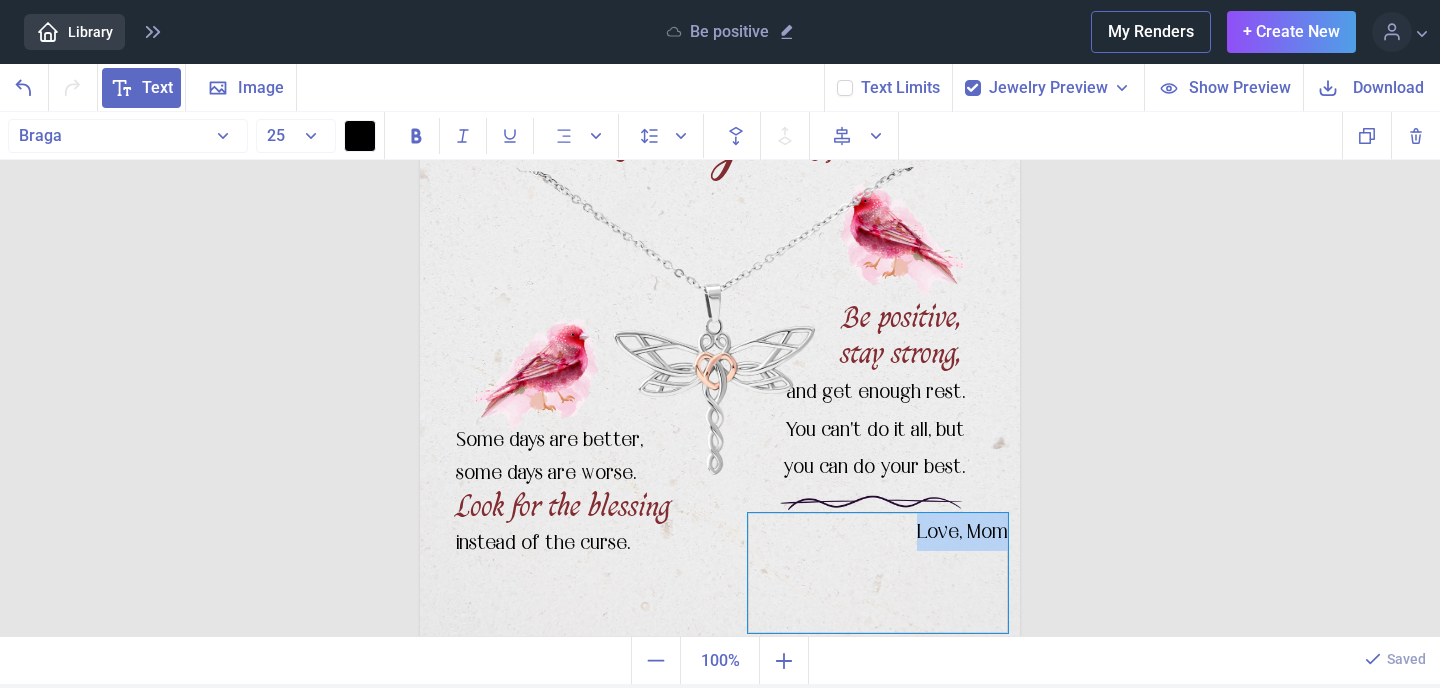 click on "Love, Mom" at bounding box center [878, 573] 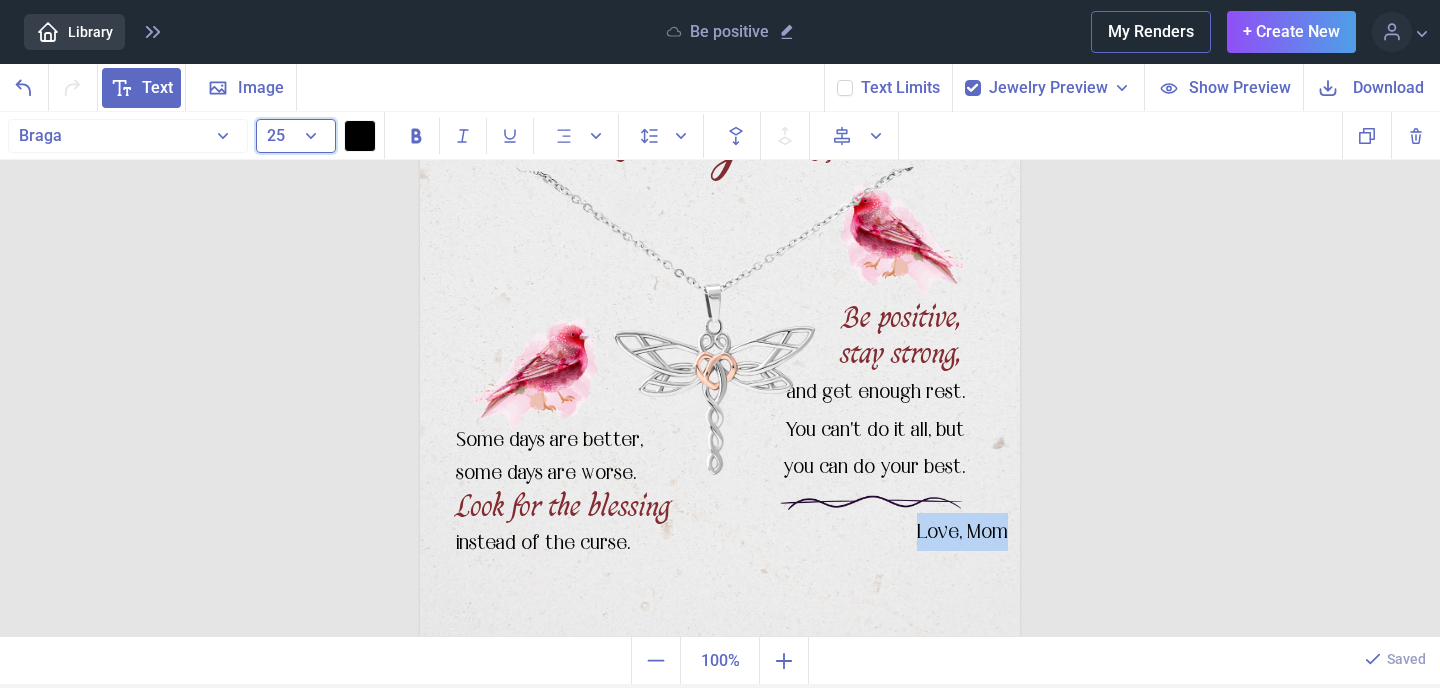 click on "25" at bounding box center [296, 136] 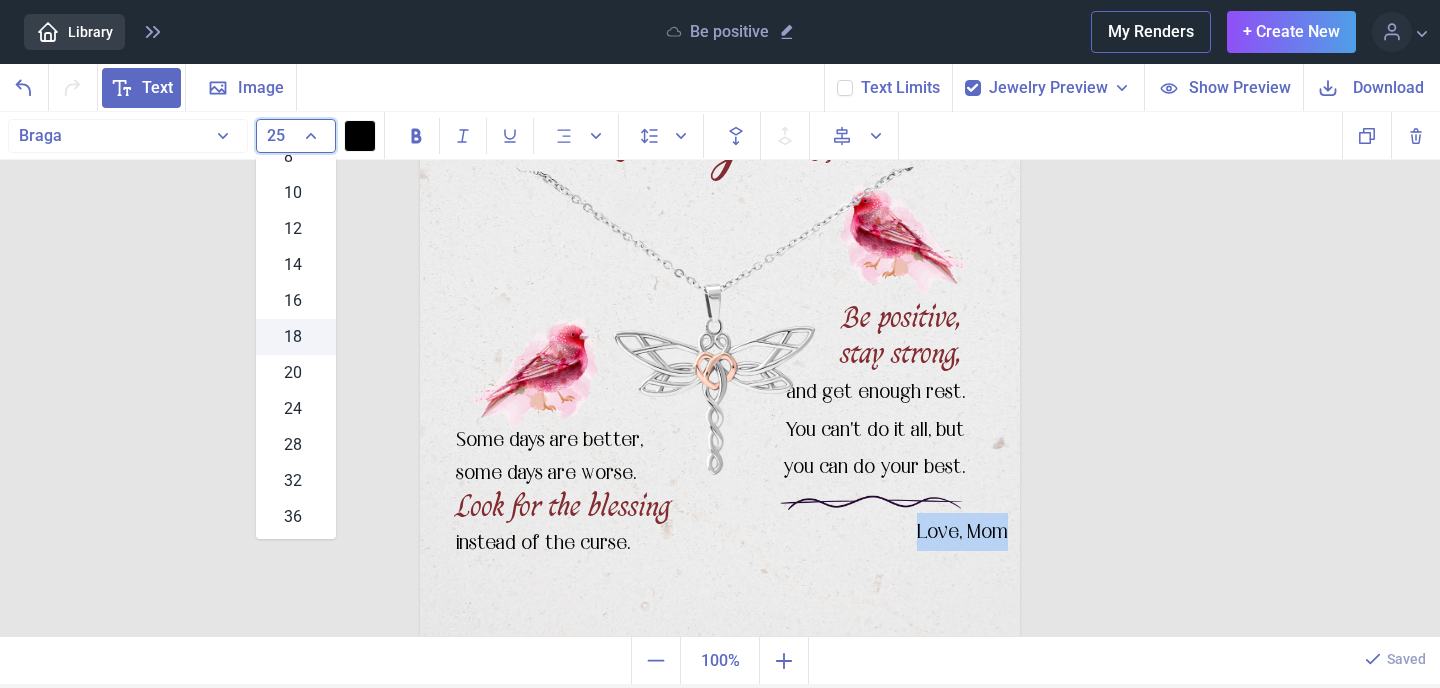 scroll, scrollTop: 96, scrollLeft: 0, axis: vertical 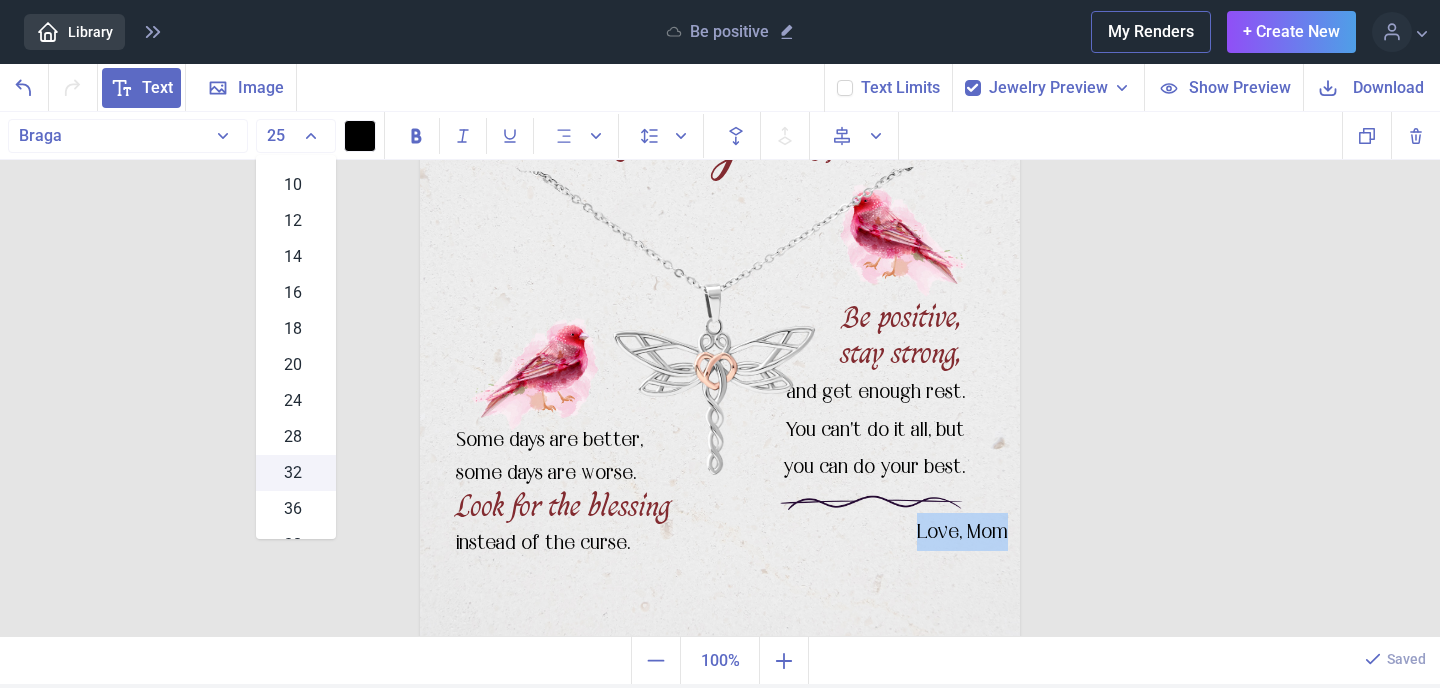 click on "32" at bounding box center [293, 473] 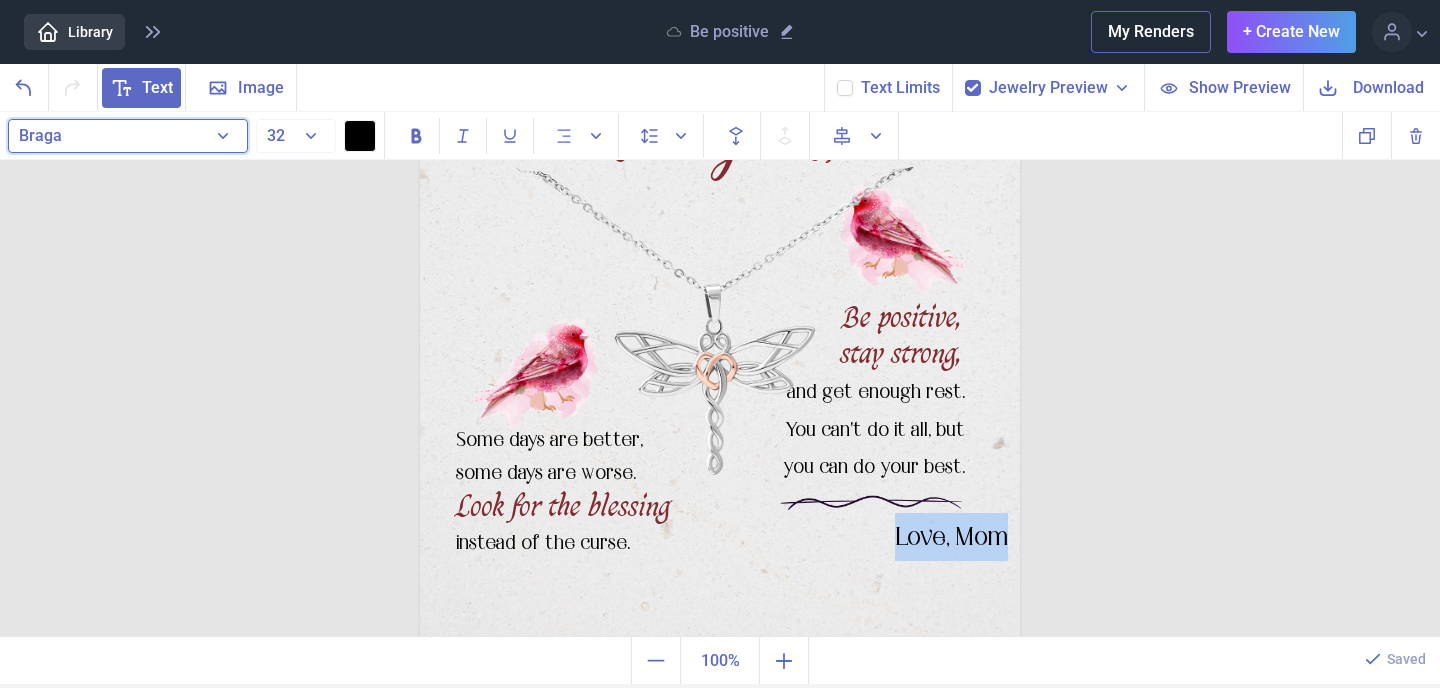 click on "Braga" at bounding box center [128, 136] 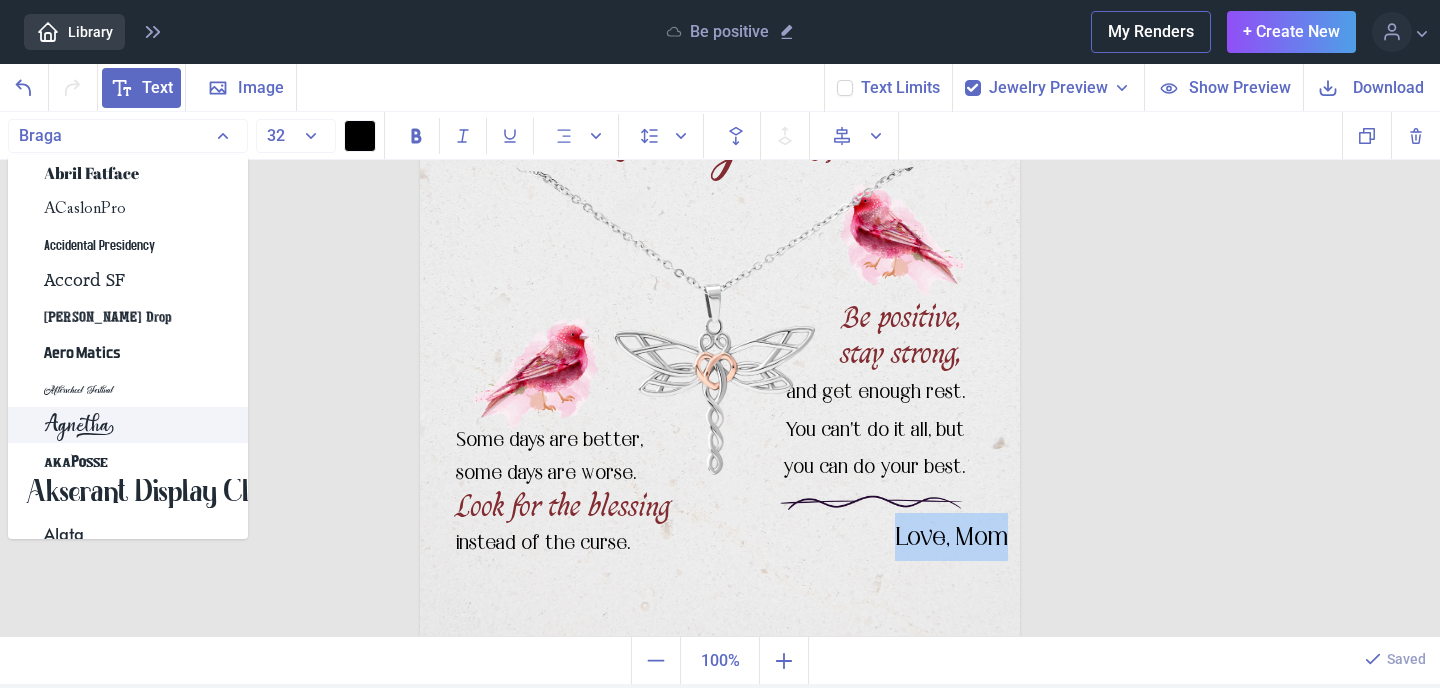 click on "Agnetha" at bounding box center [128, 425] 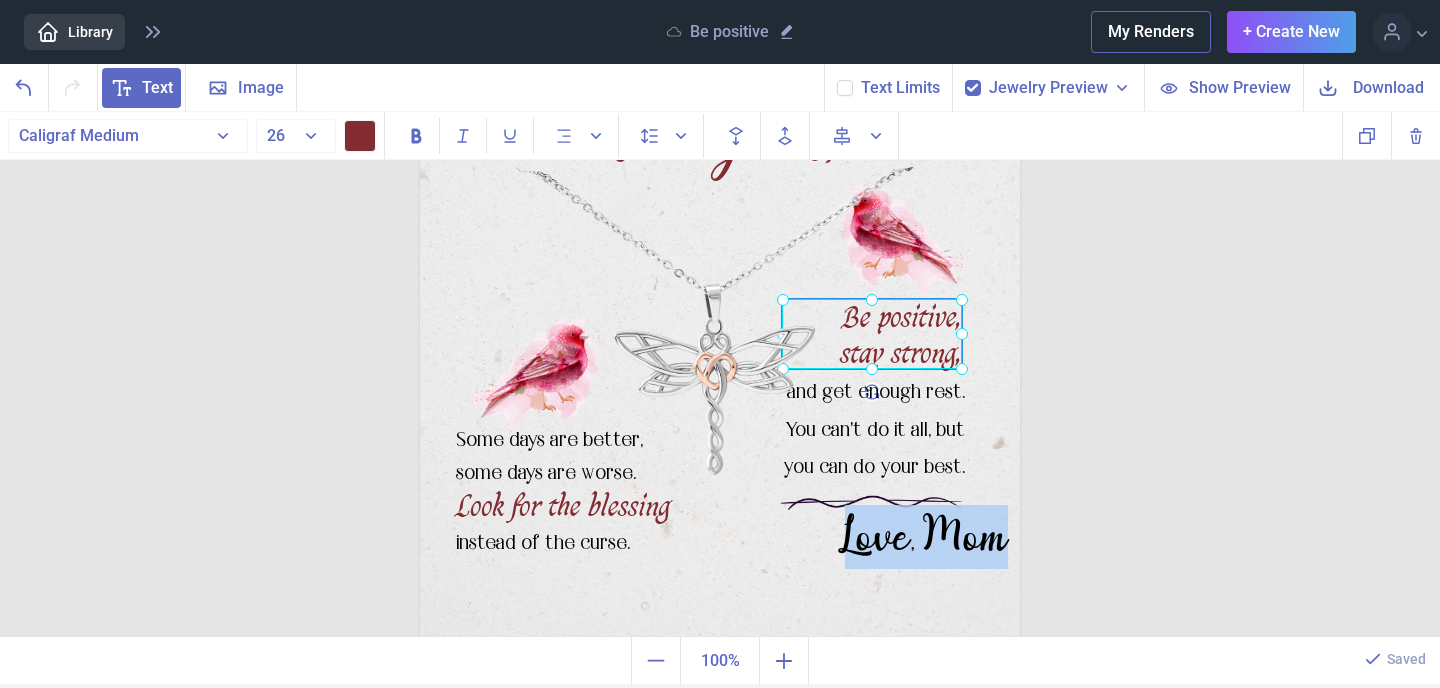 click on "Be positive,  stay strong," at bounding box center [420, 42] 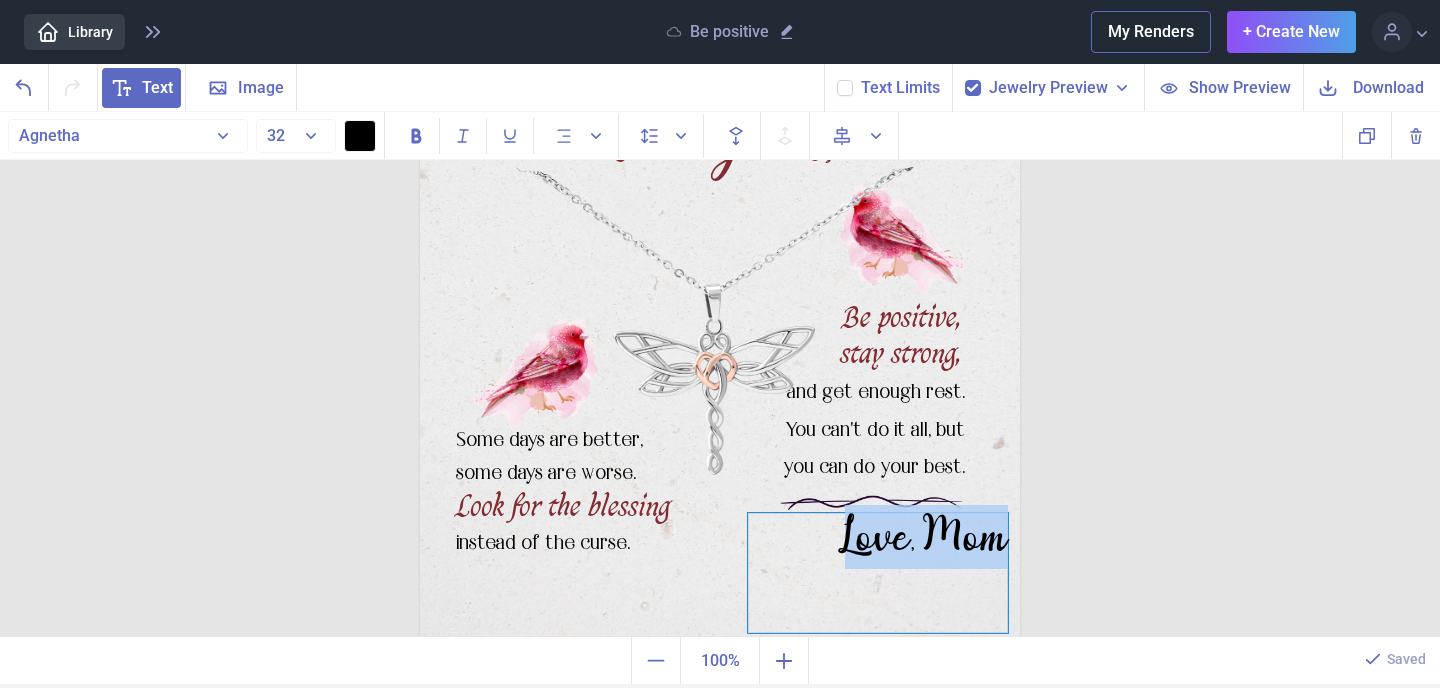 click on "Love, Mom" at bounding box center (878, 573) 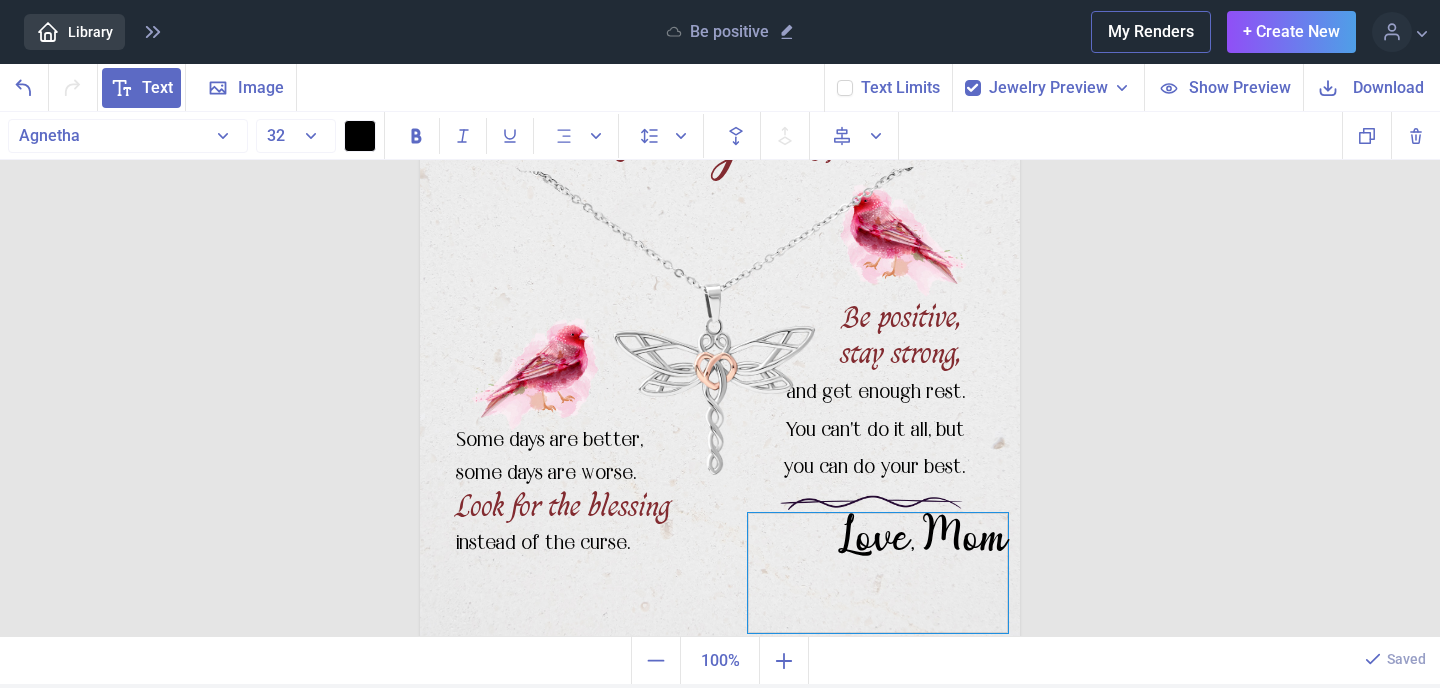 click on "Love, Mom" at bounding box center [878, 573] 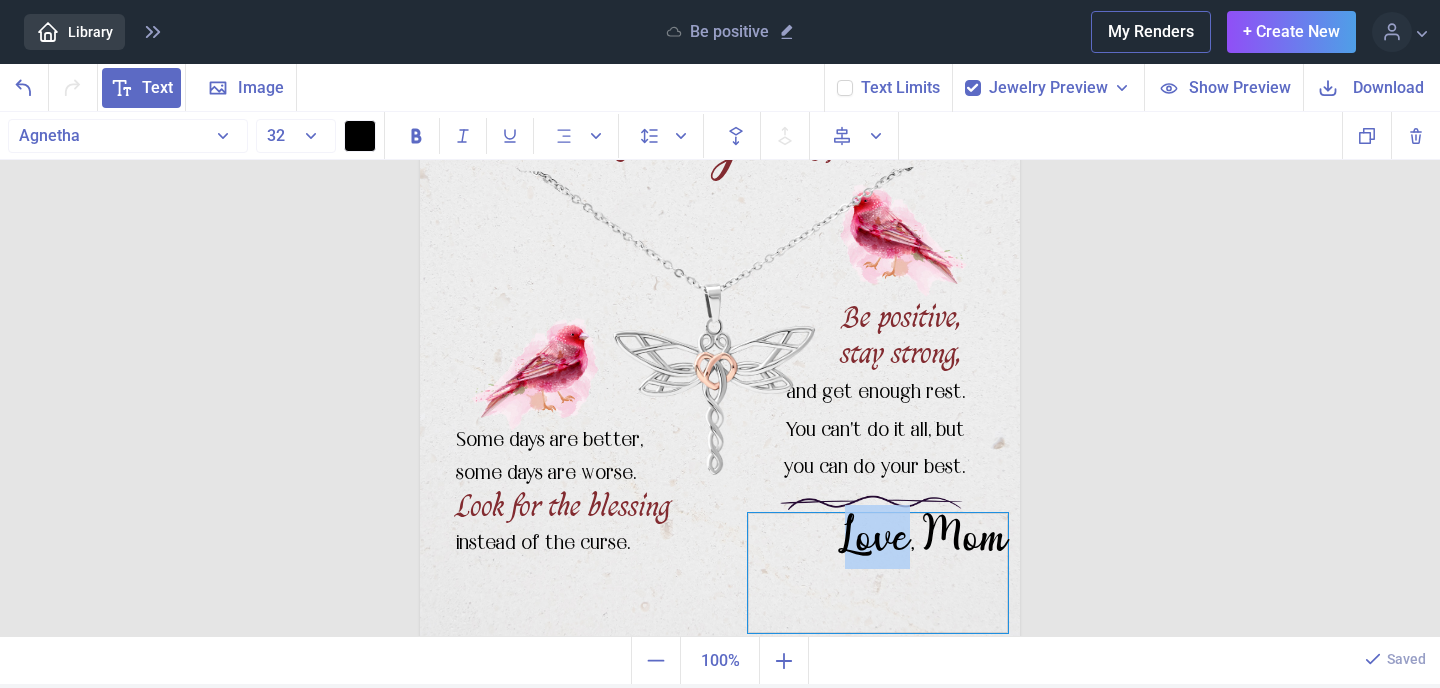 click on "Love, Mom" at bounding box center [878, 573] 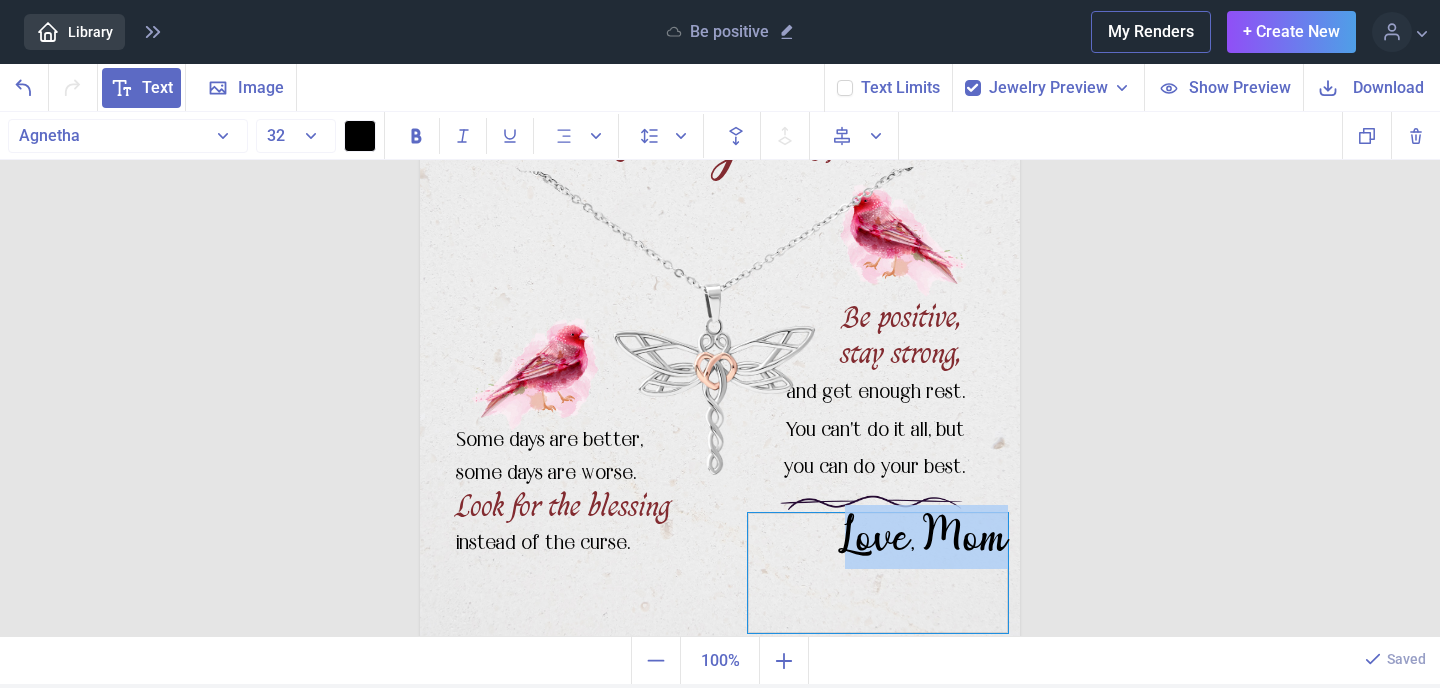 click on "Love, Mom" at bounding box center [878, 573] 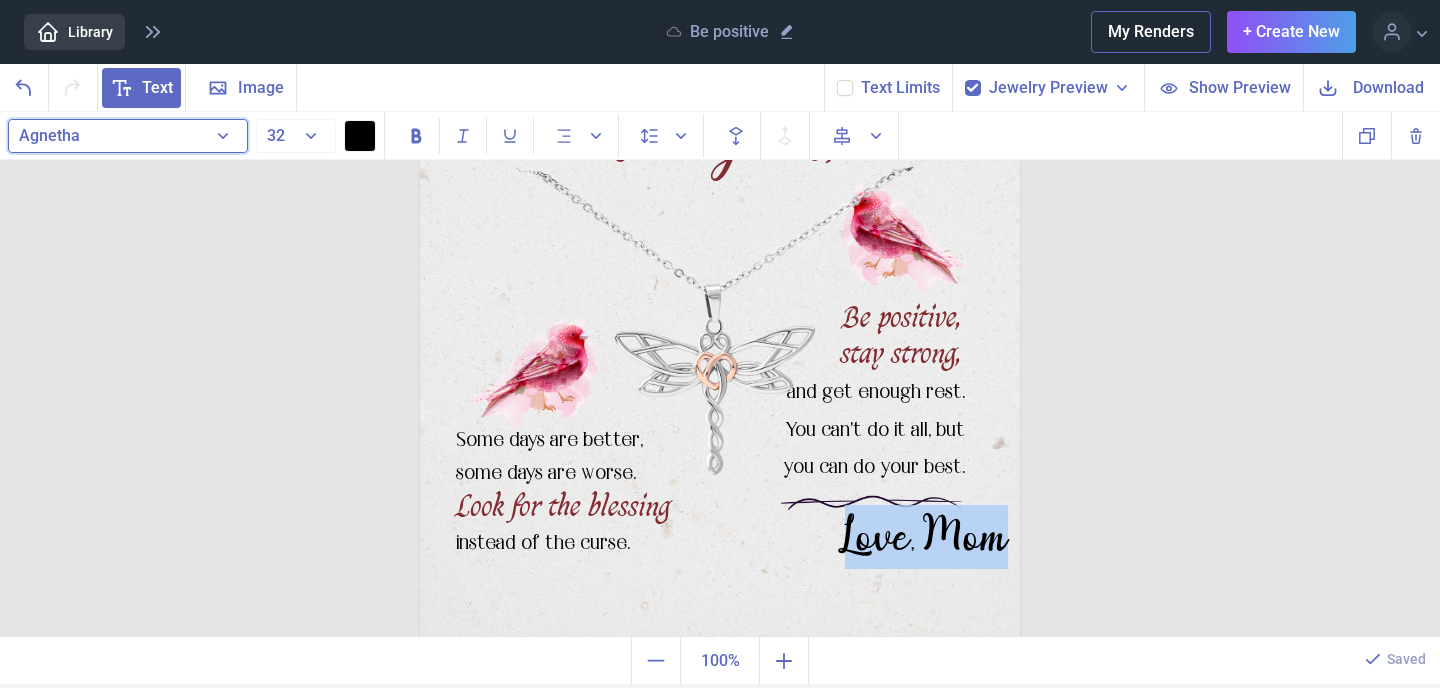 click on "Agnetha" at bounding box center (128, 136) 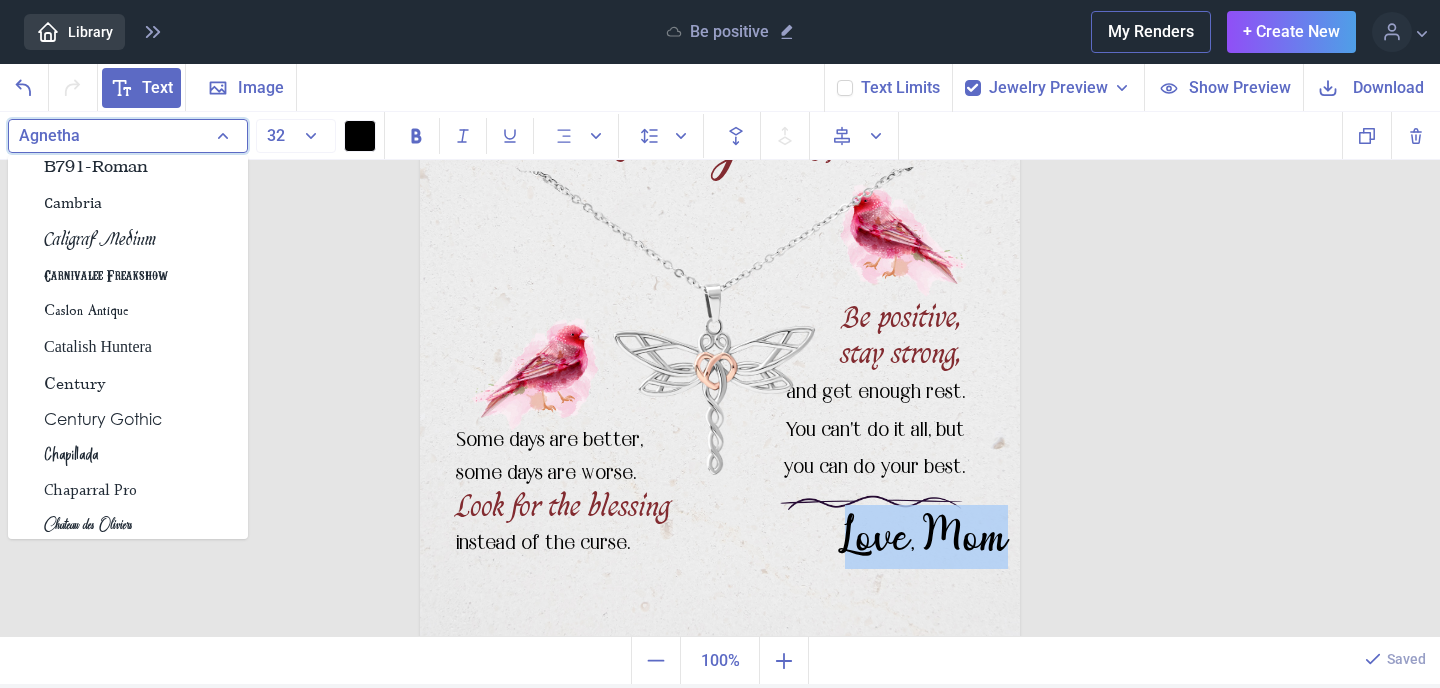 scroll, scrollTop: 1889, scrollLeft: 0, axis: vertical 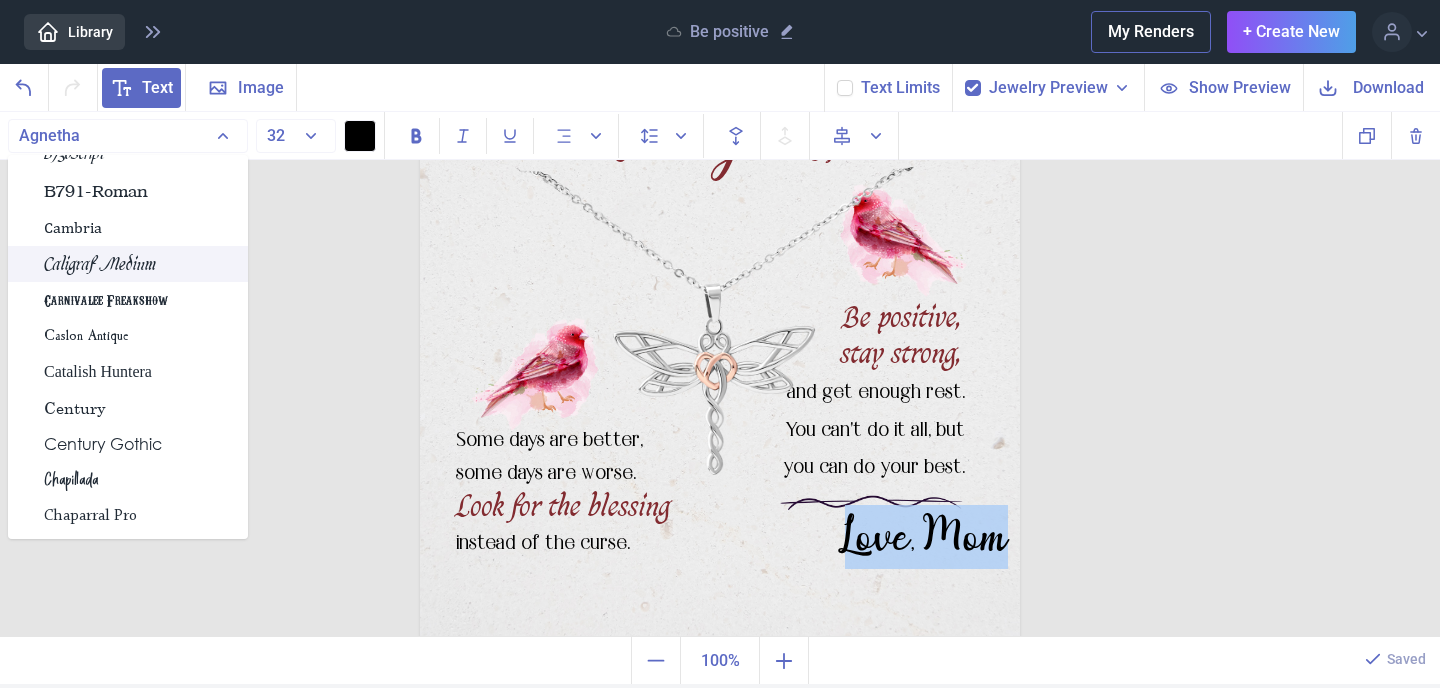 click on "Caligraf Medium" at bounding box center [128, 264] 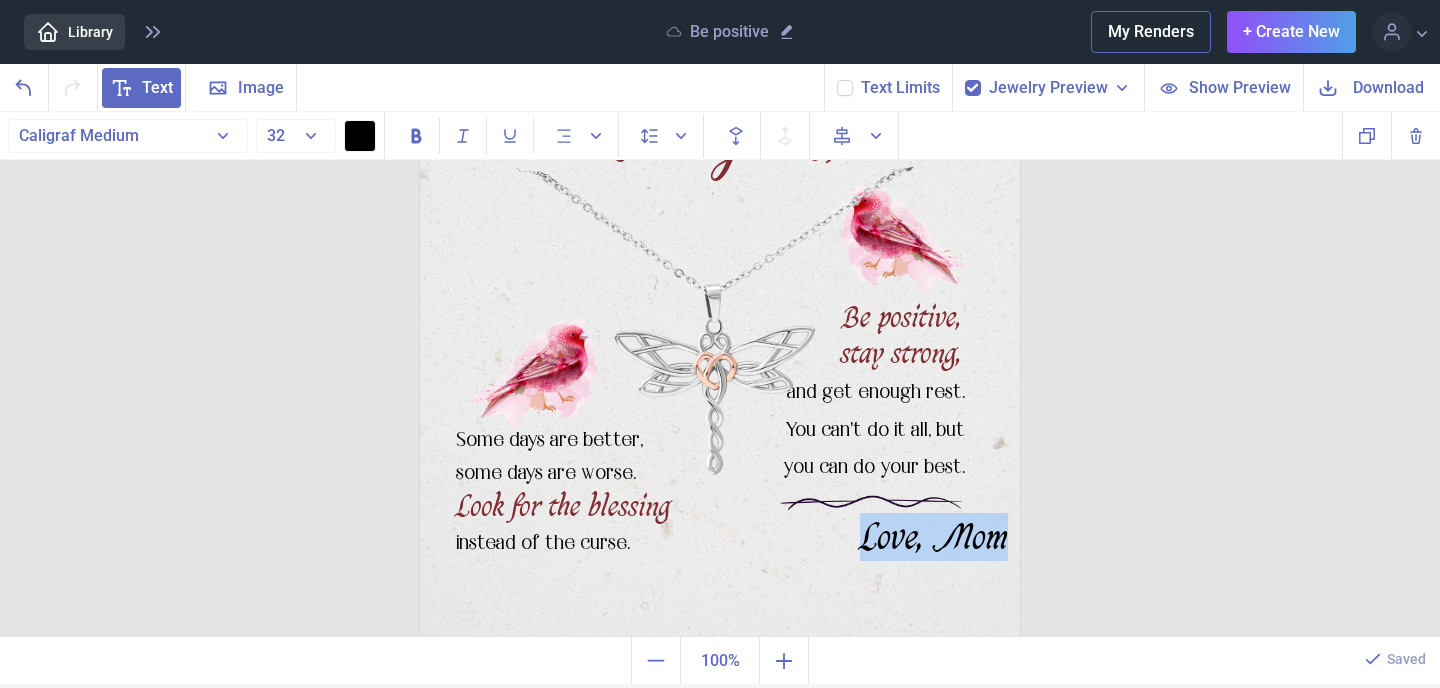 click at bounding box center (360, 136) 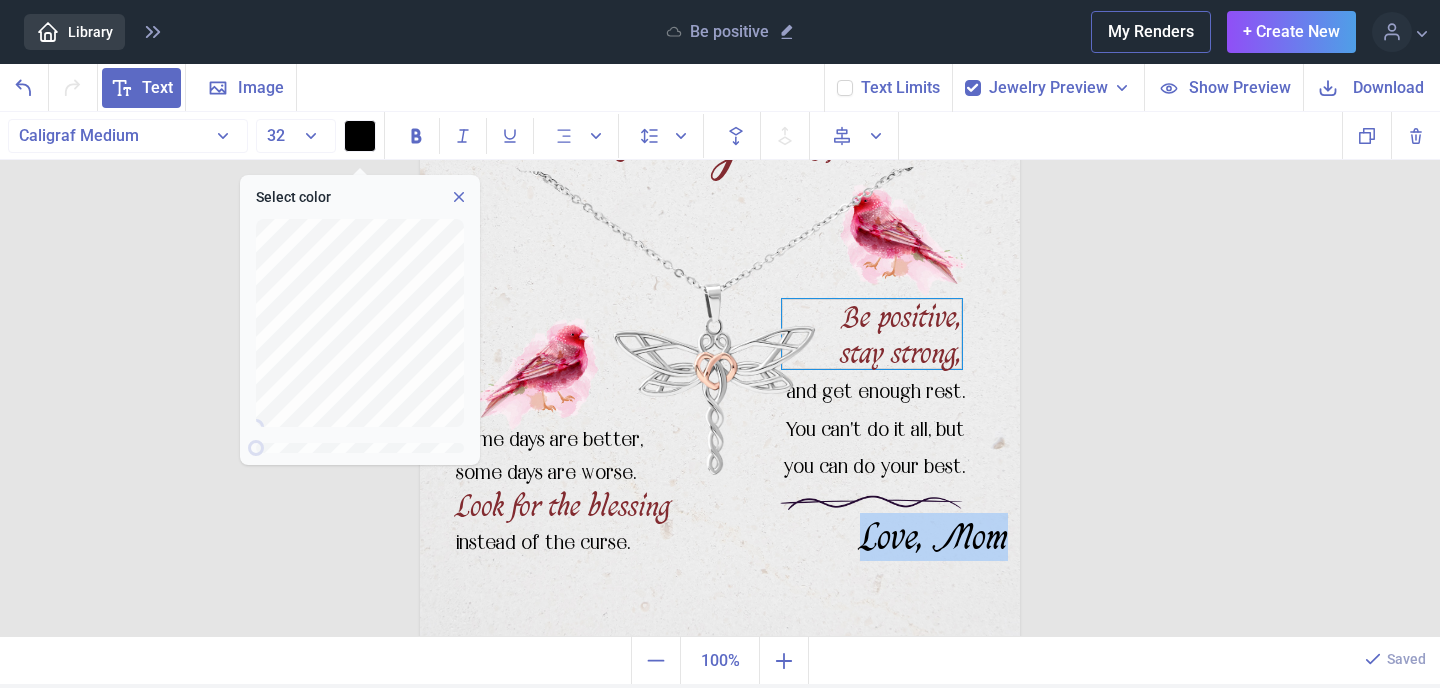 click on "Be positive,  stay strong," at bounding box center (720, 42) 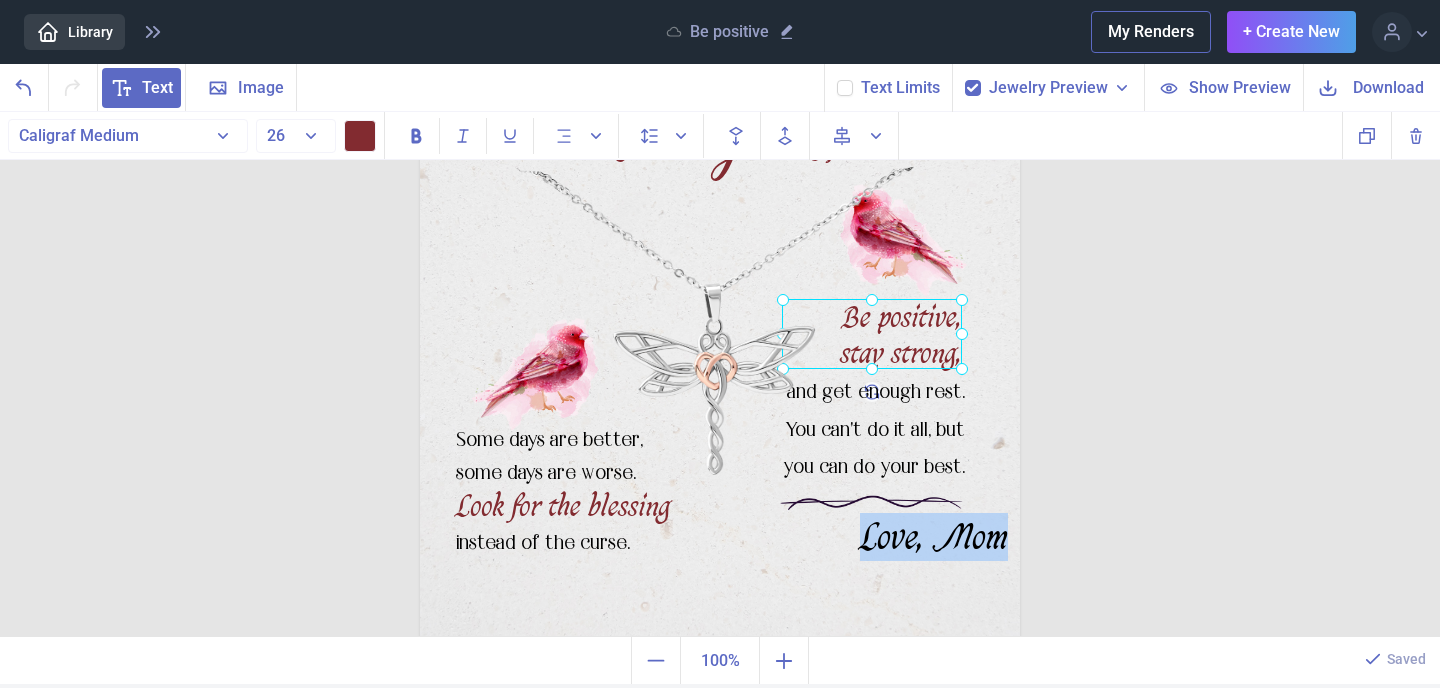click at bounding box center [872, 334] 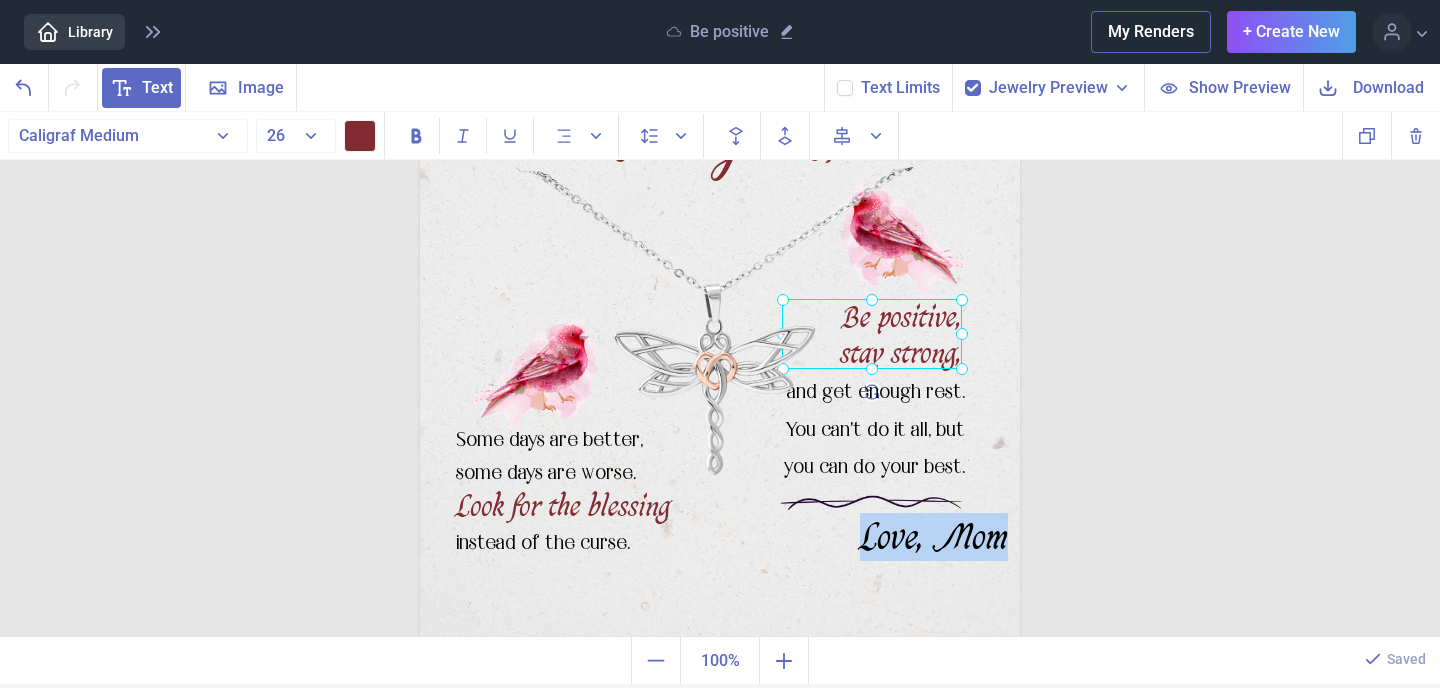 click at bounding box center [360, 136] 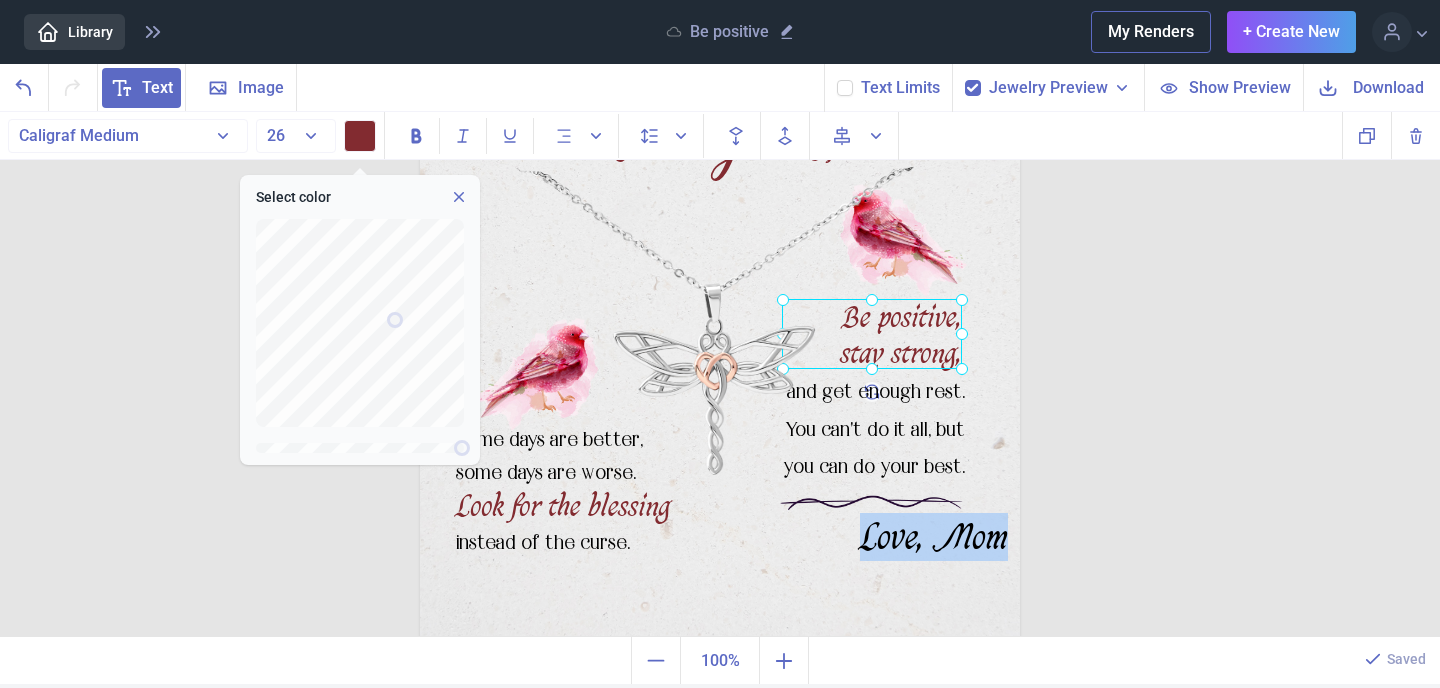 click at bounding box center (360, 136) 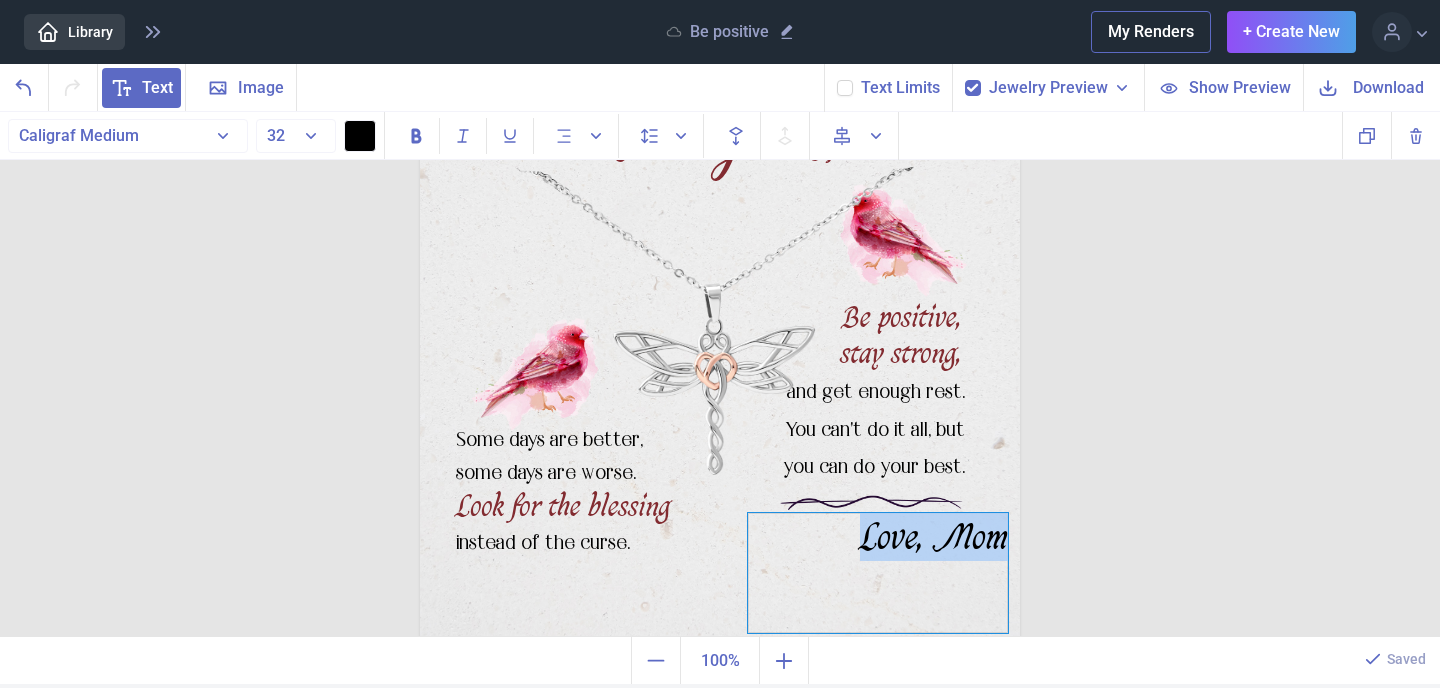 click on "Love, Mom" at bounding box center (878, 573) 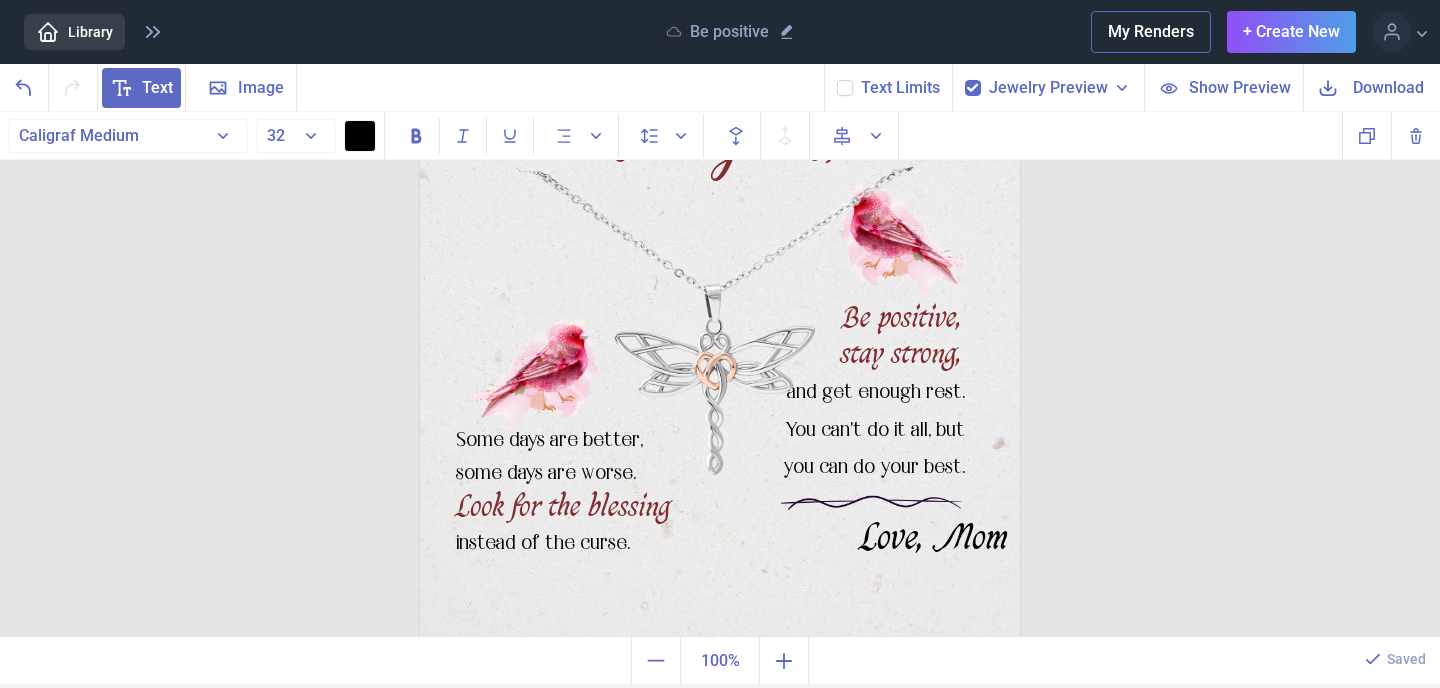 click at bounding box center (360, 136) 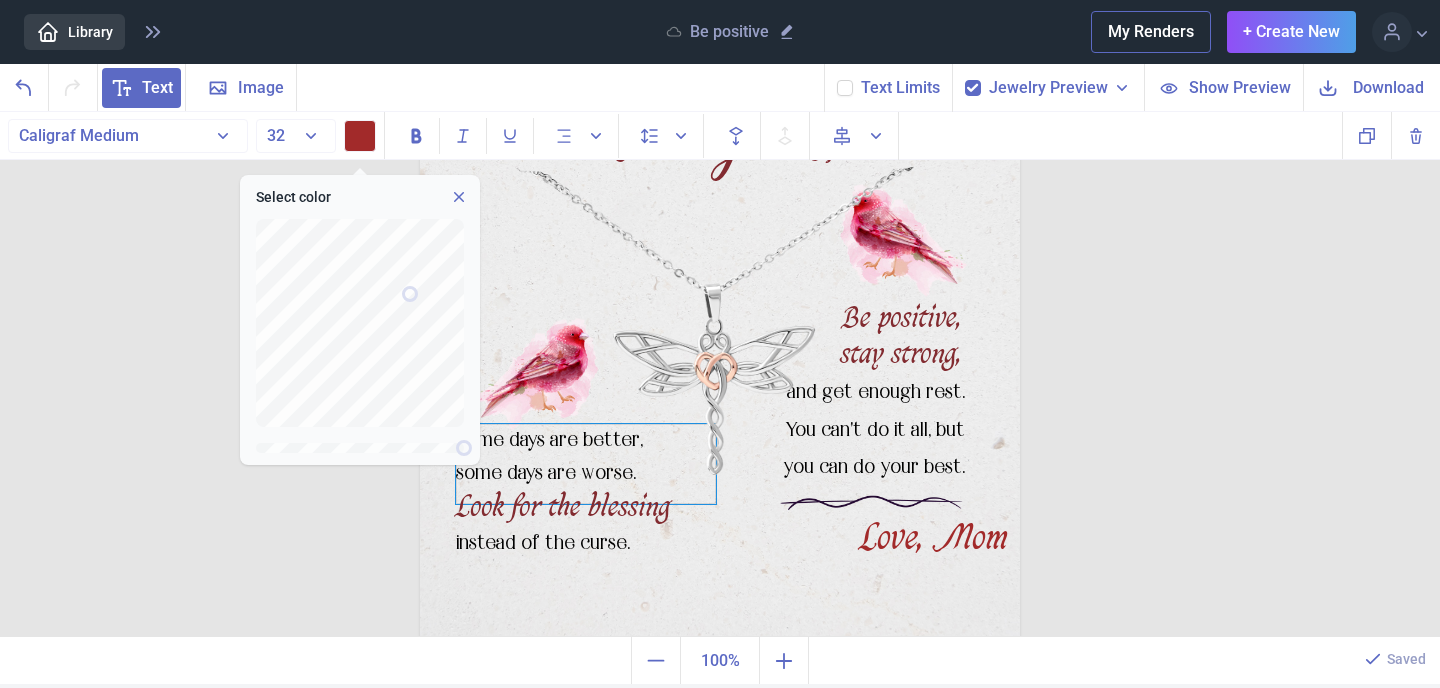 click on "Text       Image       Background       Text Limits       Jewelry Preview         Necklet - Dragonfly     Necklet - Double Hearts     Necklet - Forever Love     Cross - Artisan Crafted     Necklace - Crown Pendant     Necklace - Love Dancing Crystal     Necklace - Heart Knot Silver     Earrings - Opal Turtle     Necklace - Rising Phoenix     Bracelet - Sunflower     Earrings - Sunflower     Necklace - Sunflower     Necklace - Turtle     Necklace - Wishbone Dancing     Necklace - Heart Knot Gold     Show Preview       Download     Caligraf Medium
Abril Fatface
ACaslonPro
Accidental Presidency
Accord SF
Addison West Drop
Aero Matics
Afterschool Festival
Agnetha
akaPosse
Akserant Display Clean
Alata
Aleo
Alex Brush" at bounding box center [720, 374] 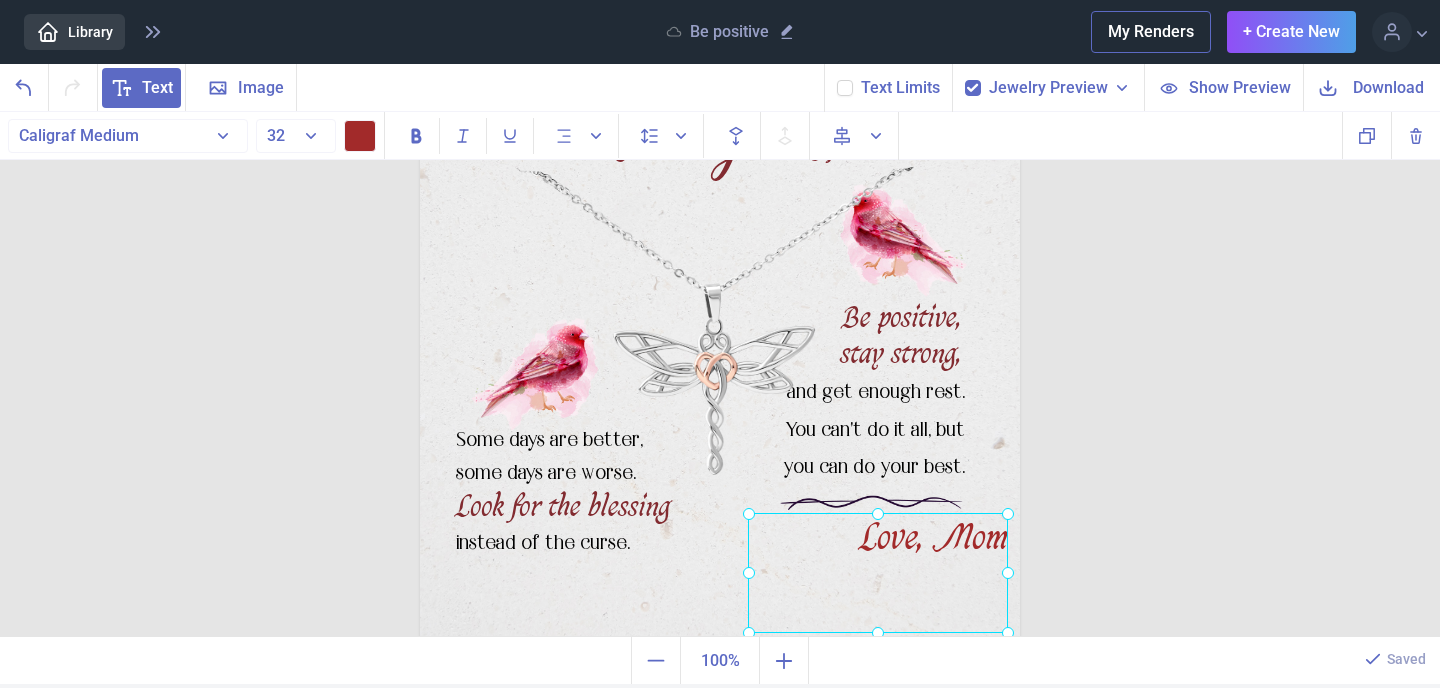click on "Love, Mom" at bounding box center [420, 42] 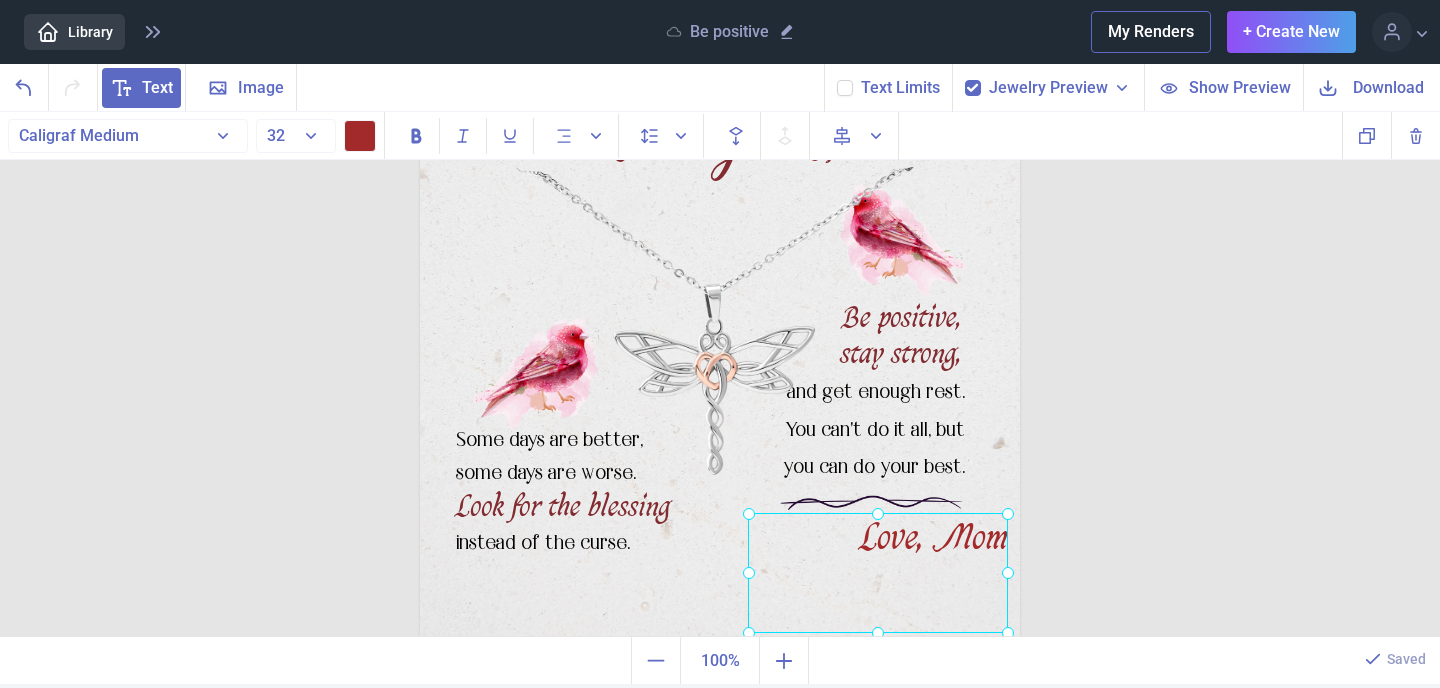 click at bounding box center [360, 136] 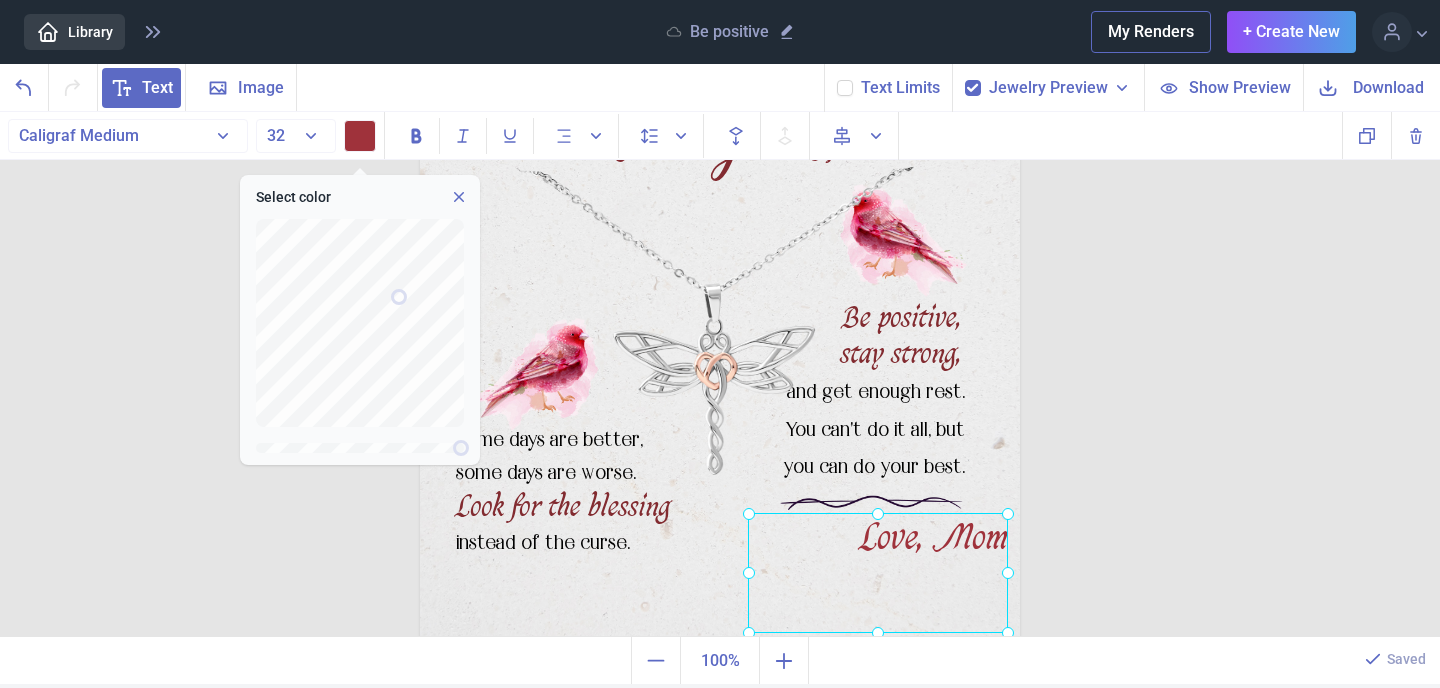 click at bounding box center [878, 573] 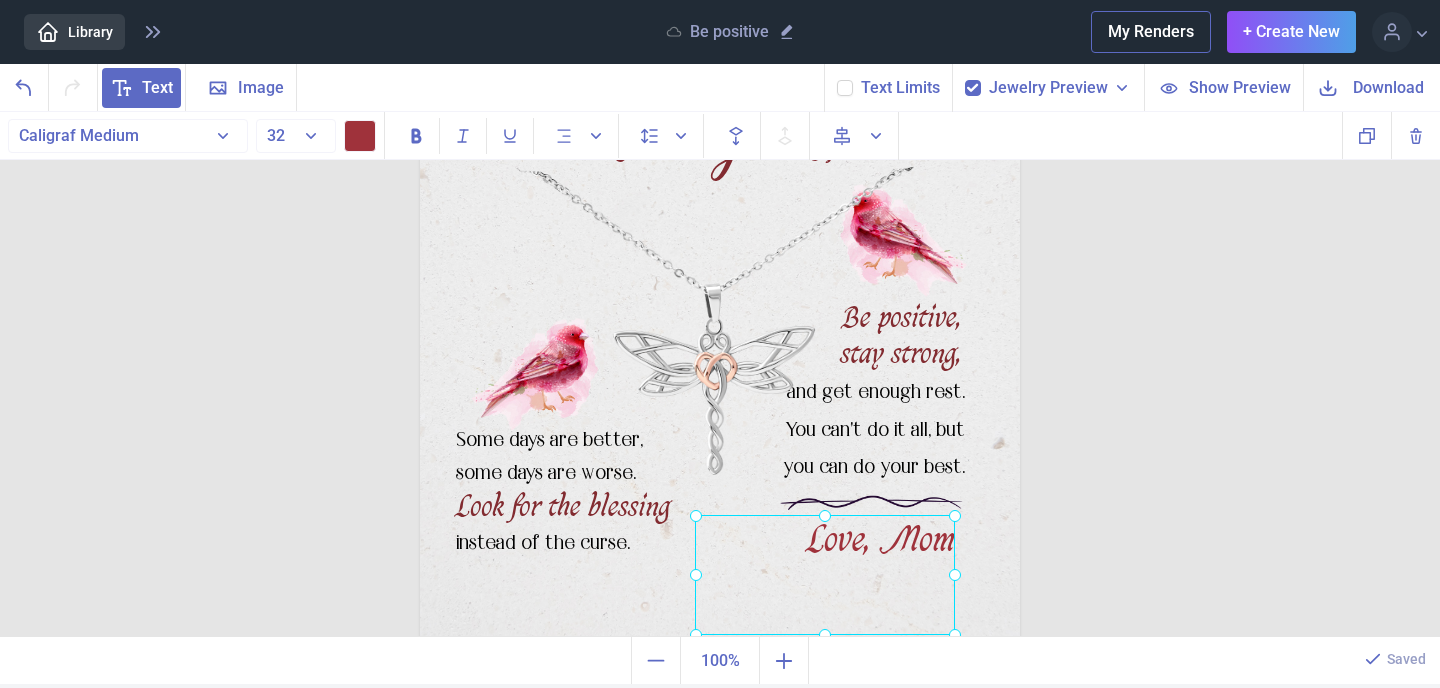 drag, startPoint x: 841, startPoint y: 551, endPoint x: 788, endPoint y: 553, distance: 53.037724 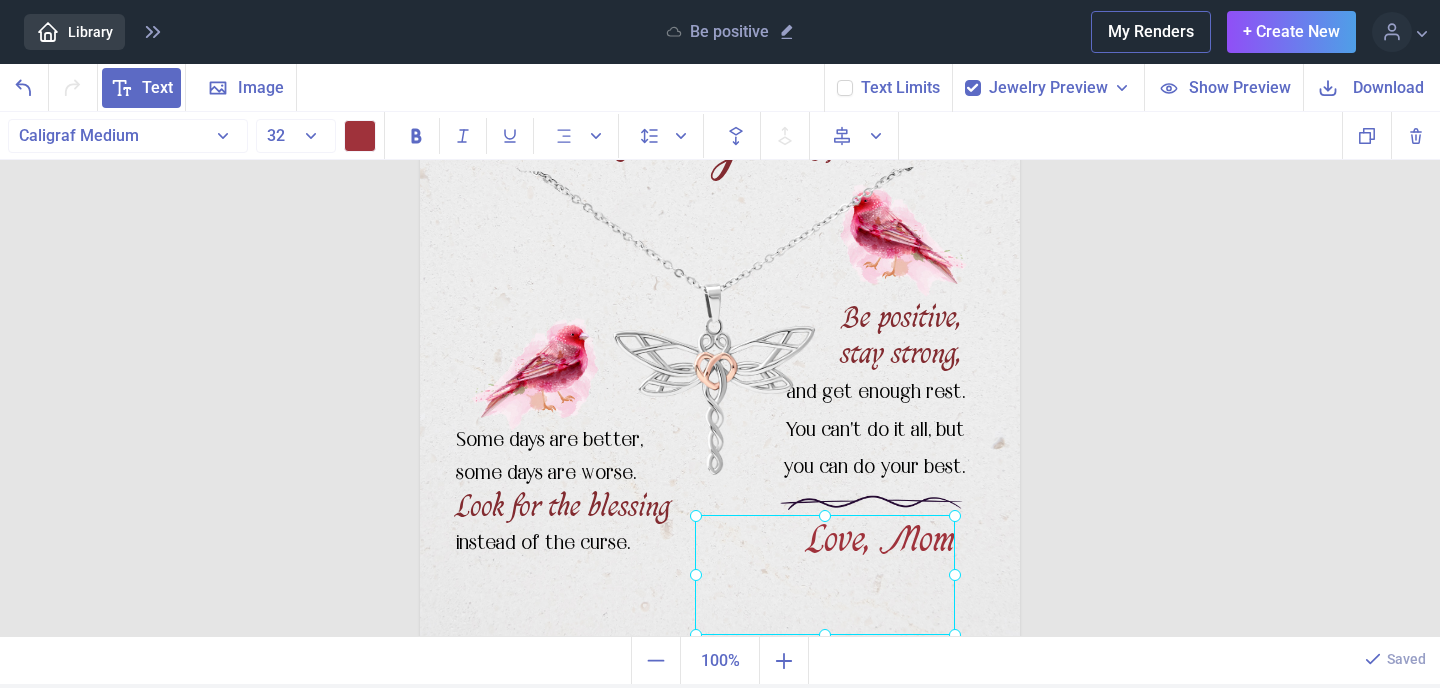 click at bounding box center [825, 575] 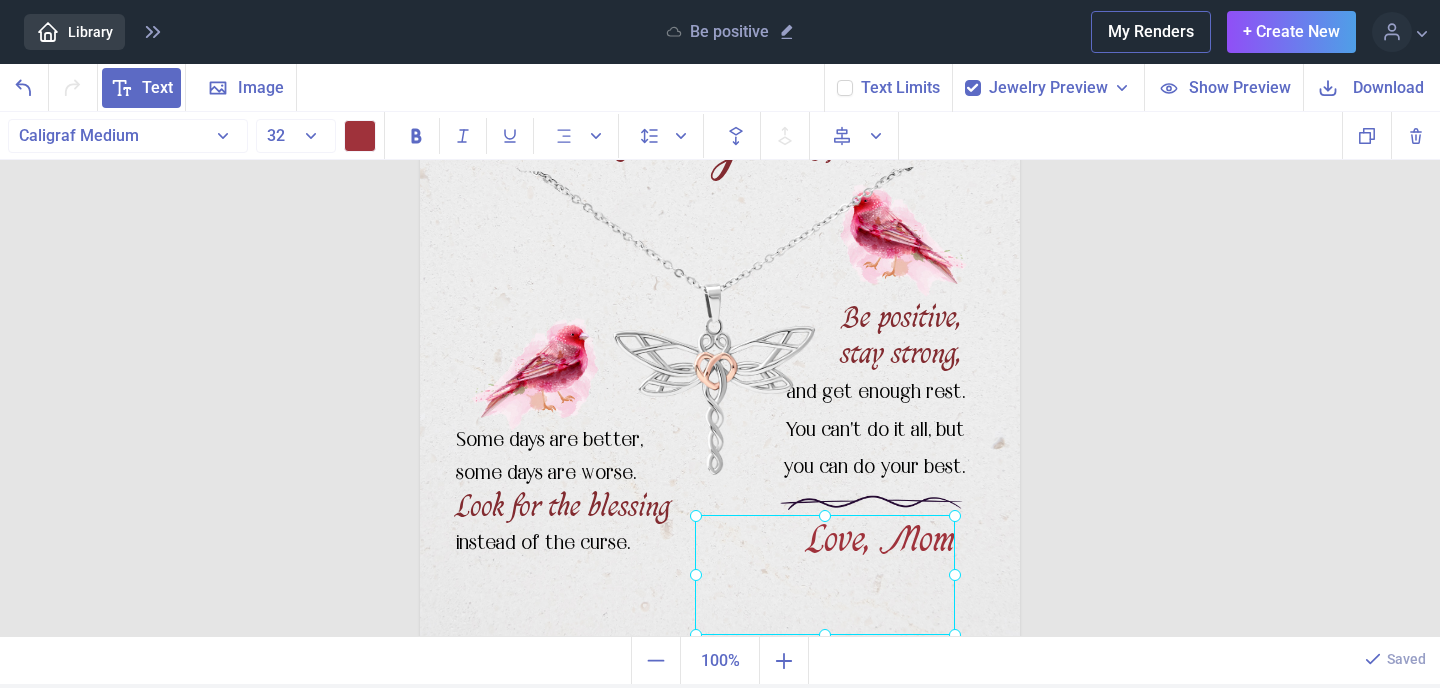 click at bounding box center [825, 575] 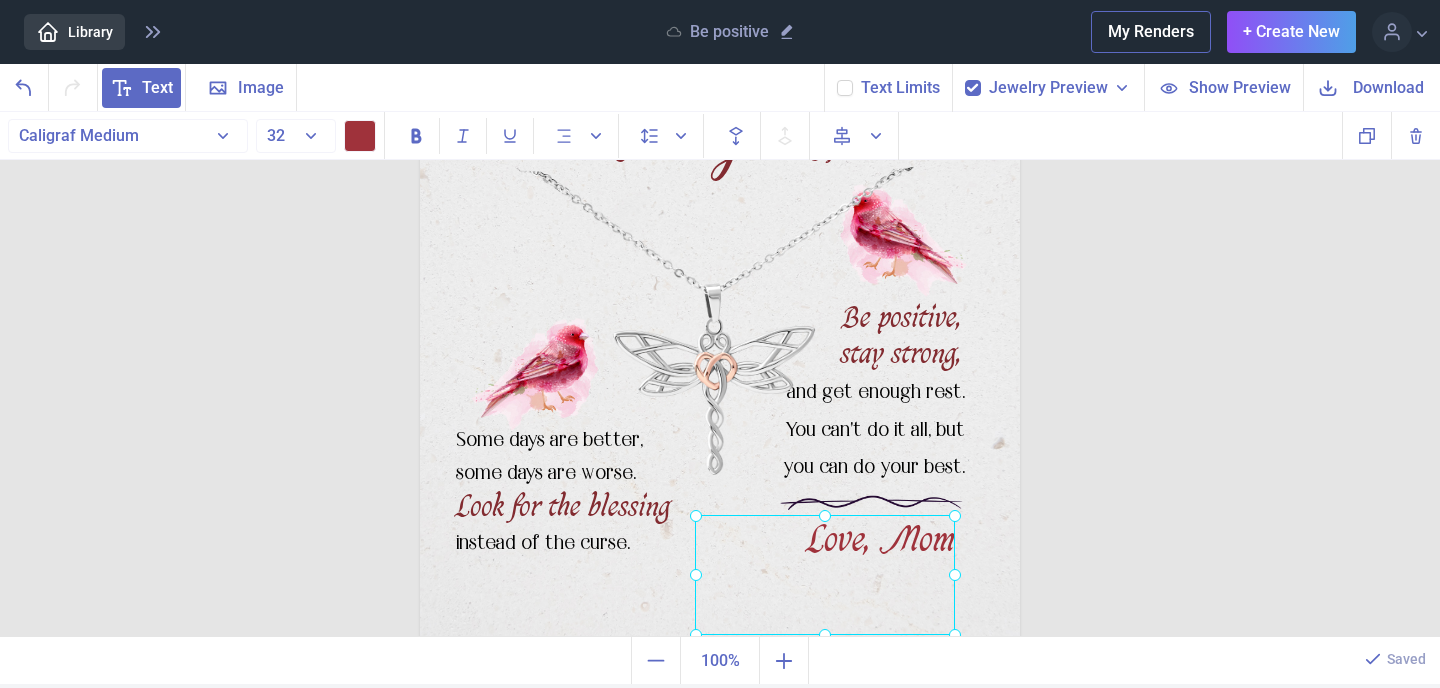 click at bounding box center (825, 575) 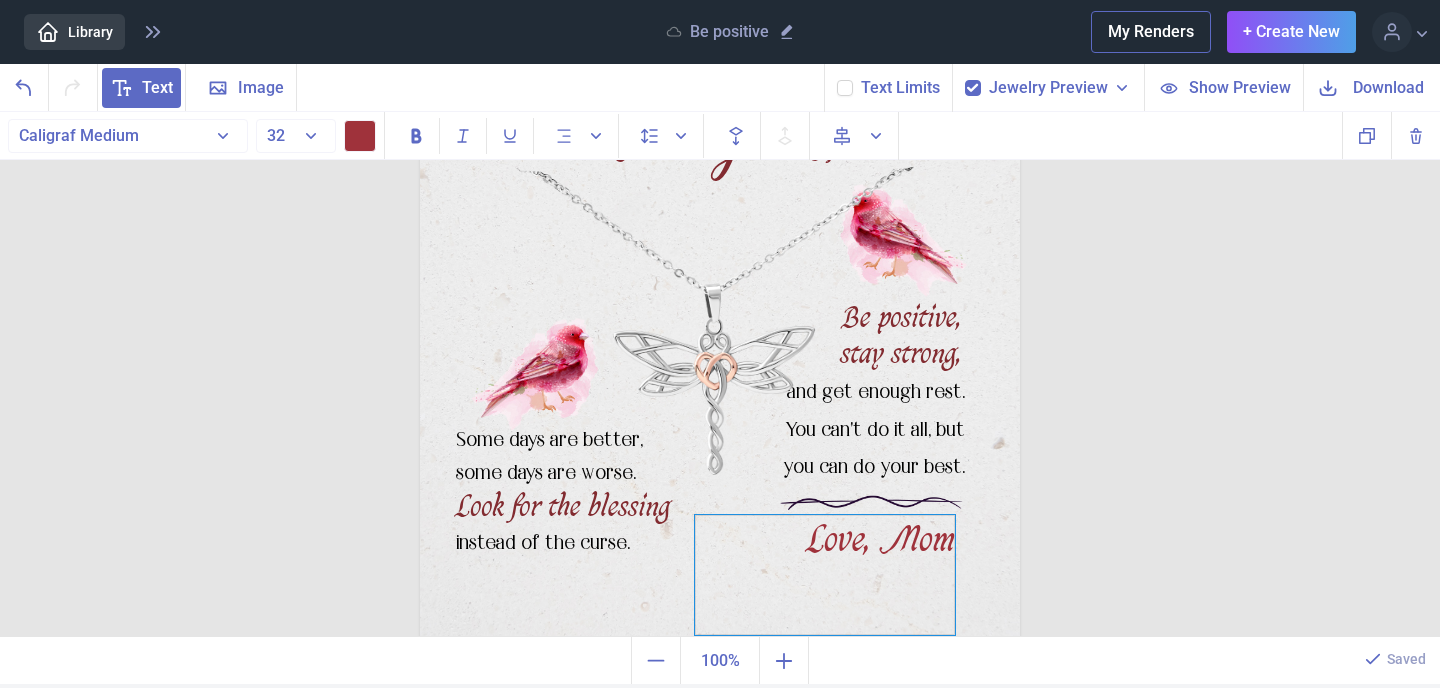 click on "Love, Mom" at bounding box center (825, 575) 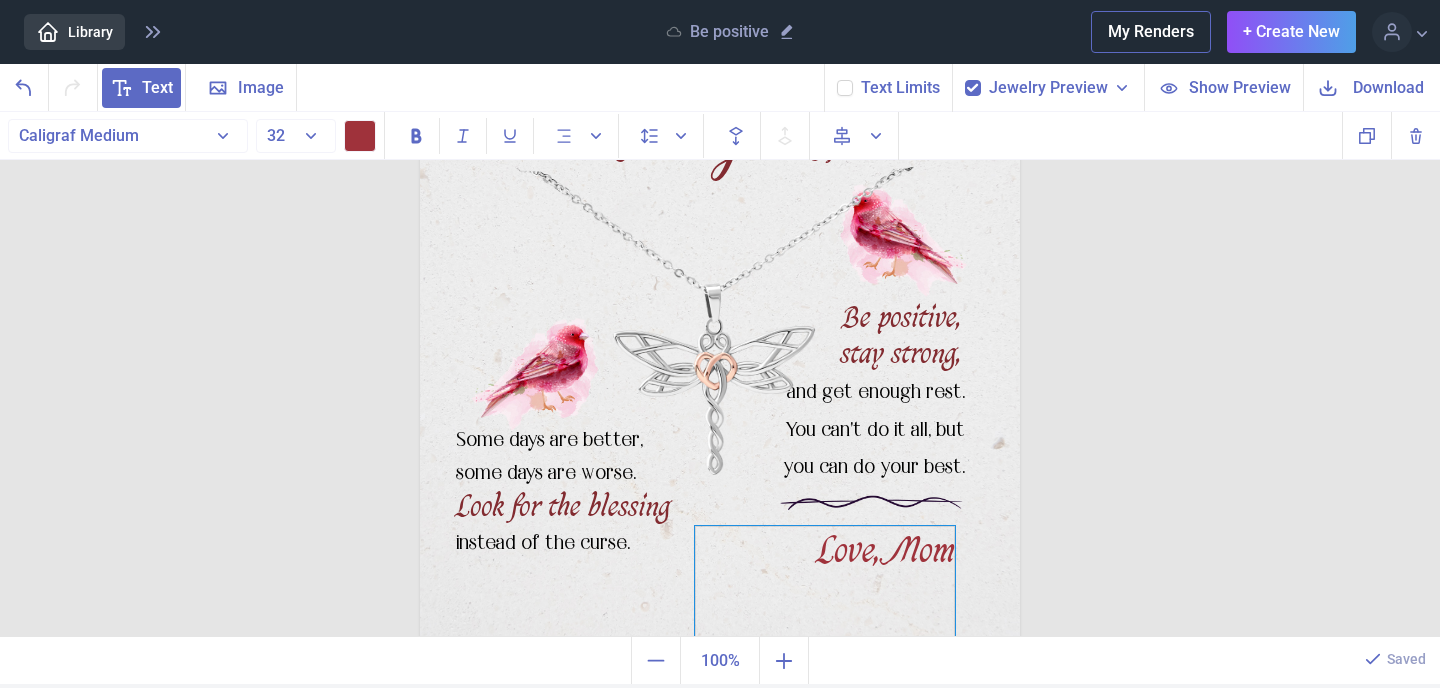drag, startPoint x: 892, startPoint y: 545, endPoint x: 892, endPoint y: 556, distance: 11 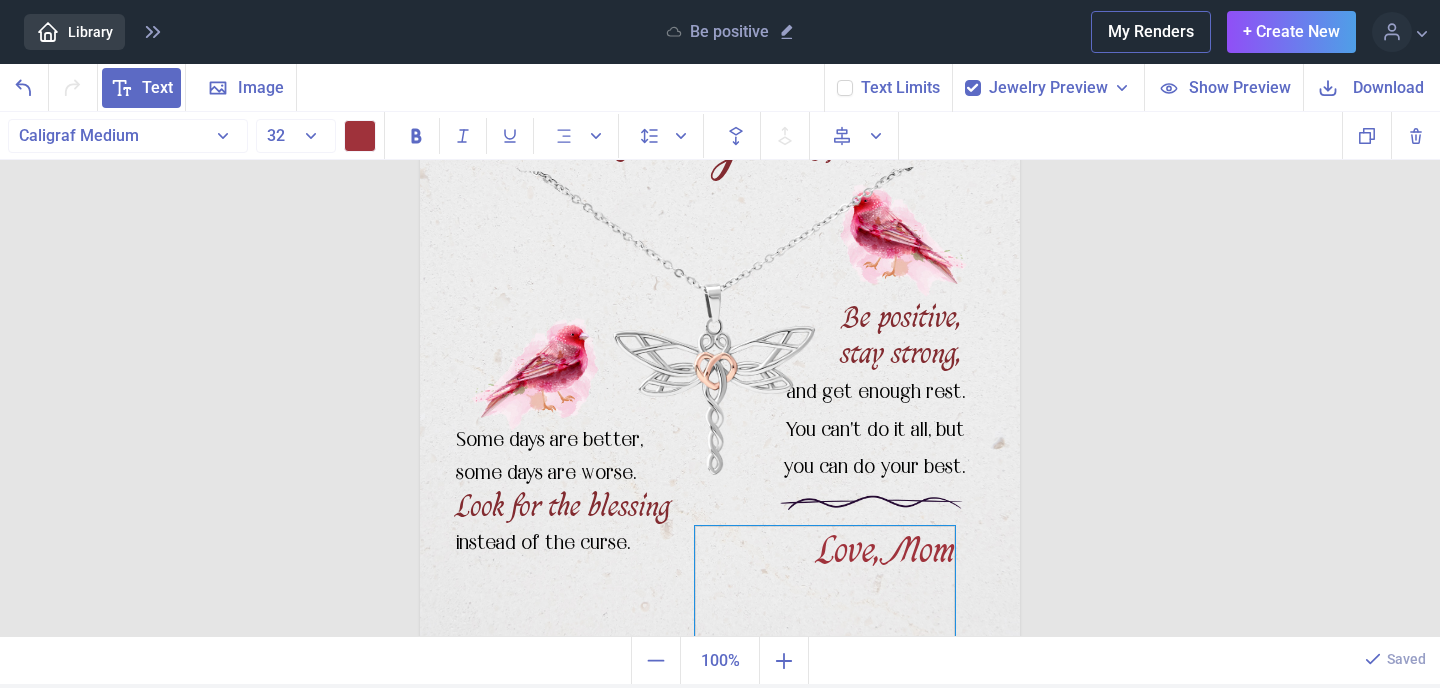 click on "Mom" at bounding box center (918, 549) 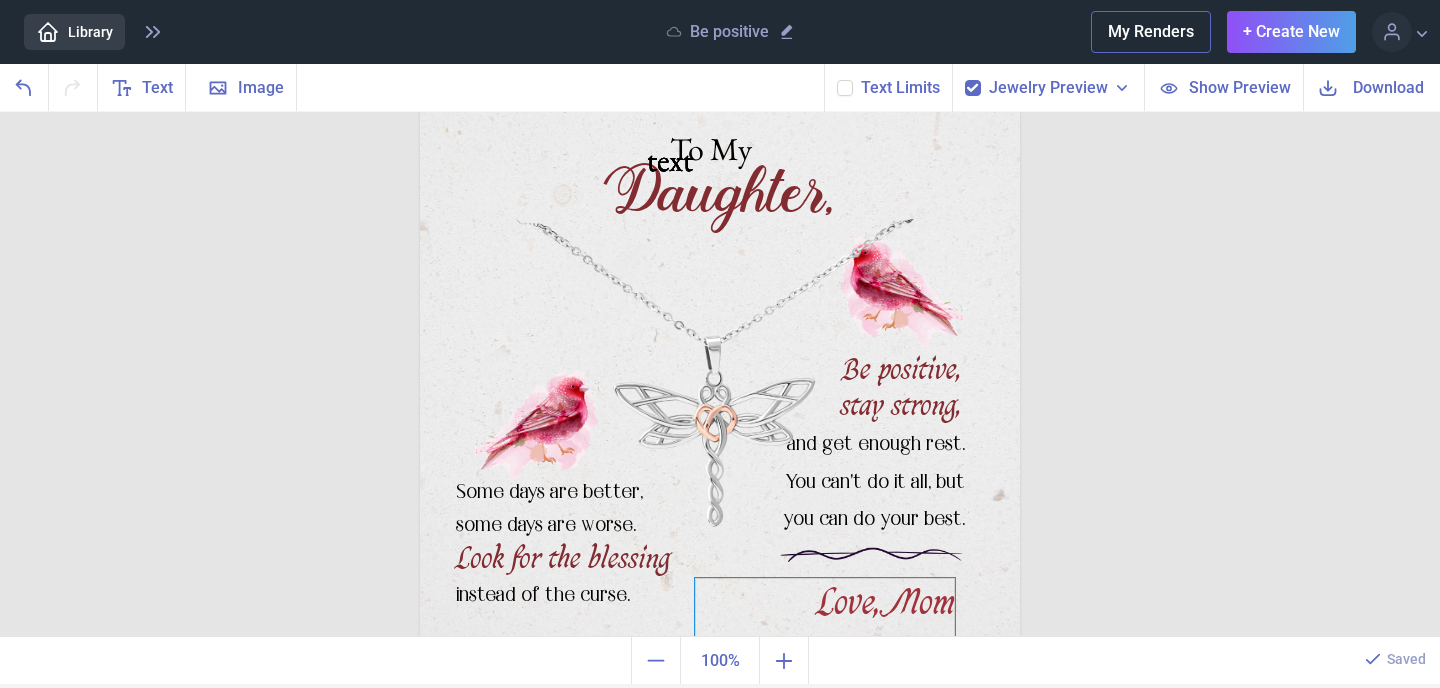 scroll, scrollTop: 71, scrollLeft: 0, axis: vertical 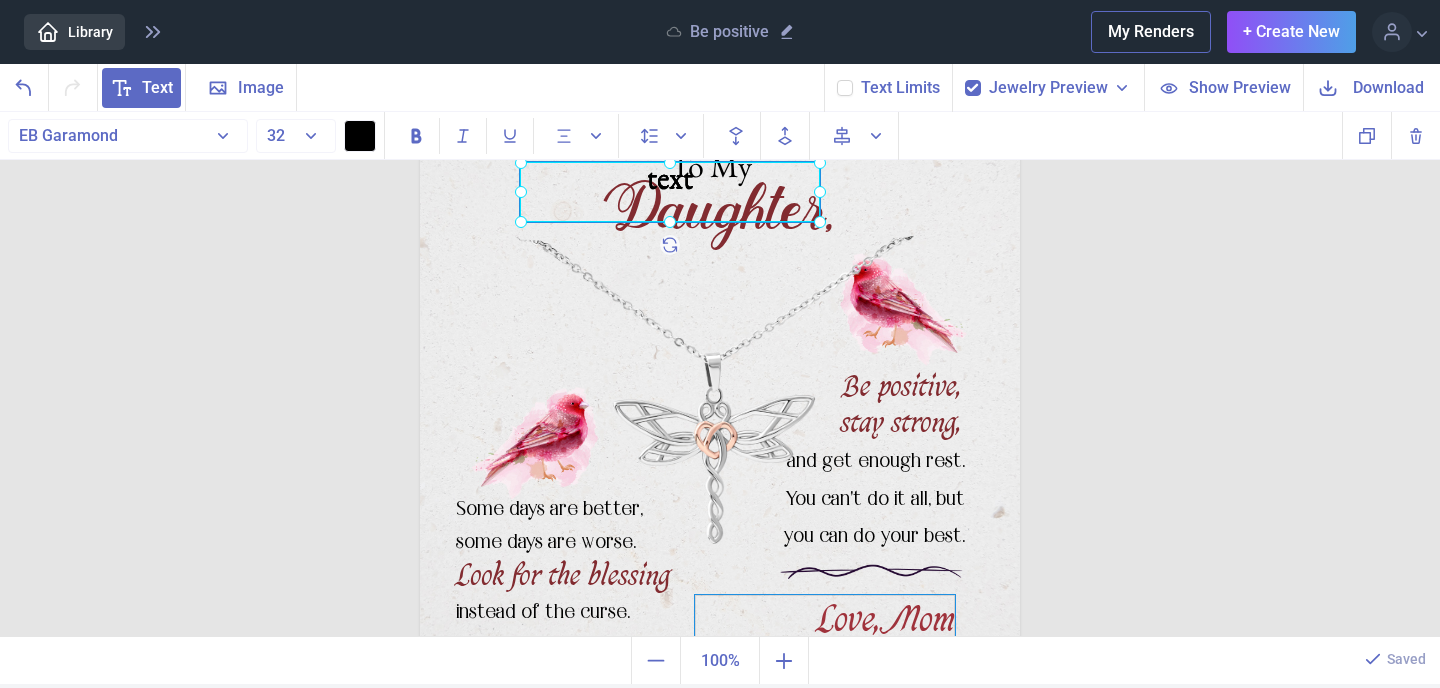 click on "text" at bounding box center [420, 111] 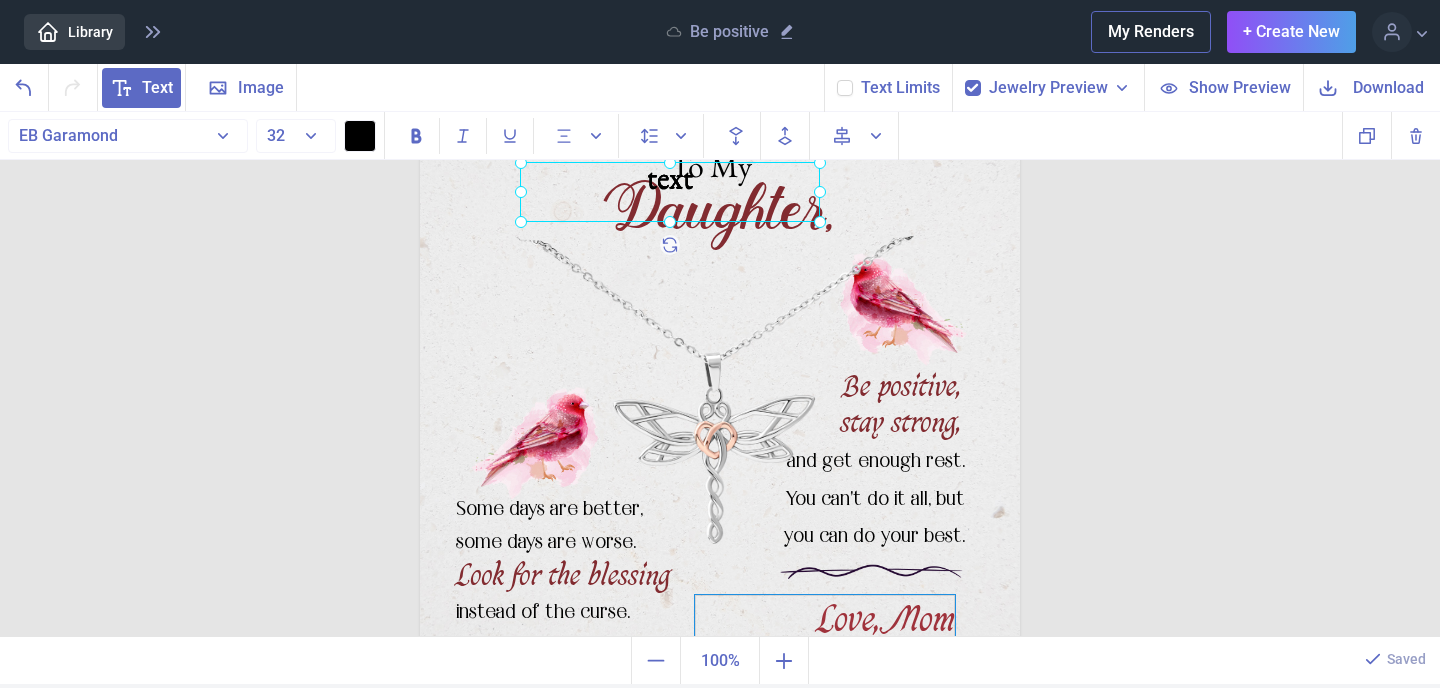 click at bounding box center [670, 192] 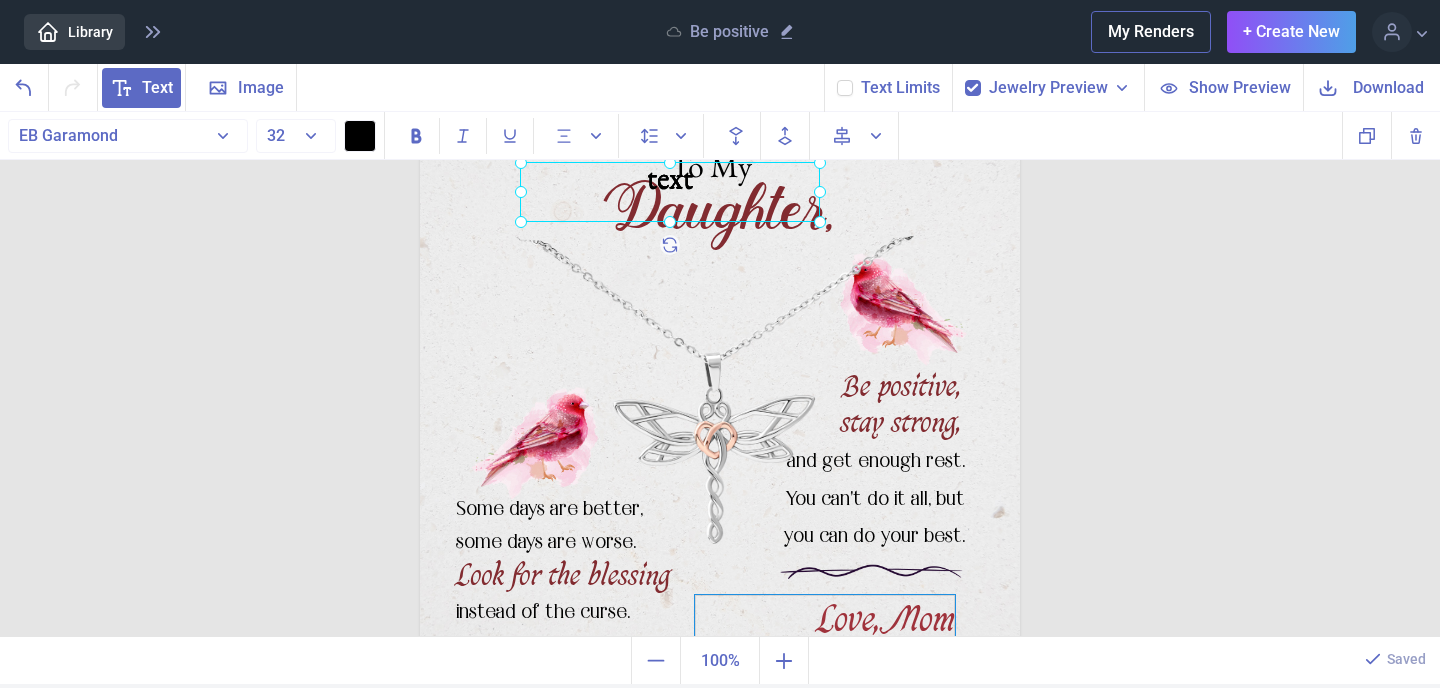 click at bounding box center (670, 192) 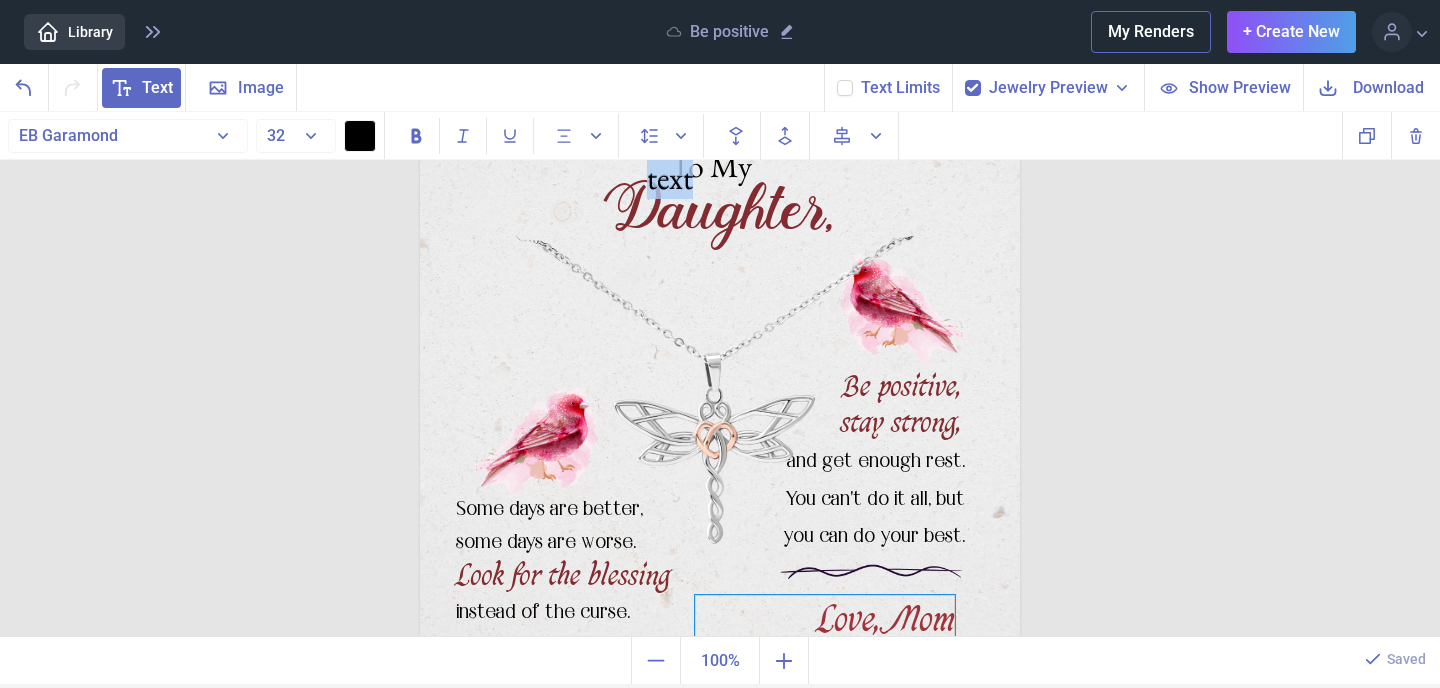 click on "text" at bounding box center (670, 192) 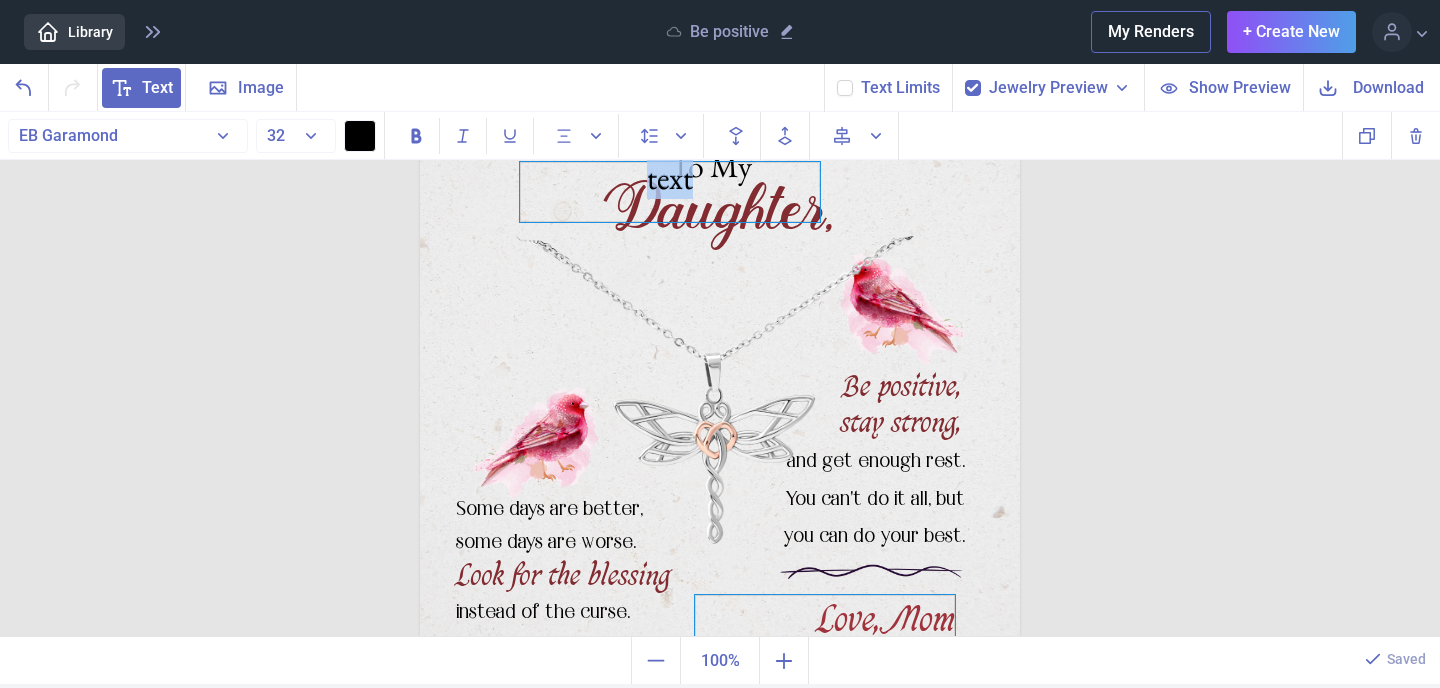 type 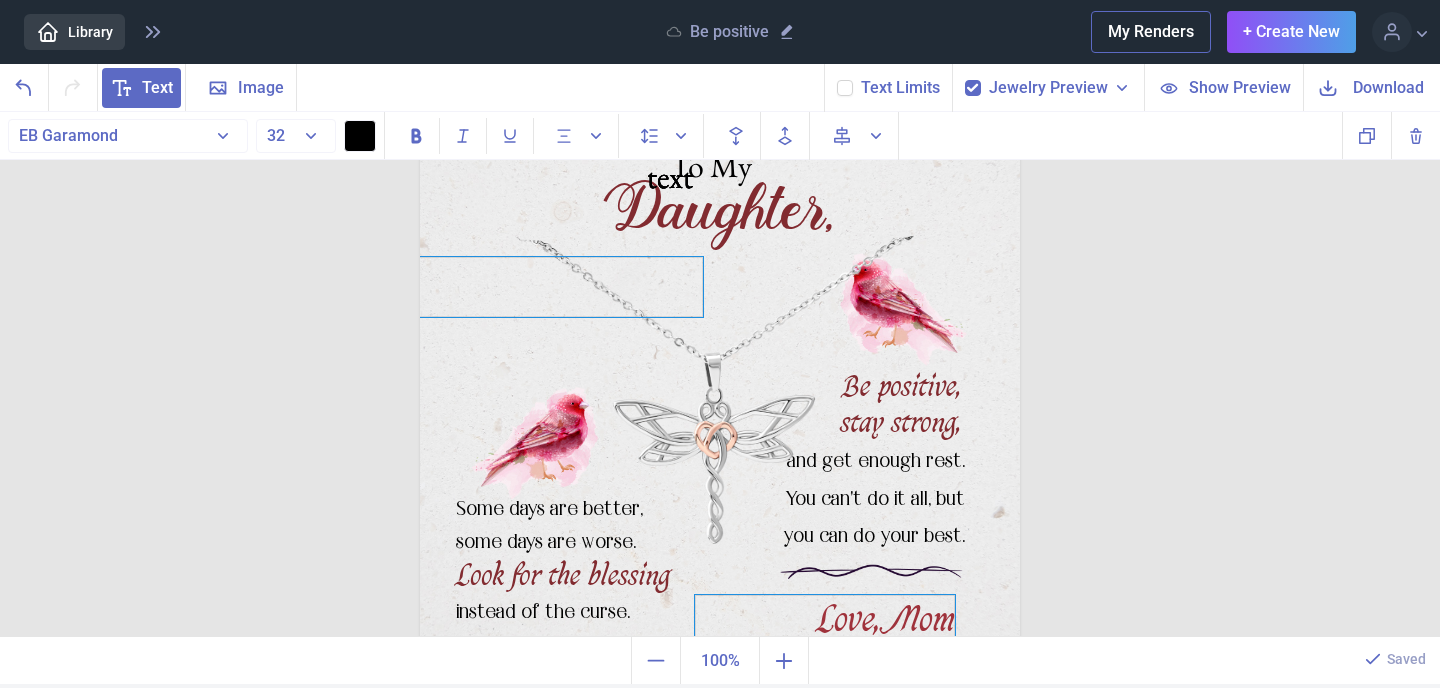 drag, startPoint x: 667, startPoint y: 185, endPoint x: 538, endPoint y: 298, distance: 171.49344 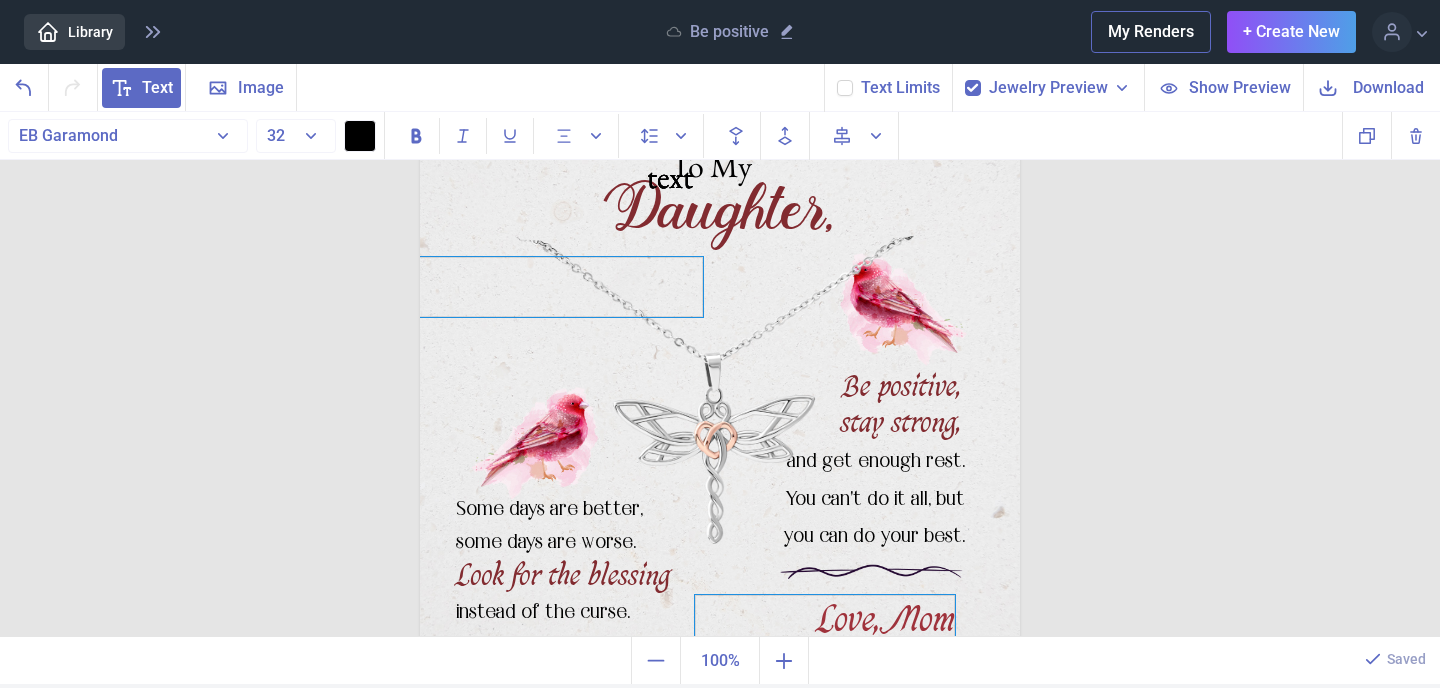 click at bounding box center (553, 287) 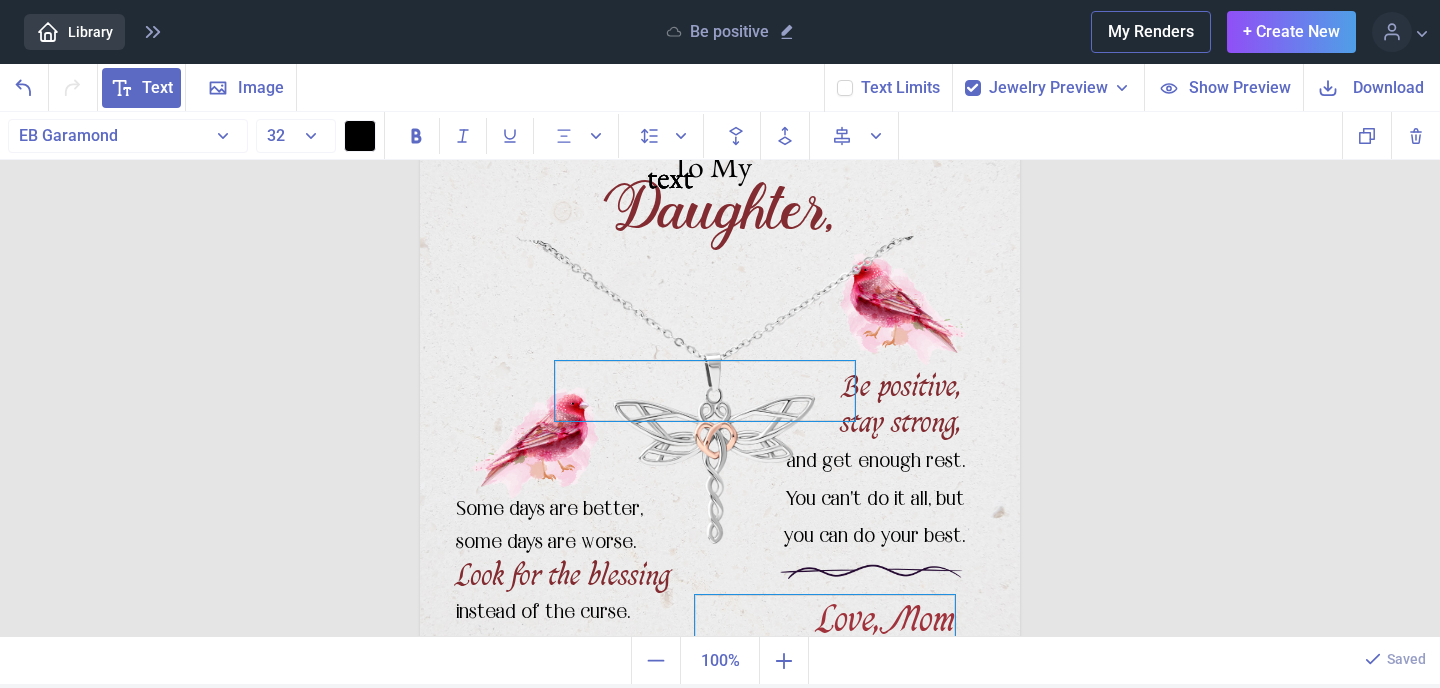 drag, startPoint x: 529, startPoint y: 300, endPoint x: 693, endPoint y: 386, distance: 185.181 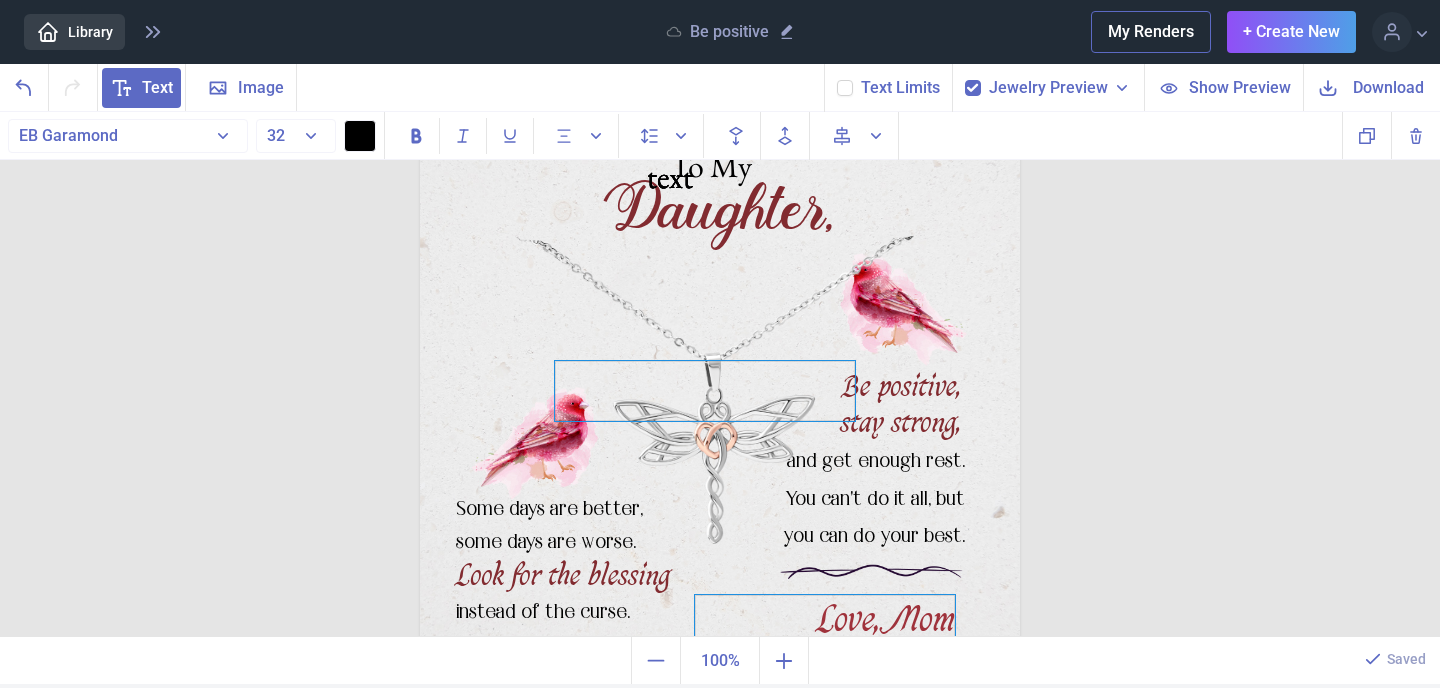 click at bounding box center (705, 391) 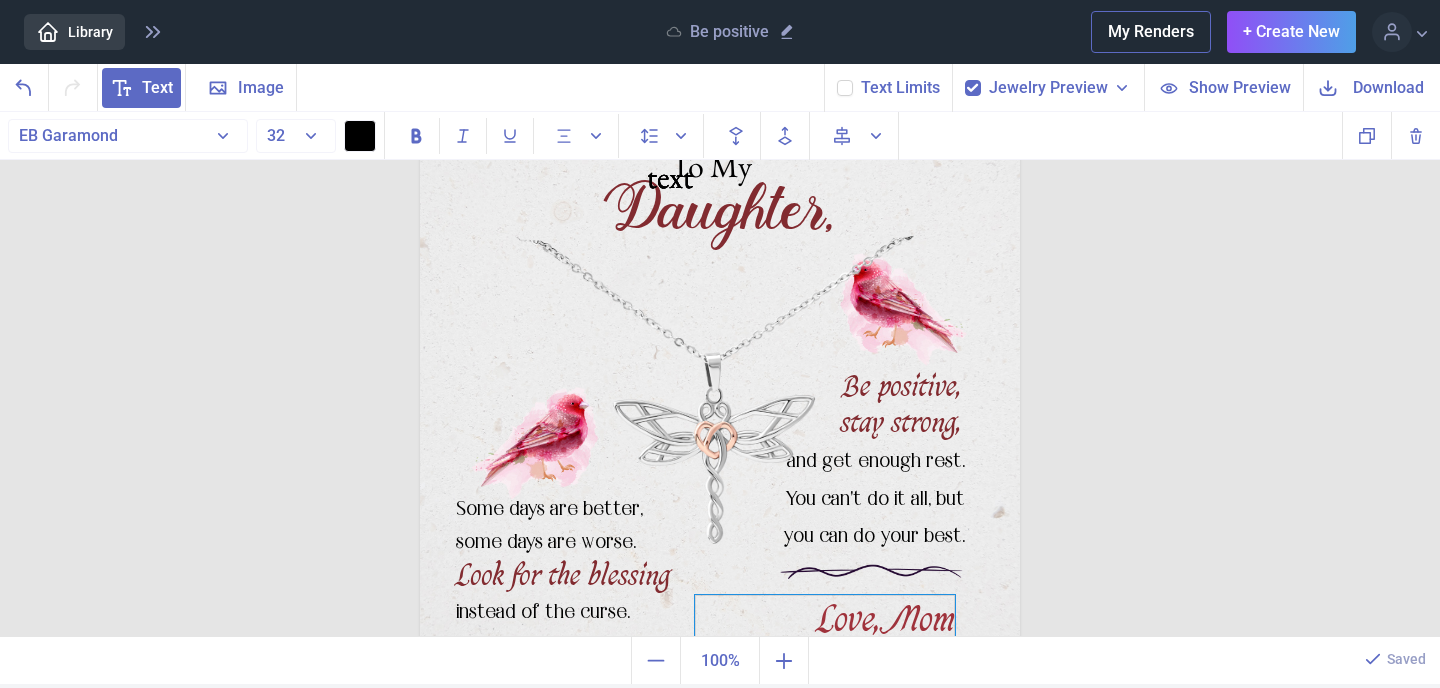 click on "To My       Daughter,       Be positive,  stay strong,       and get enough rest.  You can't do it all, but  you can do your best.       Some days are better,  some days are worse.       Look for the blessing       instead of the curse.             text       text       text       text             Love,  Mom           Duplicate     Delete       Backwards   >   Forward" at bounding box center (720, 377) 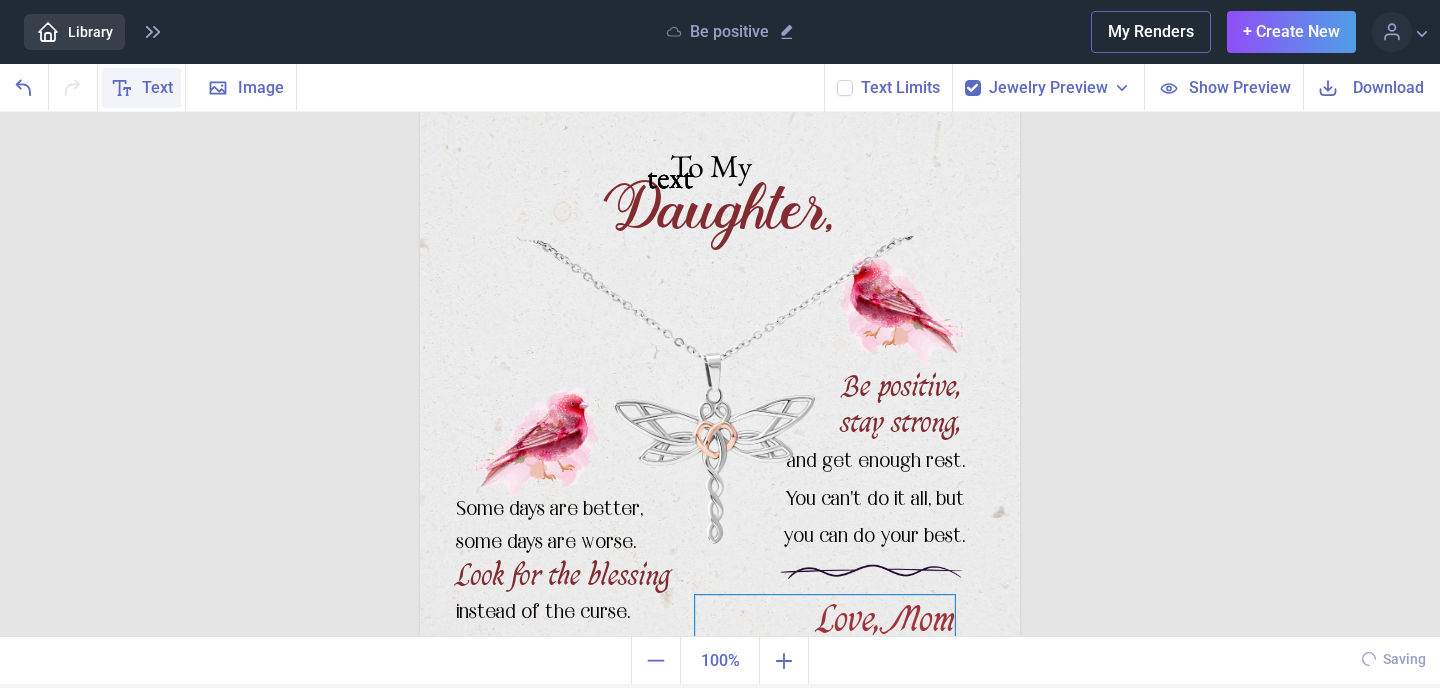 click on "Text" at bounding box center [157, 88] 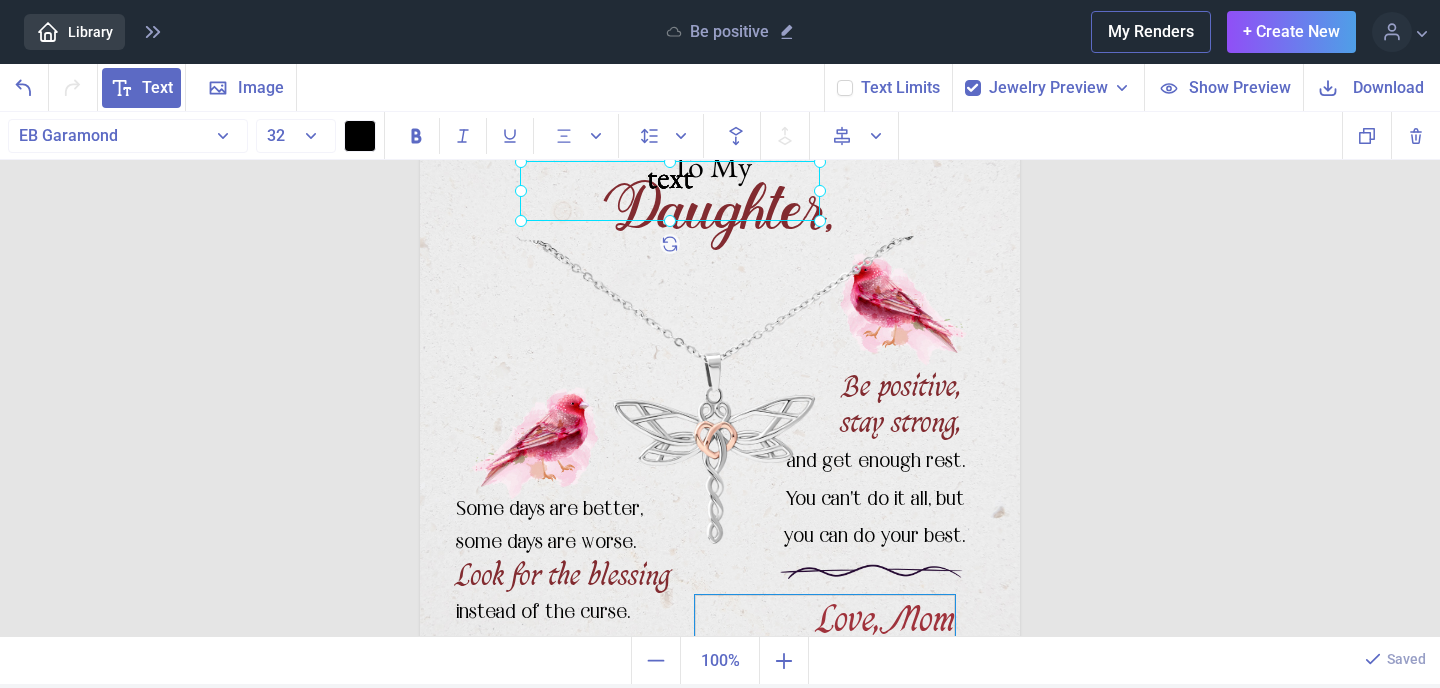 click on "Text" at bounding box center (157, 88) 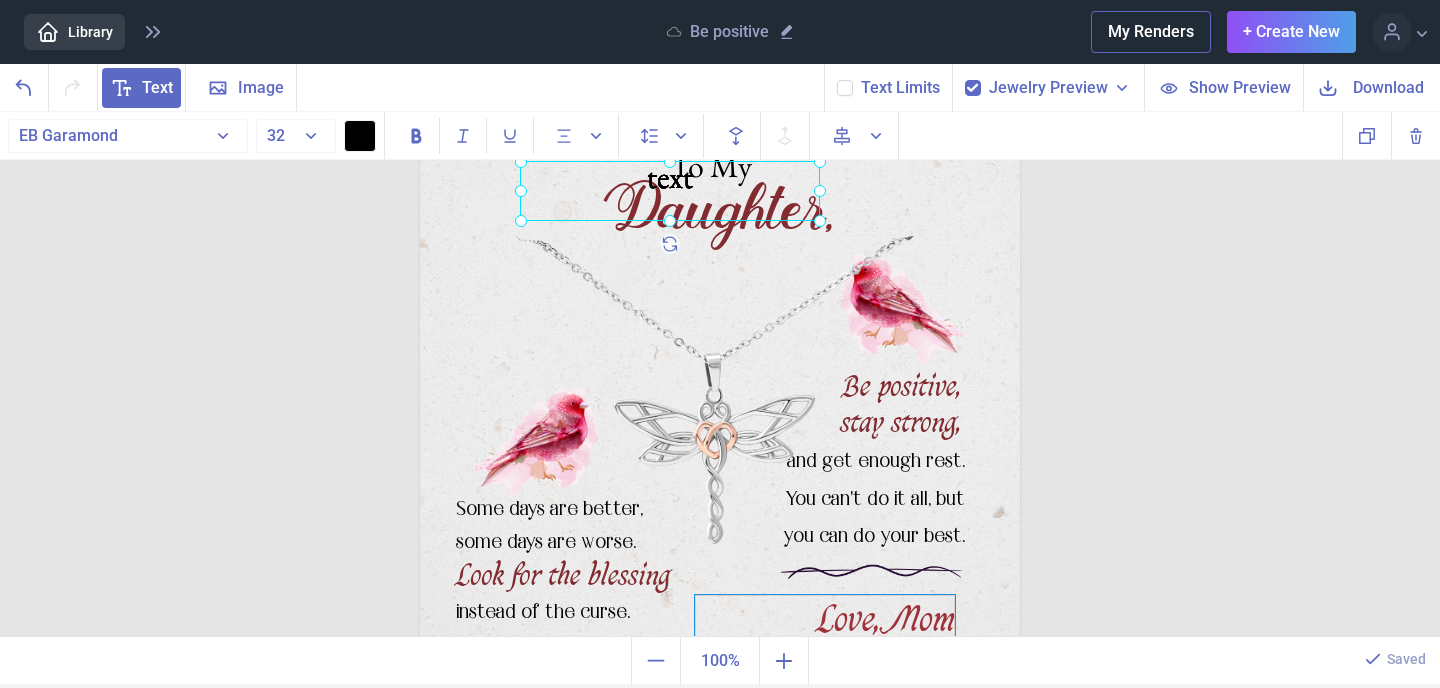 click at bounding box center [720, 411] 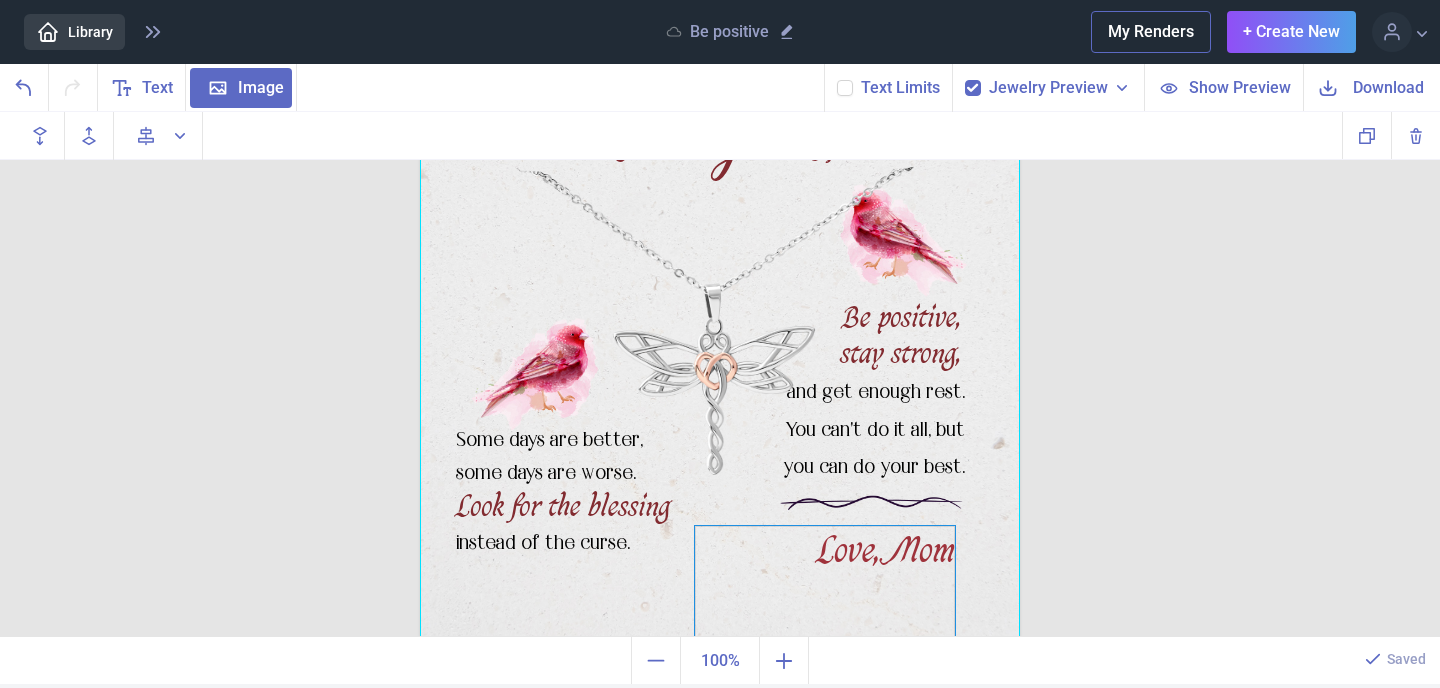 scroll, scrollTop: 69, scrollLeft: 0, axis: vertical 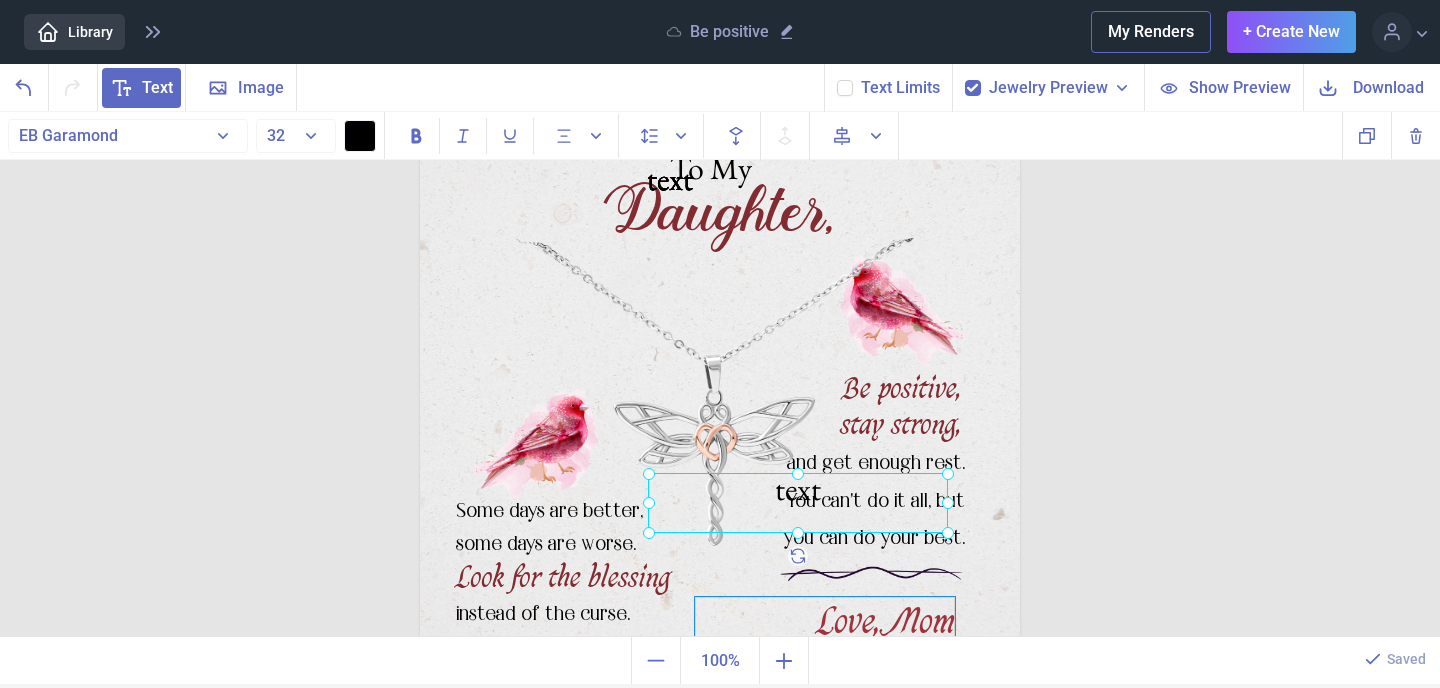 drag, startPoint x: 653, startPoint y: 189, endPoint x: 783, endPoint y: 498, distance: 335.23276 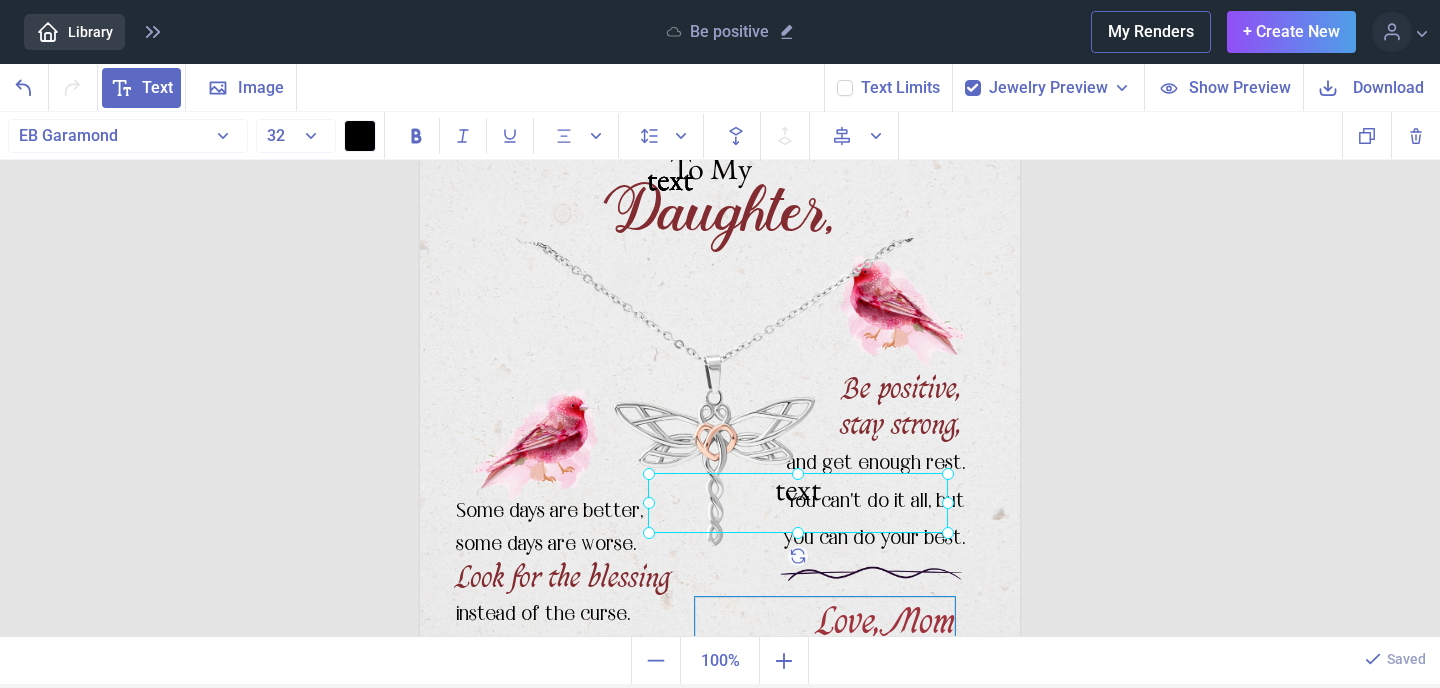 click on "text" at bounding box center [420, 113] 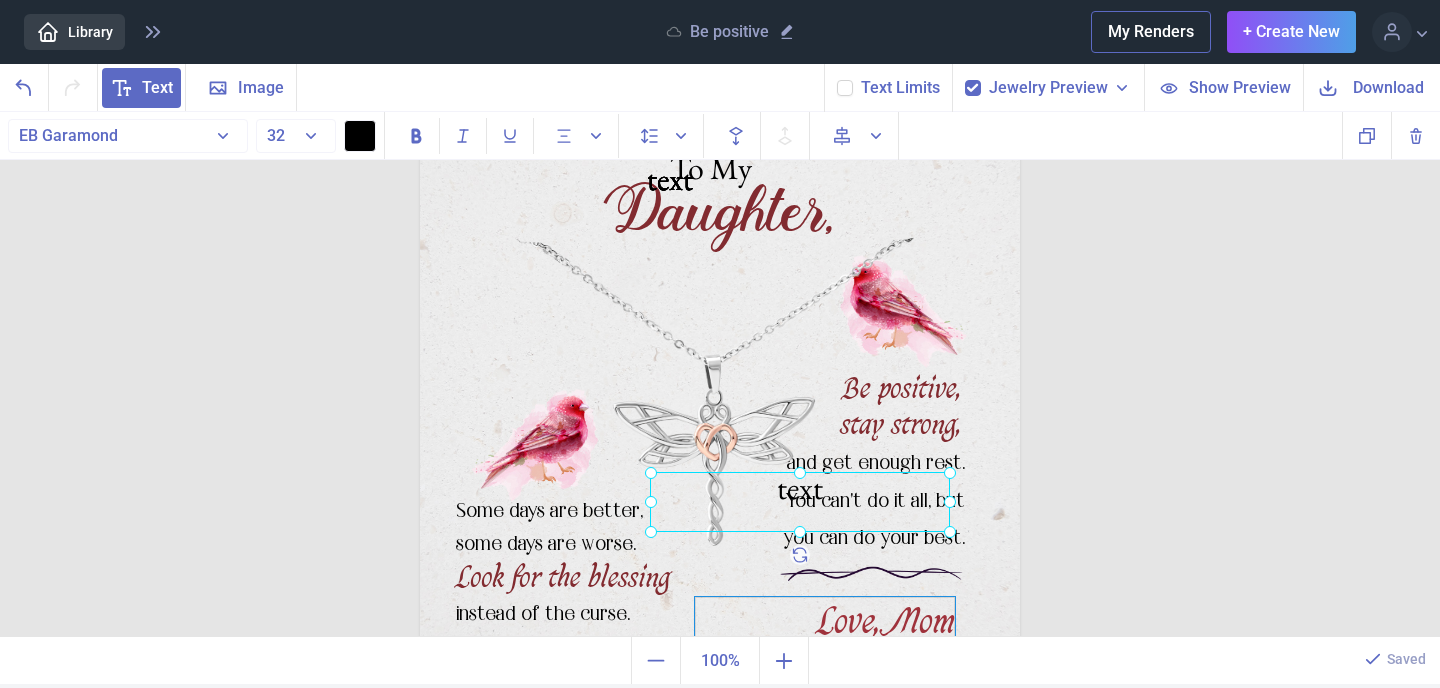 scroll, scrollTop: 140, scrollLeft: 0, axis: vertical 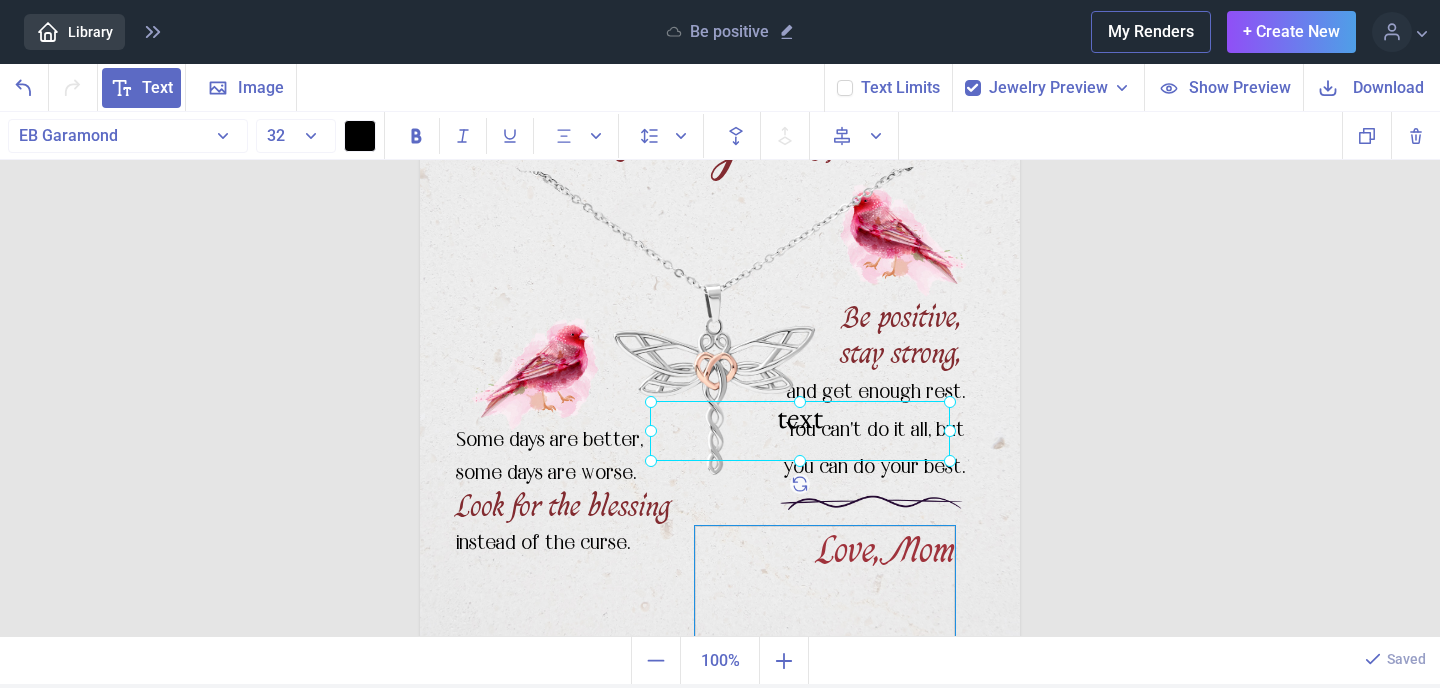 click on "Love,  Mom" at bounding box center (720, 42) 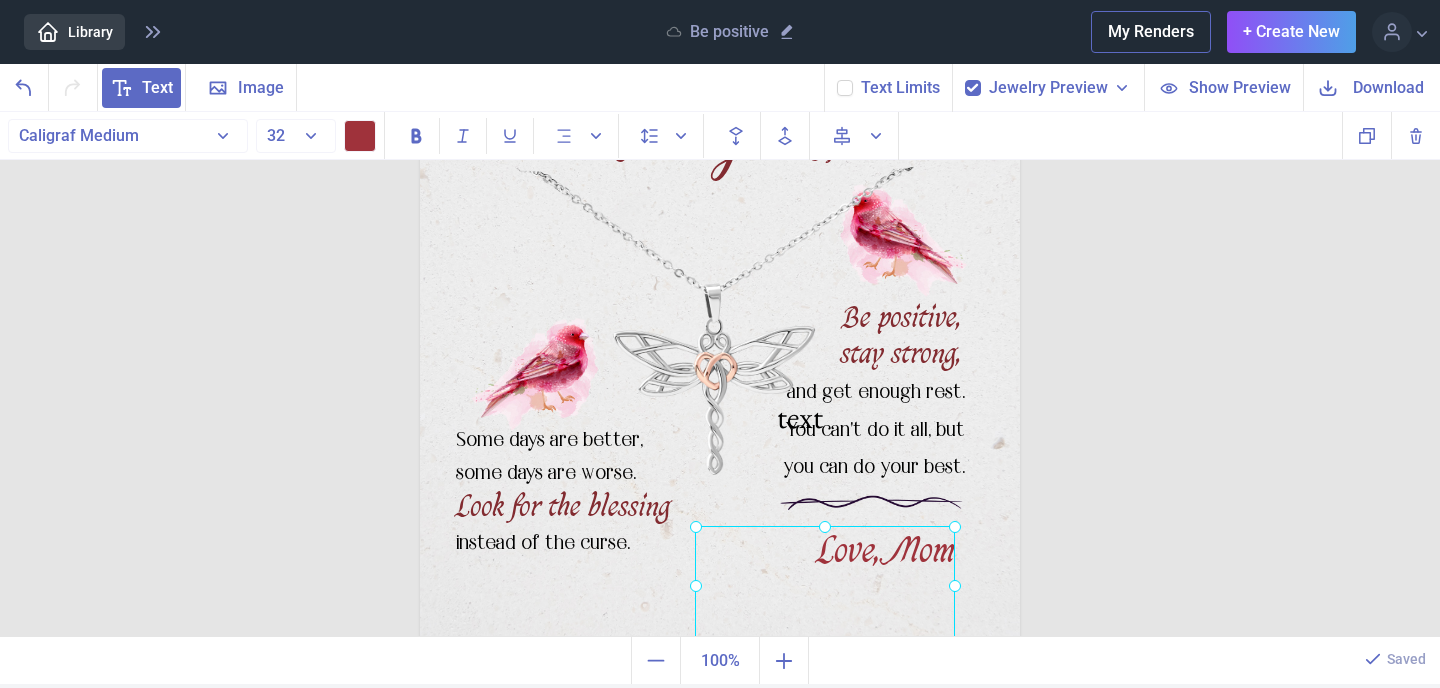 click at bounding box center [825, 586] 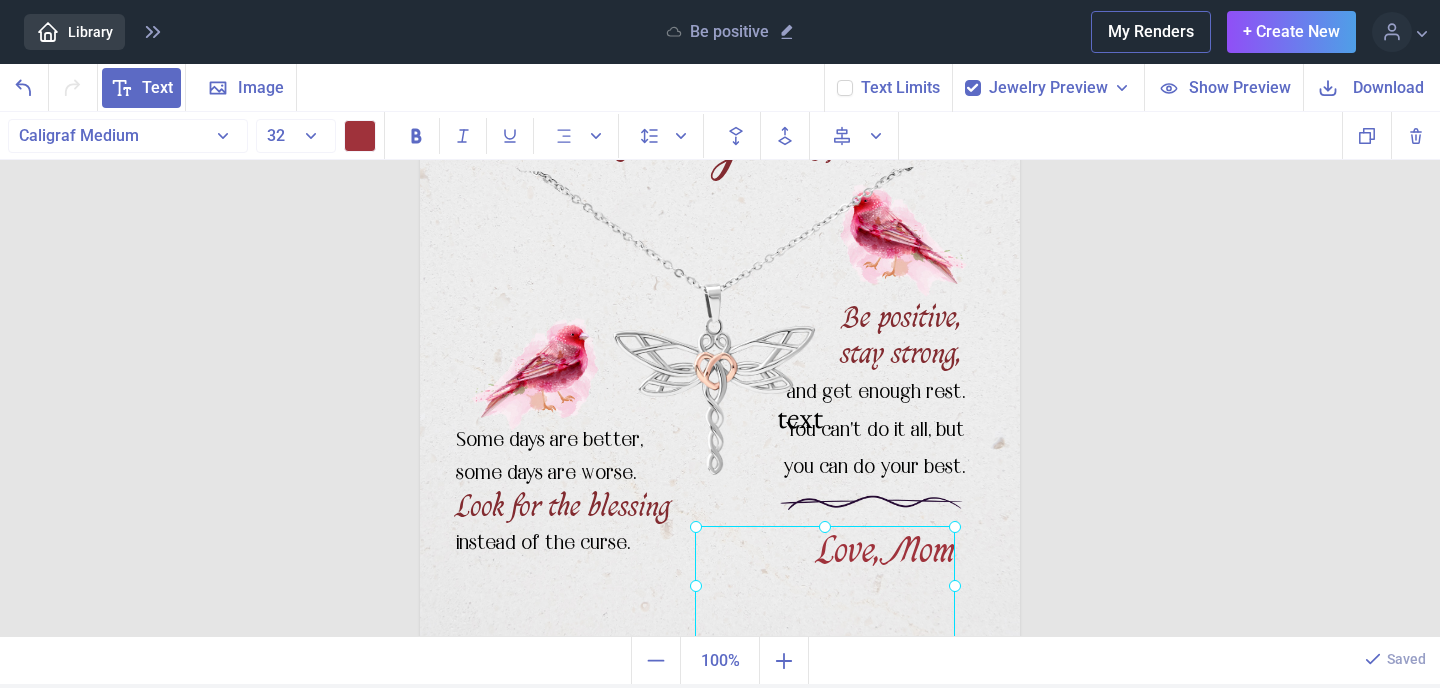 click at bounding box center [825, 586] 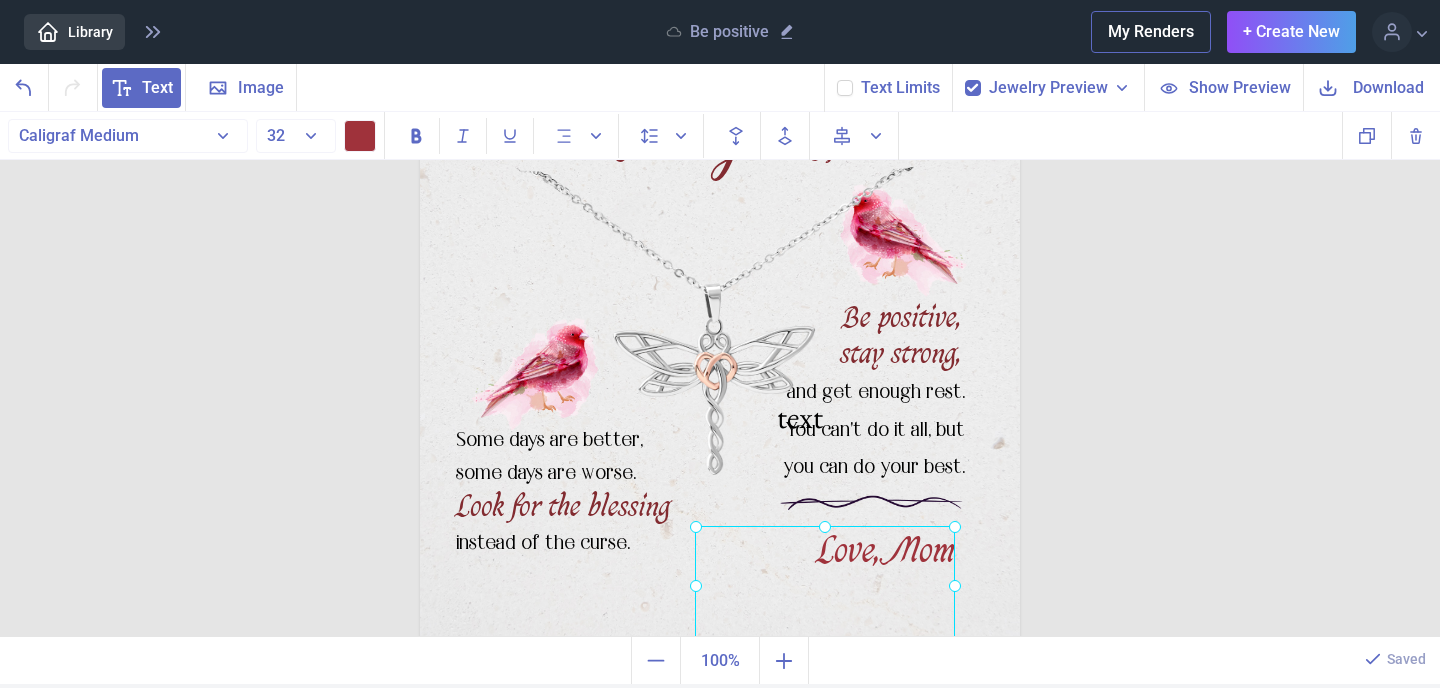 click on "Love,  Mom" at bounding box center (825, 586) 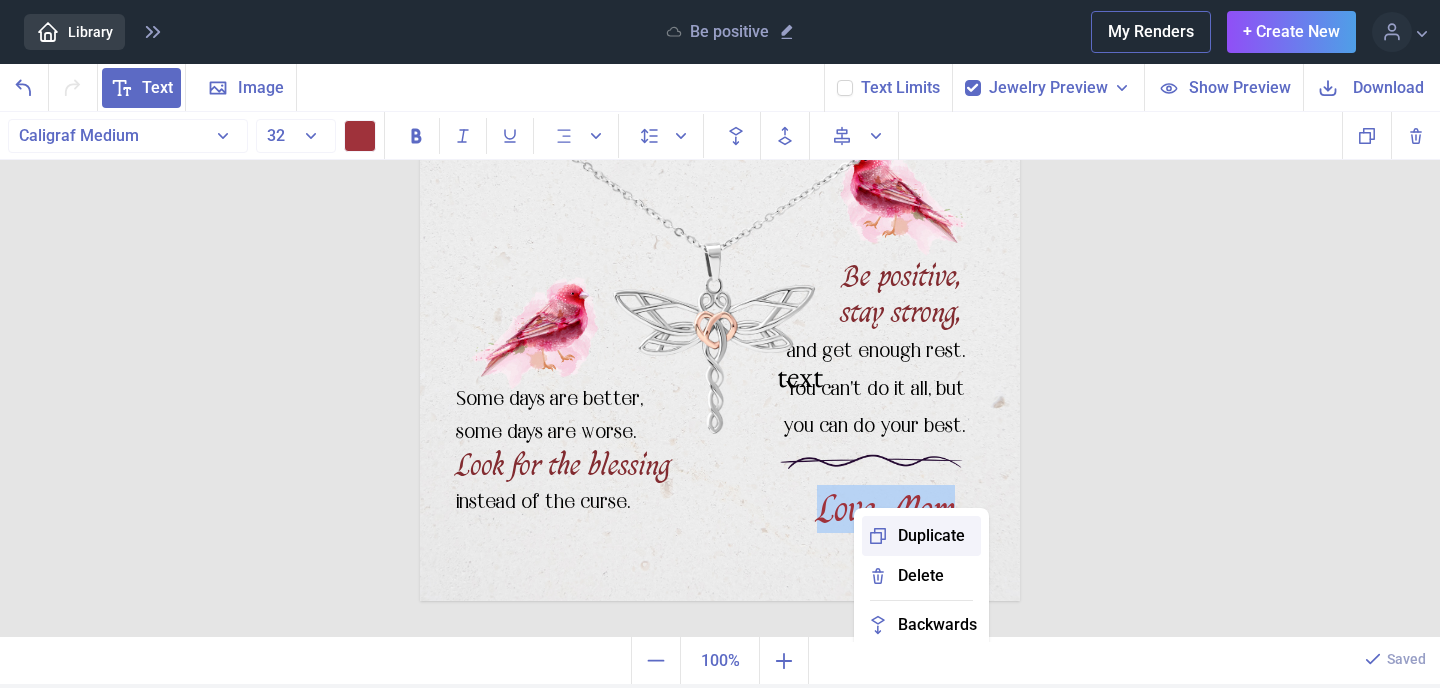 scroll, scrollTop: 232, scrollLeft: 0, axis: vertical 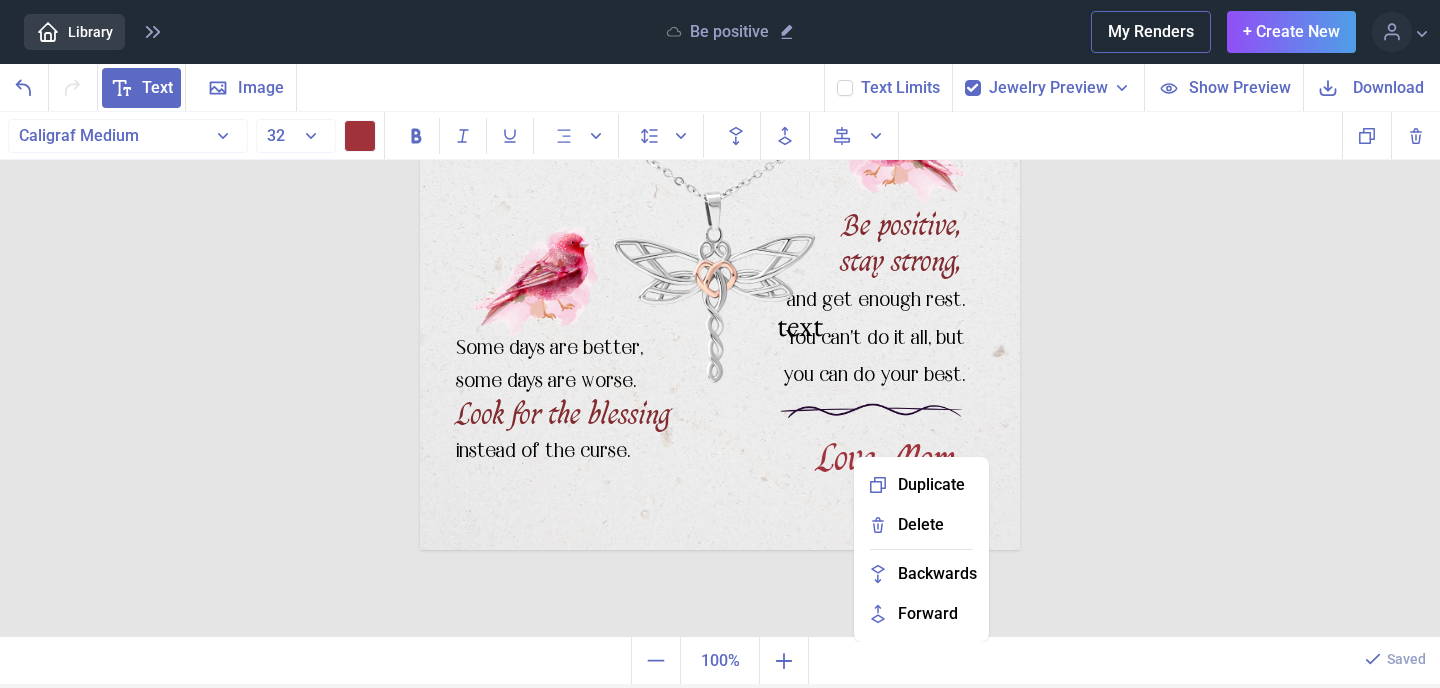 click on "To My       Daughter,       Be positive,  stay strong,       and get enough rest.  You can't do it all, but  you can do your best.       Some days are better,  some days are worse.       Look for the blessing       instead of the curse.             text       text       text       text             Love,  Mom       text       text           Duplicate     Delete       Backwards   >   Forward" at bounding box center [720, 377] 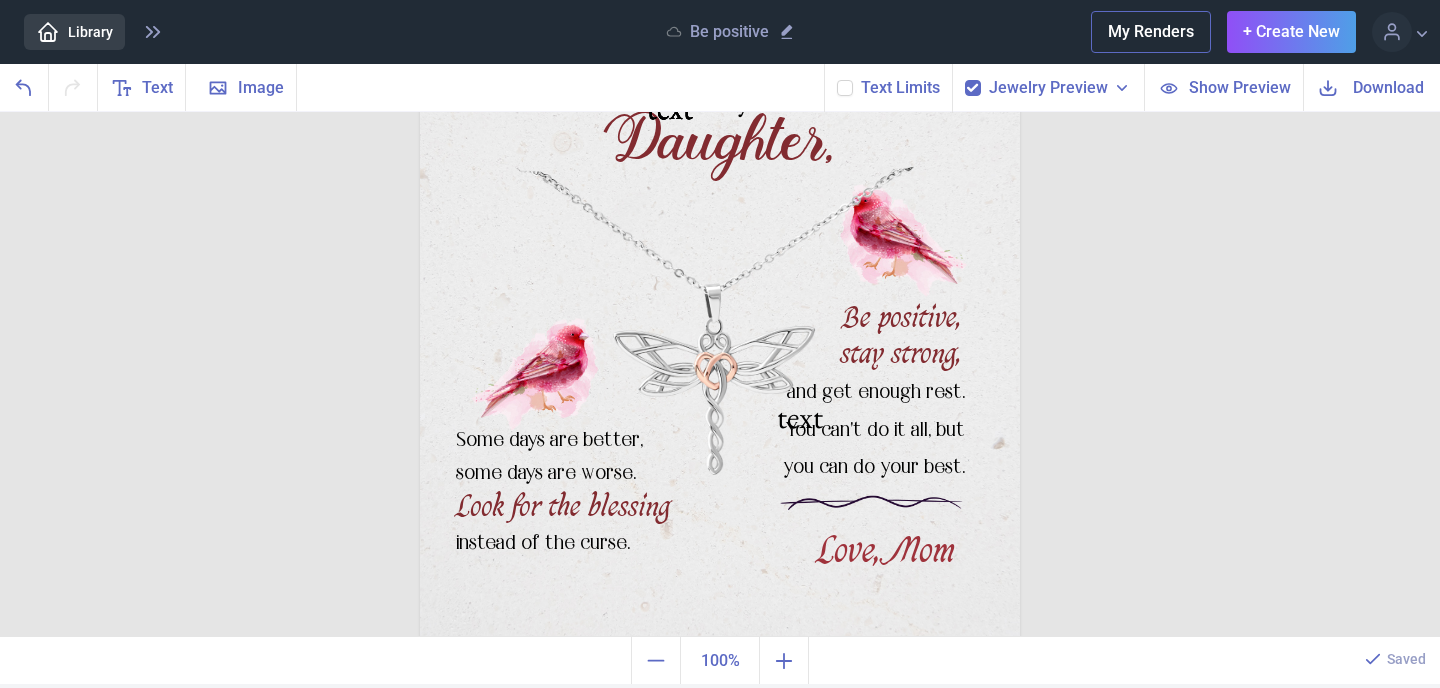 scroll, scrollTop: 140, scrollLeft: 0, axis: vertical 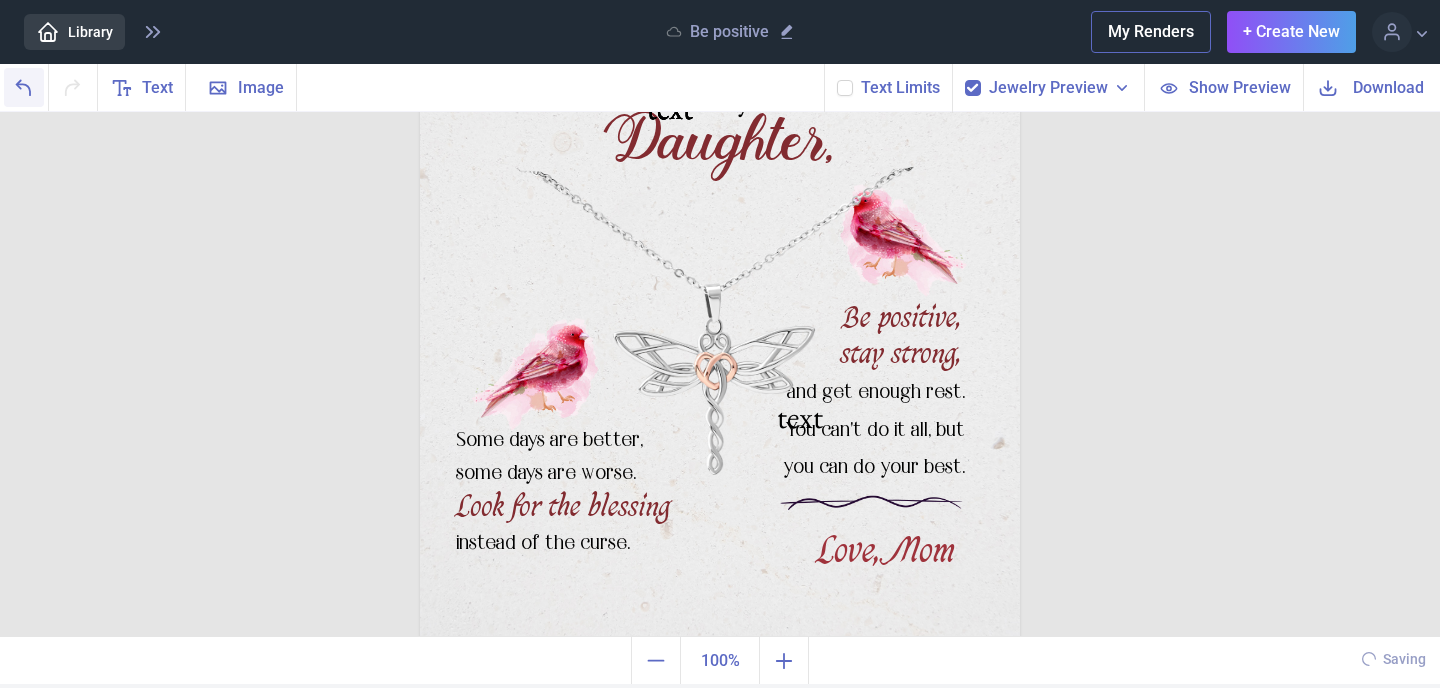 click 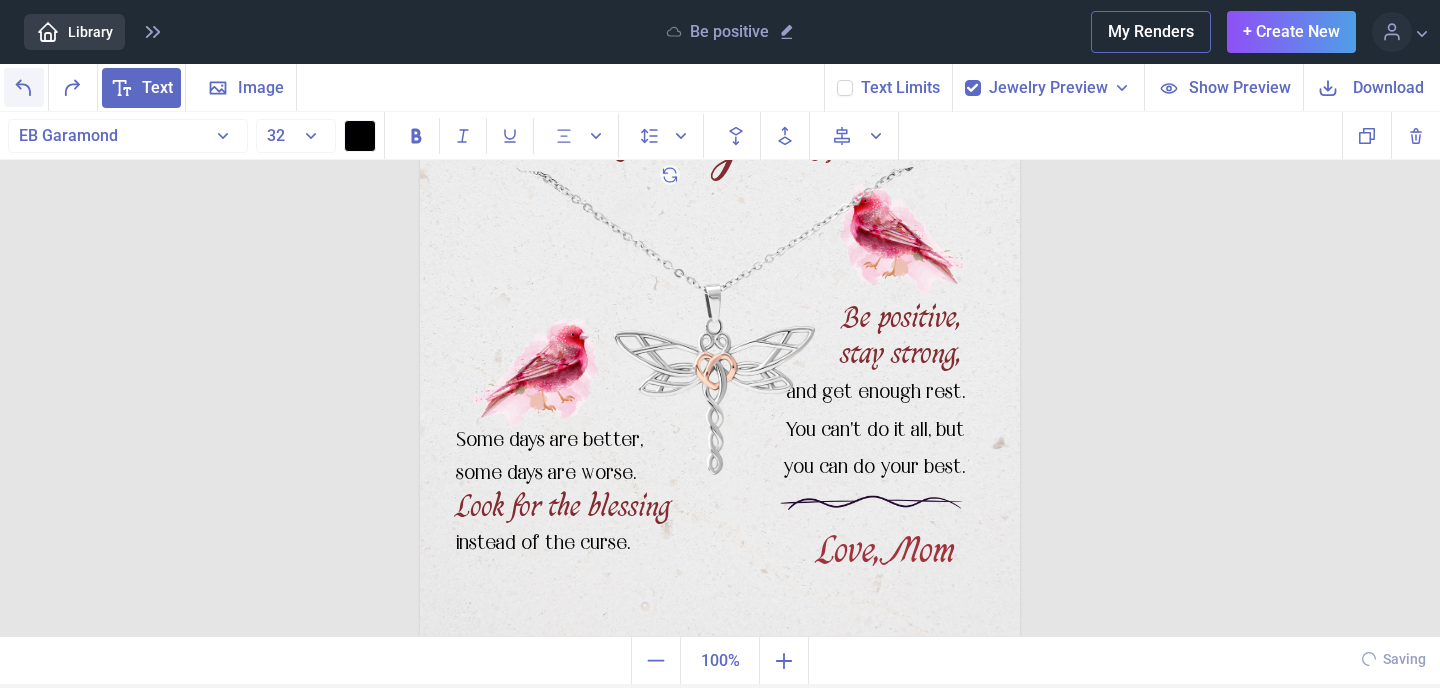 click 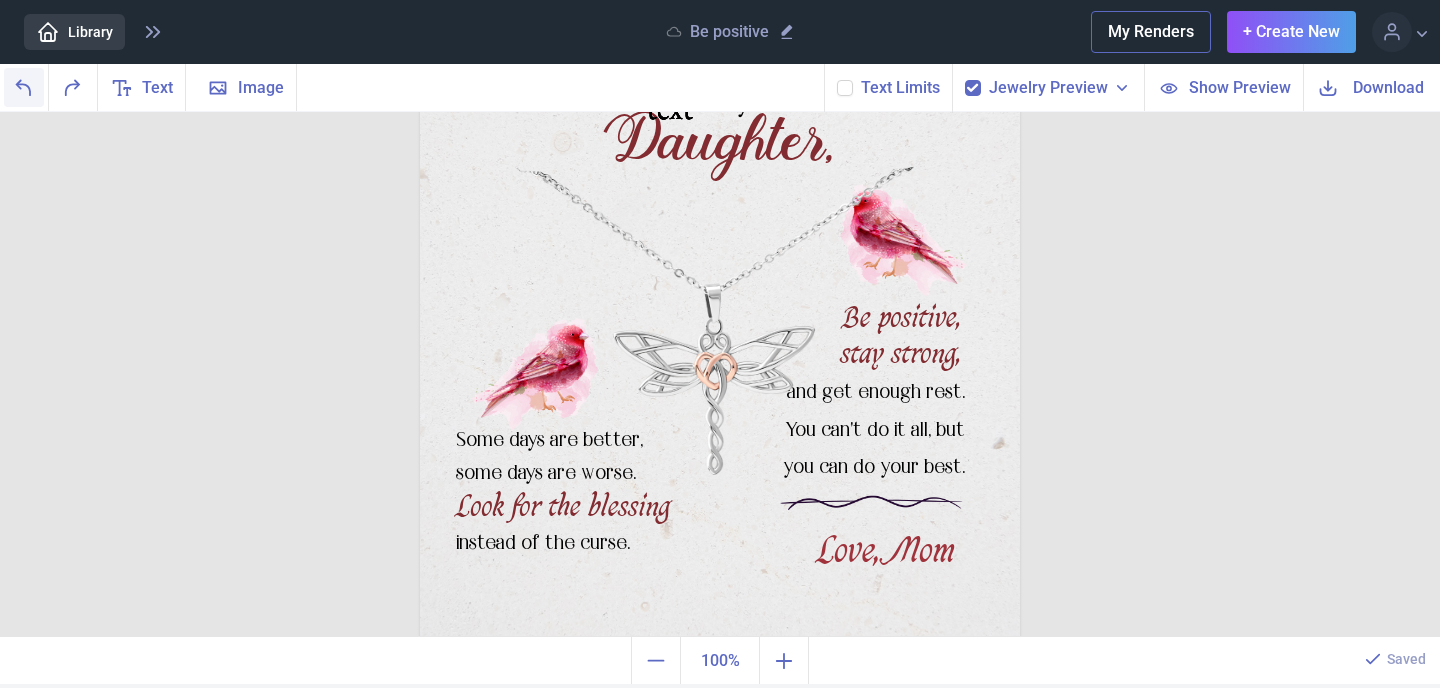 click 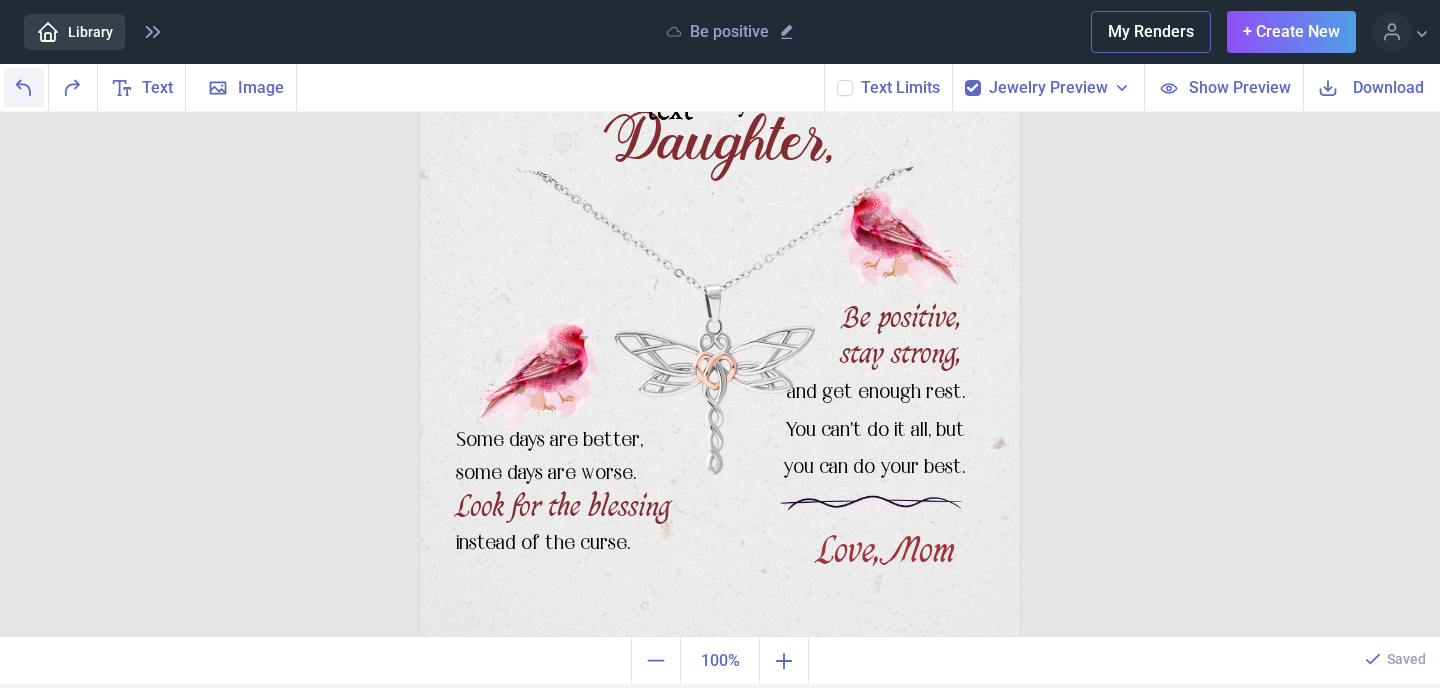 click 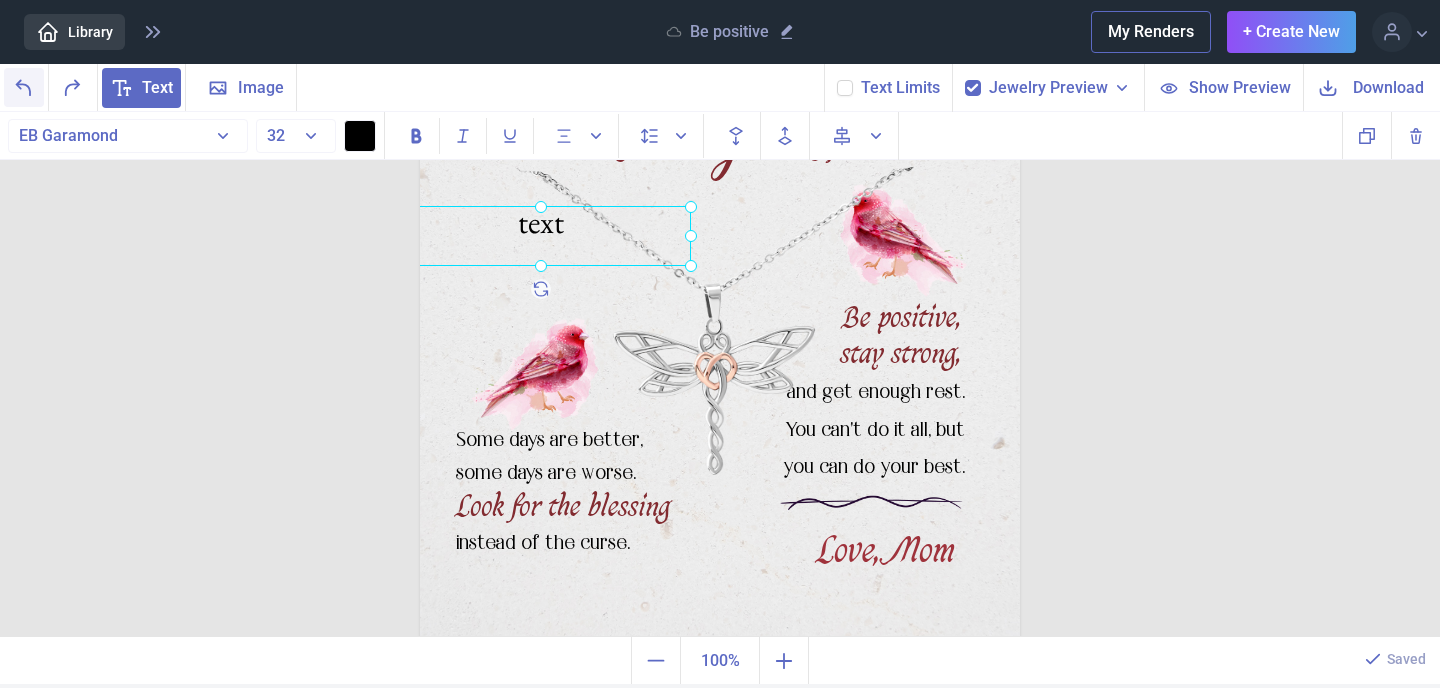 click 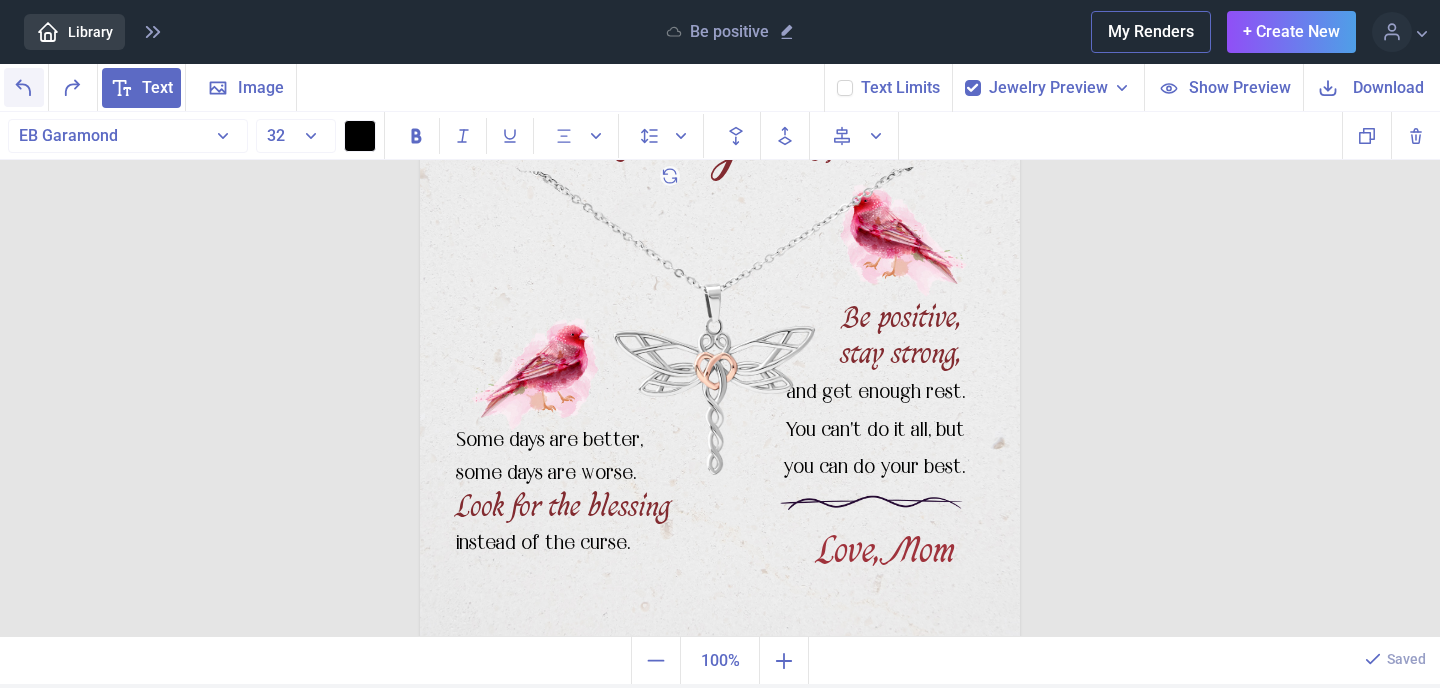 click 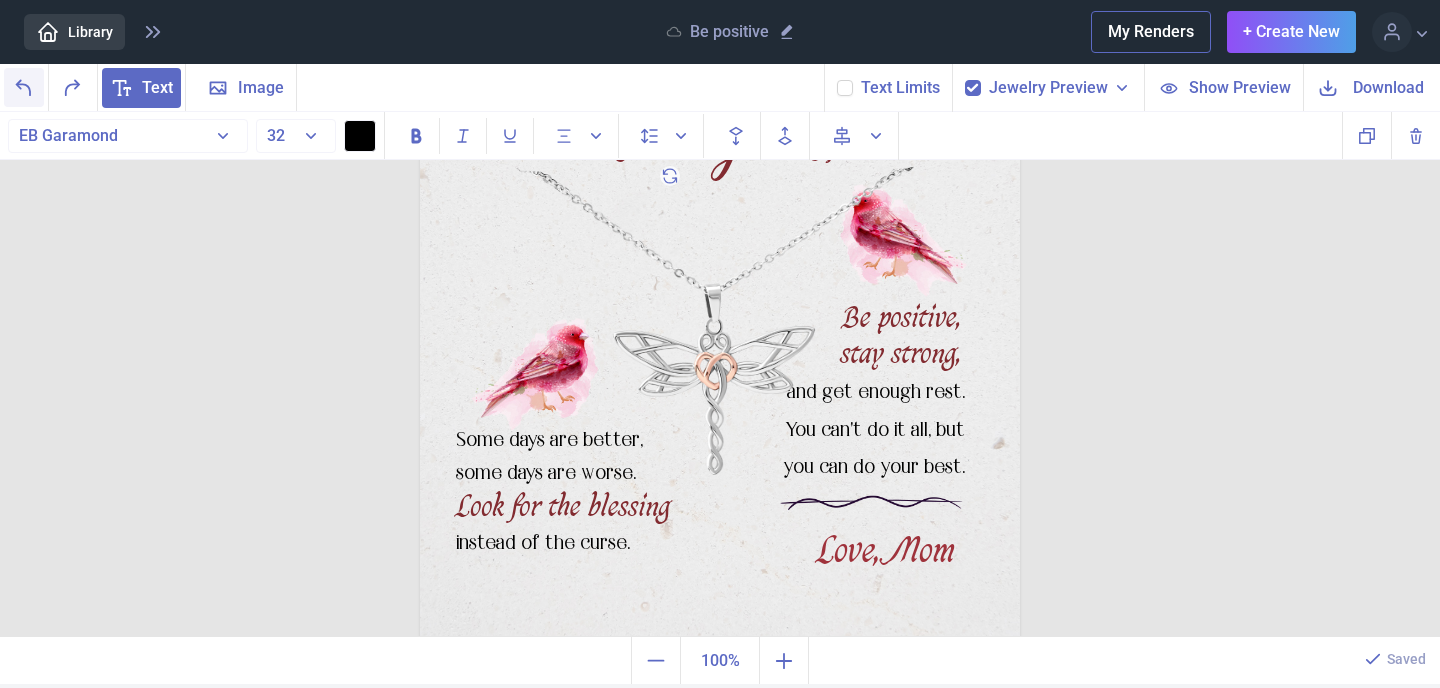 click 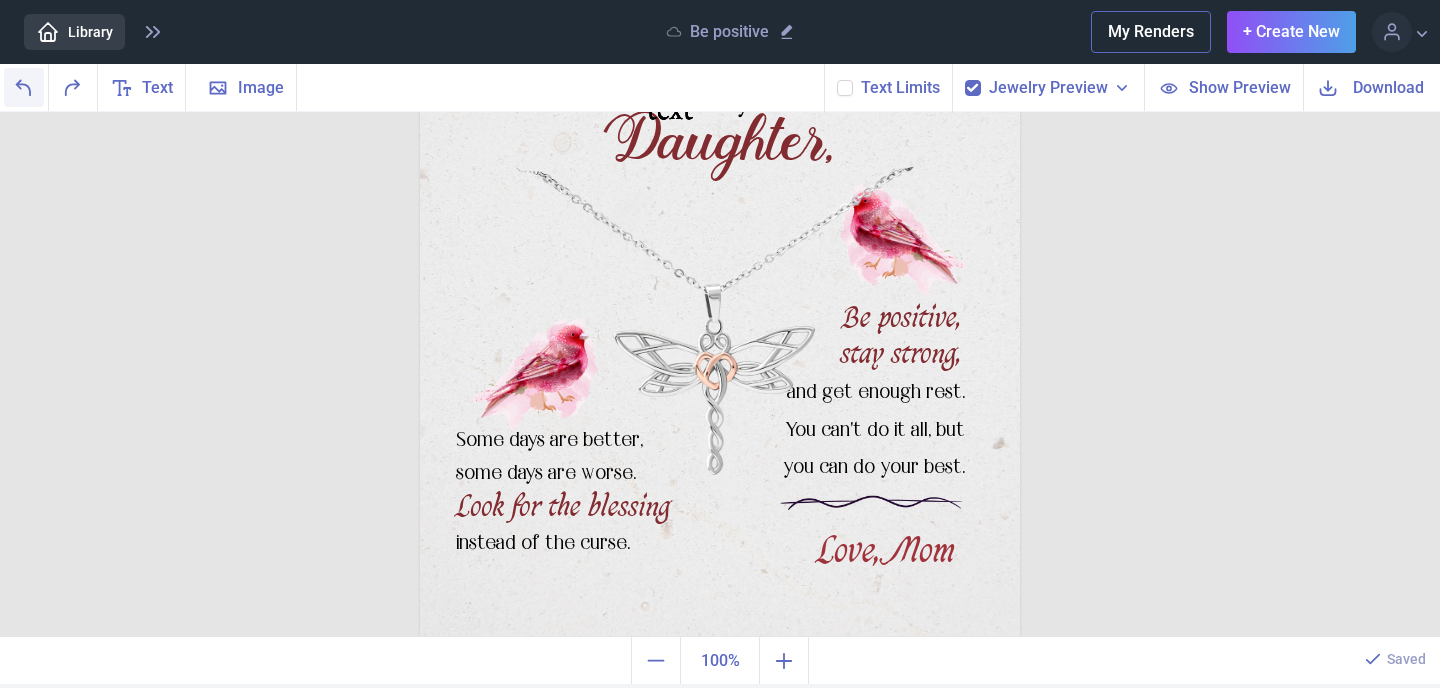 click 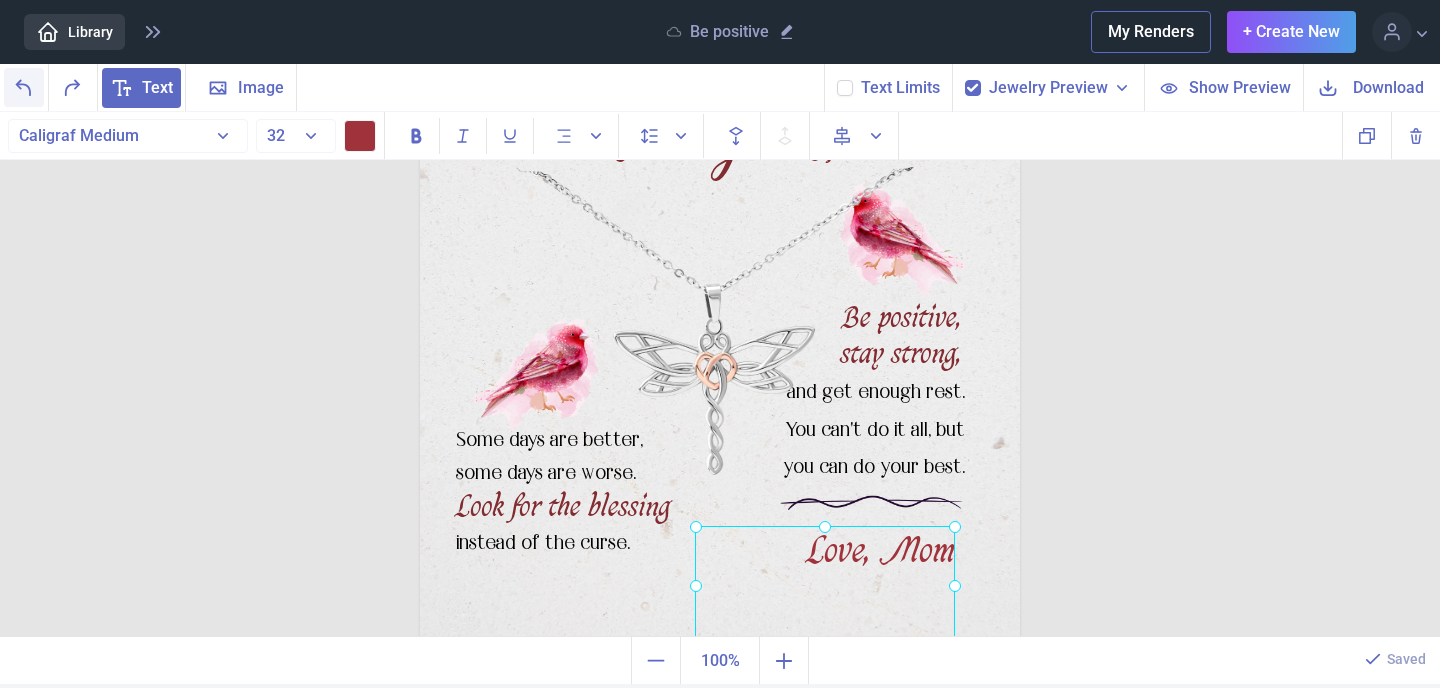 click 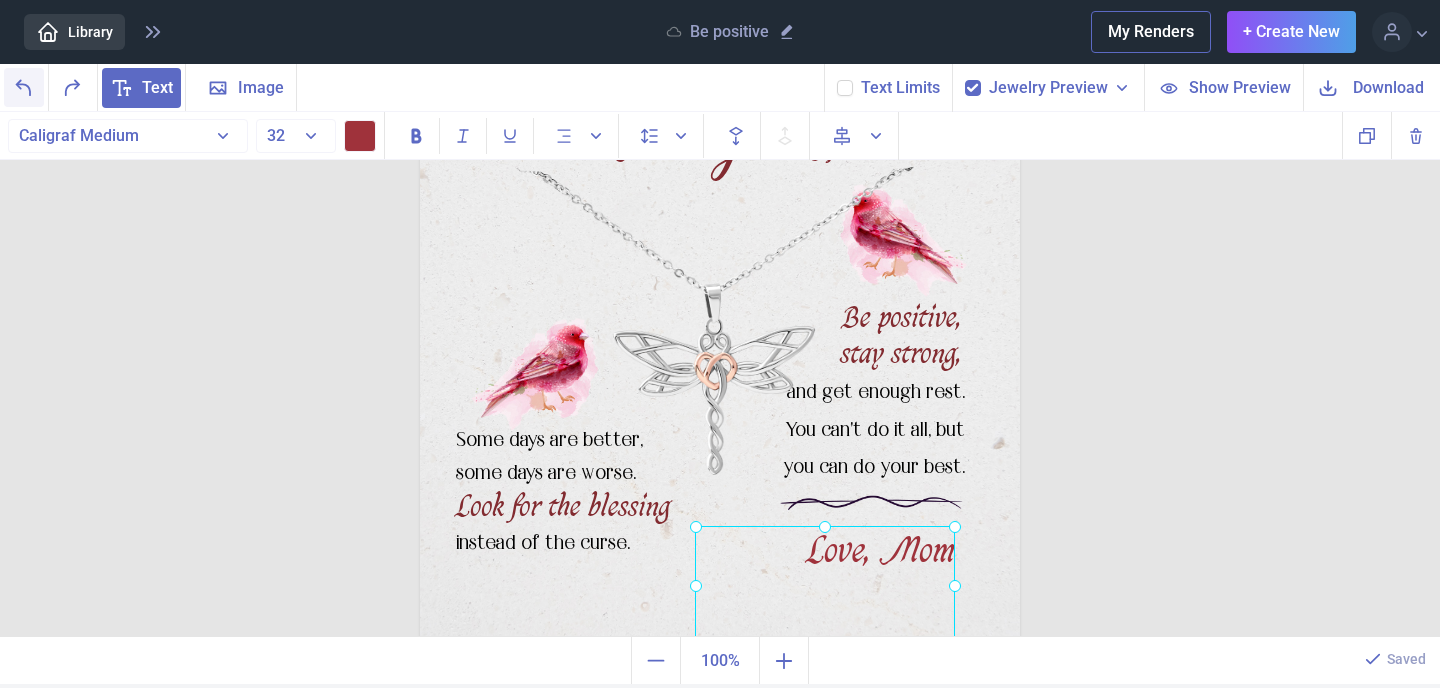 click 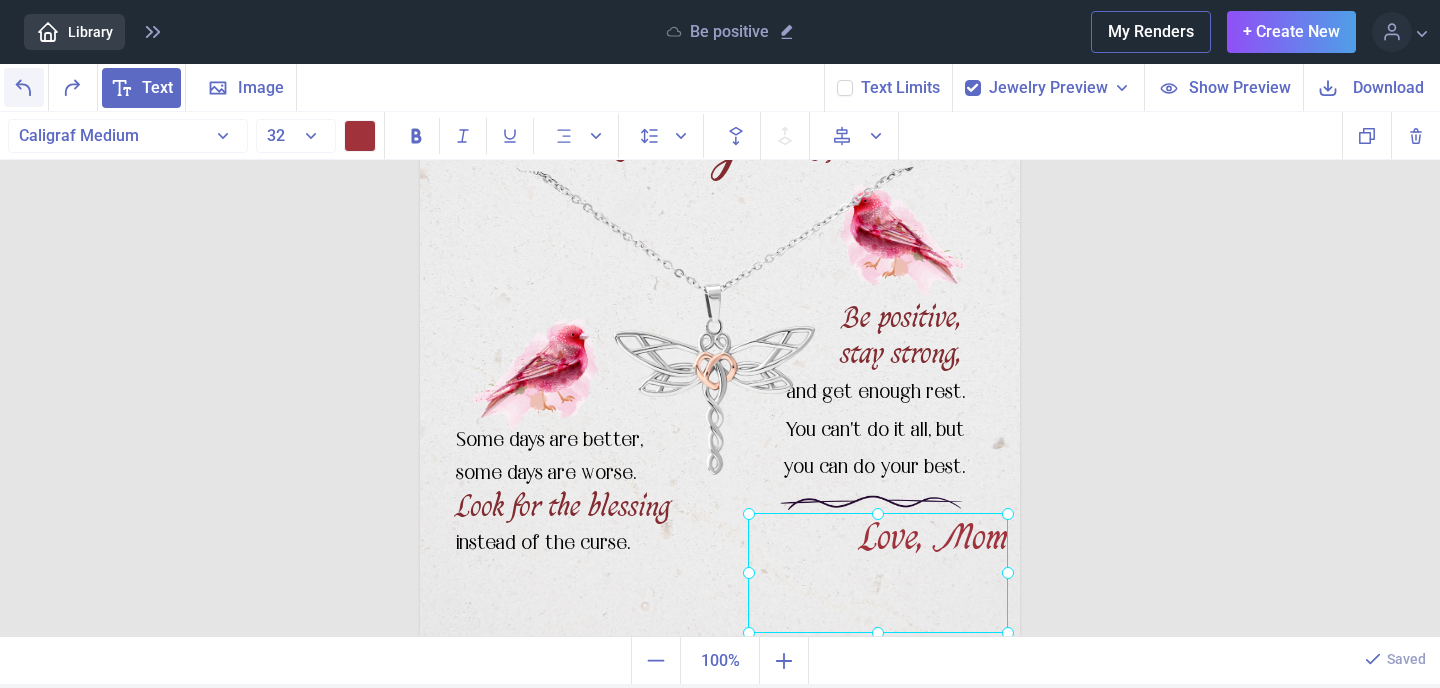 click 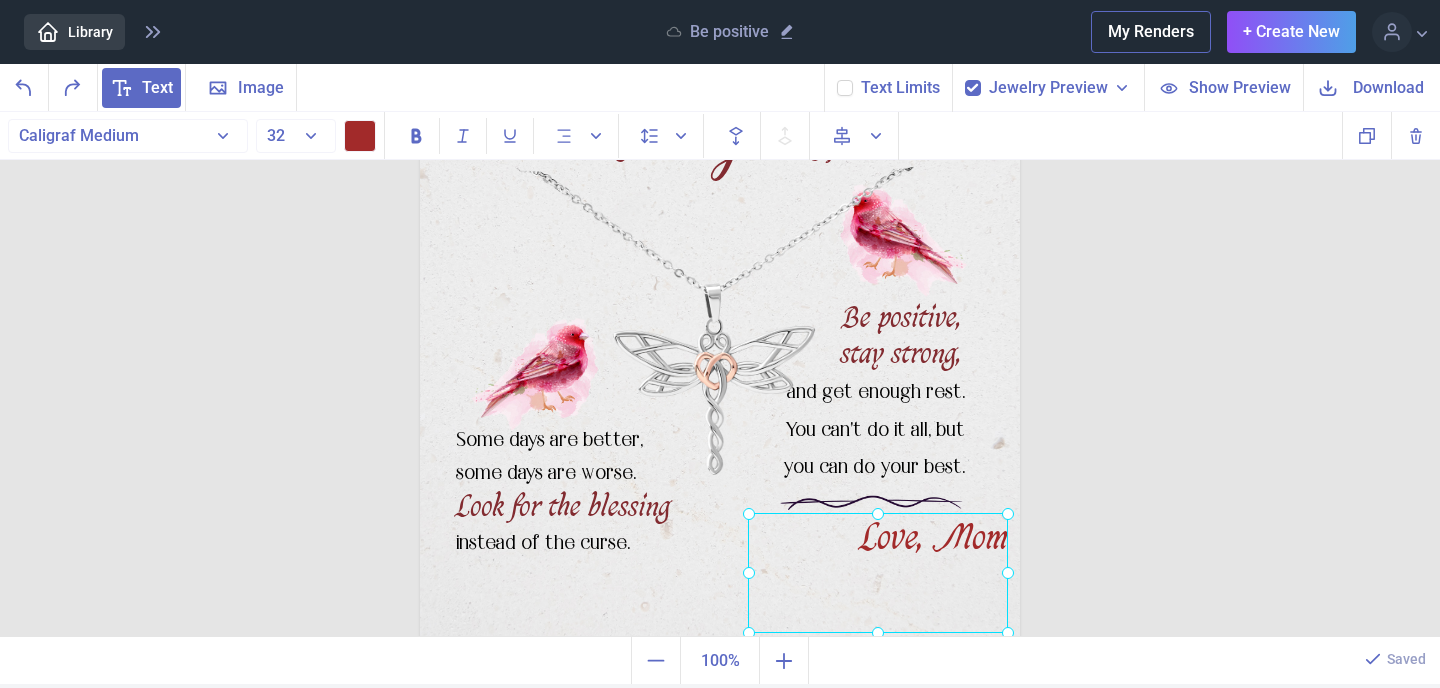scroll, scrollTop: 0, scrollLeft: 0, axis: both 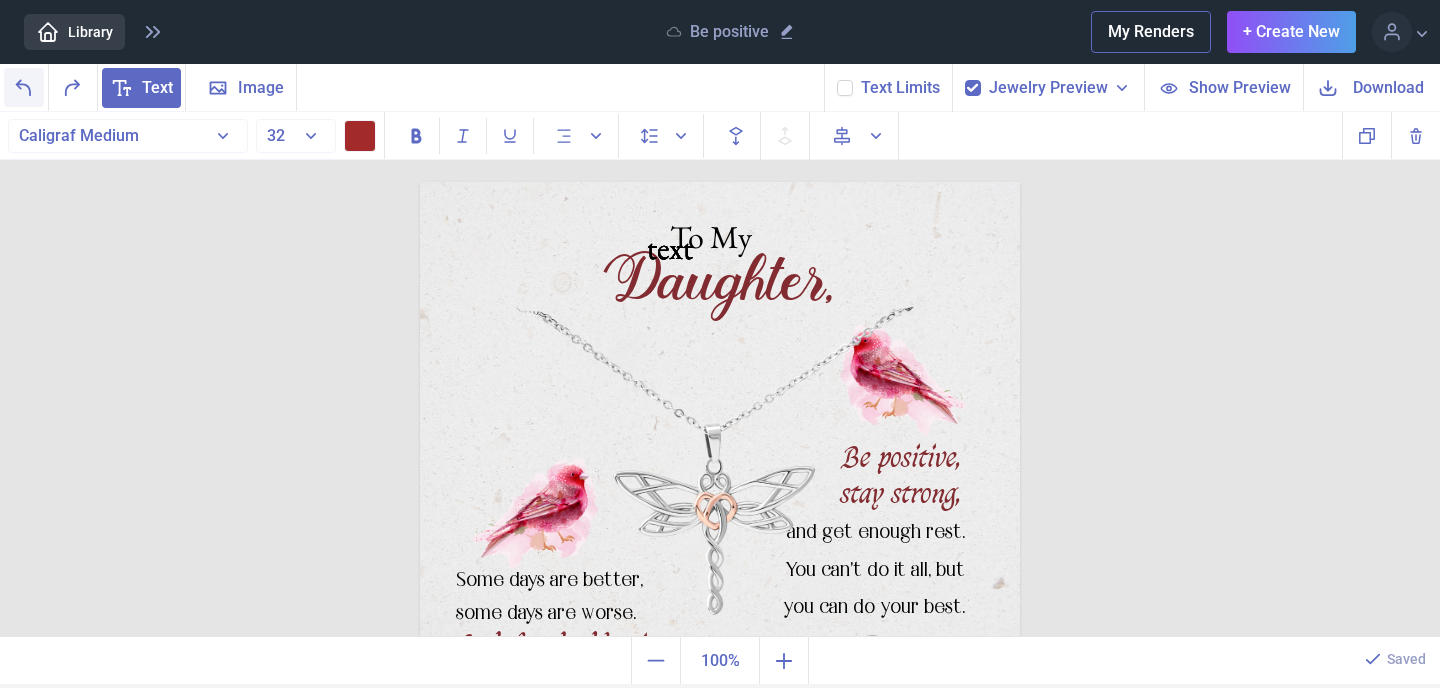 click 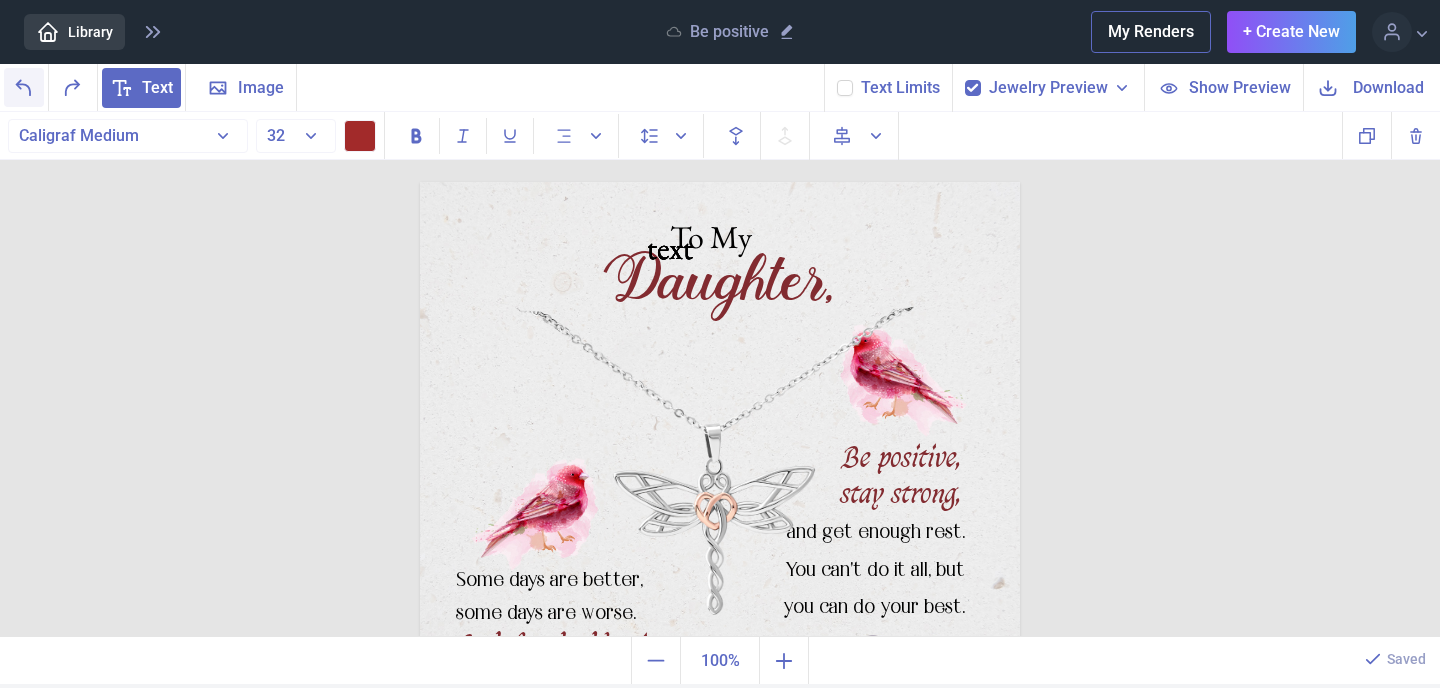 click 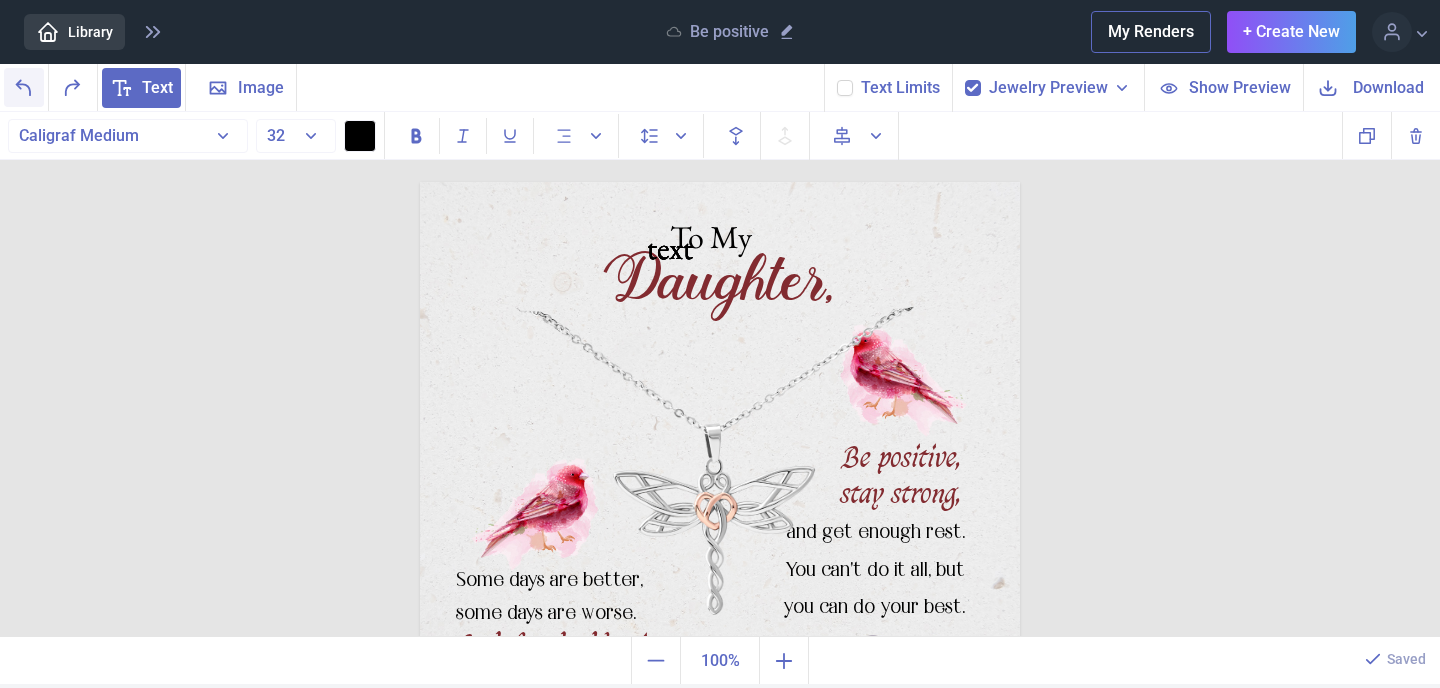 click 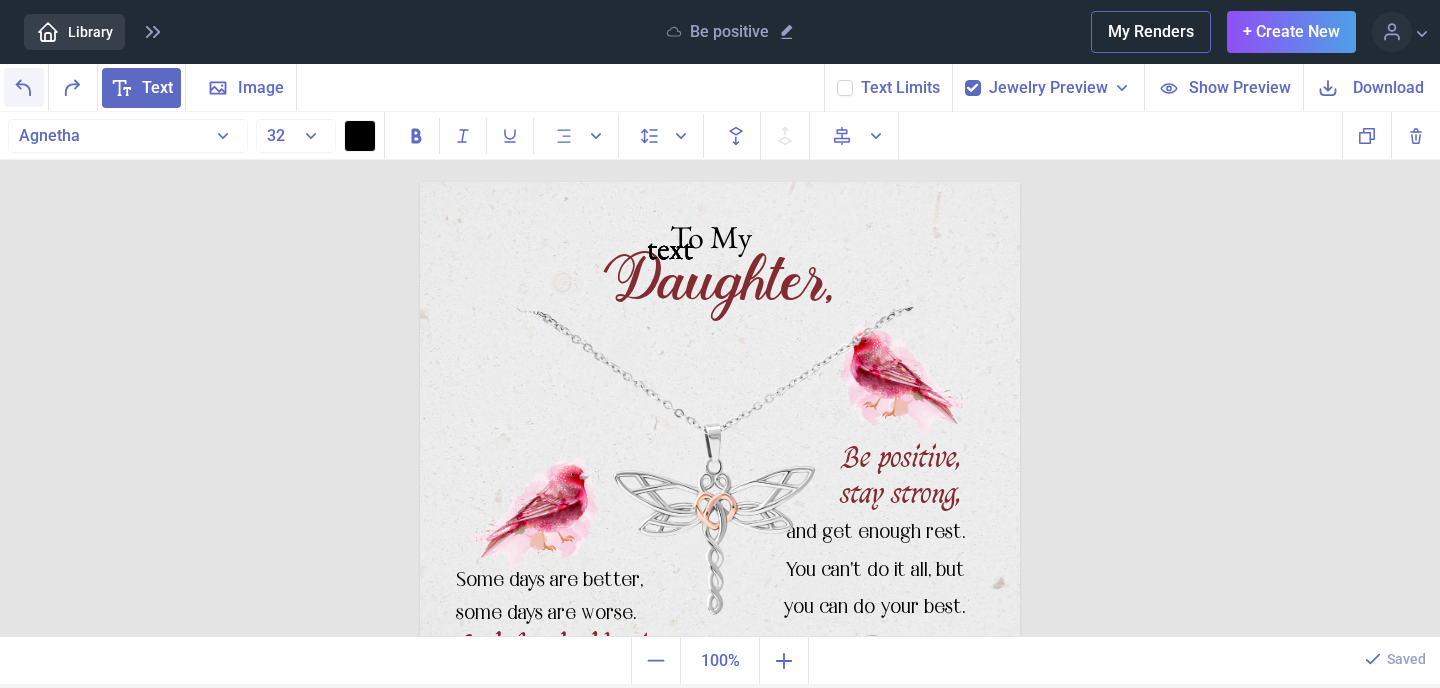 click 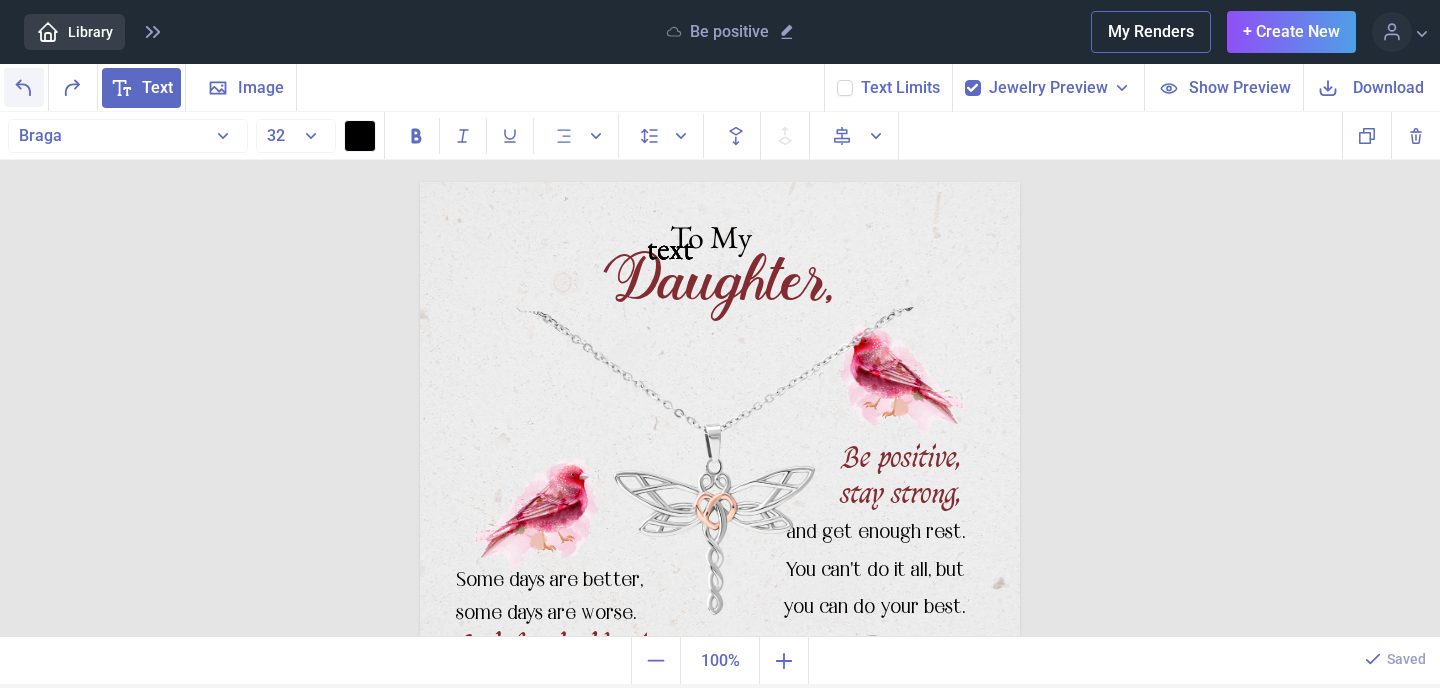 click 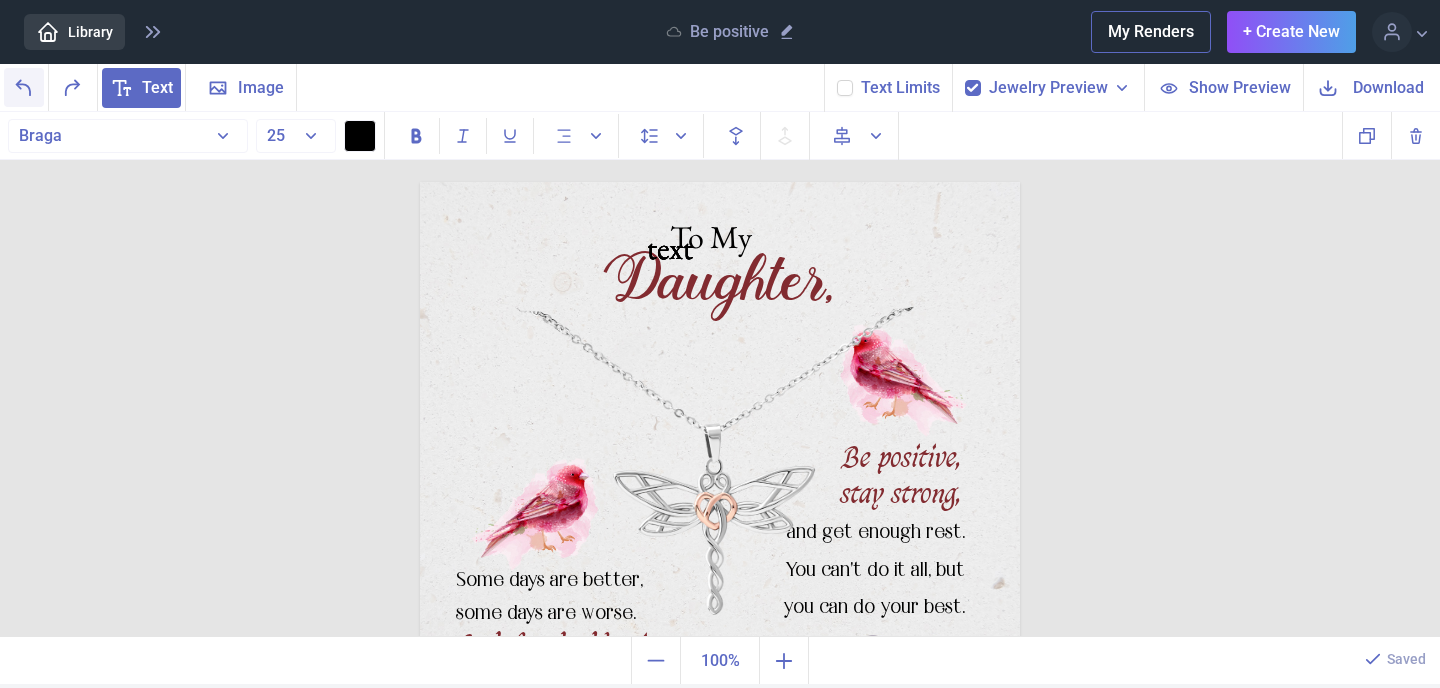 click 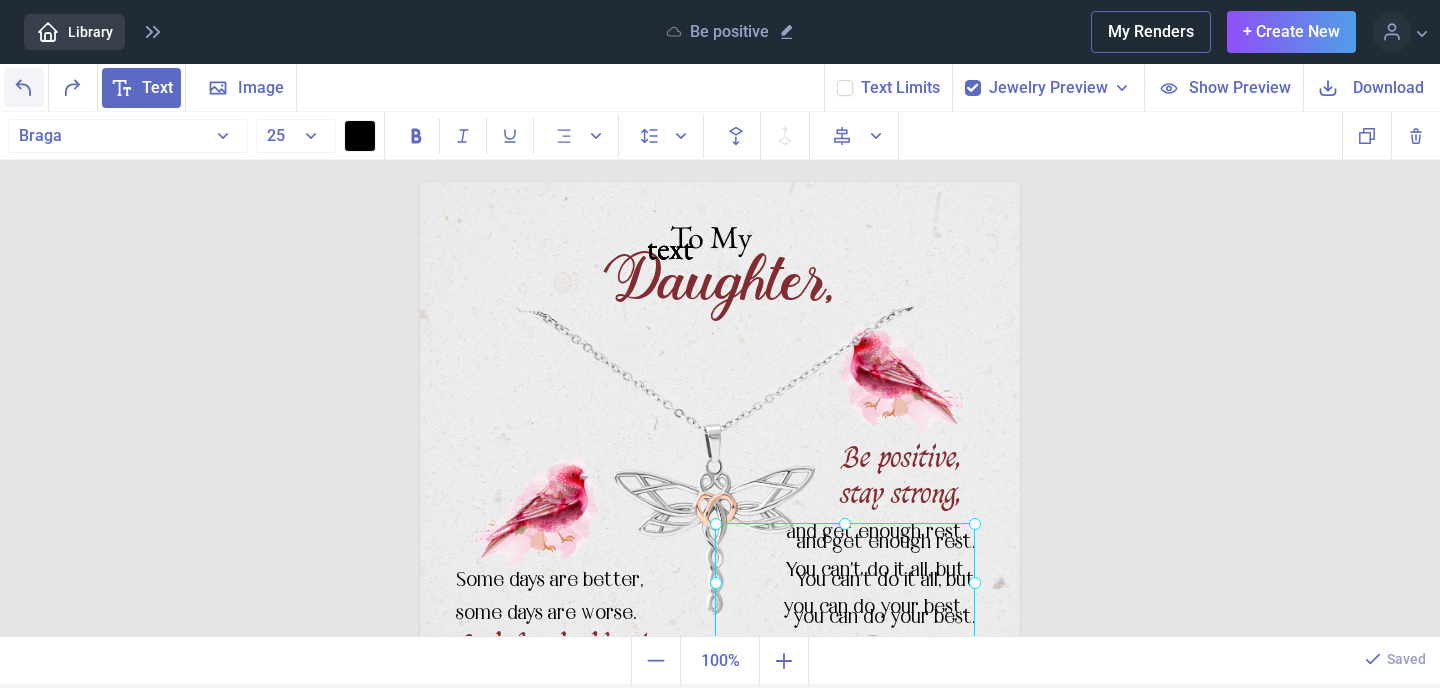 click 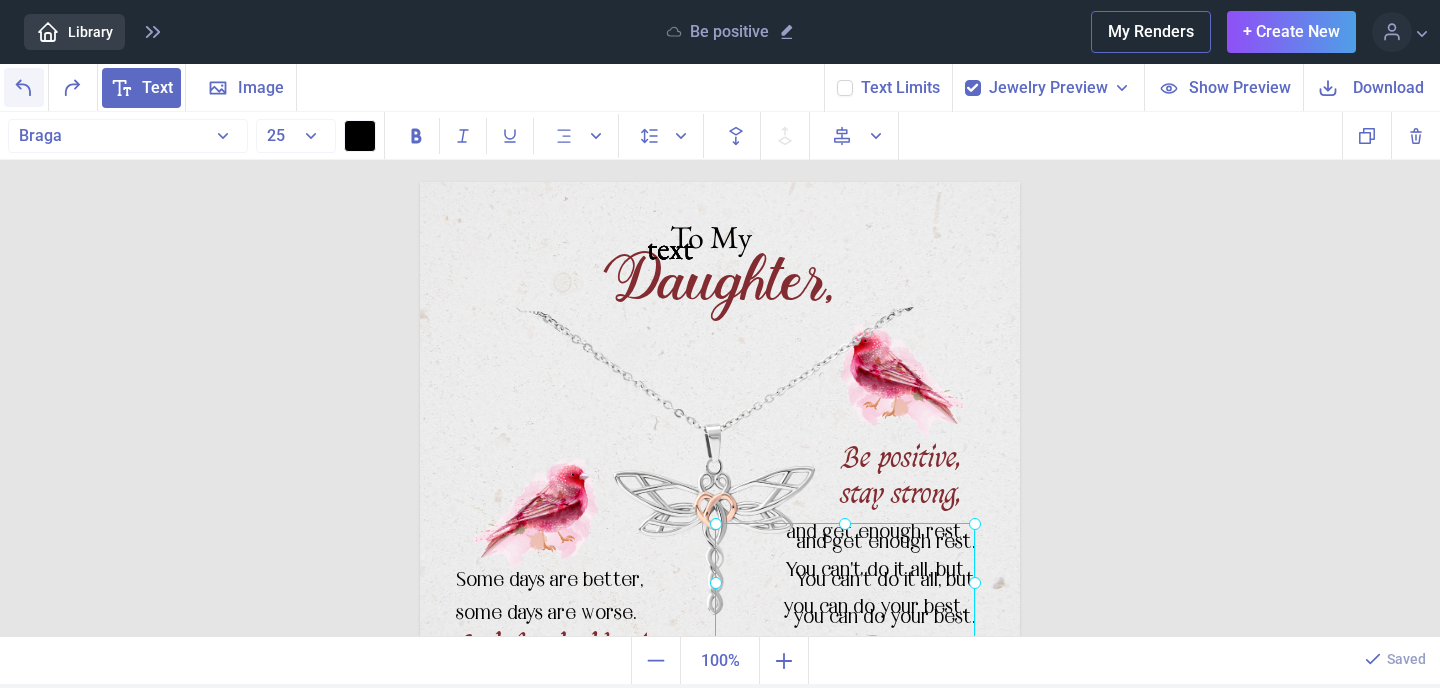 click 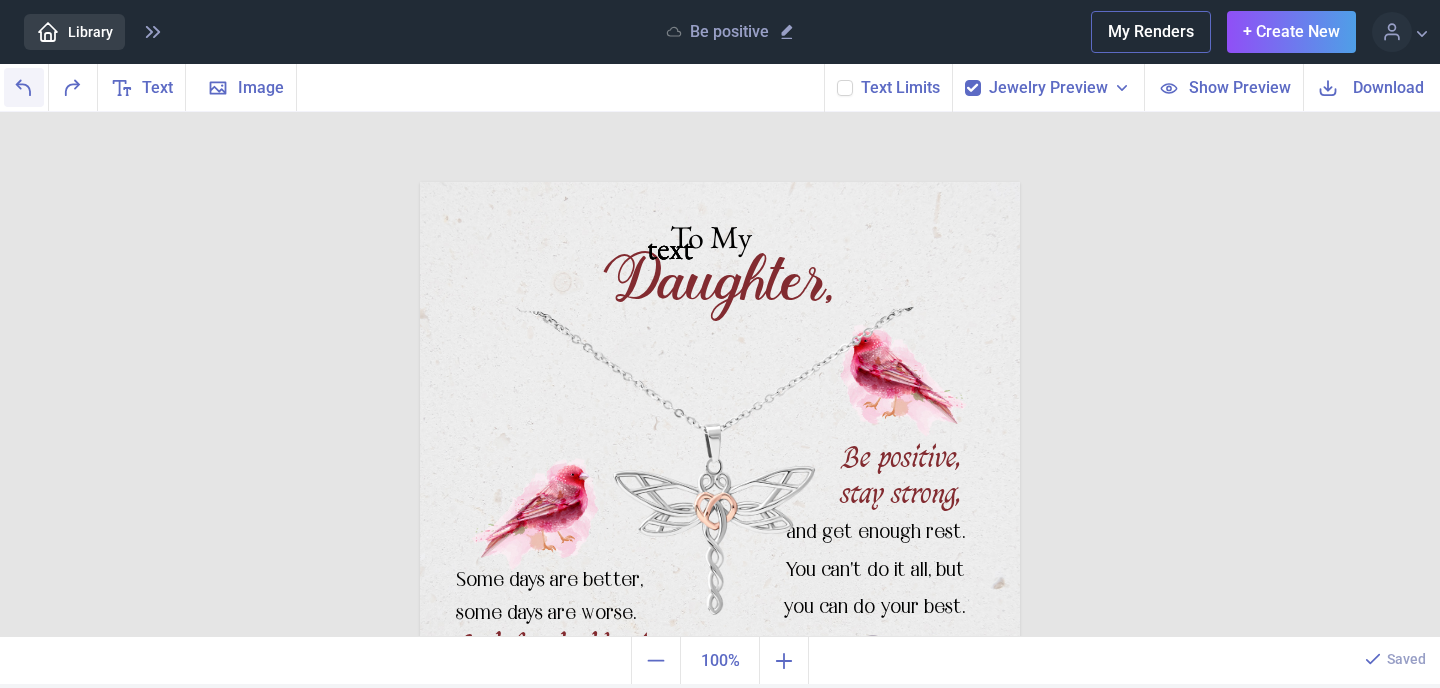 click 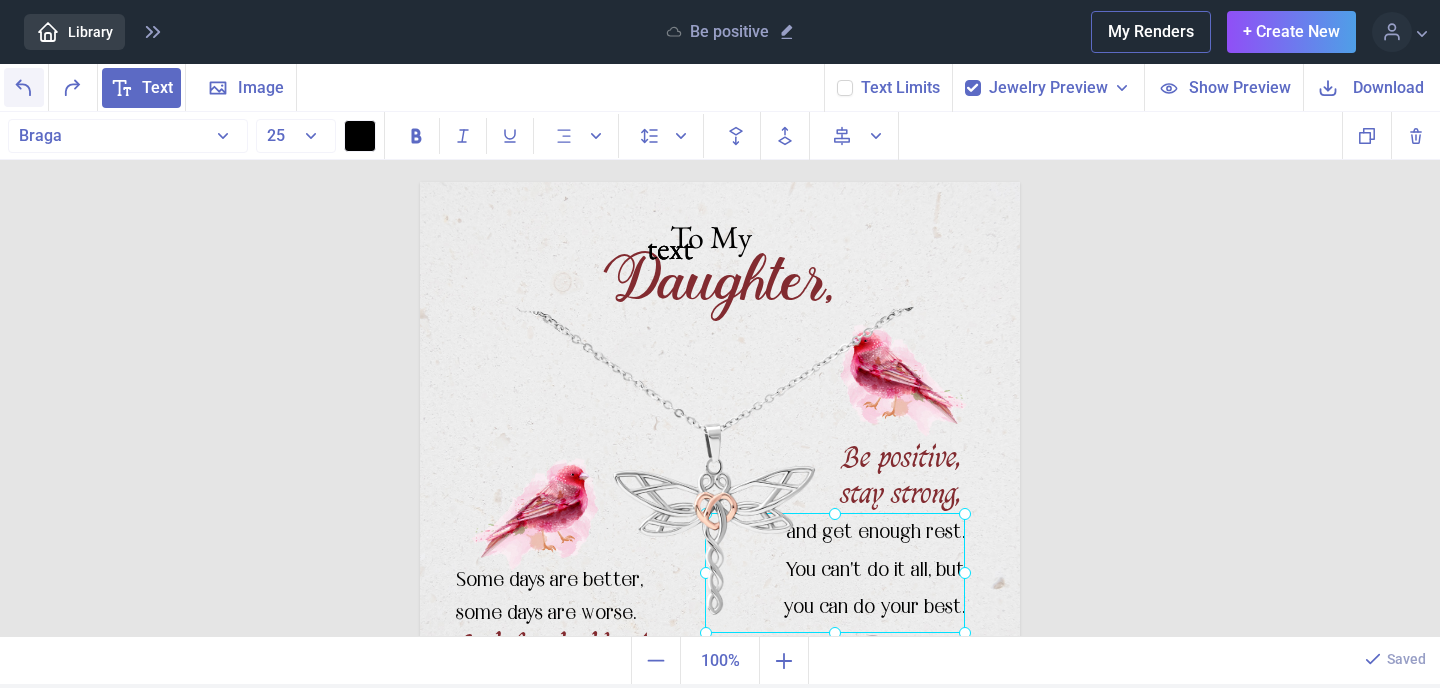 click 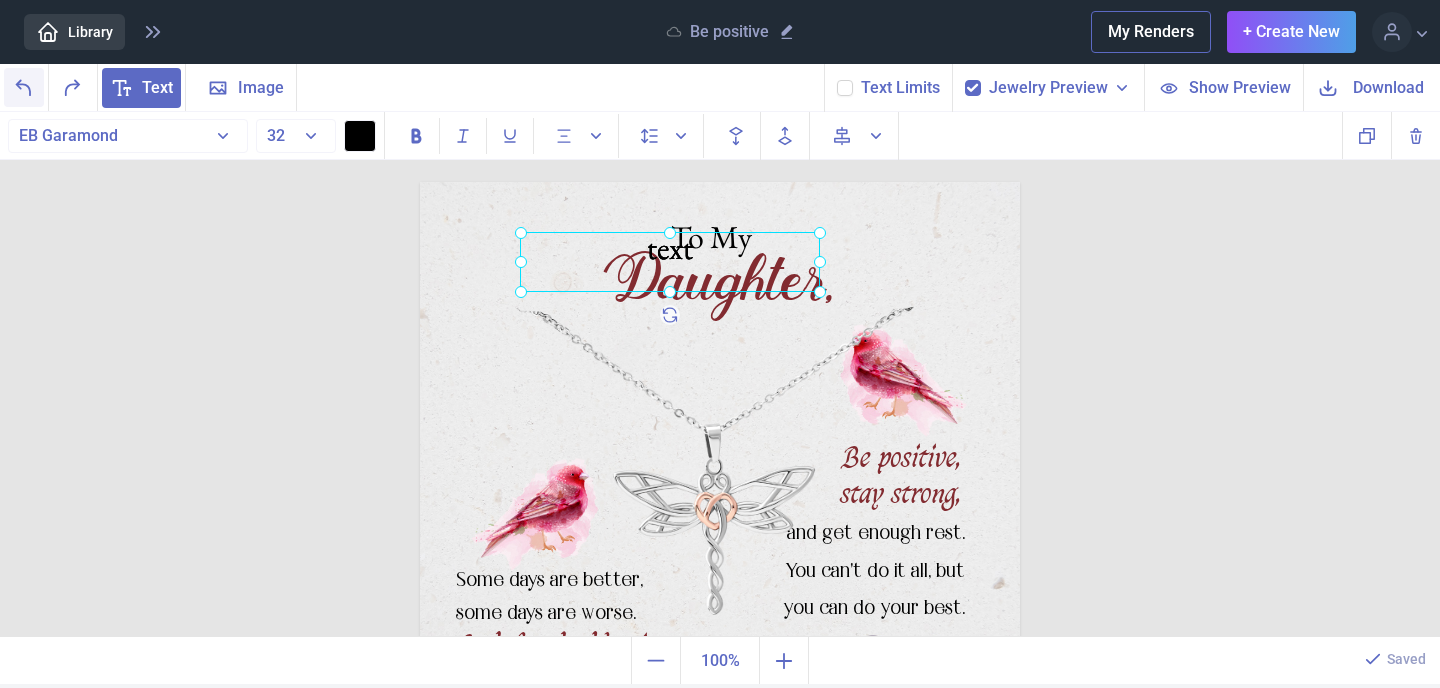 click 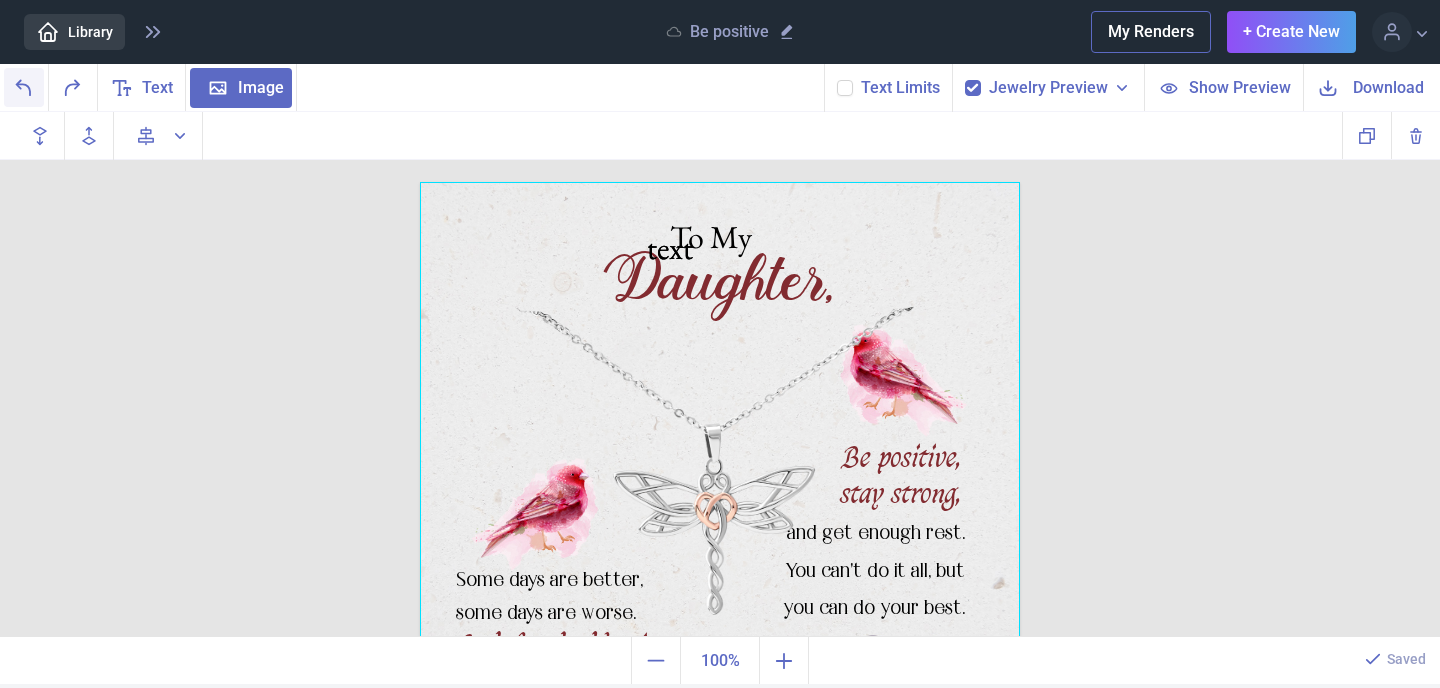 click 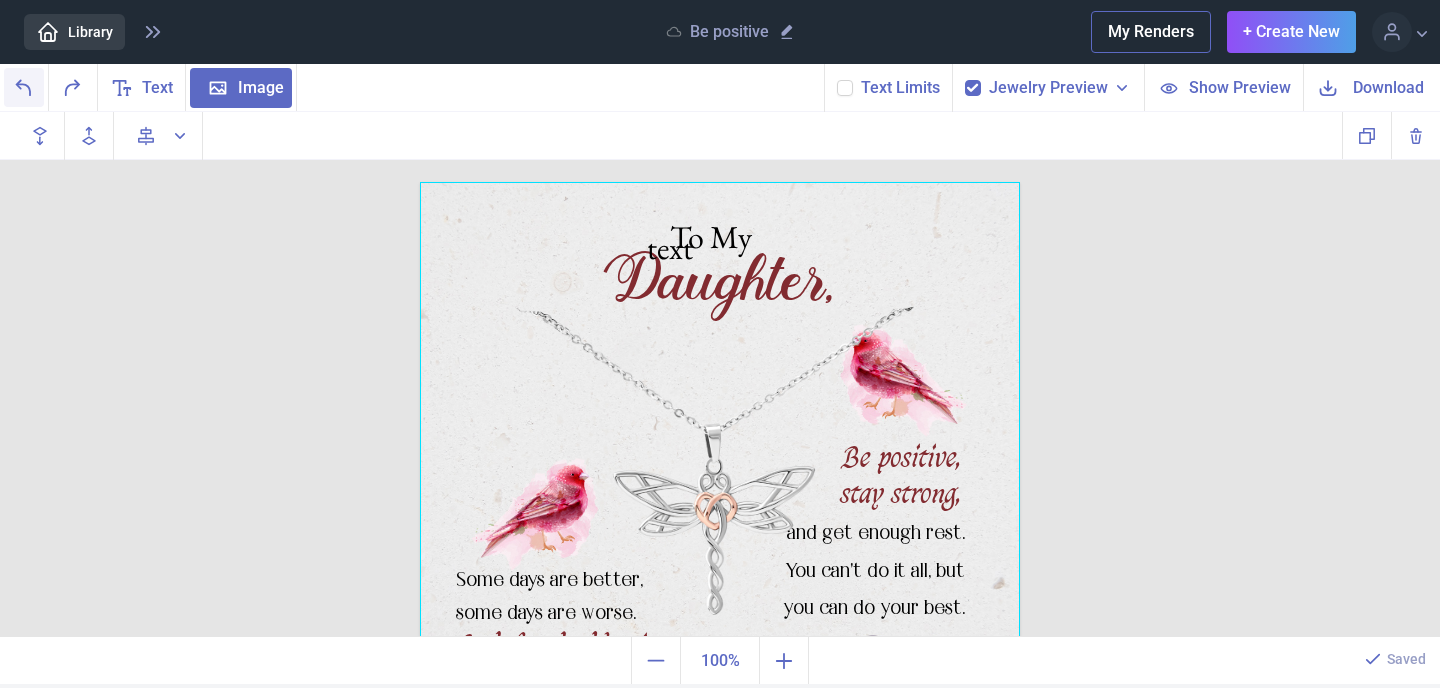 click 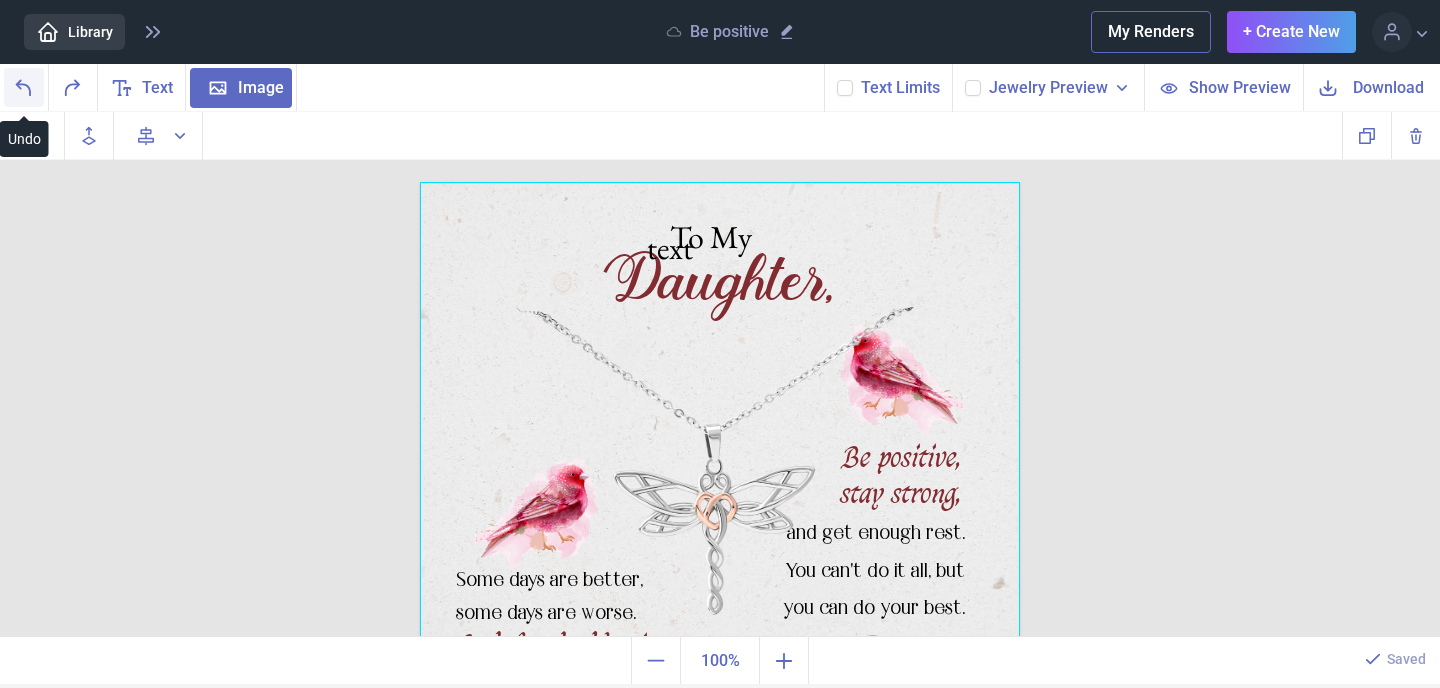 checkbox on "false" 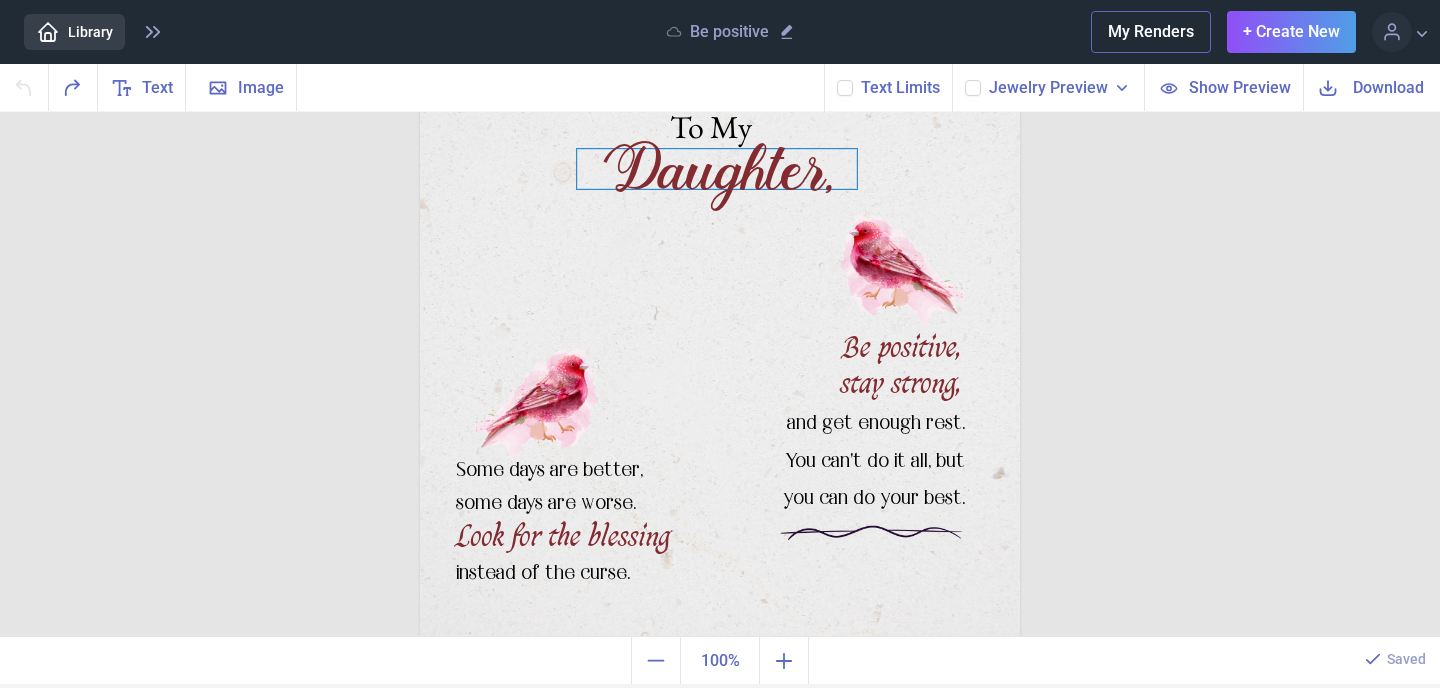 scroll, scrollTop: 89, scrollLeft: 0, axis: vertical 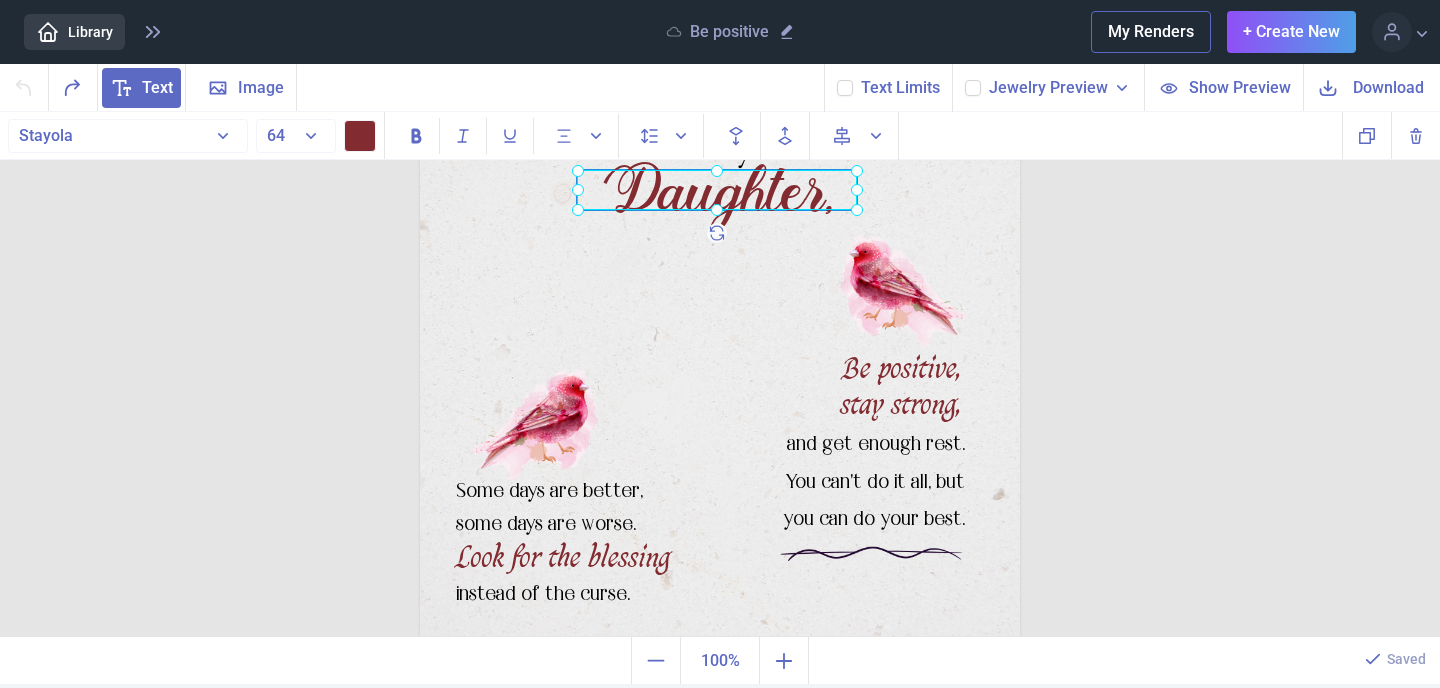 click on "Daughter," at bounding box center (420, 93) 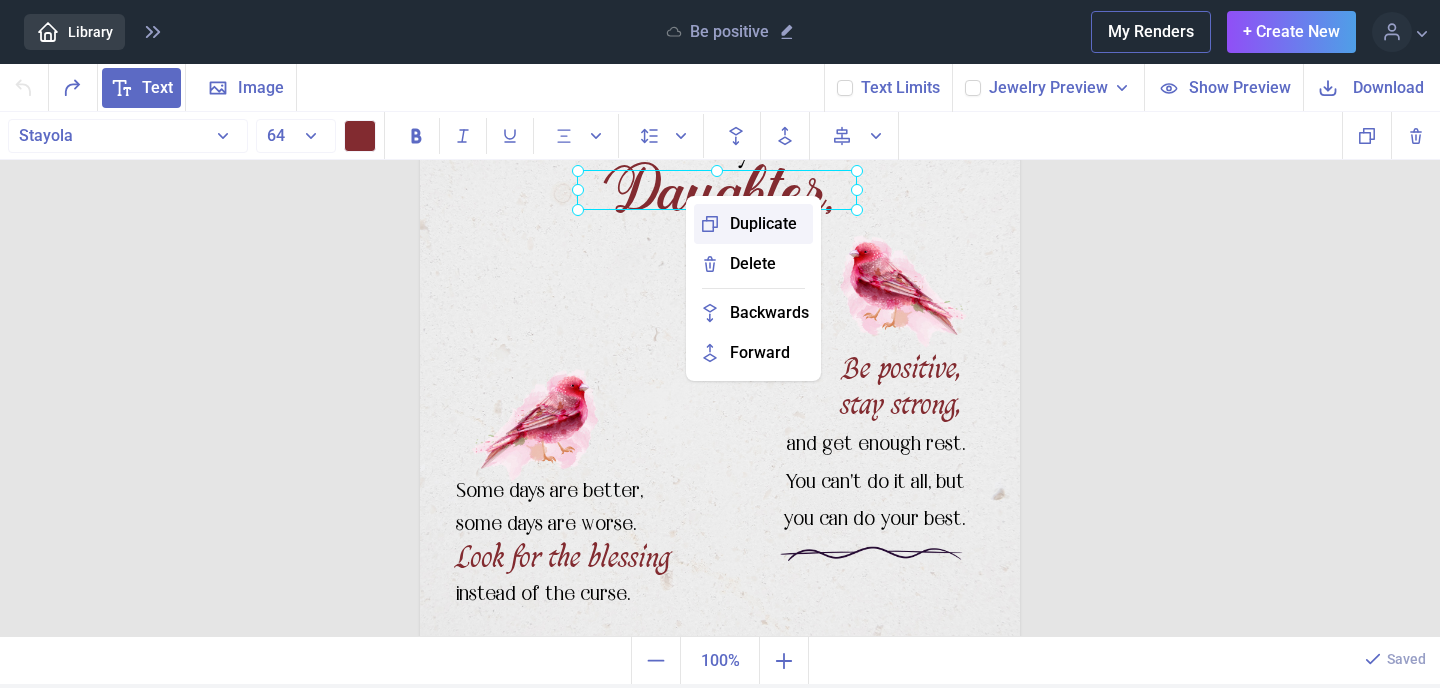 click on "Duplicate" at bounding box center [763, 224] 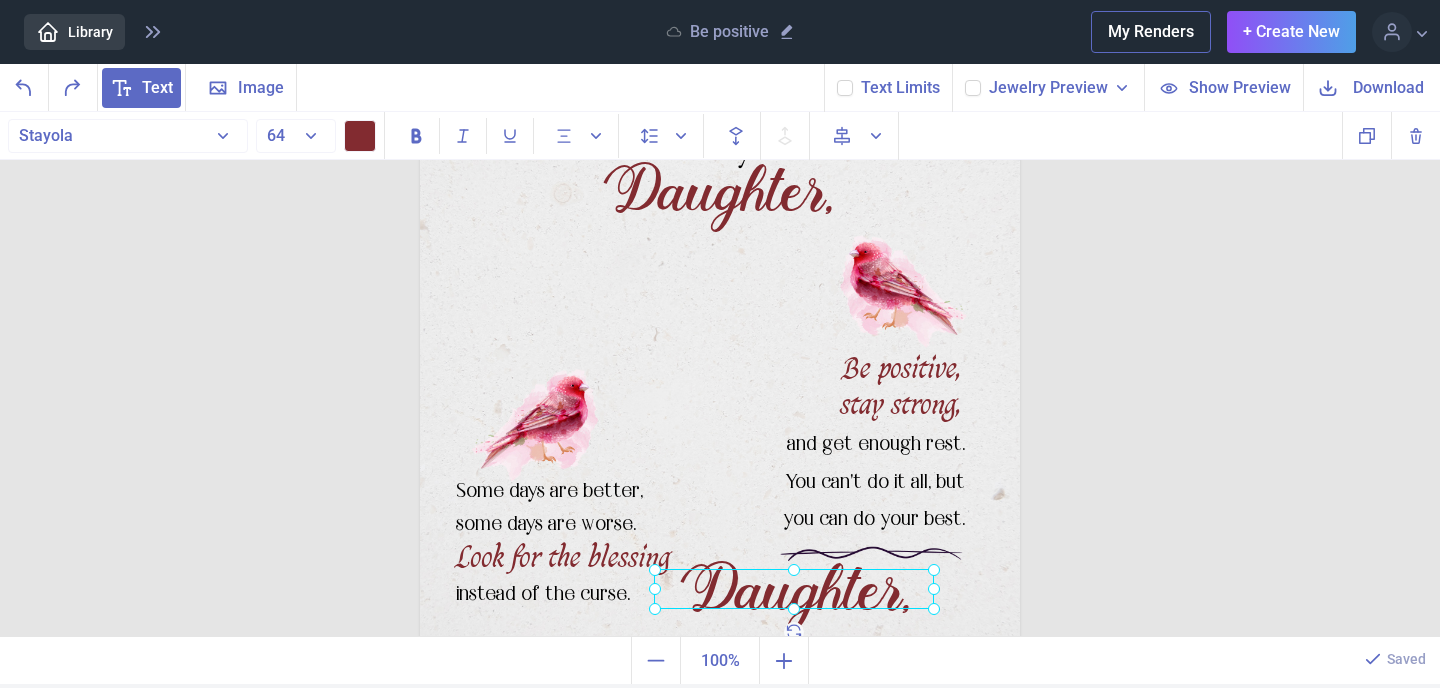 drag, startPoint x: 738, startPoint y: 200, endPoint x: 805, endPoint y: 588, distance: 393.7423 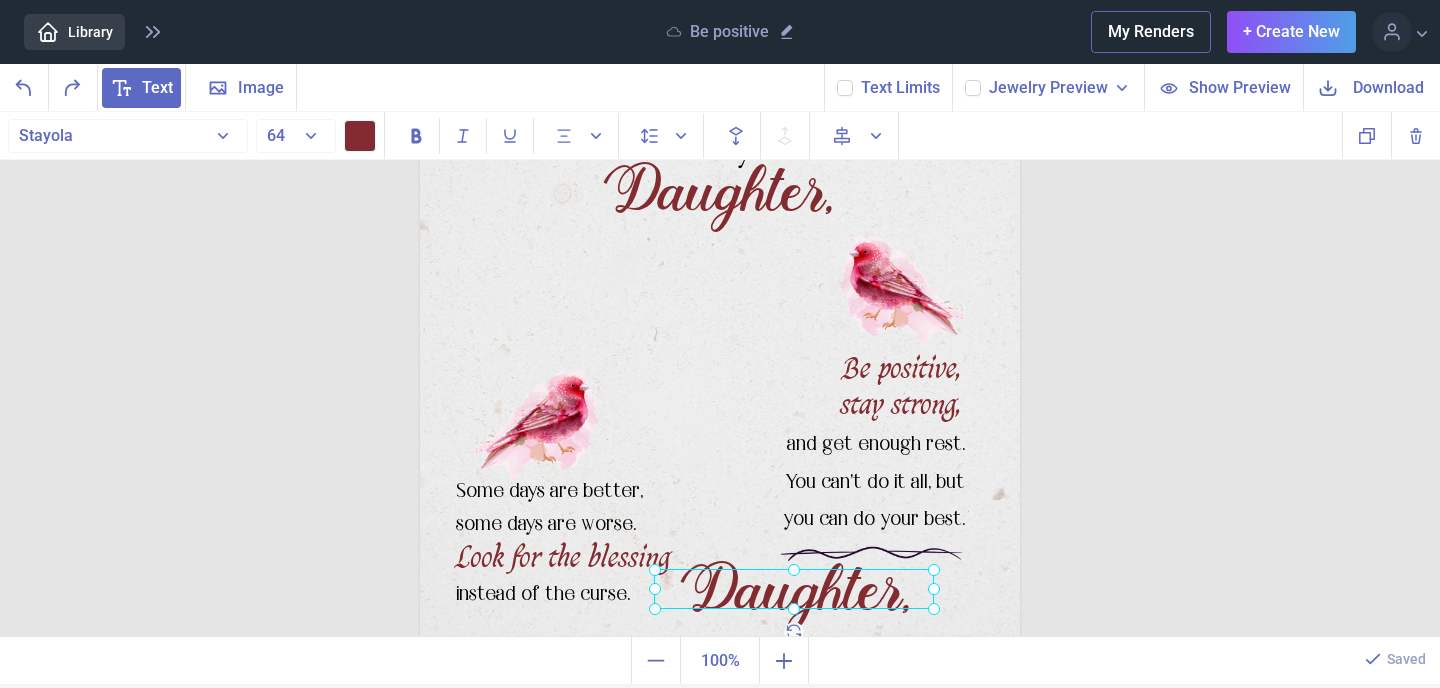 click on "Daughter," at bounding box center [420, 93] 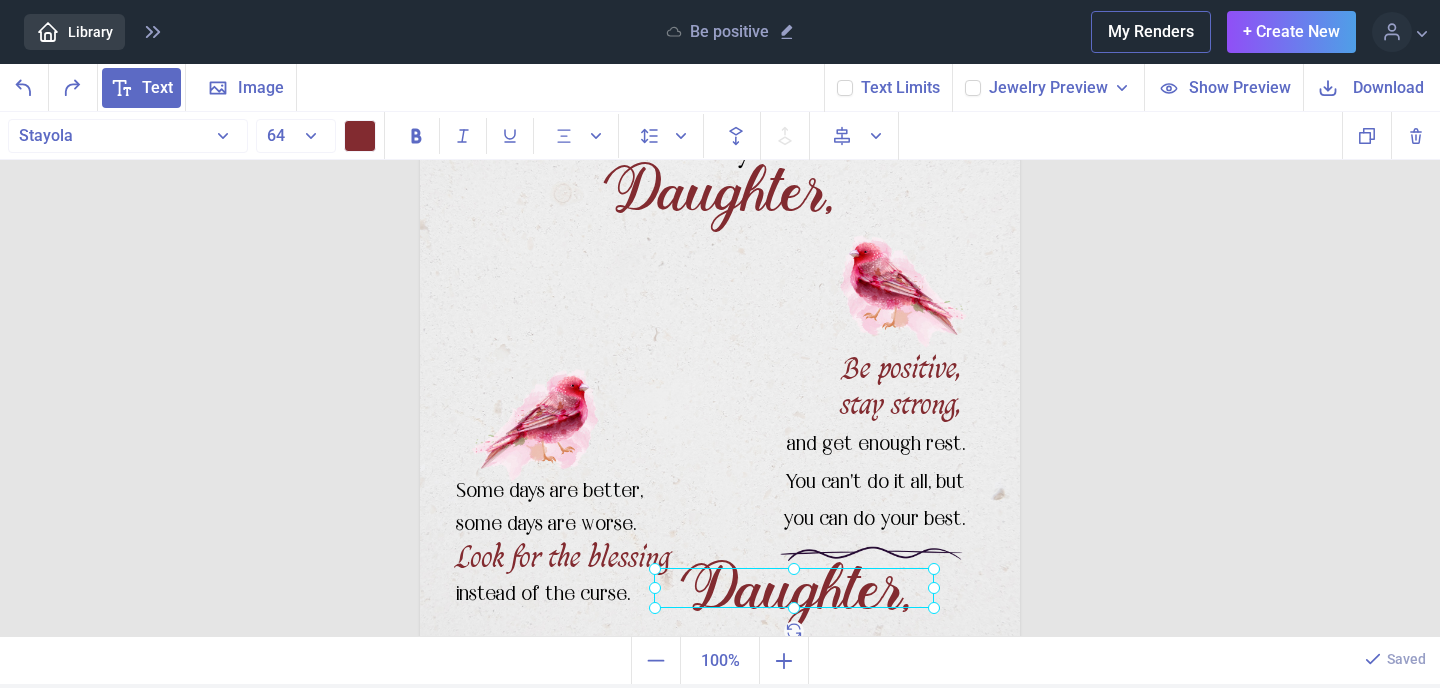 scroll, scrollTop: 140, scrollLeft: 0, axis: vertical 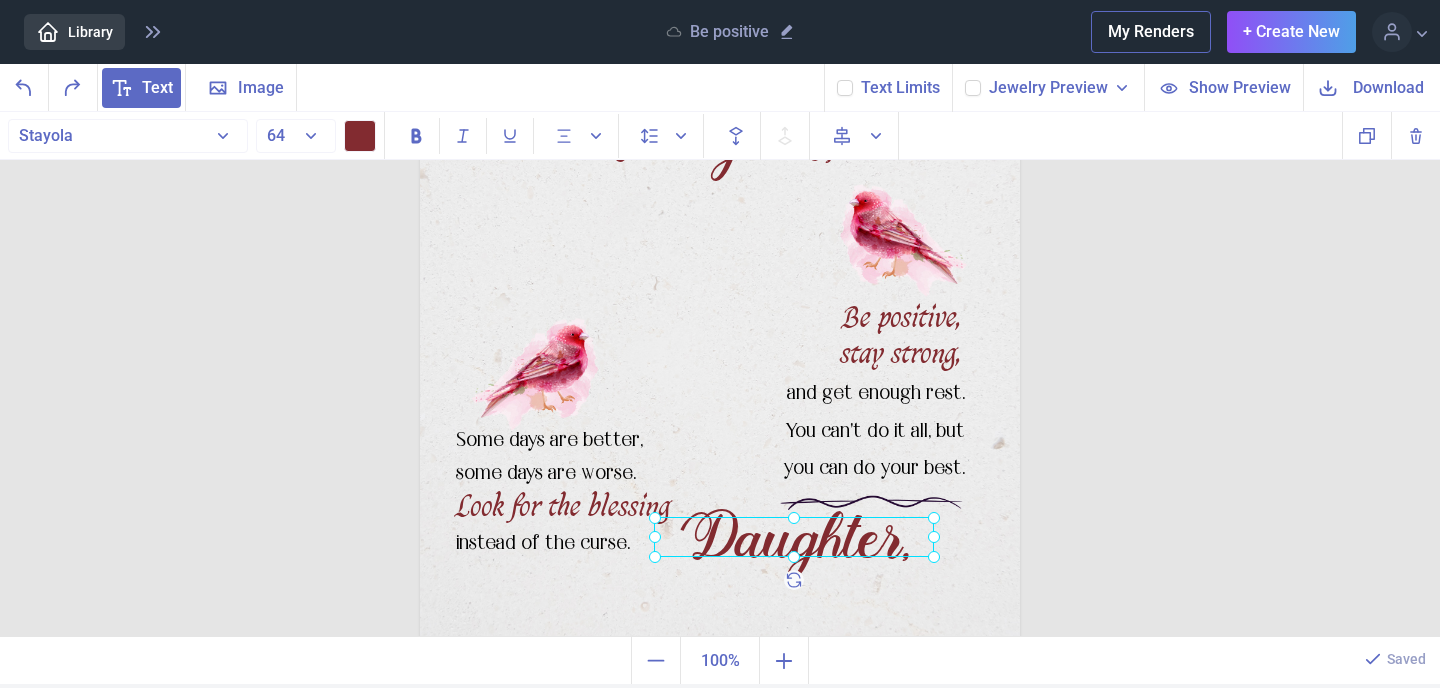 click at bounding box center [794, 537] 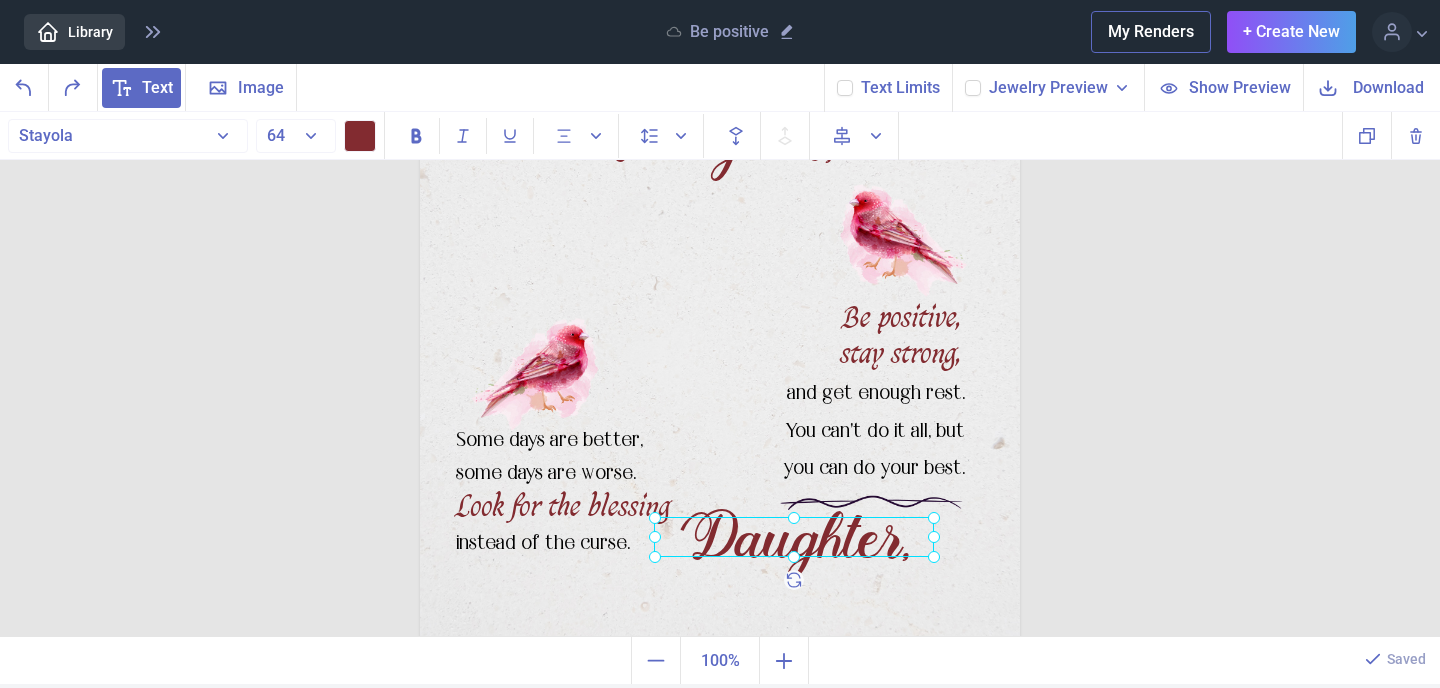 click at bounding box center [794, 537] 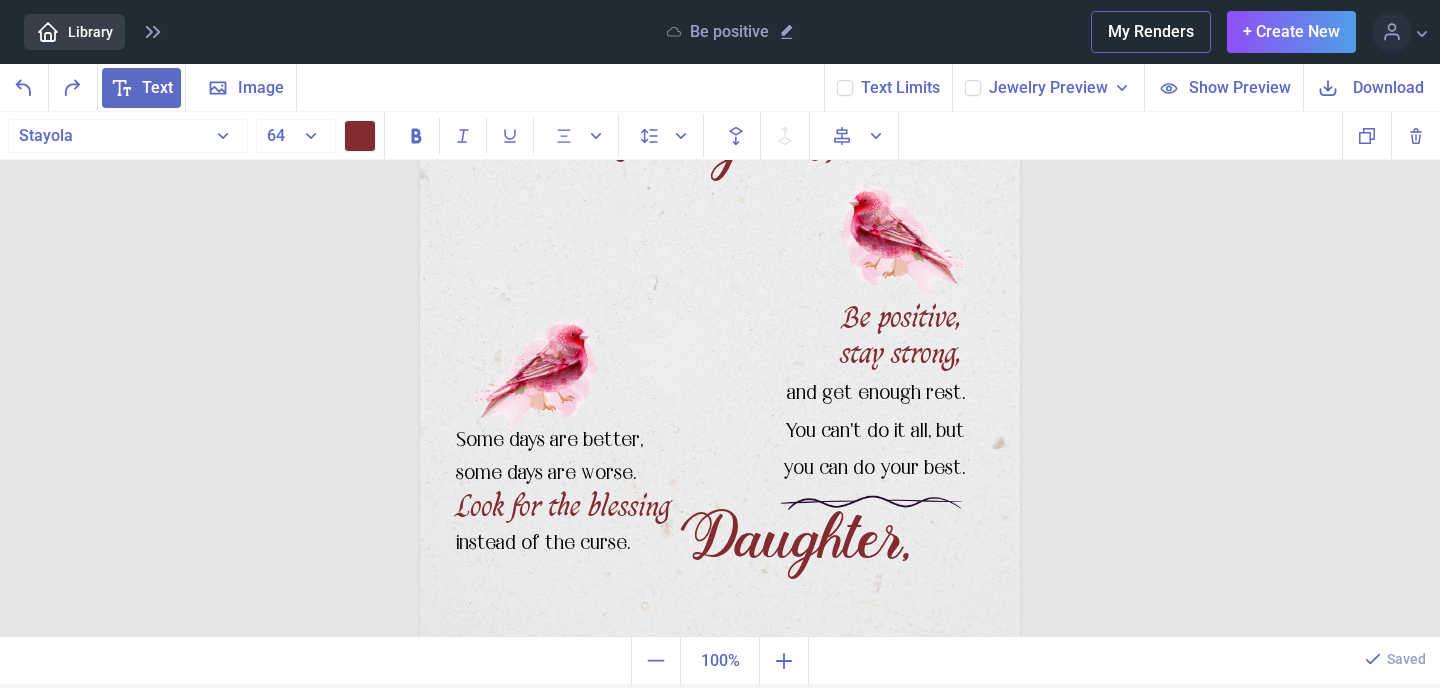 click on "Daughter," at bounding box center (794, 537) 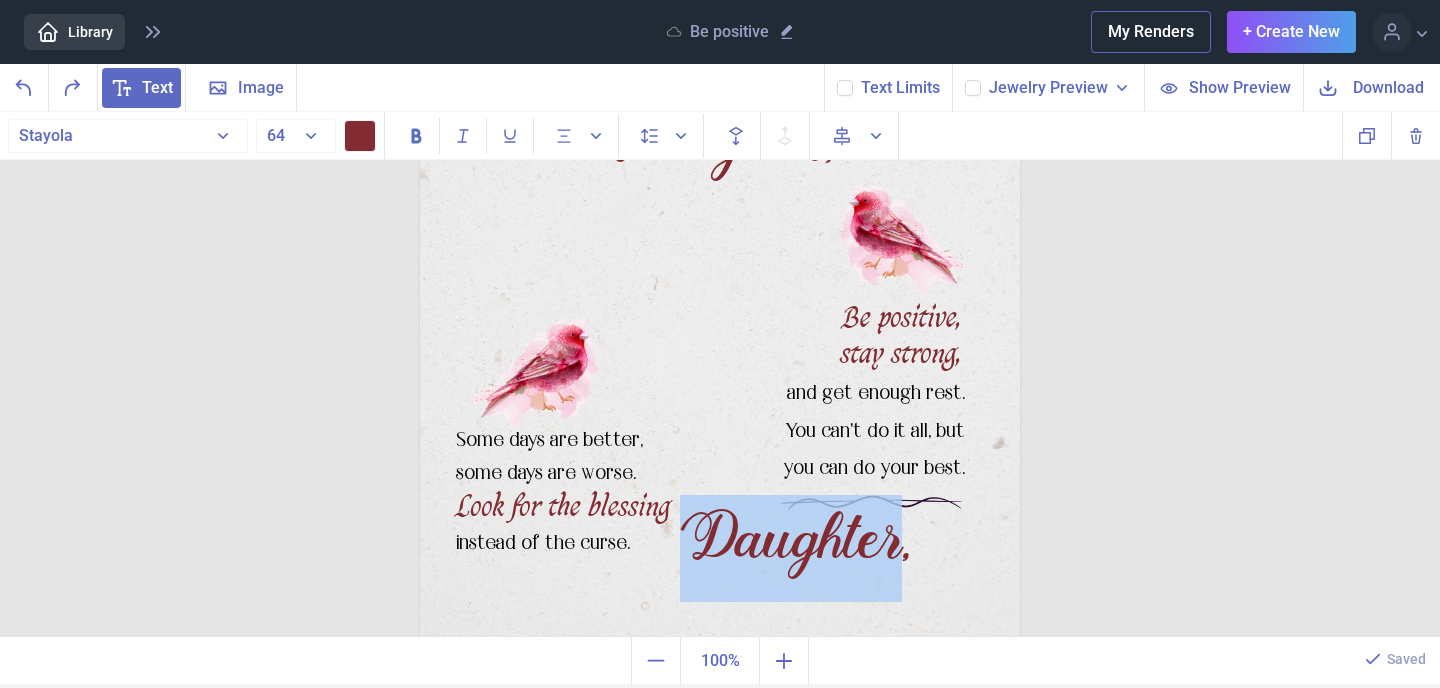 click on "Daughter," at bounding box center [794, 537] 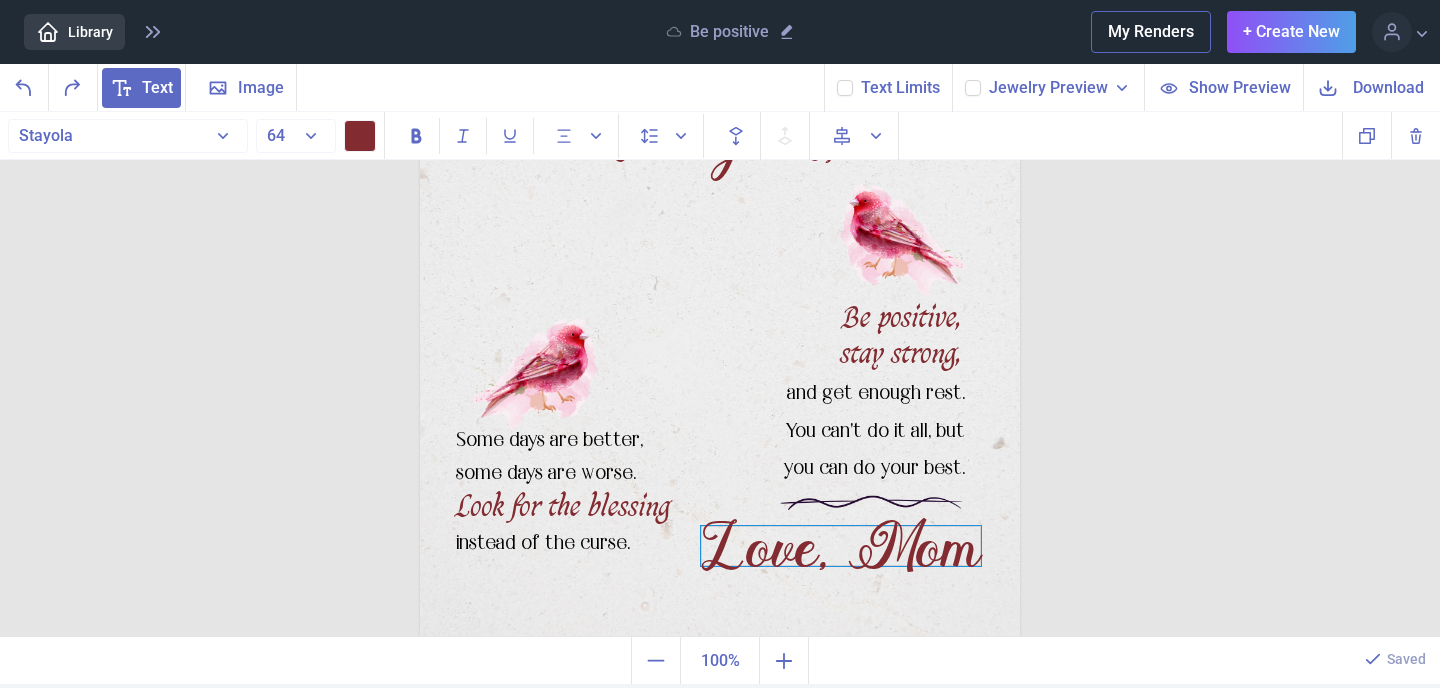 drag, startPoint x: 801, startPoint y: 548, endPoint x: 851, endPoint y: 555, distance: 50.48762 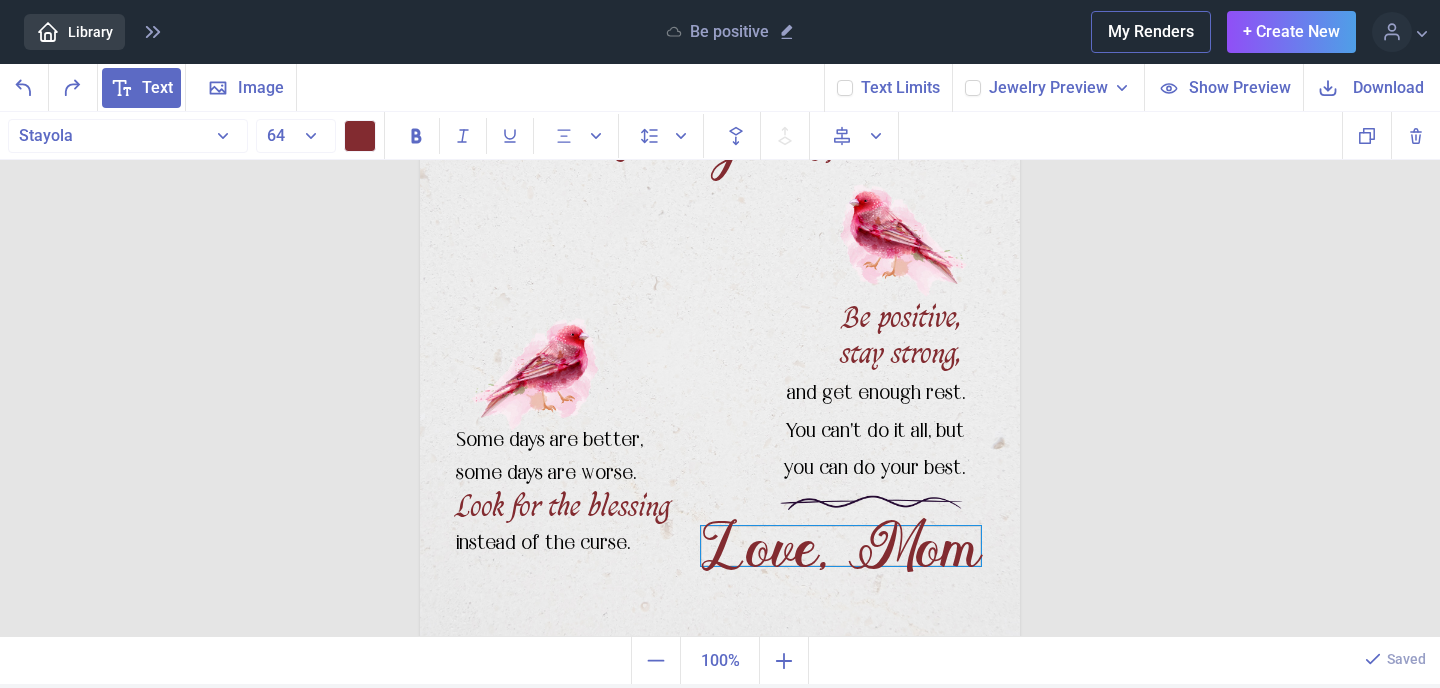 click on "Love, Mom" at bounding box center (841, 546) 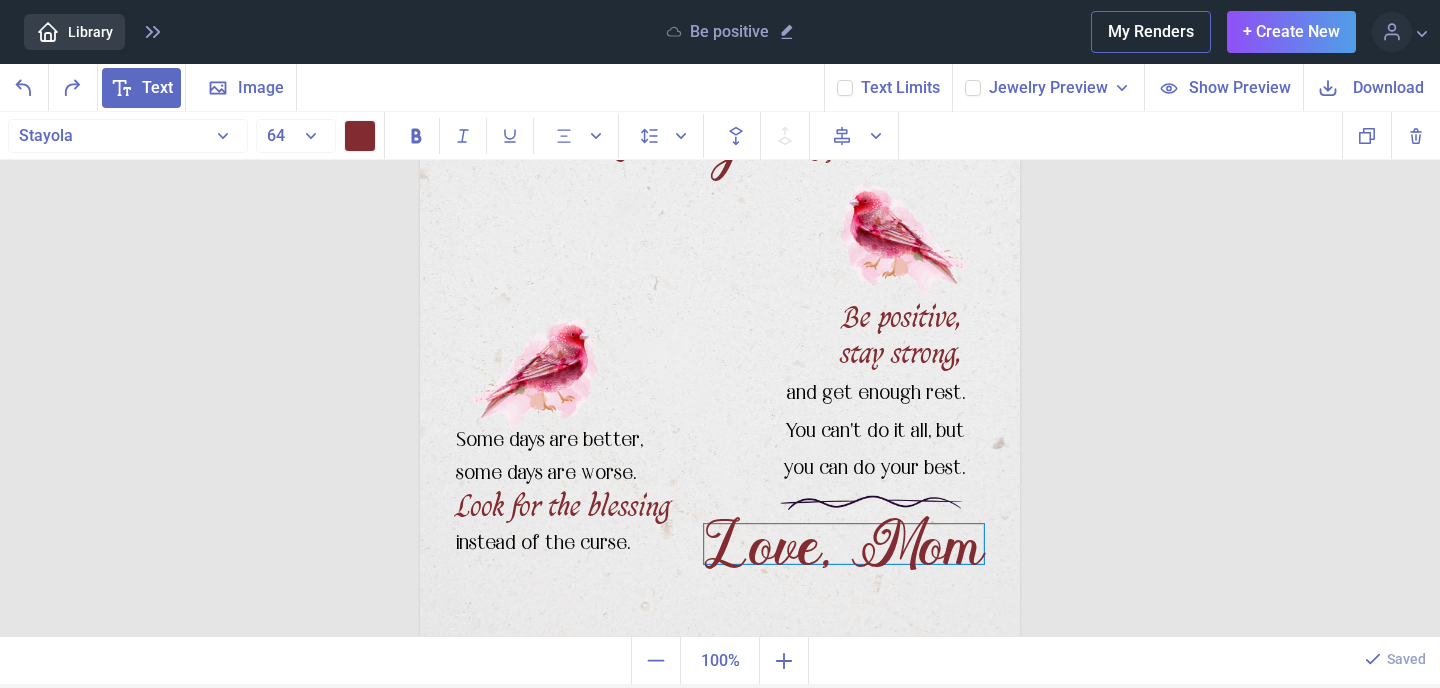 click on "Love, Mom" at bounding box center [844, 544] 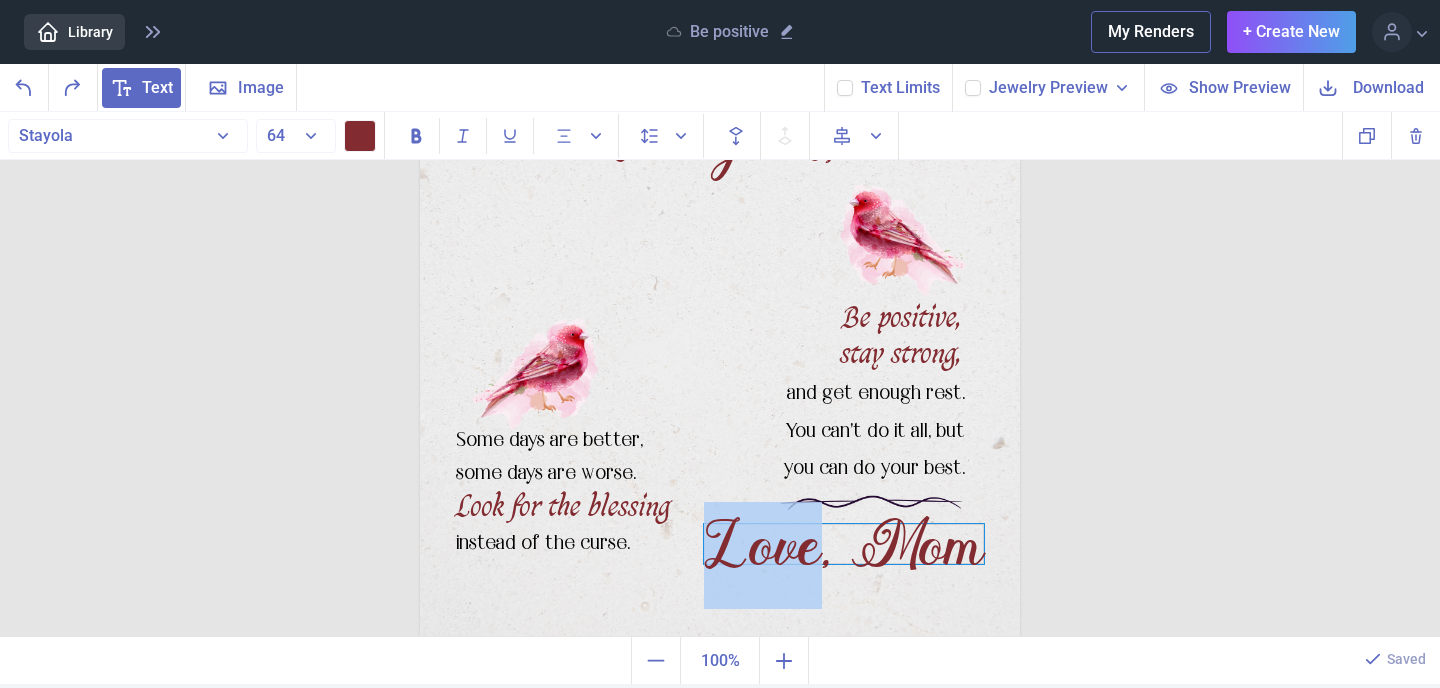 click on "Love, Mom" at bounding box center (844, 544) 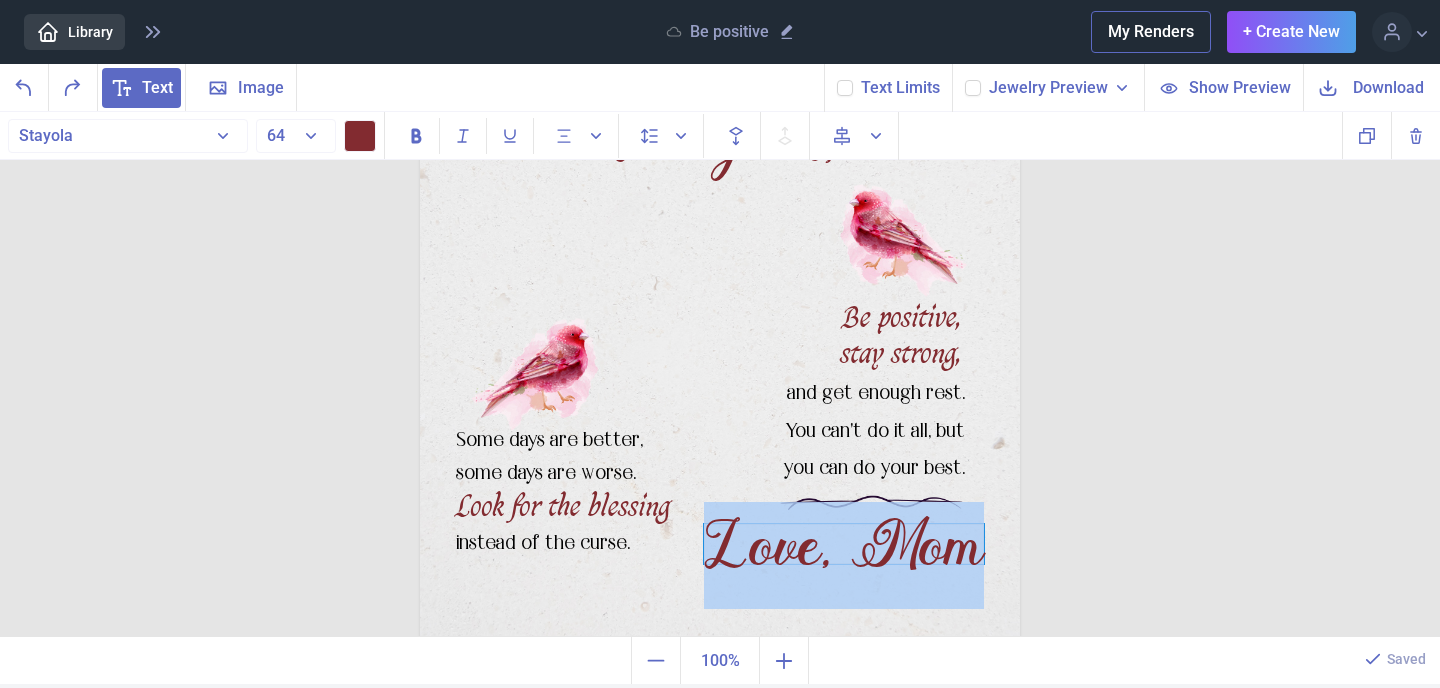 click on "Love, Mom" at bounding box center [844, 544] 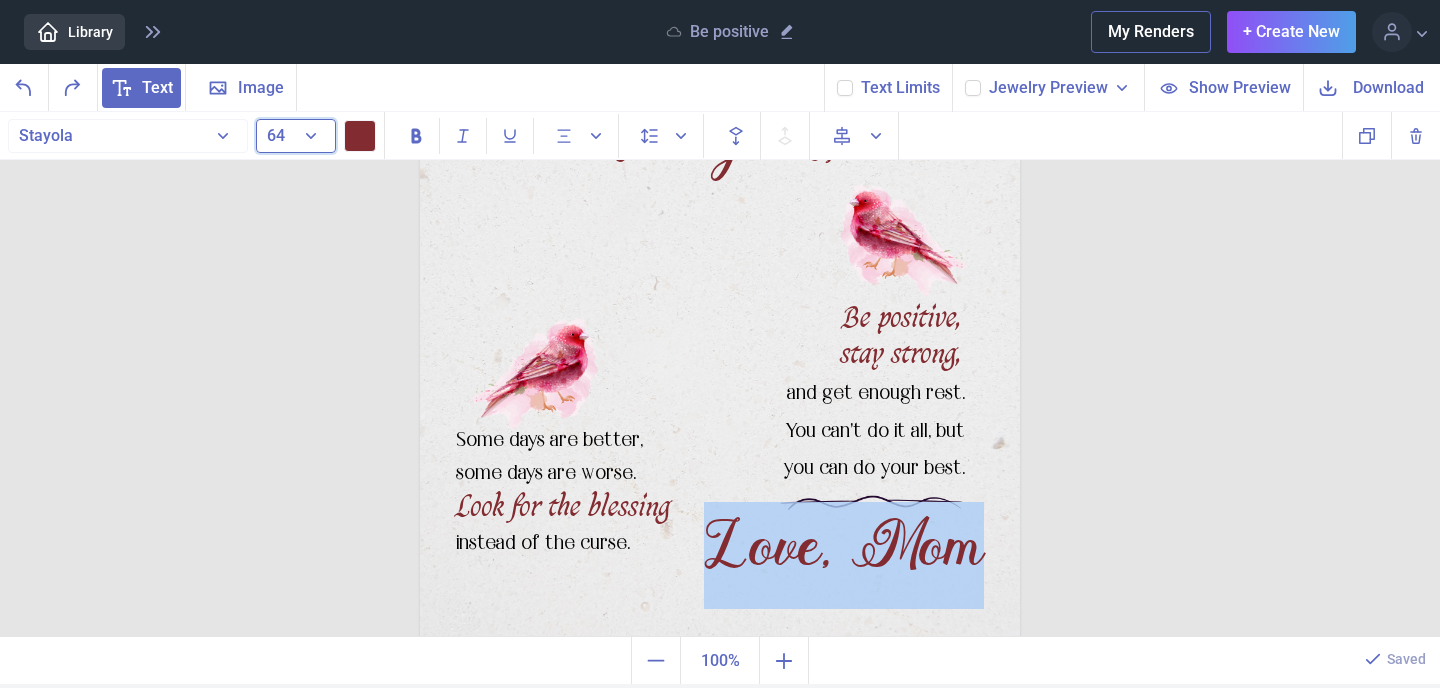 click on "64" at bounding box center (276, 135) 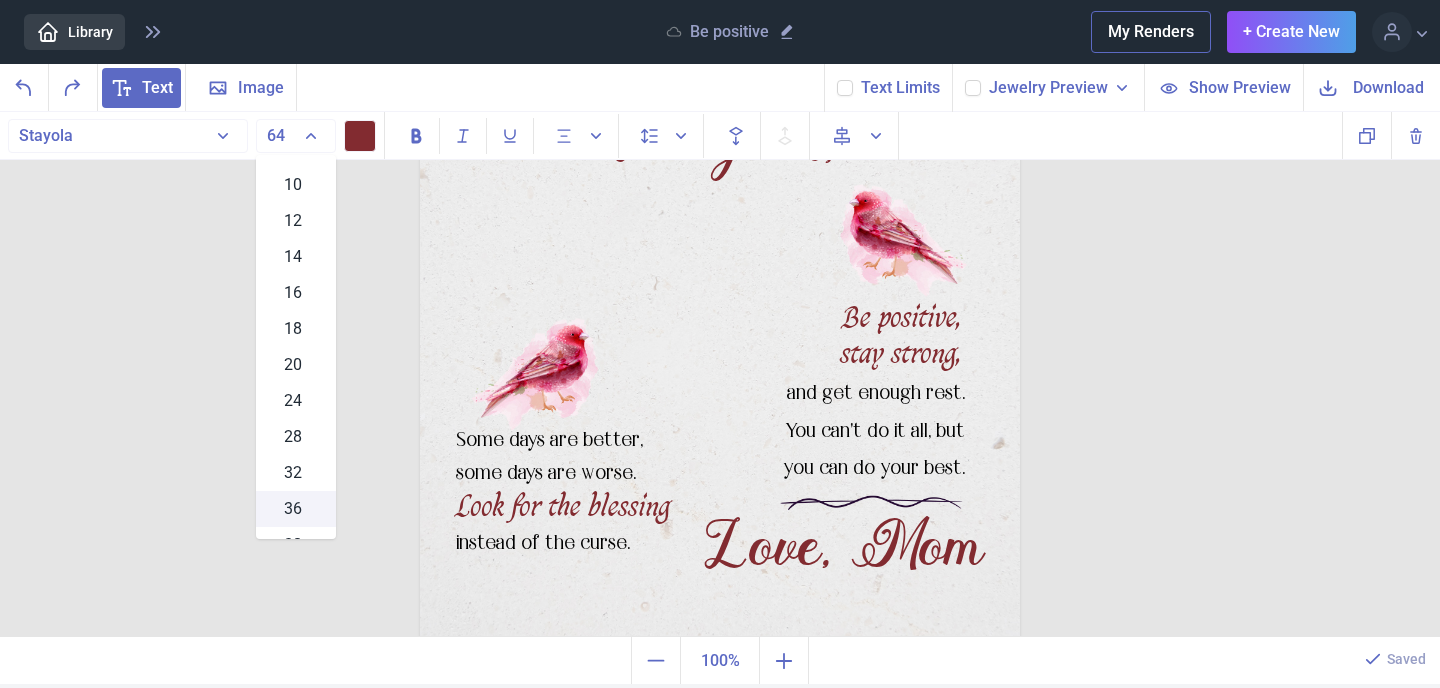 click on "36" at bounding box center [296, 509] 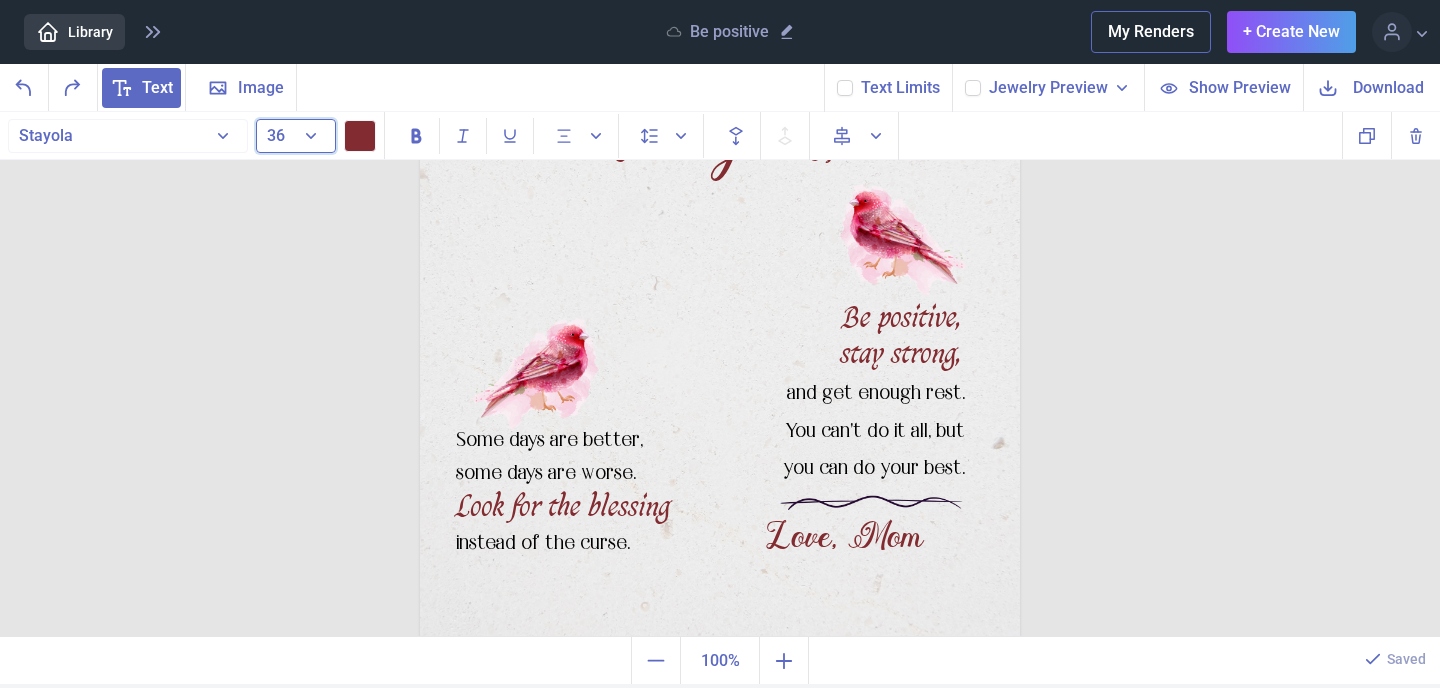 click on "36" at bounding box center [296, 136] 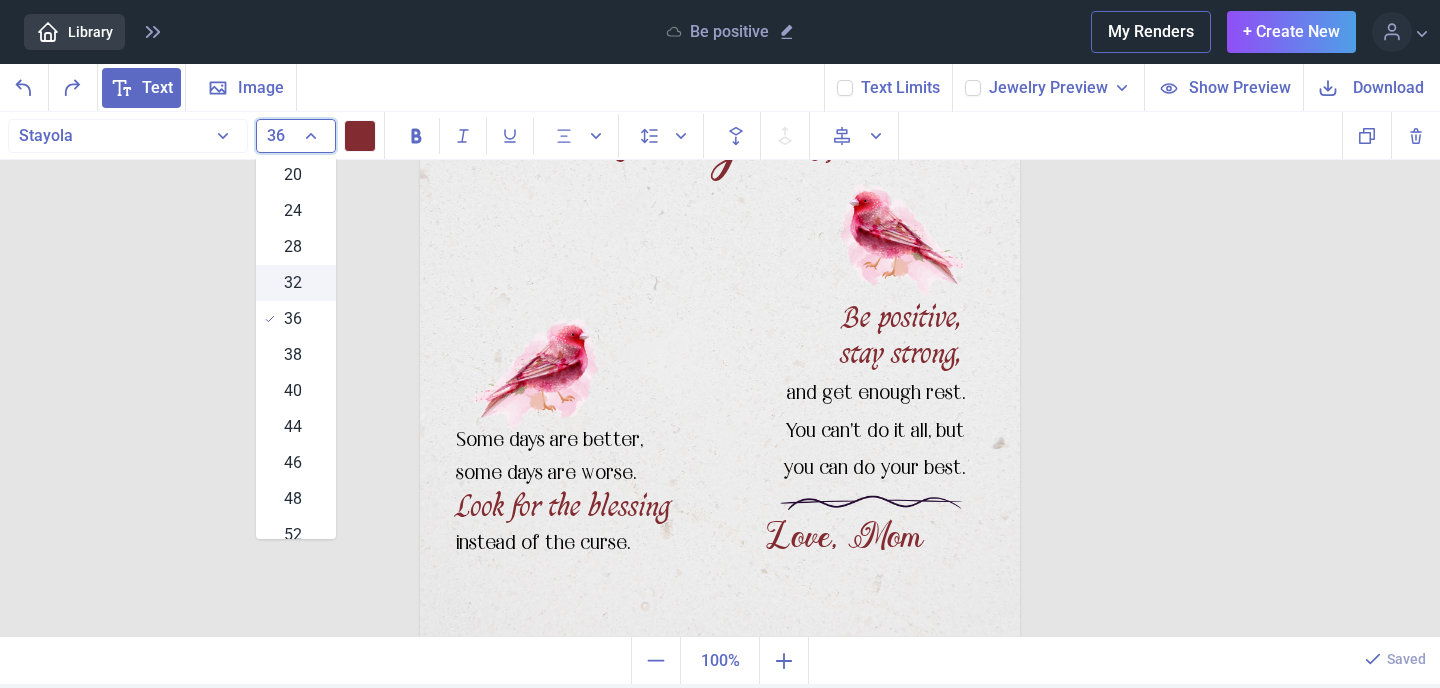 scroll, scrollTop: 289, scrollLeft: 0, axis: vertical 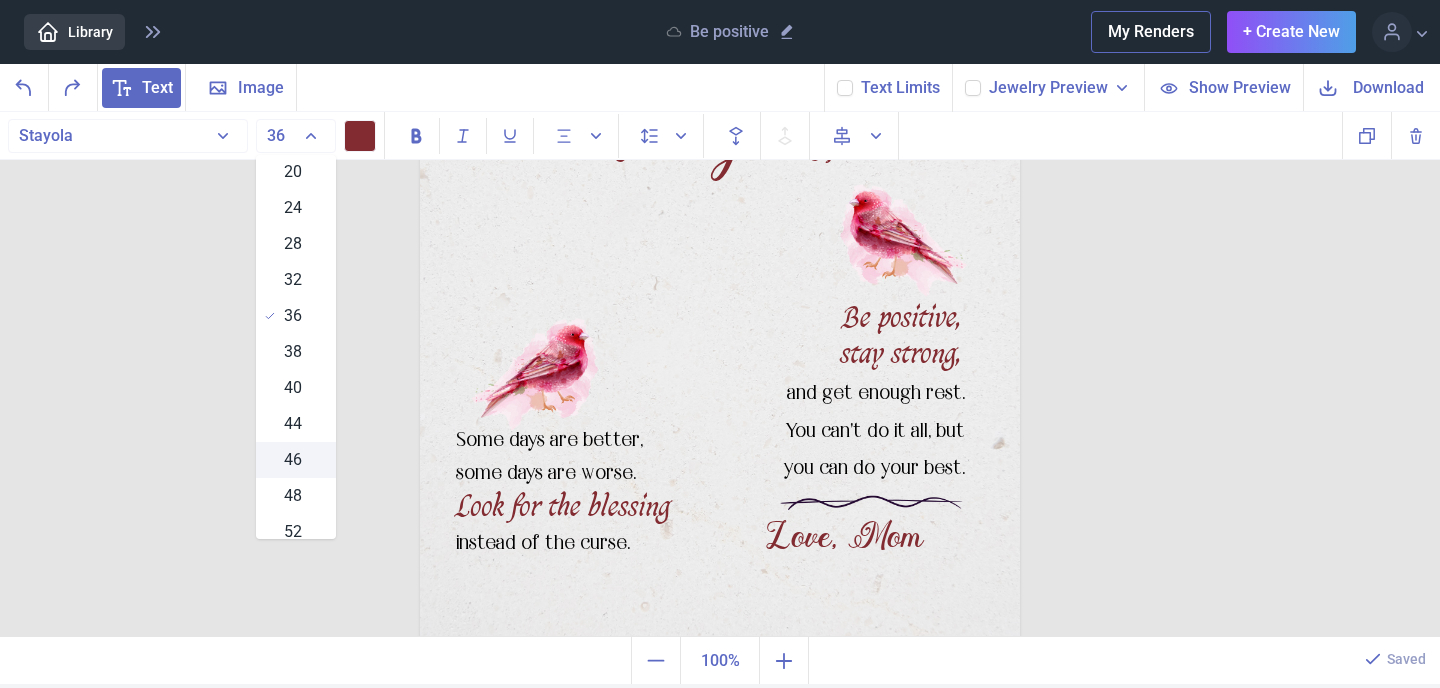 click on "46" at bounding box center (293, 460) 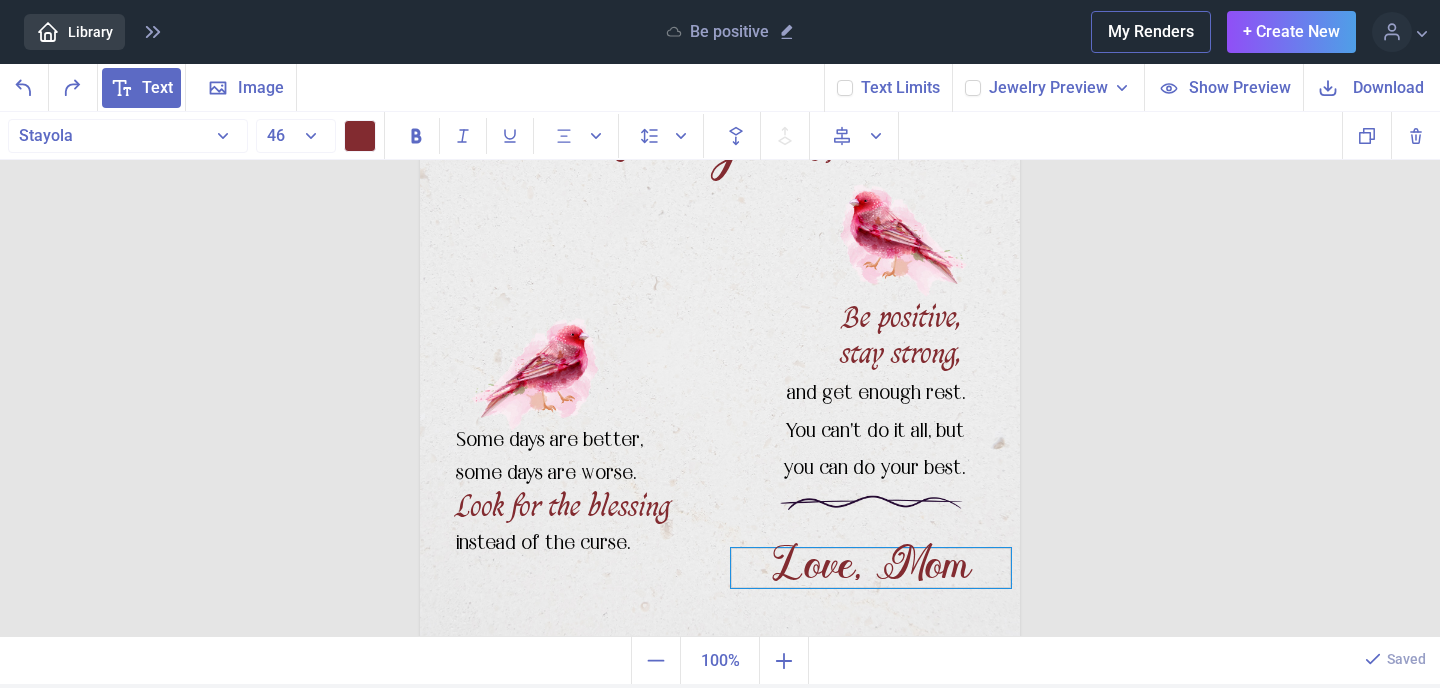 drag, startPoint x: 802, startPoint y: 544, endPoint x: 829, endPoint y: 568, distance: 36.124783 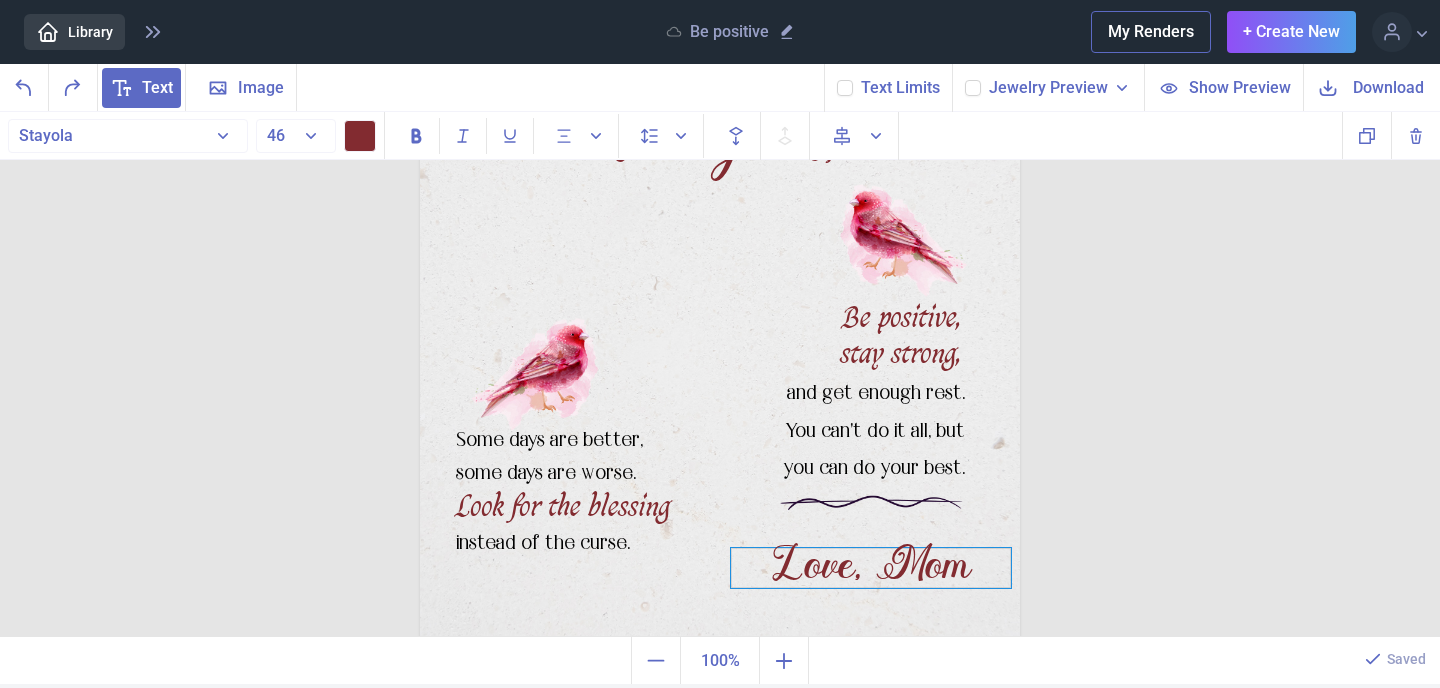 click on "Love, Mom" at bounding box center (871, 568) 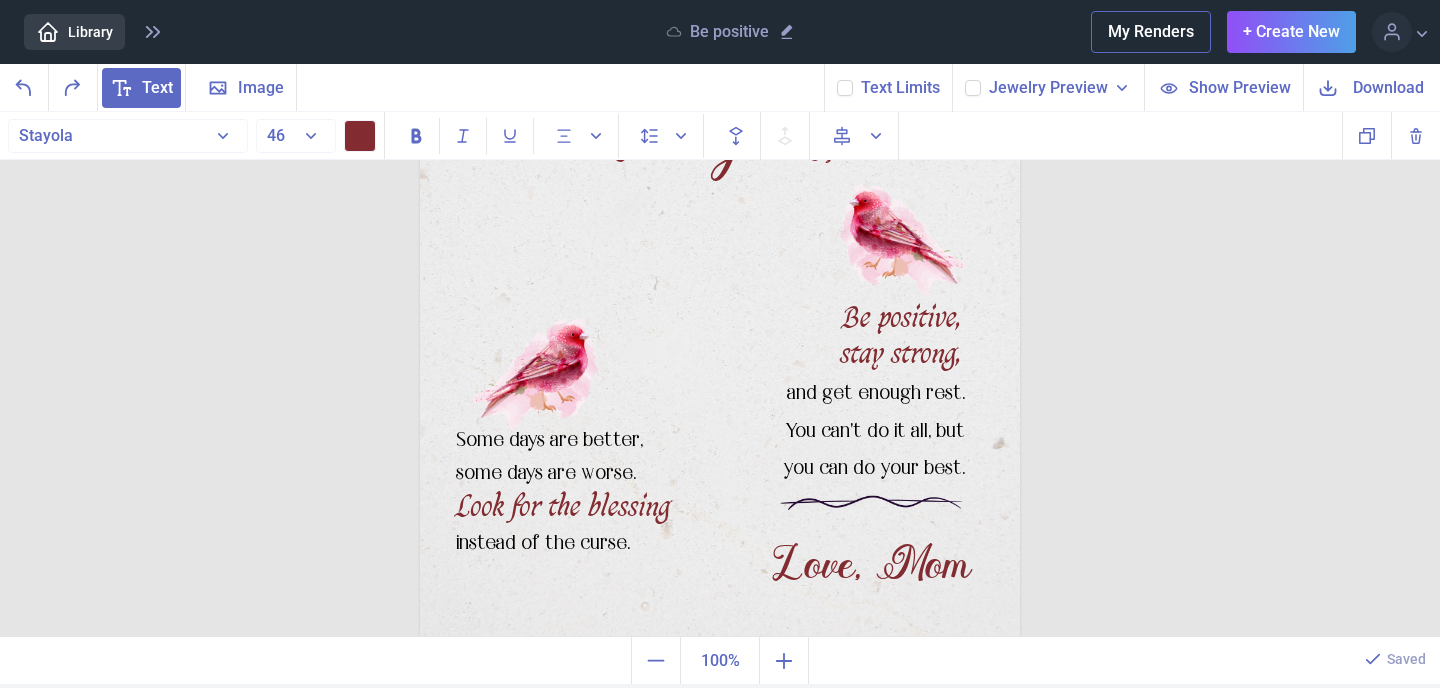 click at bounding box center [720, 342] 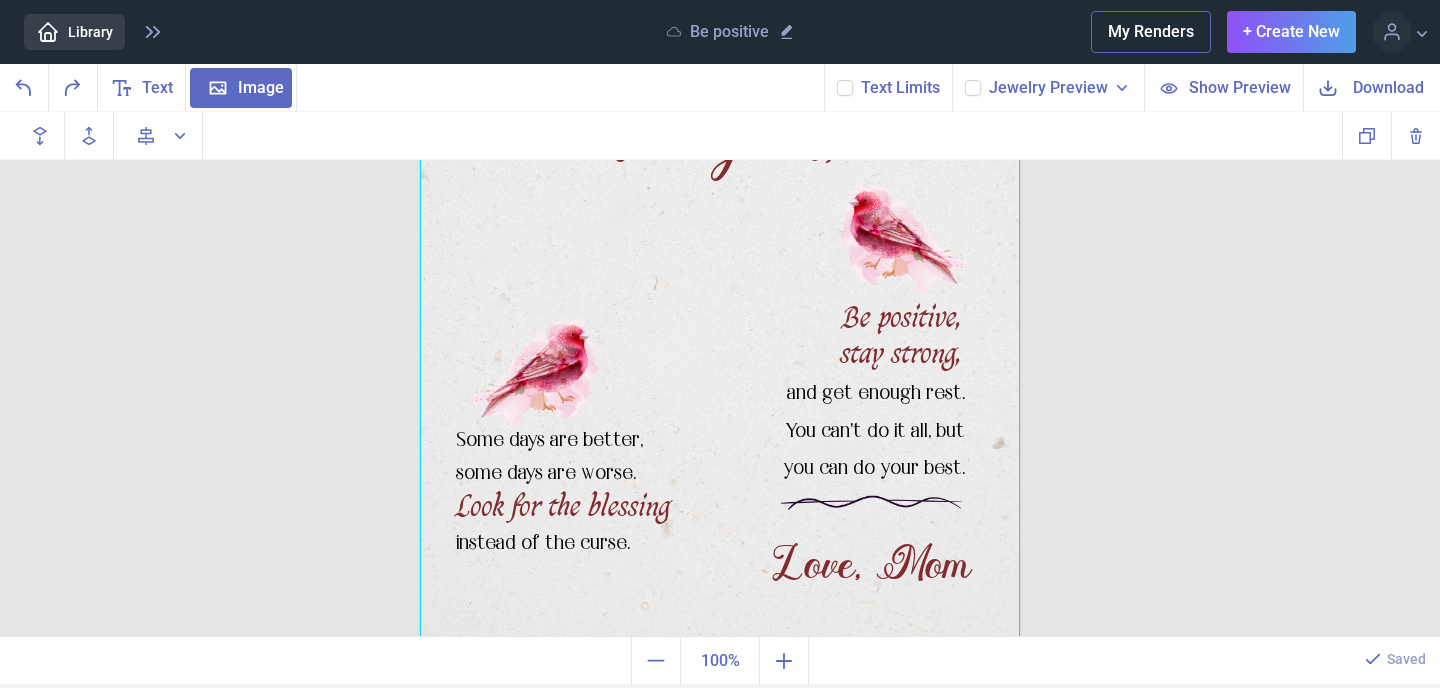 click at bounding box center (720, 342) 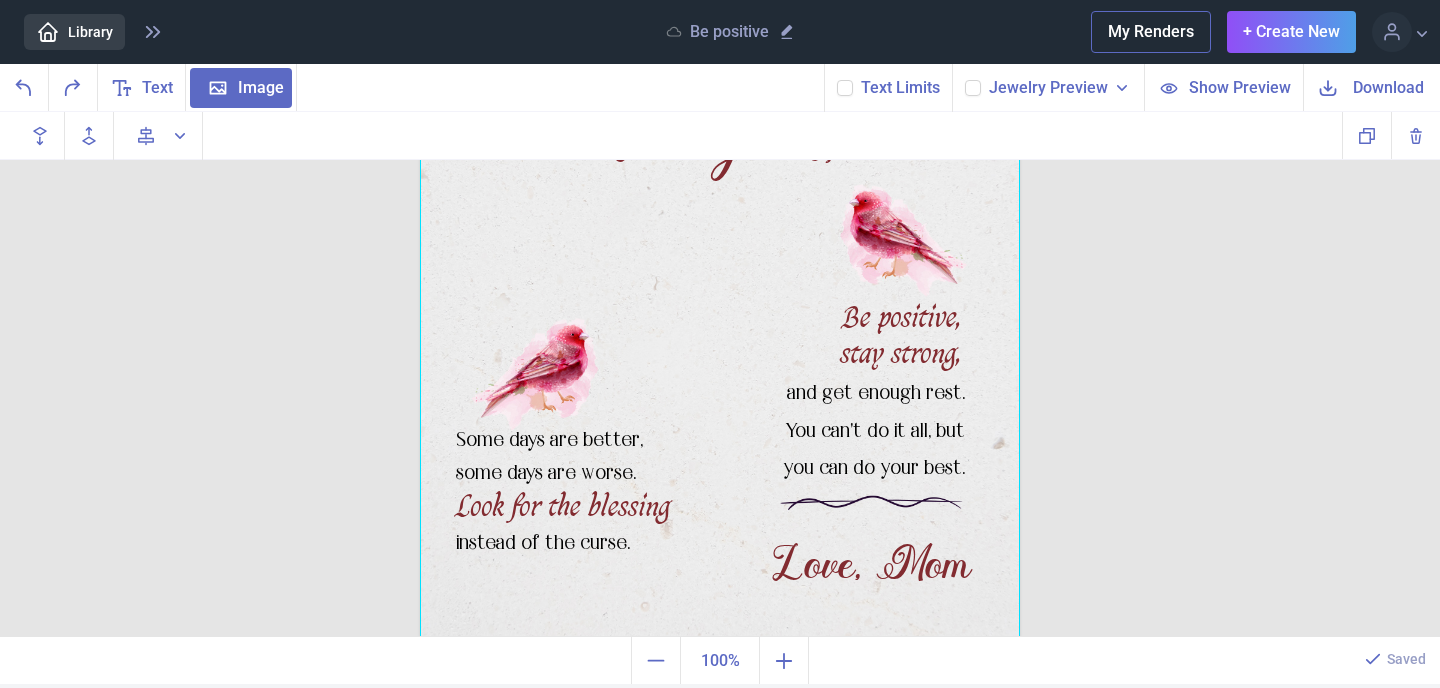 click on "To My       Daughter,       Be positive,  stay strong,       and get enough rest.  You can't do it all, but  you can do your best.       Some days are better,  some days are worse.       Look for the blessing       instead of the curse.       Love, Mom           Duplicate     Delete       Backwards   >   Forward" at bounding box center (720, 377) 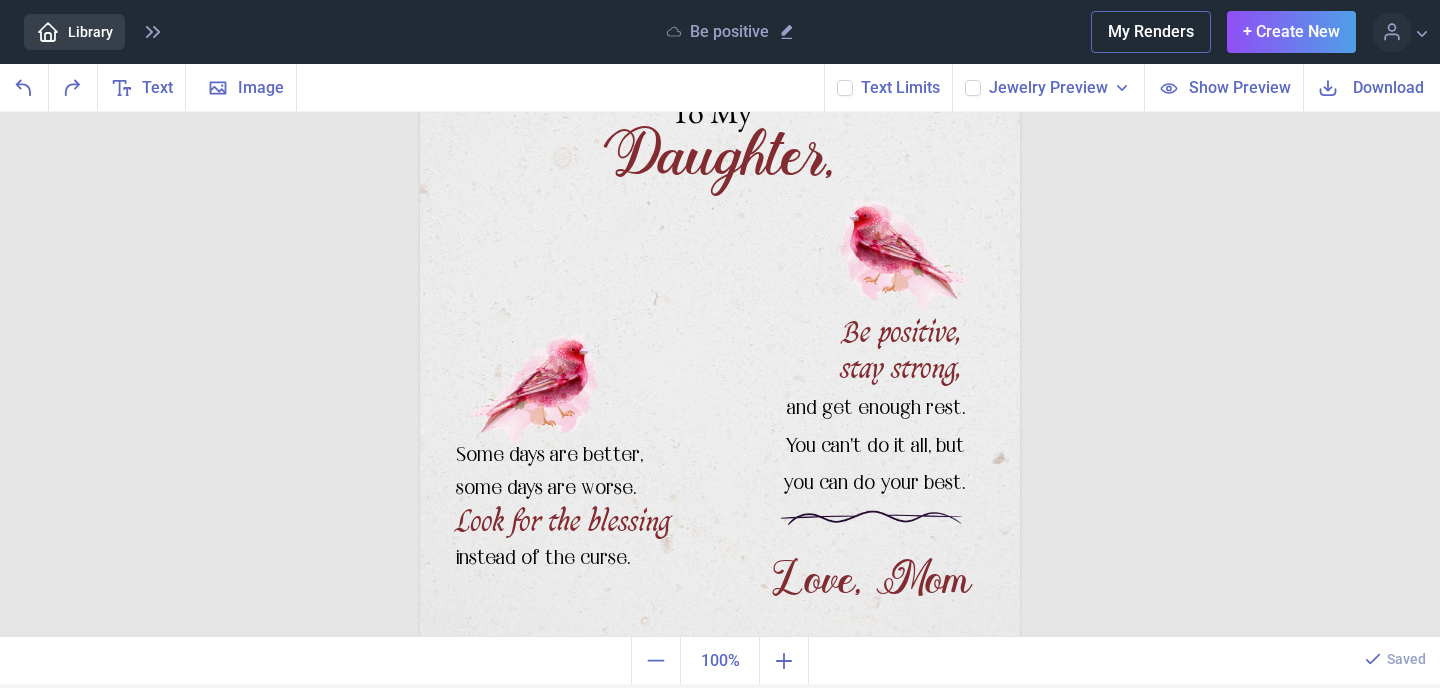 scroll, scrollTop: 140, scrollLeft: 0, axis: vertical 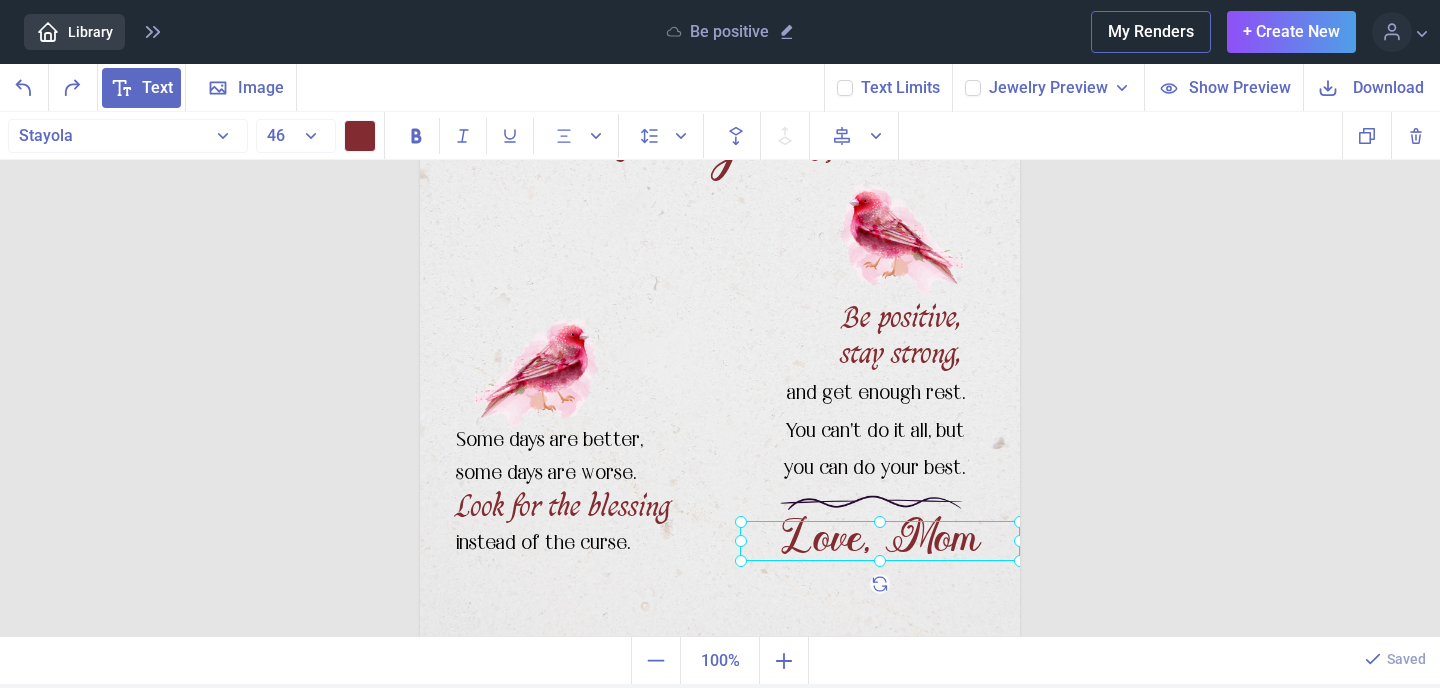 drag, startPoint x: 849, startPoint y: 574, endPoint x: 858, endPoint y: 547, distance: 28.460499 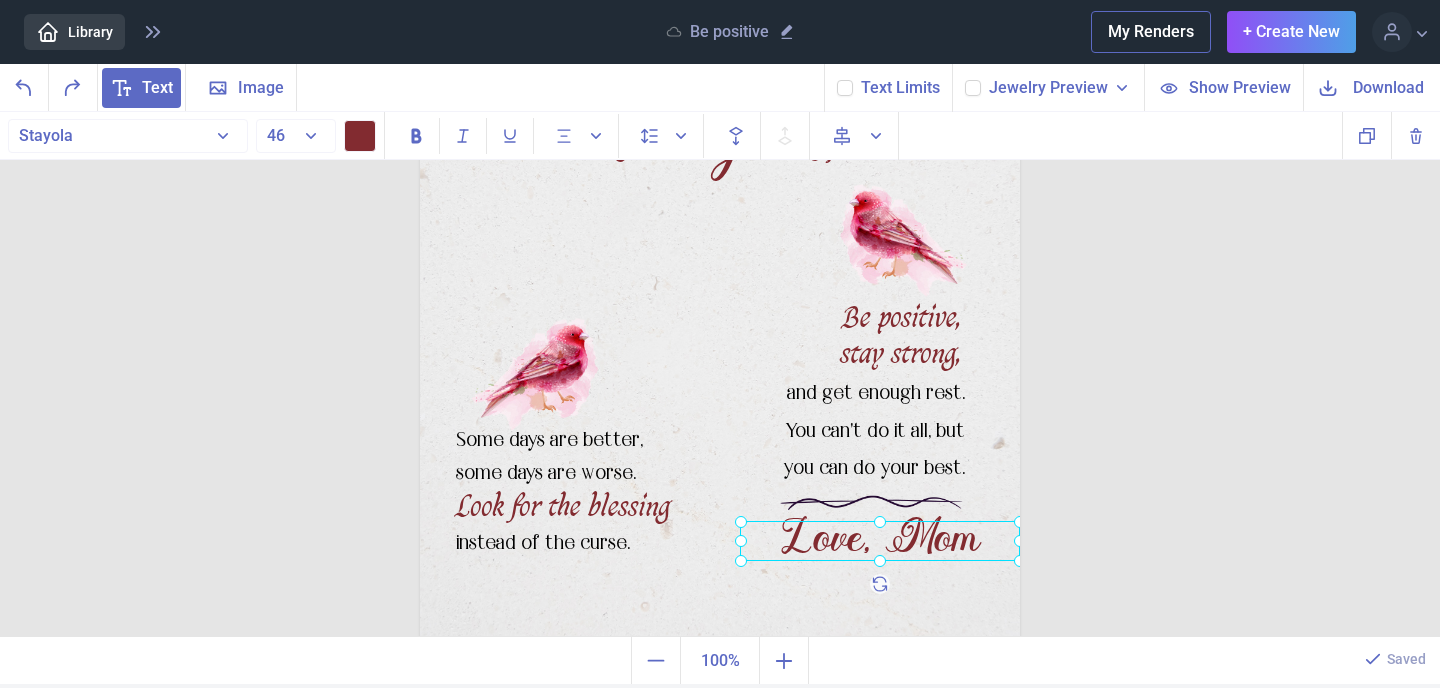 click on "Love, Mom" at bounding box center (420, 42) 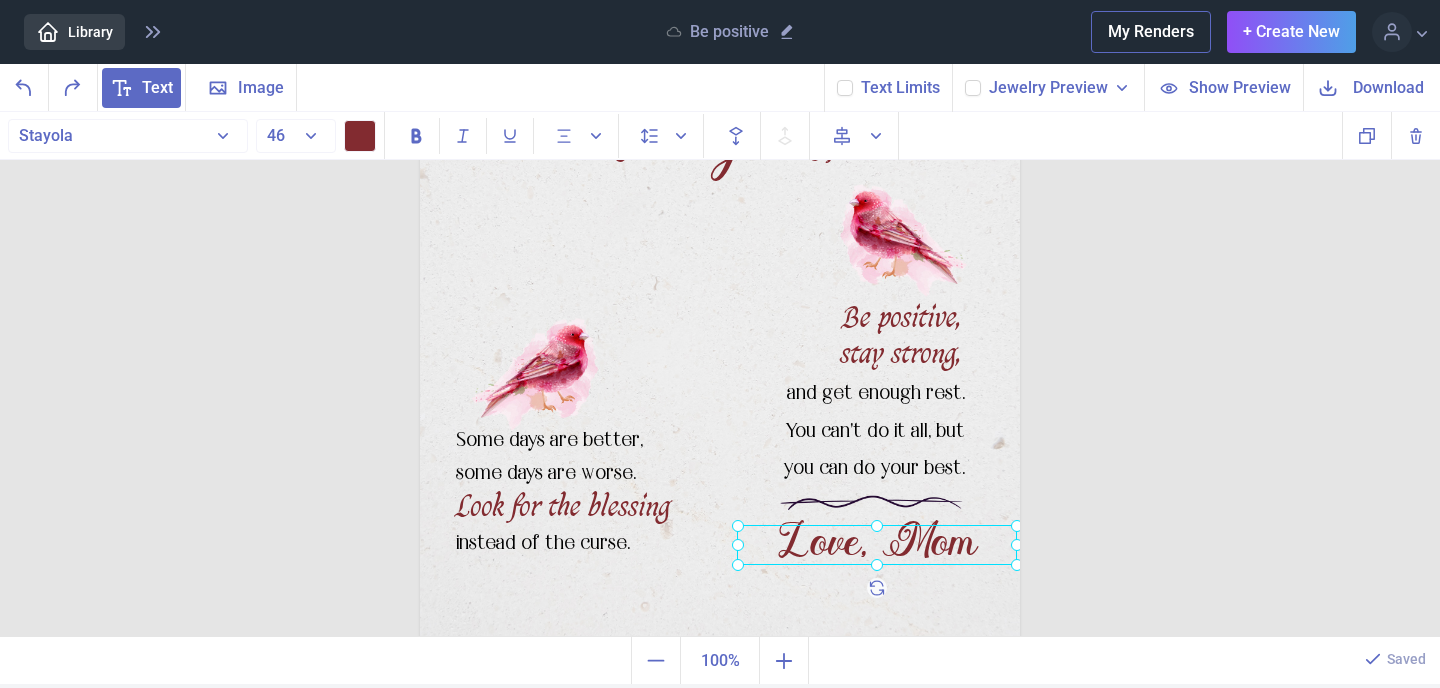 click at bounding box center [877, 545] 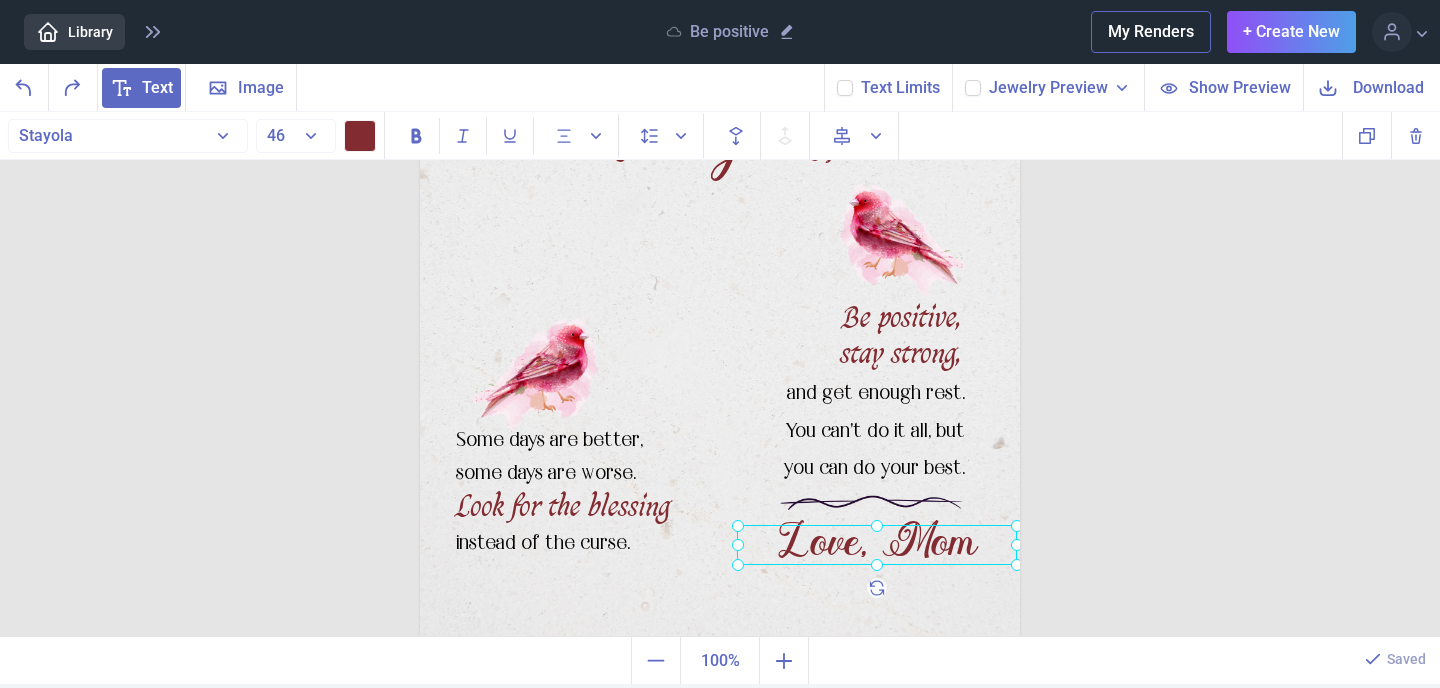 click on "To My       Daughter,       Be positive,  stay strong,       and get enough rest.  You can't do it all, but  you can do your best.       Some days are better,  some days are worse.       Look for the blessing       instead of the curse.       Love, Mom                           Duplicate     Delete       Backwards   >   Forward" at bounding box center [720, 377] 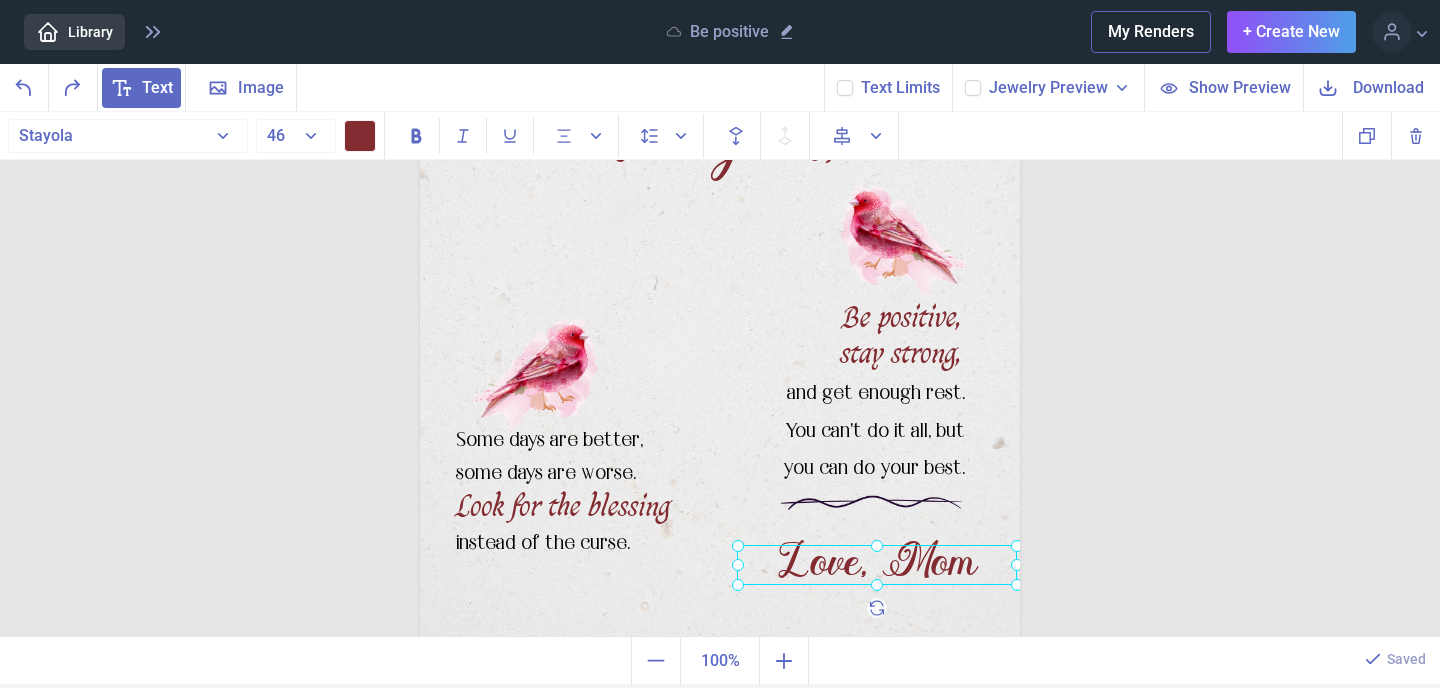 drag, startPoint x: 903, startPoint y: 537, endPoint x: 903, endPoint y: 557, distance: 20 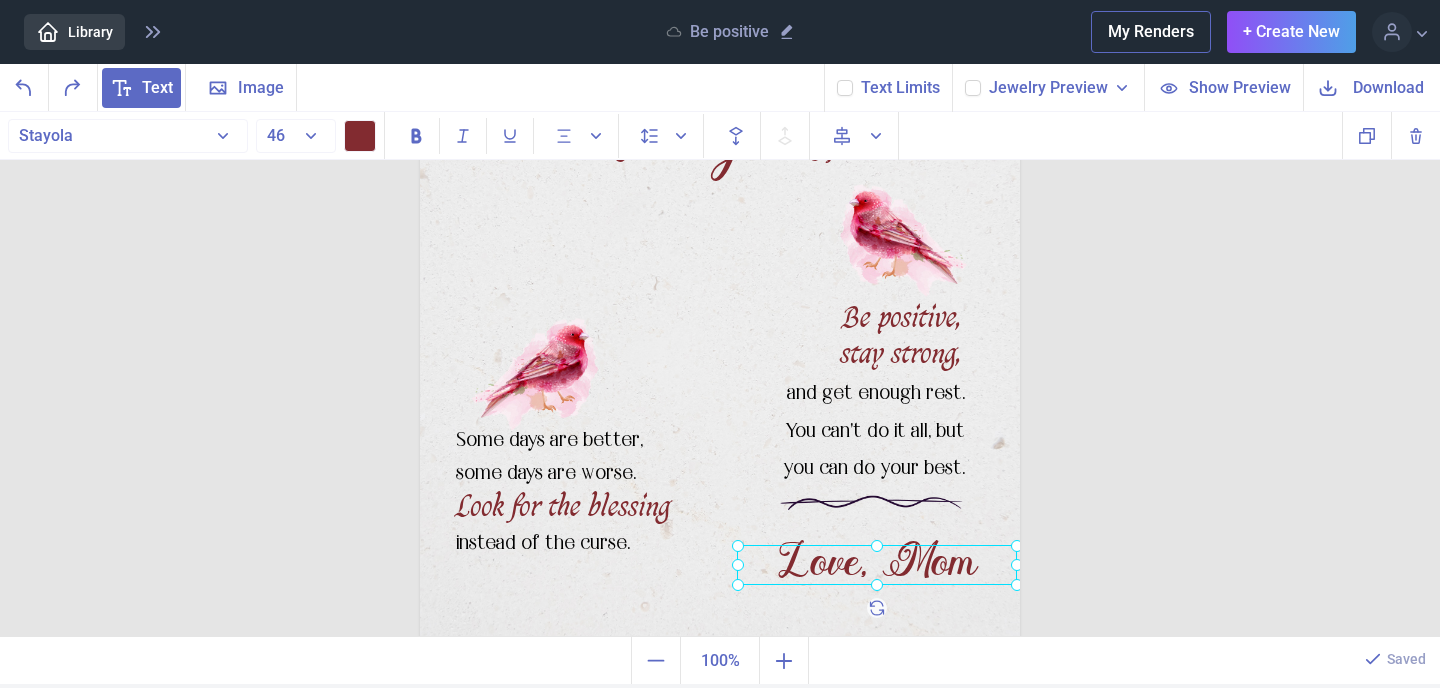 click on "Love, Mom" at bounding box center [420, 42] 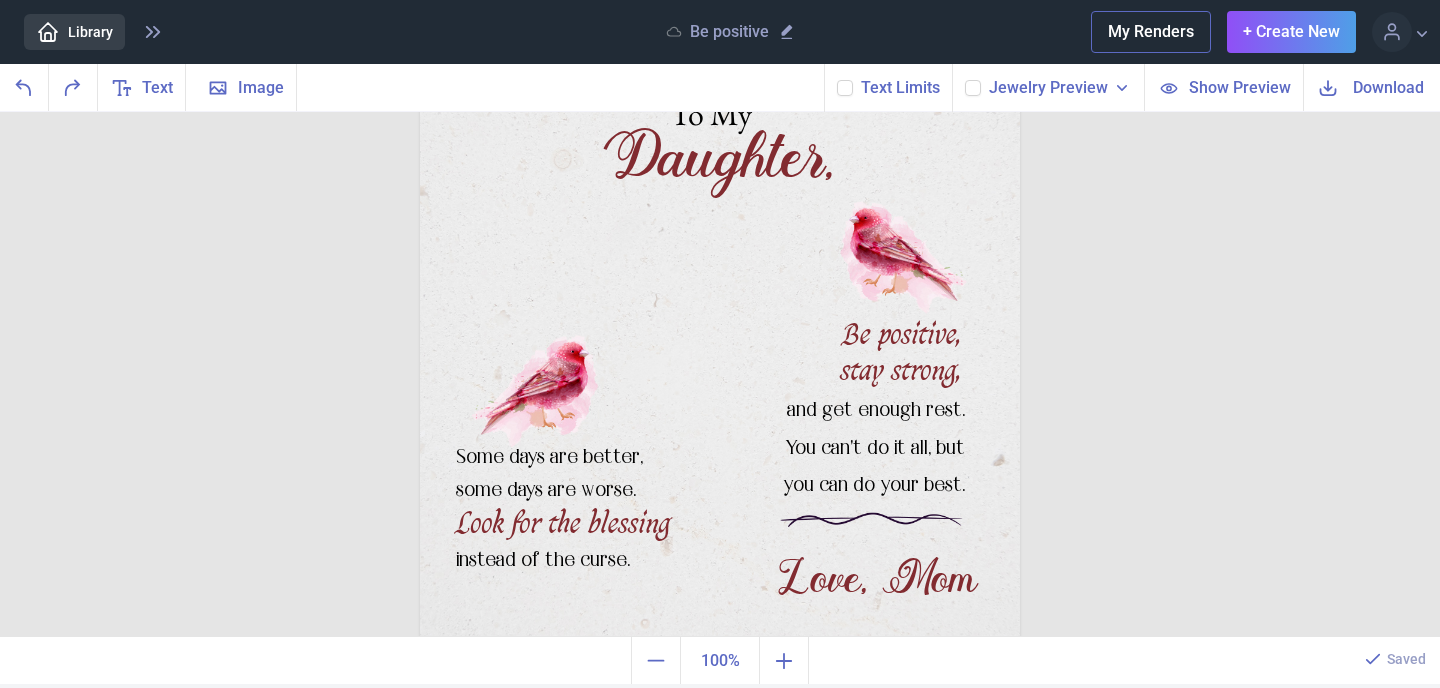 scroll, scrollTop: 140, scrollLeft: 0, axis: vertical 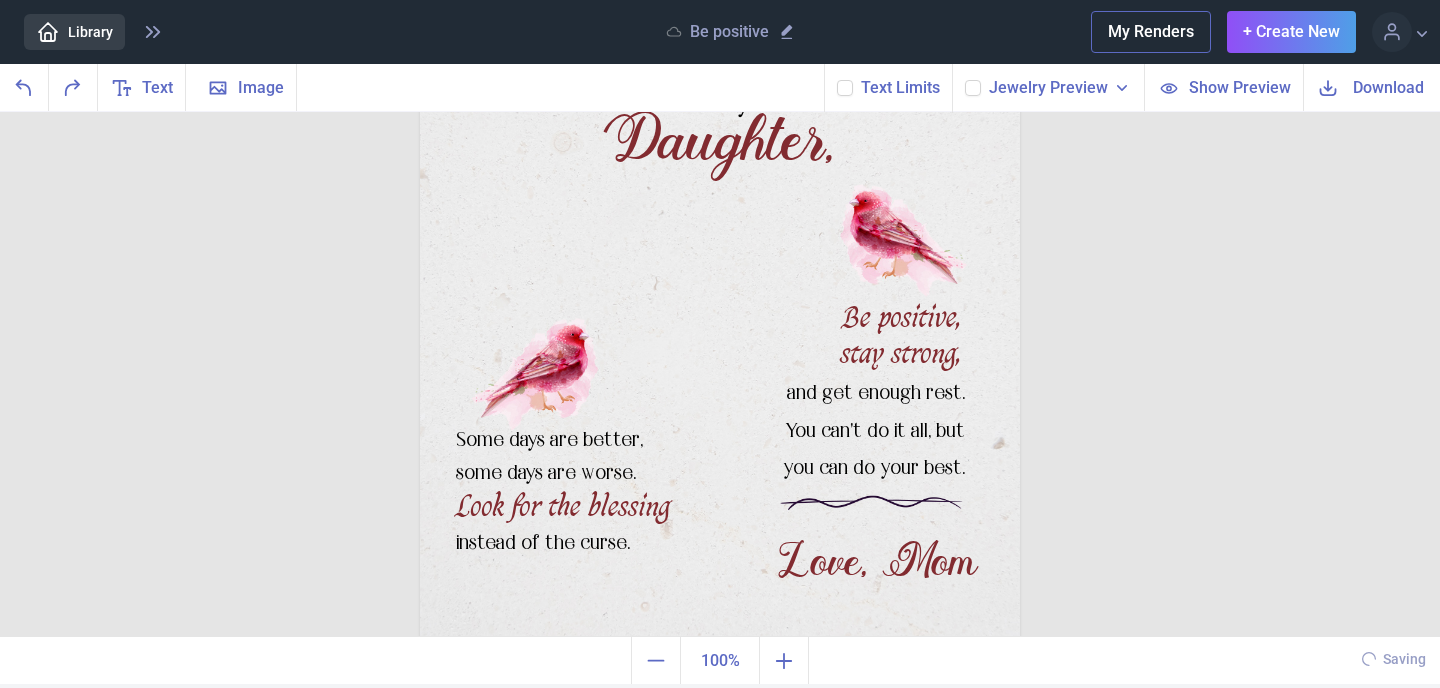 click at bounding box center [973, 88] 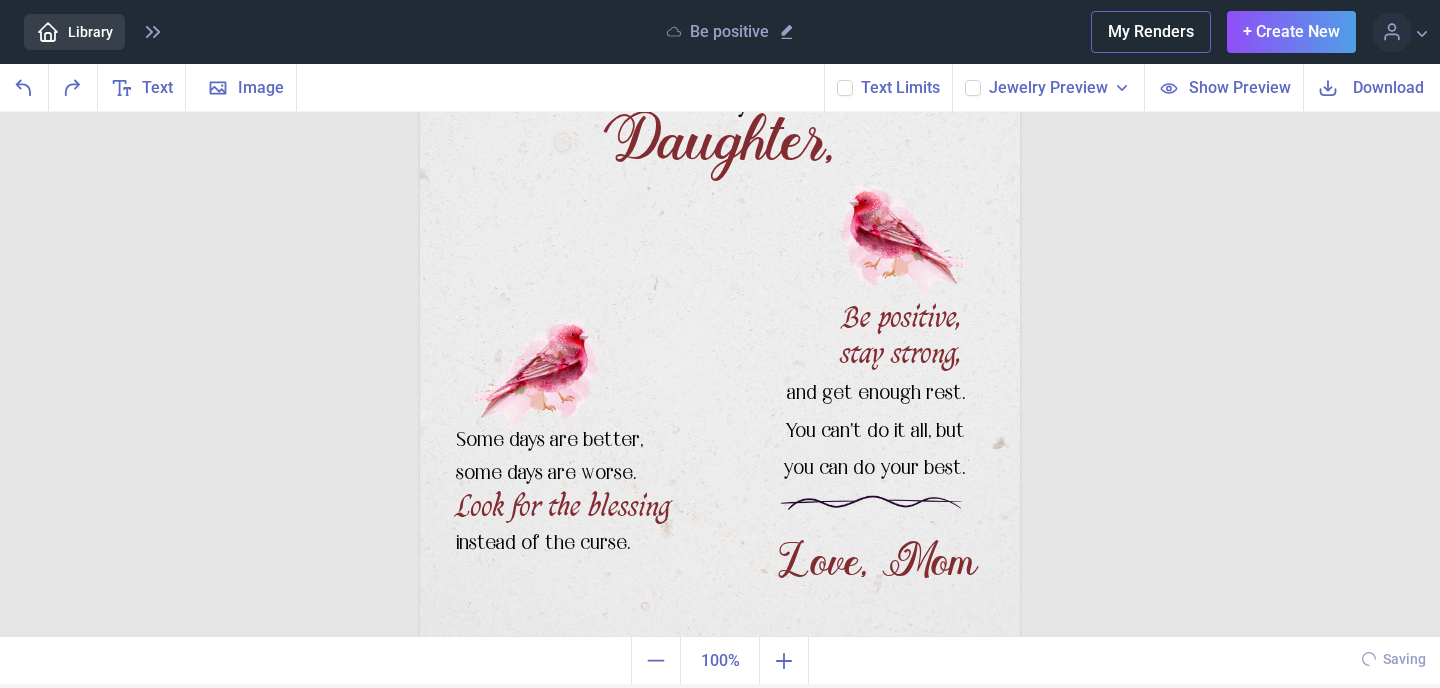 click at bounding box center (964, 79) 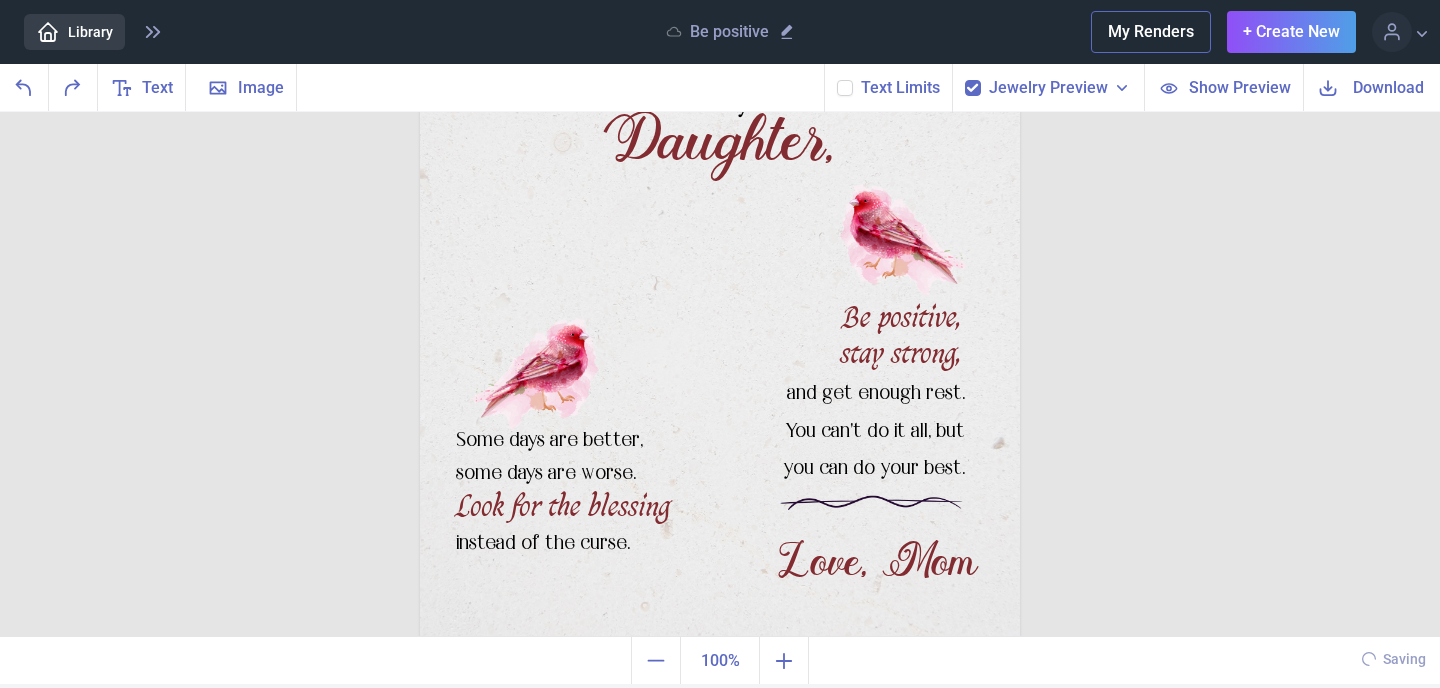 checkbox on "true" 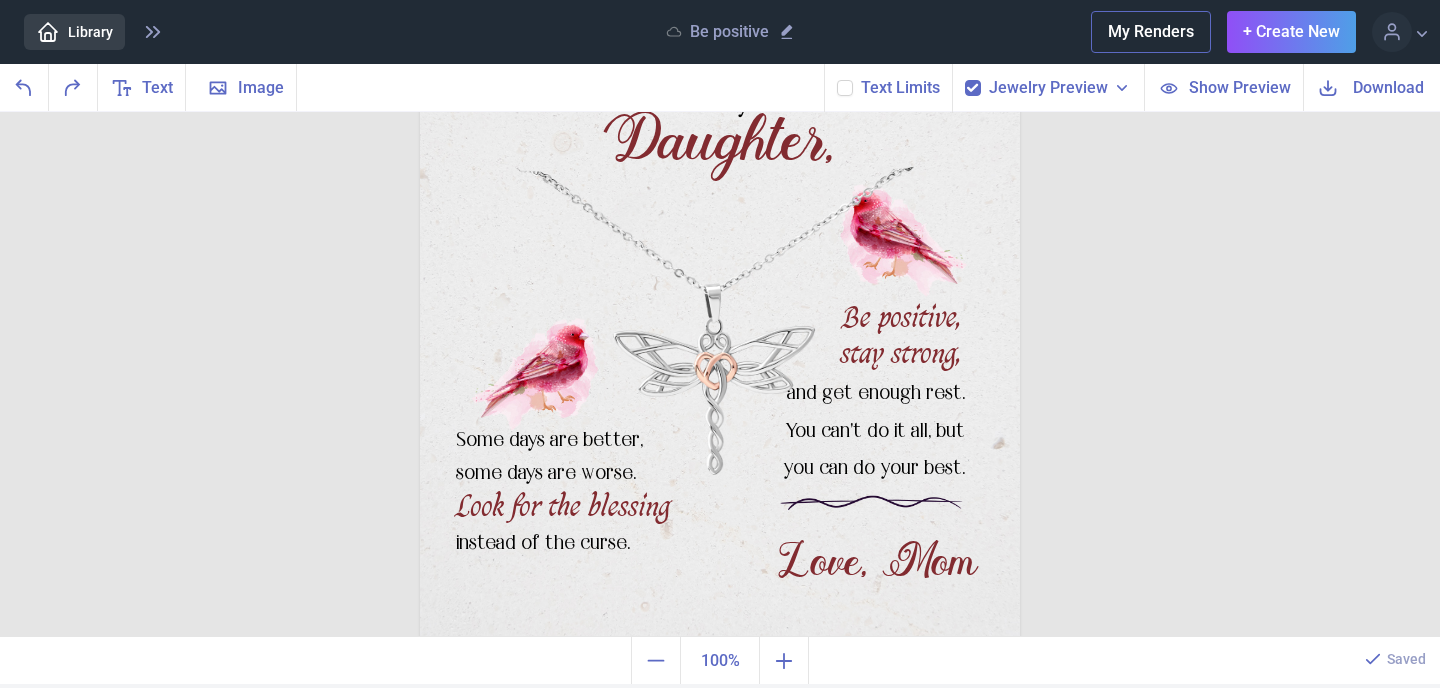 click on "Show Preview" at bounding box center [1240, 87] 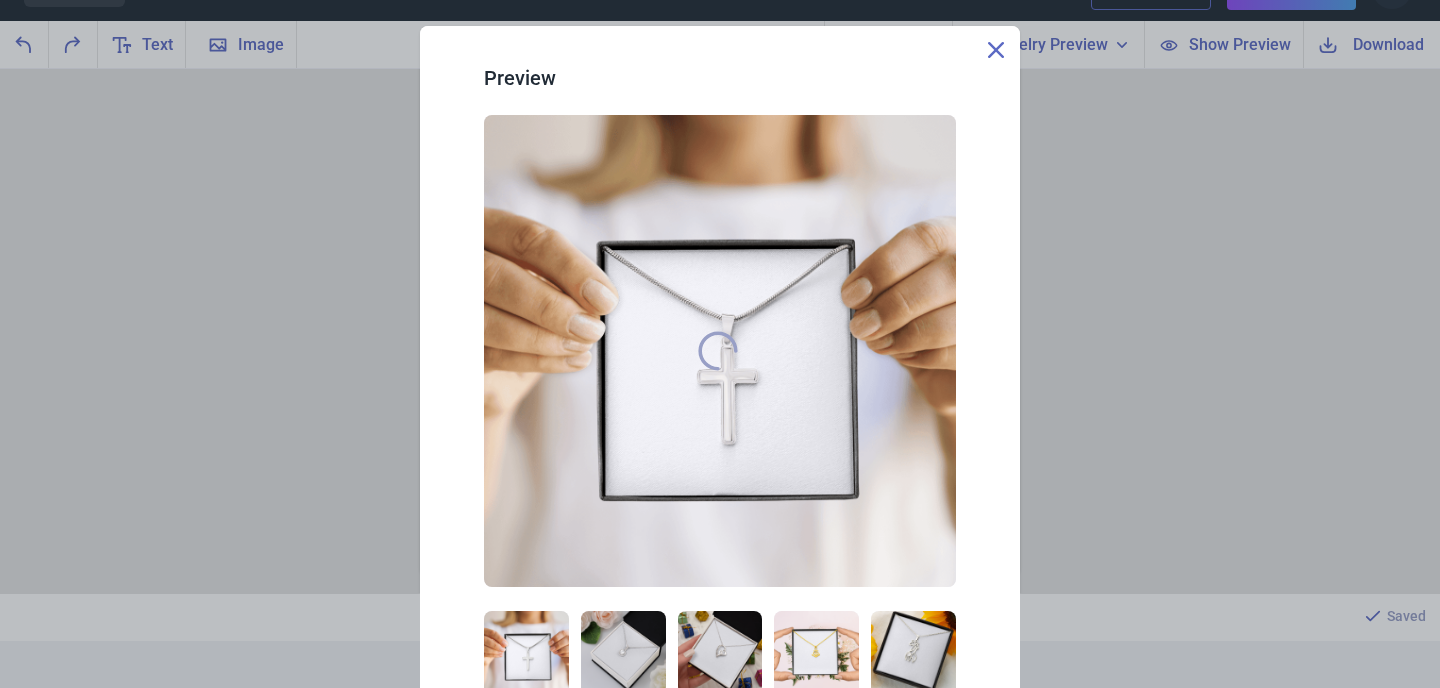 scroll, scrollTop: 9, scrollLeft: 0, axis: vertical 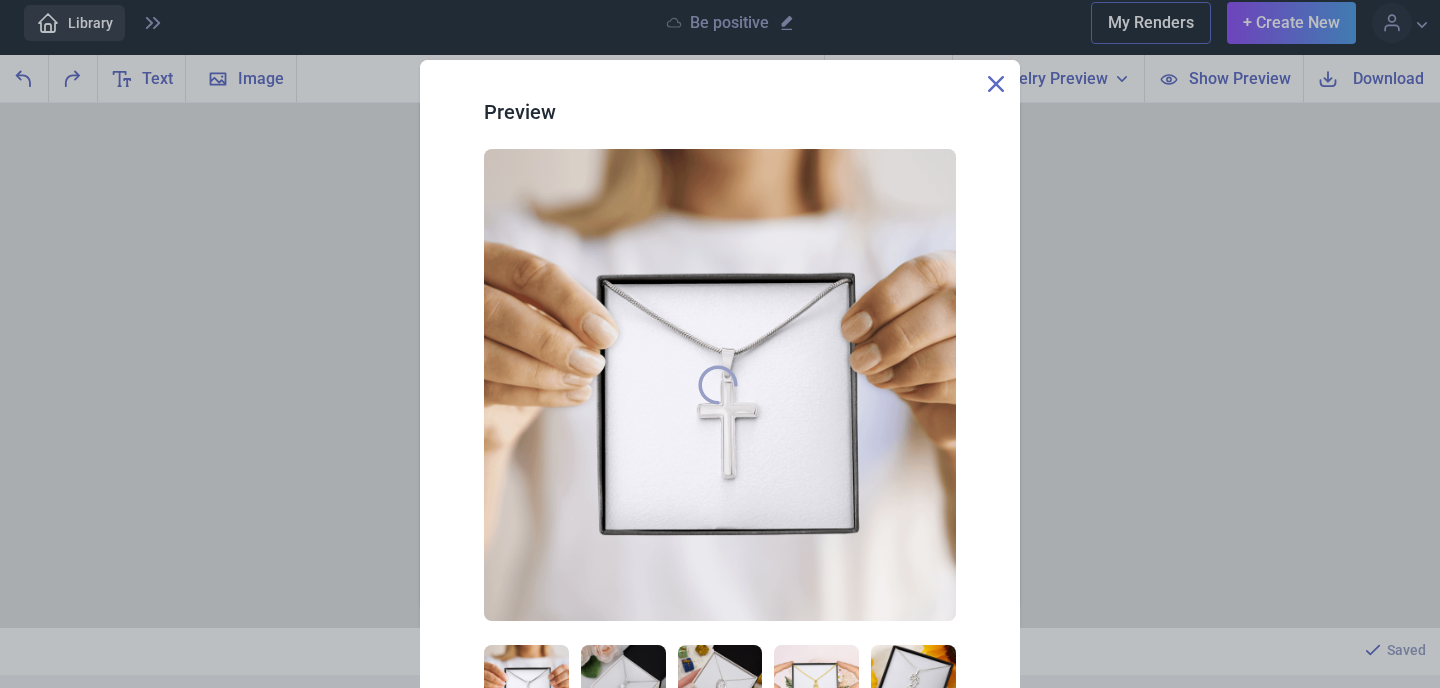 click 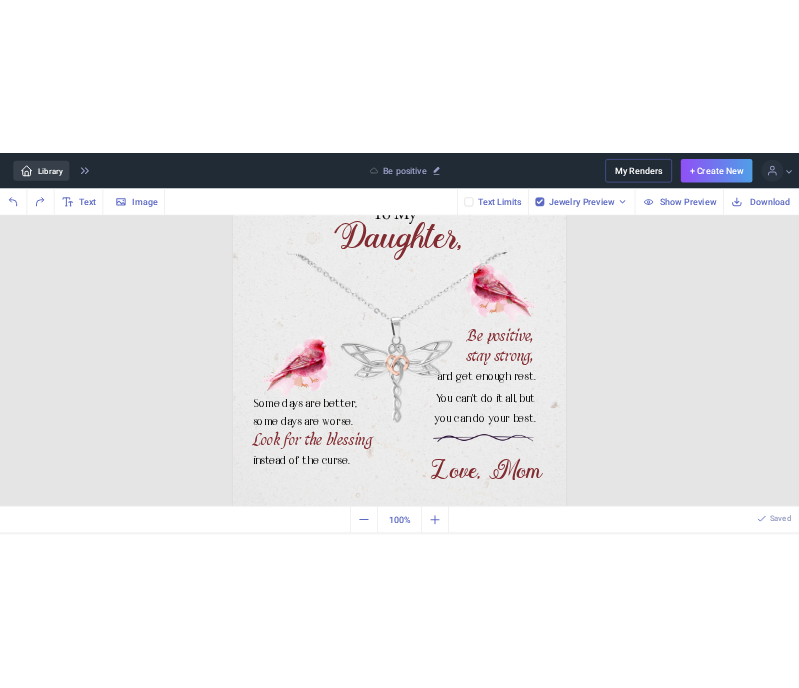 scroll, scrollTop: 140, scrollLeft: 0, axis: vertical 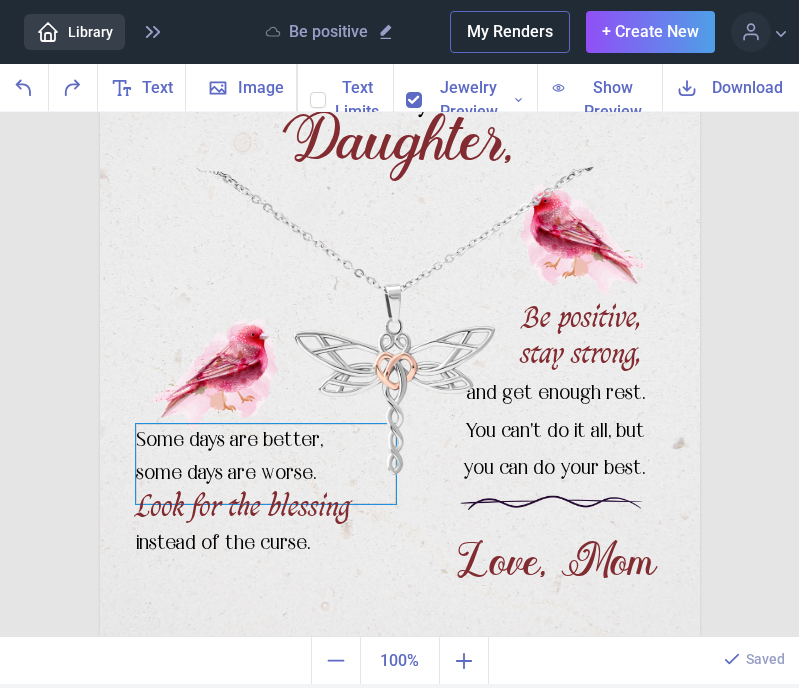 click on "Some days are better,  some days are worse." at bounding box center [400, 42] 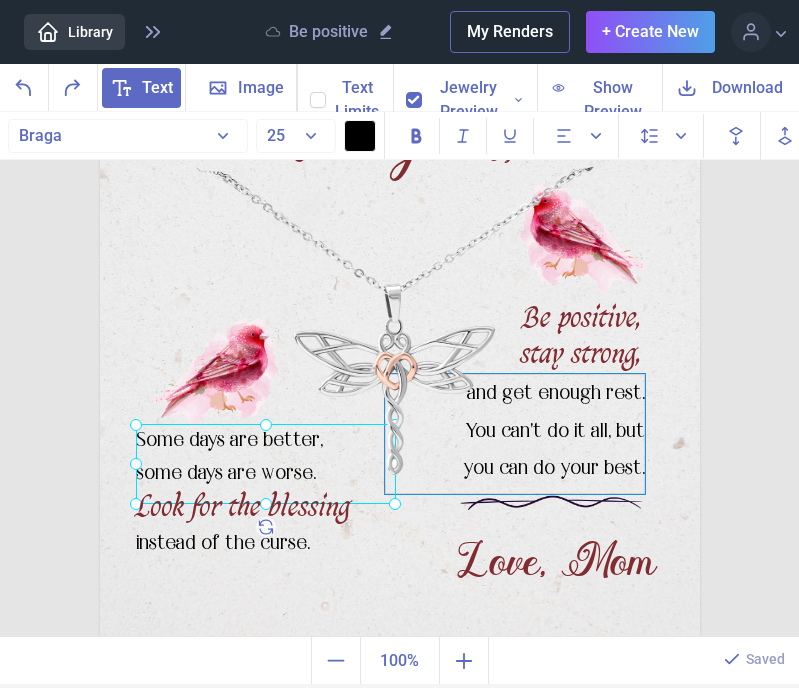 scroll, scrollTop: 0, scrollLeft: 0, axis: both 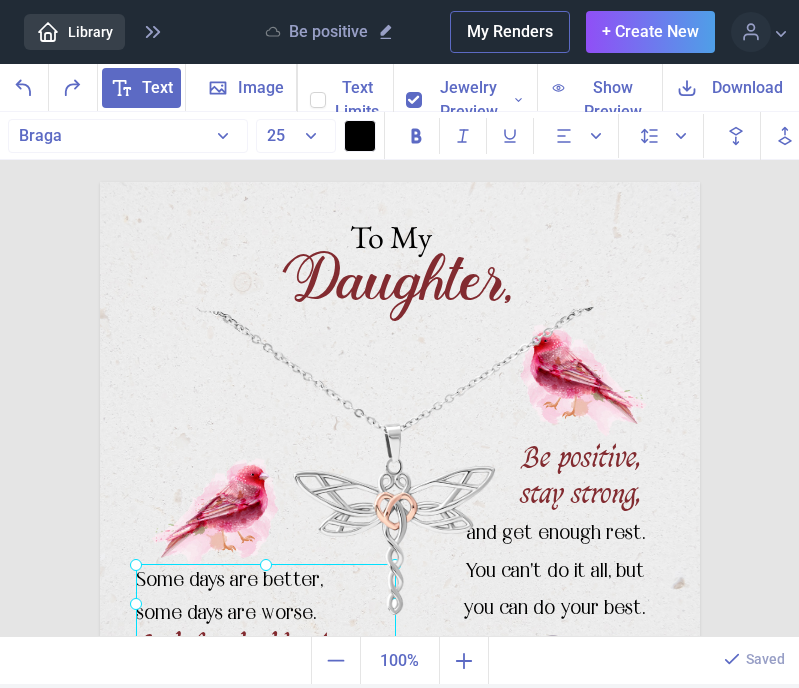 click on "To My       Daughter,       Be positive,  stay strong,       and get enough rest.  You can't do it all, but  you can do your best.       Some days are better,  some days are worse.                       Look for the blessing       instead of the curse.       Love, Mom                 Duplicate     Delete       Backwards   >   Forward" at bounding box center (399, 377) 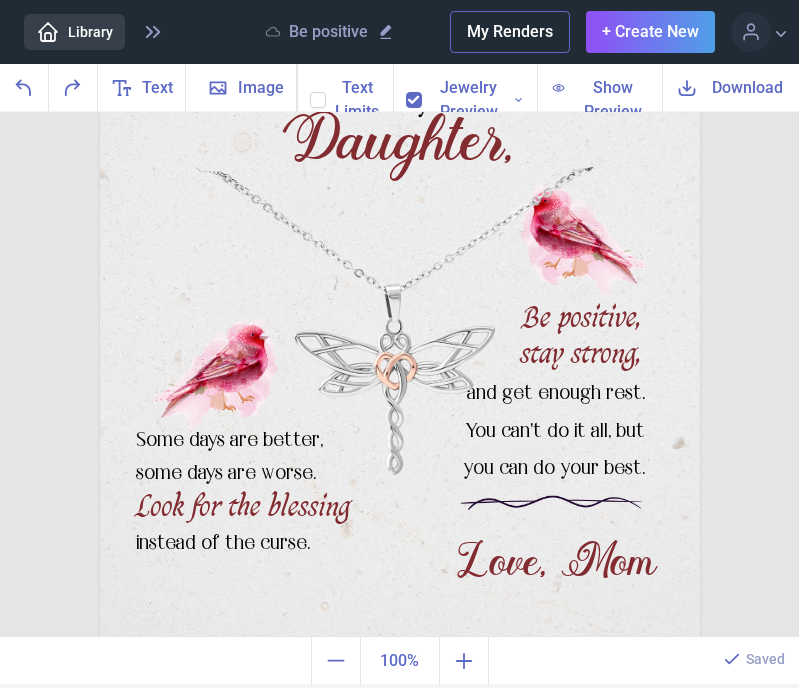 scroll, scrollTop: 0, scrollLeft: 0, axis: both 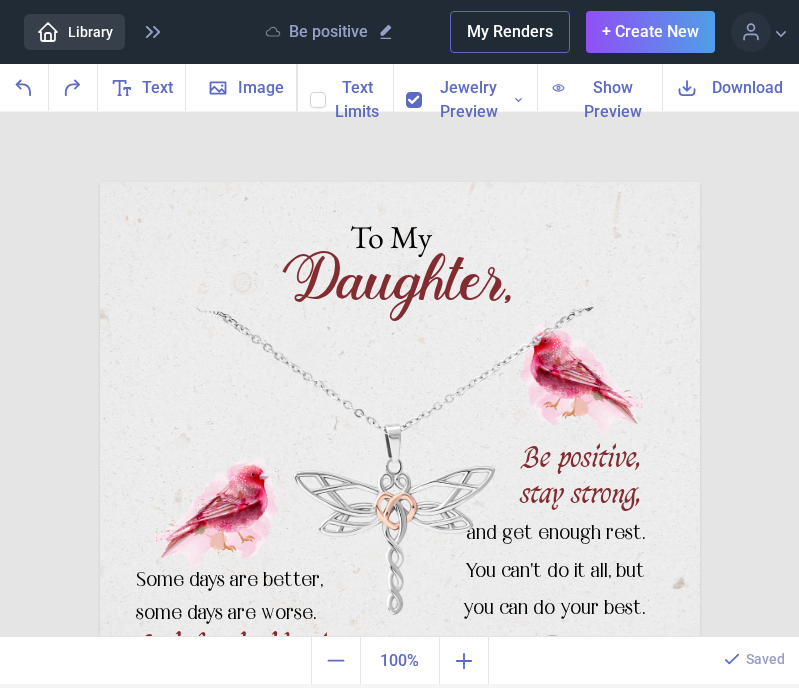drag, startPoint x: 709, startPoint y: 88, endPoint x: 739, endPoint y: 279, distance: 193.34166 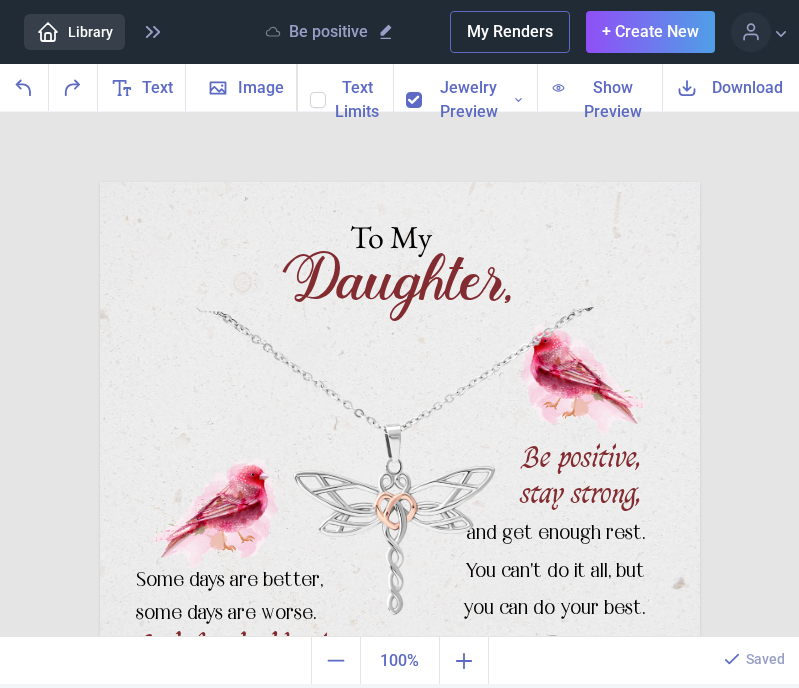 click on "Text       Image       Background       Text Limits       Jewelry Preview         Necklet - Dragonfly     Necklet - Double Hearts     Necklet - Forever Love     Cross - Artisan Crafted     Necklace - Crown Pendant     Necklace - Love Dancing Crystal     Necklace - Heart Knot Silver     Earrings - Opal Turtle     Necklace - Rising Phoenix     Bracelet - Sunflower     Earrings - Sunflower     Necklace - Sunflower     Necklace - Turtle     Necklace - Wishbone Dancing     Necklace - Heart Knot Gold     Show Preview       Download     Roboto
Abril Fatface
ACaslonPro
Accidental Presidency
Accord SF
Addison West Drop
Aero Matics
Afterschool Festival
Agnetha
akaPosse
Akserant Display Clean
Alata
Aleo
Alex Brush" at bounding box center (399, 374) 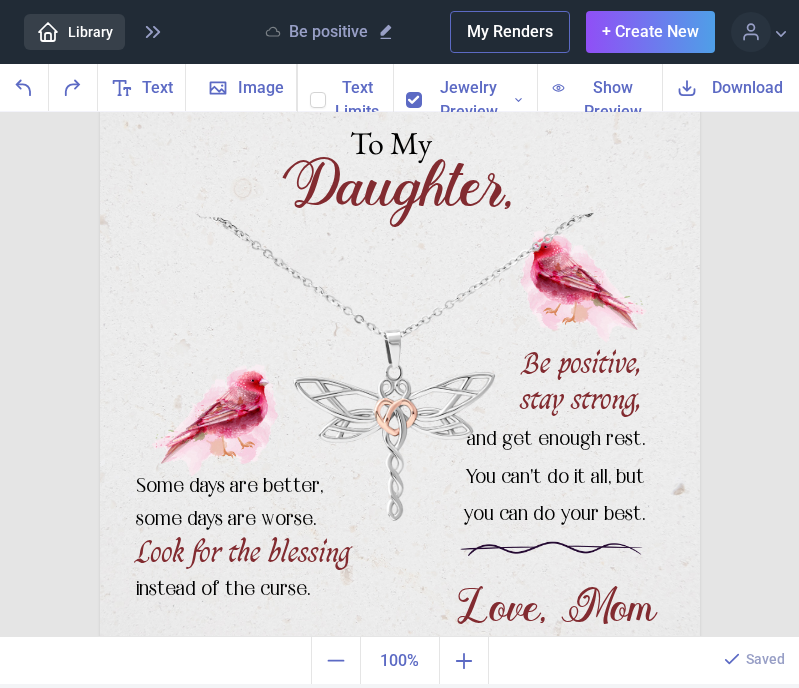 scroll, scrollTop: 140, scrollLeft: 0, axis: vertical 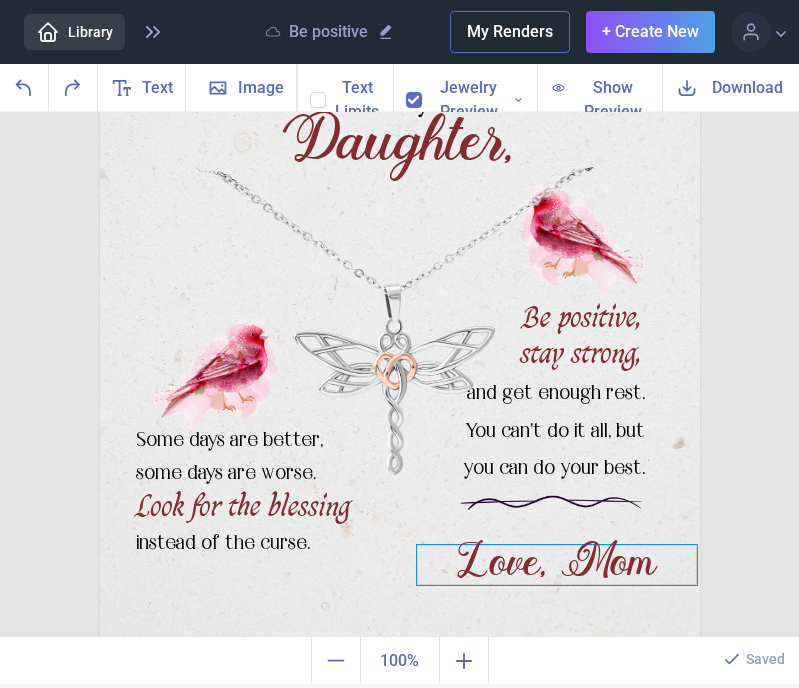 click on "Love, Mom" at bounding box center [400, 42] 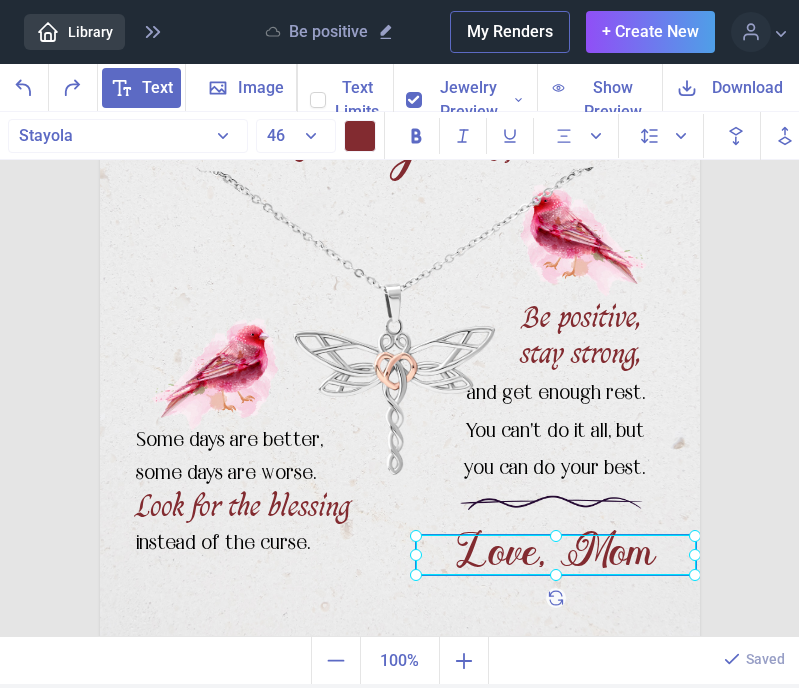 drag, startPoint x: 581, startPoint y: 541, endPoint x: 580, endPoint y: 531, distance: 10.049875 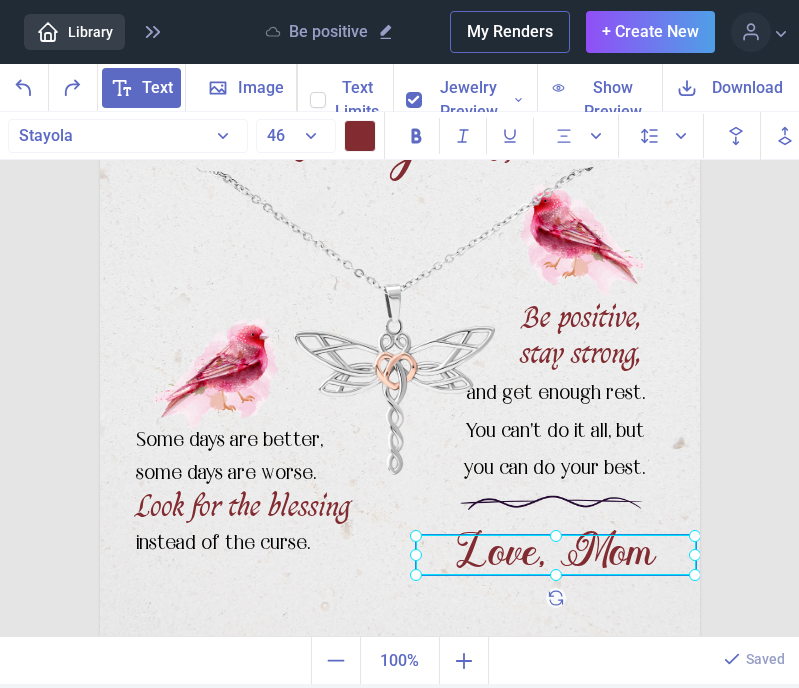 click on "Love, Mom" at bounding box center (556, 555) 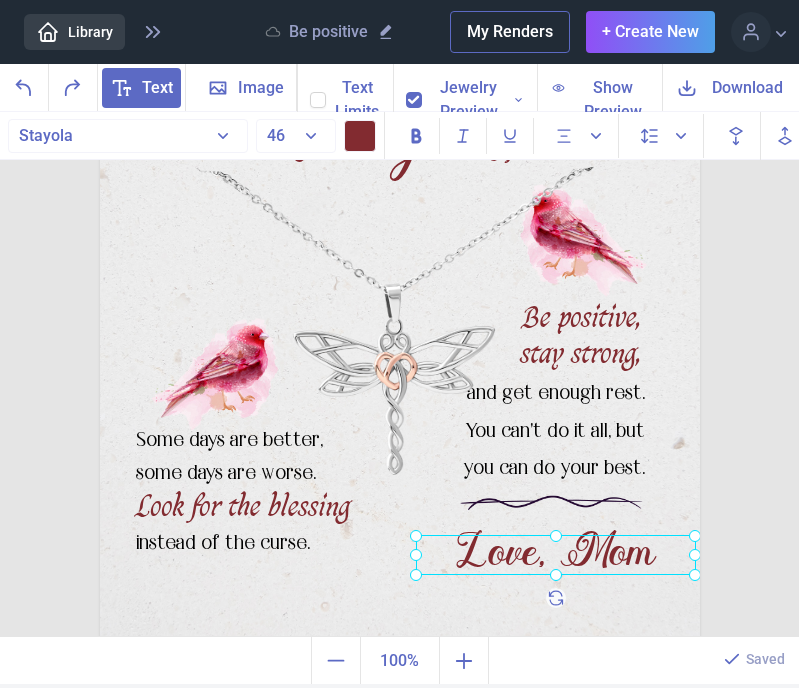 click on "To My       Daughter,       Be positive,  stay strong,       and get enough rest.  You can't do it all, but  you can do your best.       Some days are better,  some days are worse.       Look for the blessing       instead of the curse.       Love, Mom                                 Duplicate     Delete       Backwards   >   Forward" at bounding box center [399, 377] 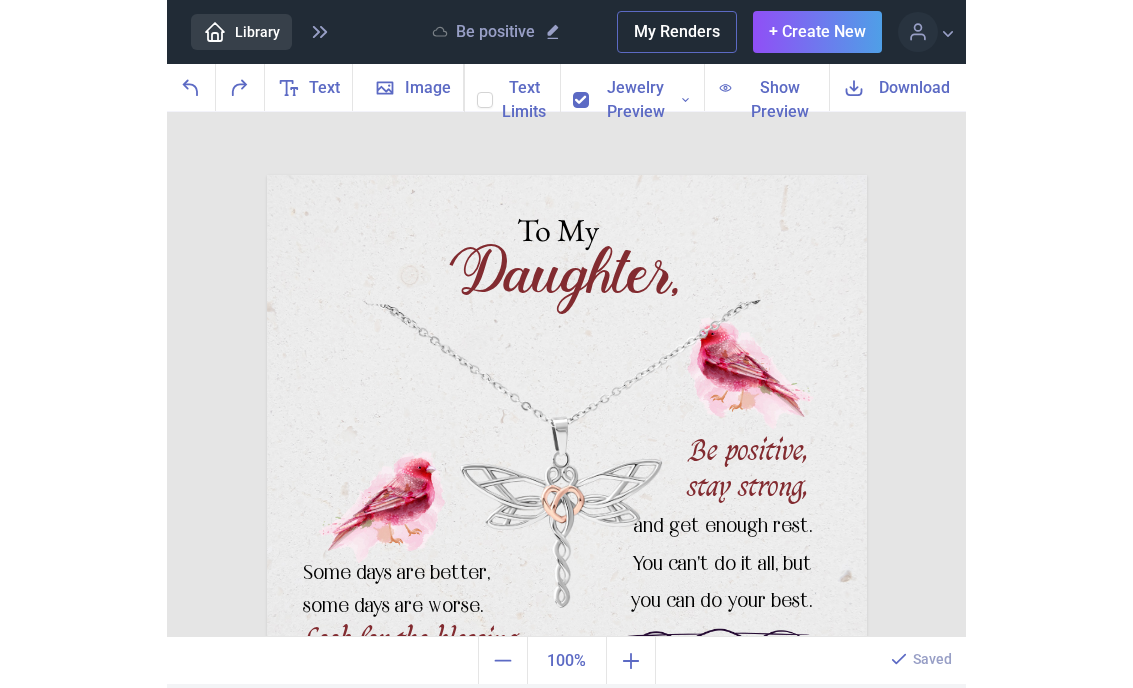 scroll, scrollTop: 0, scrollLeft: 0, axis: both 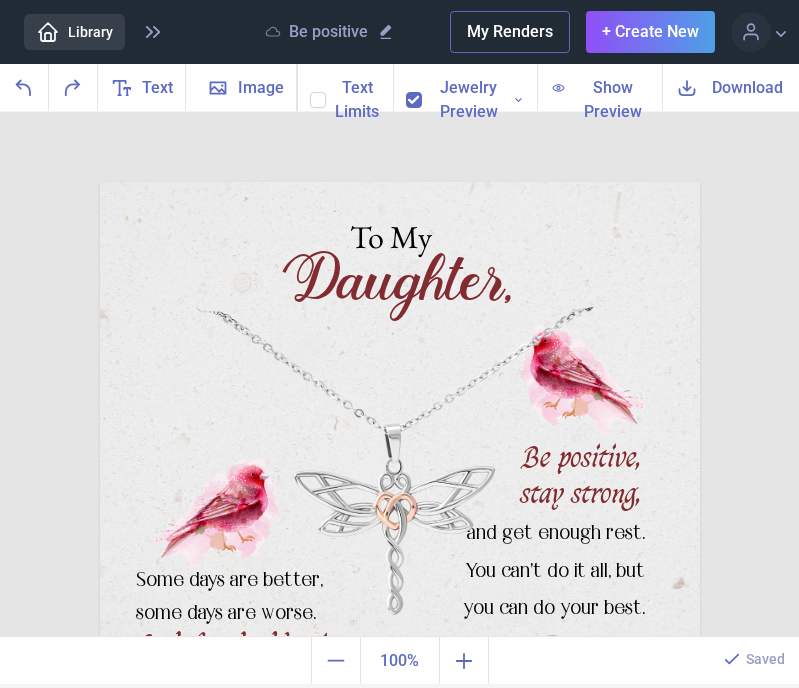 click on "Download" at bounding box center [747, 87] 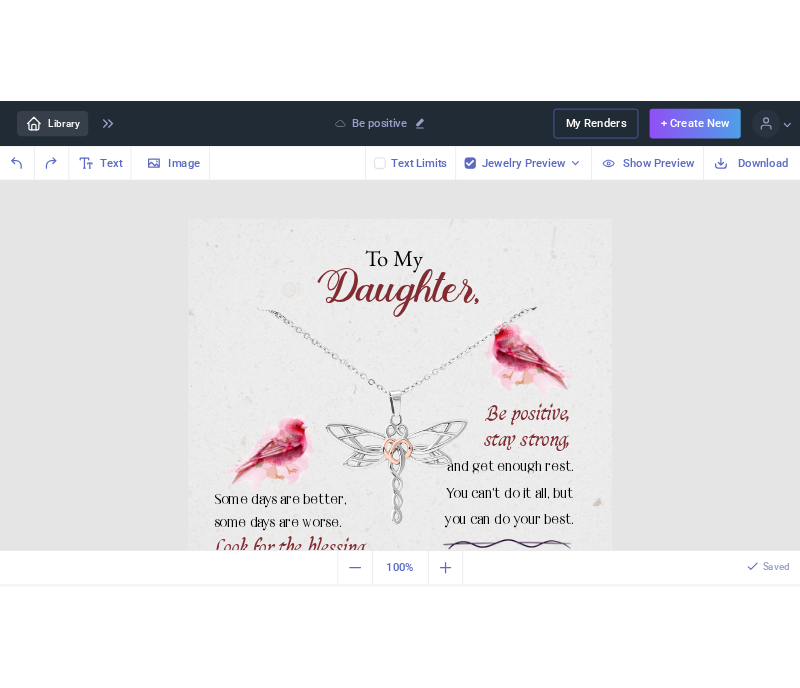 scroll, scrollTop: 0, scrollLeft: 0, axis: both 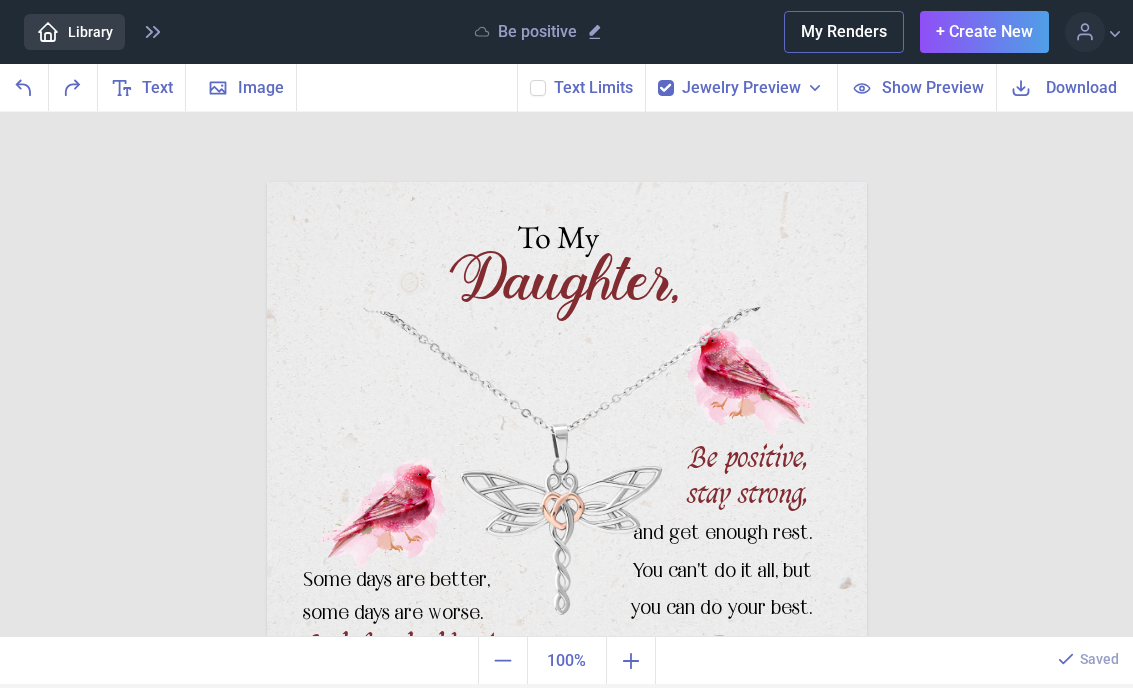 click on "Download" at bounding box center [1081, 87] 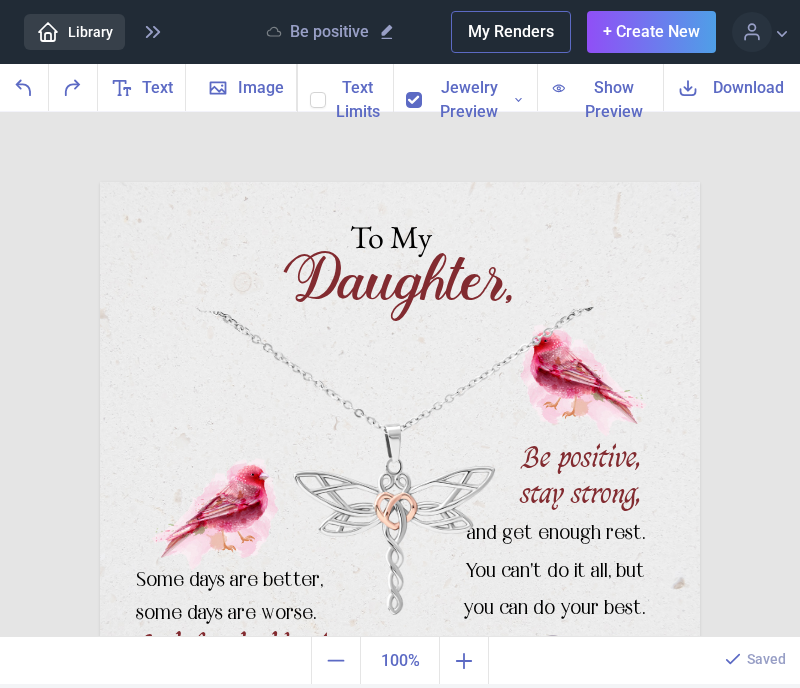 click on "Library" at bounding box center [74, 32] 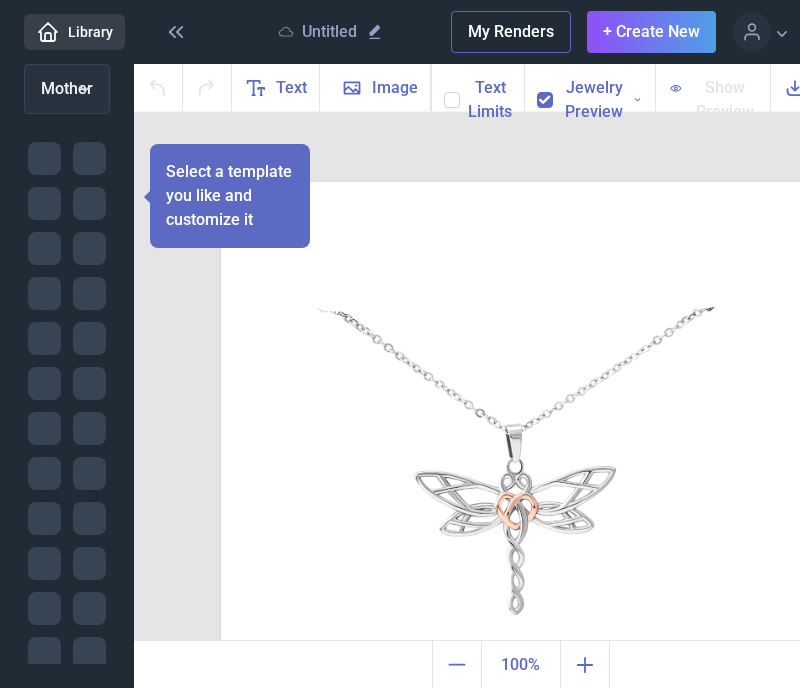 scroll, scrollTop: 0, scrollLeft: 0, axis: both 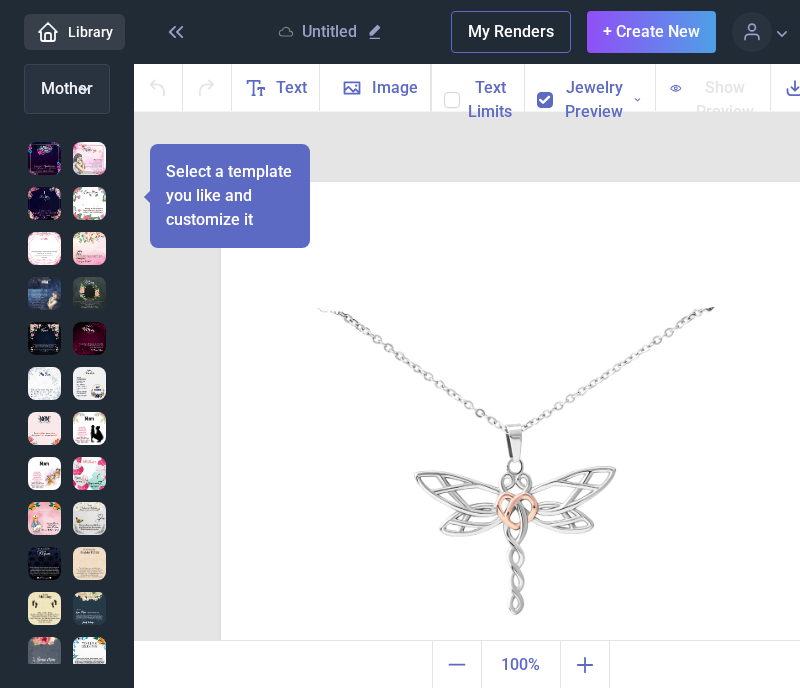 click 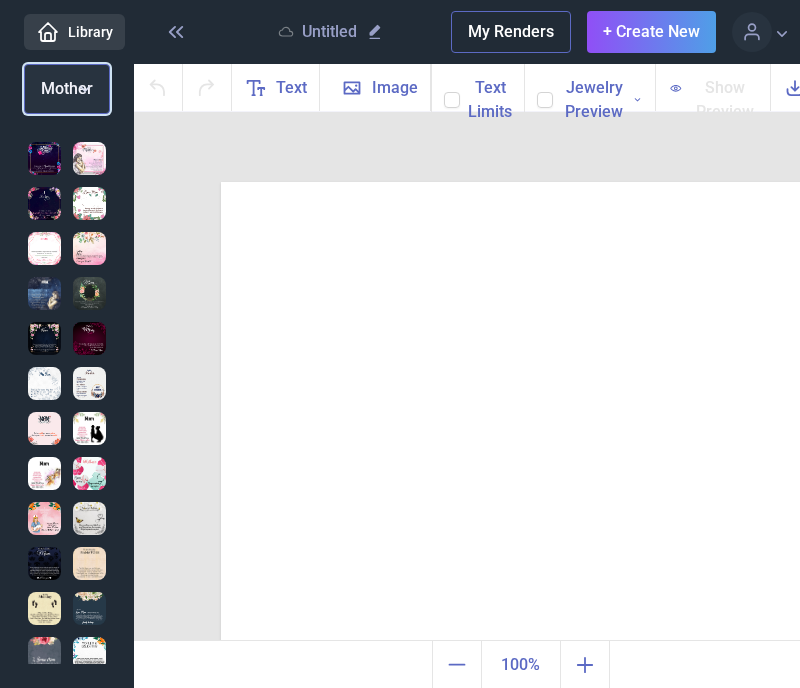 click on "Mother" at bounding box center (67, 88) 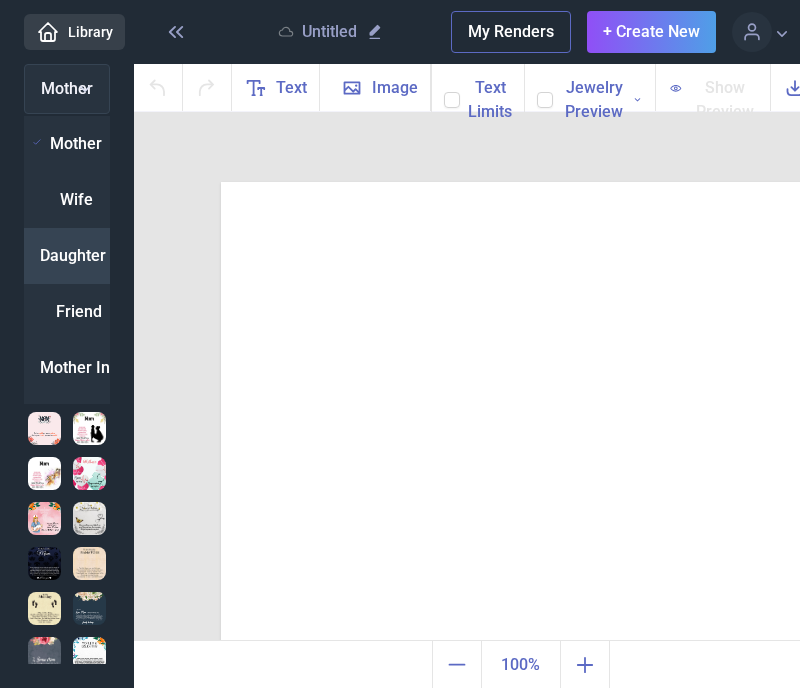 click on "Daughter" at bounding box center [73, 256] 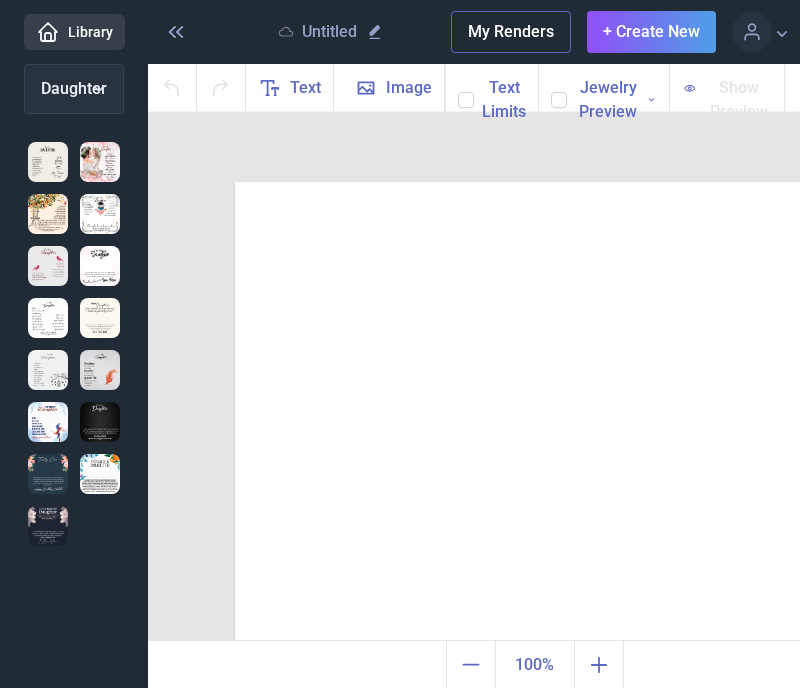 click at bounding box center (48, 162) 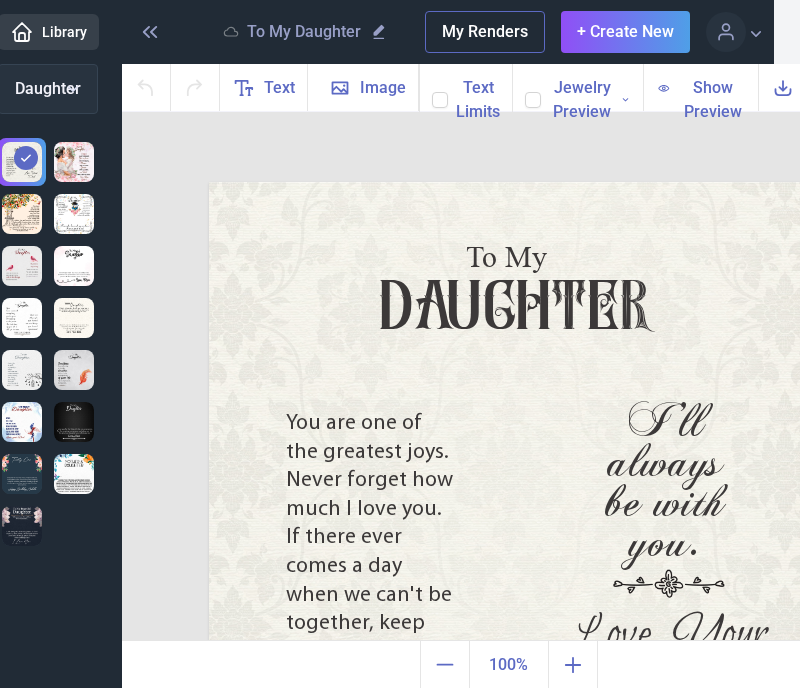 scroll, scrollTop: 0, scrollLeft: 40, axis: horizontal 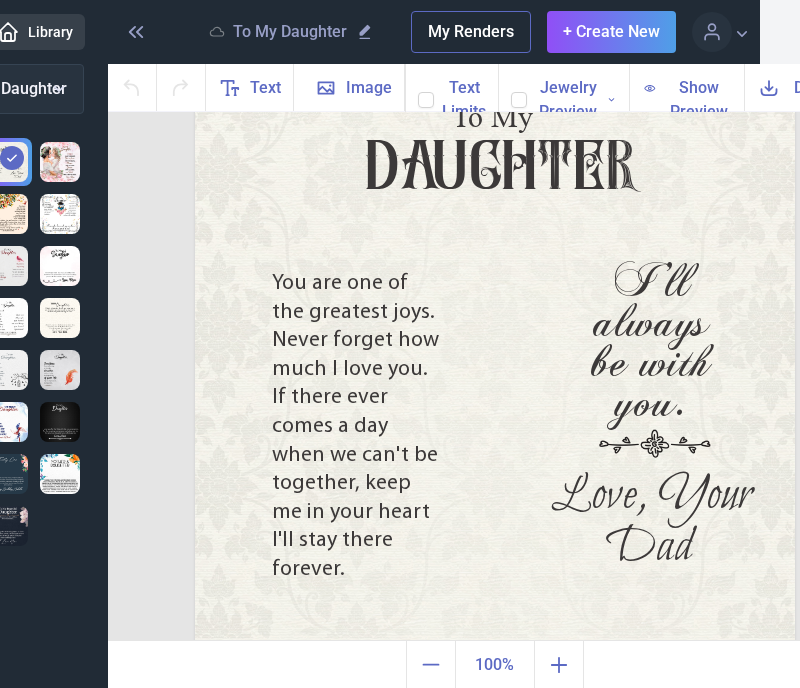 click at bounding box center [60, 162] 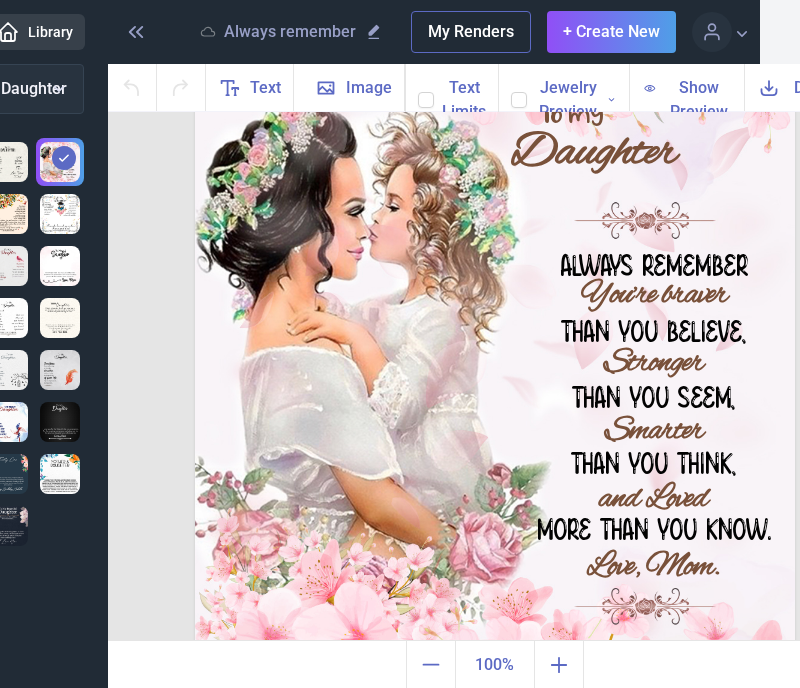 click at bounding box center (8, 214) 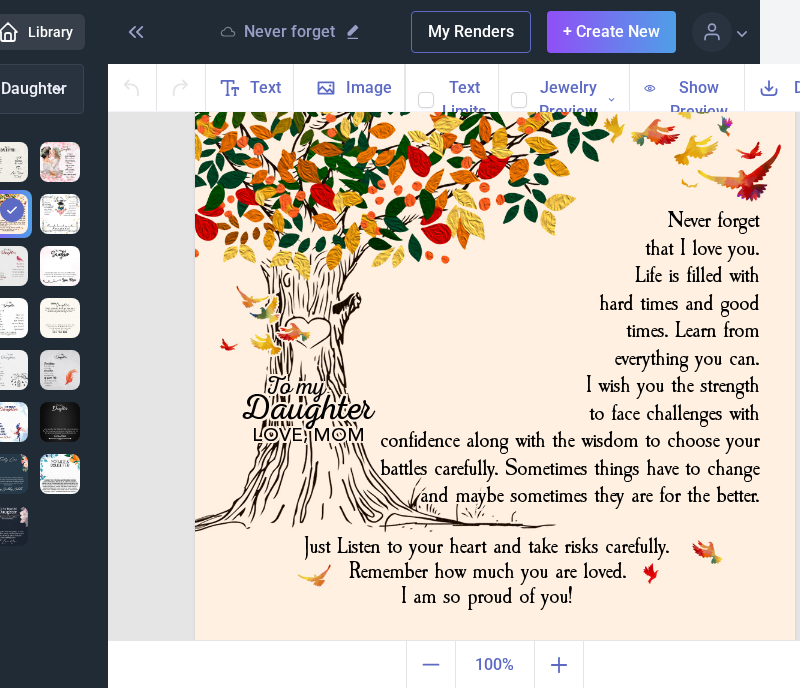 click at bounding box center (60, 214) 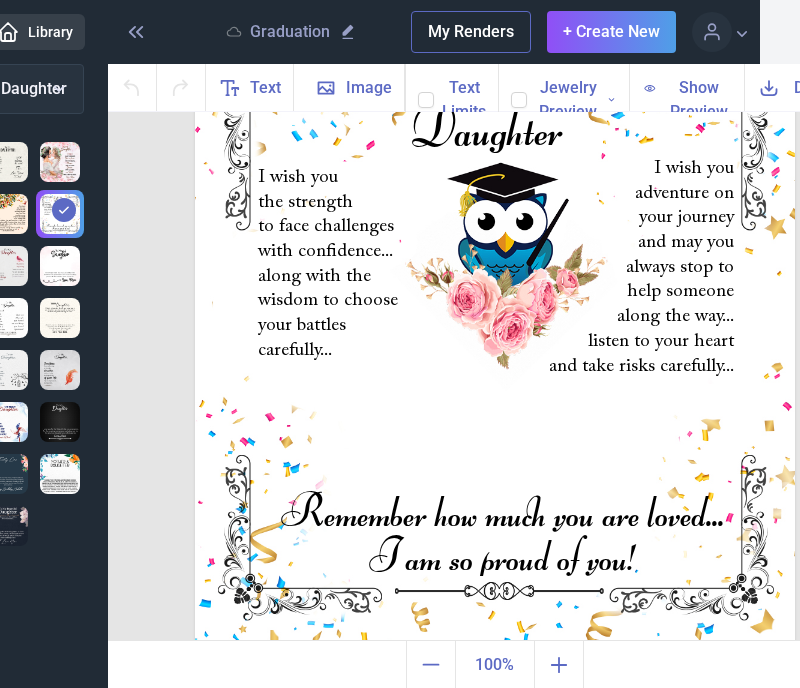 click at bounding box center [60, 266] 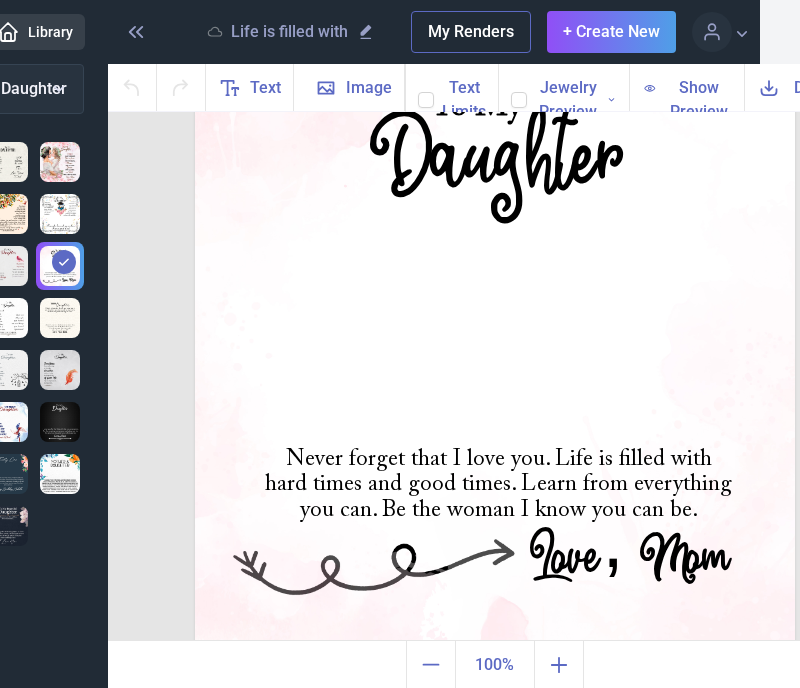 click at bounding box center [8, 266] 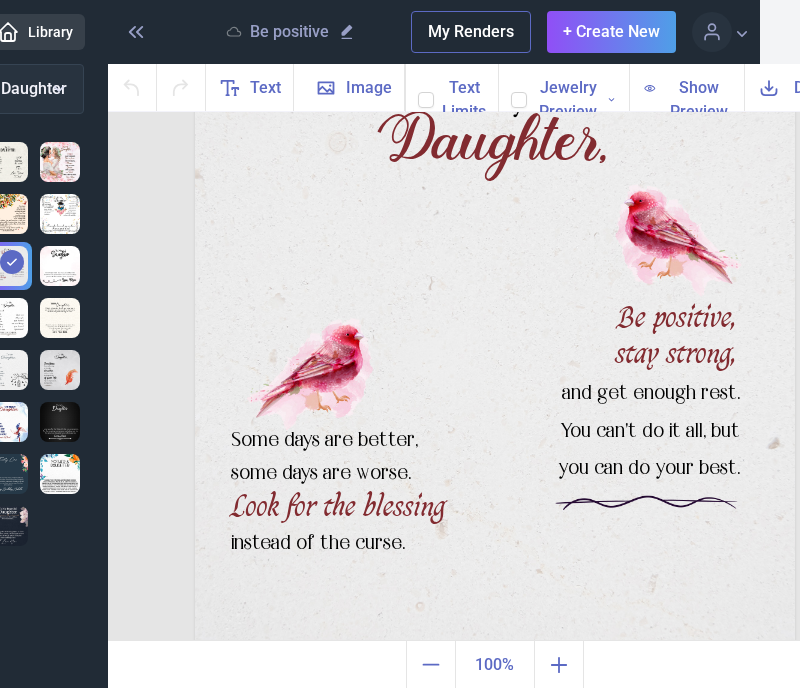 click at bounding box center (8, 318) 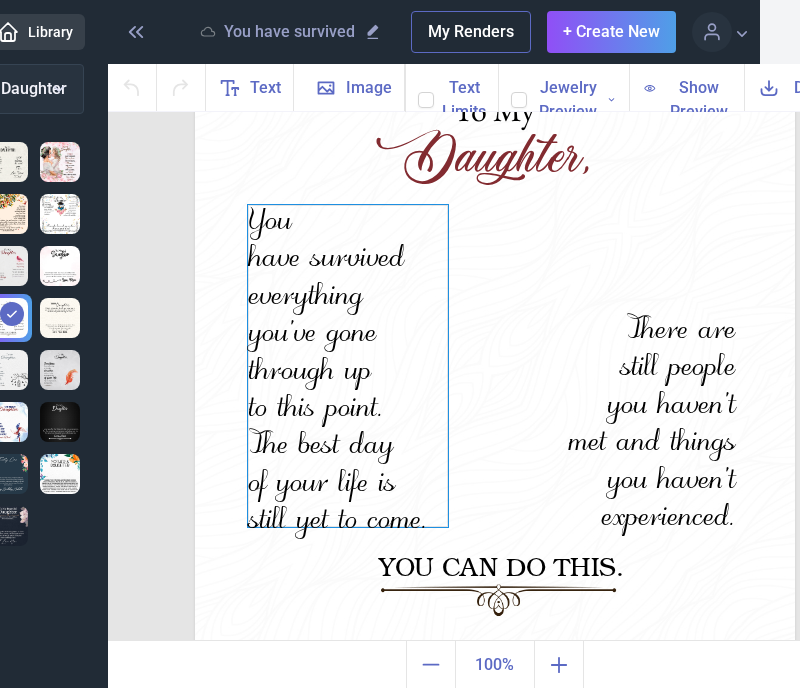 scroll, scrollTop: 140, scrollLeft: 0, axis: vertical 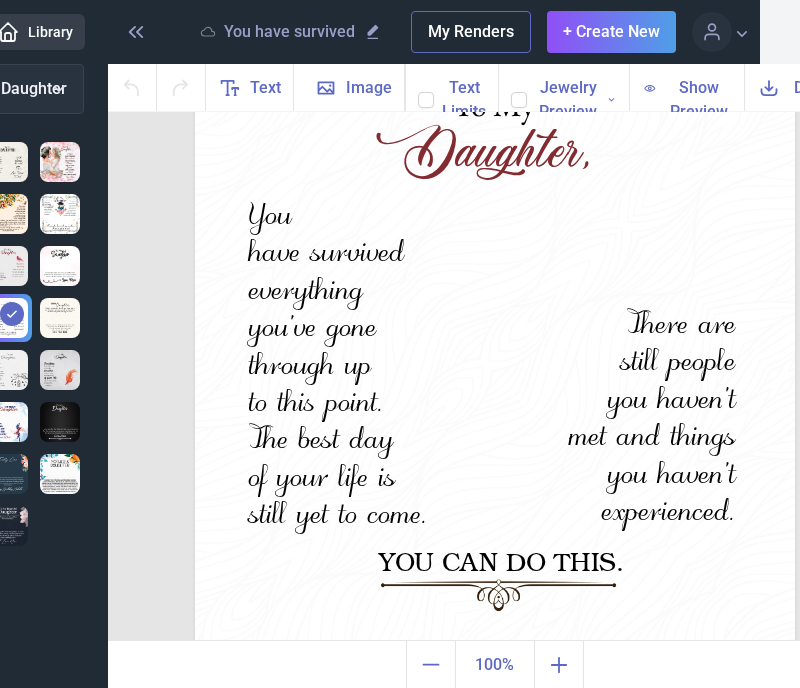 click at bounding box center [60, 318] 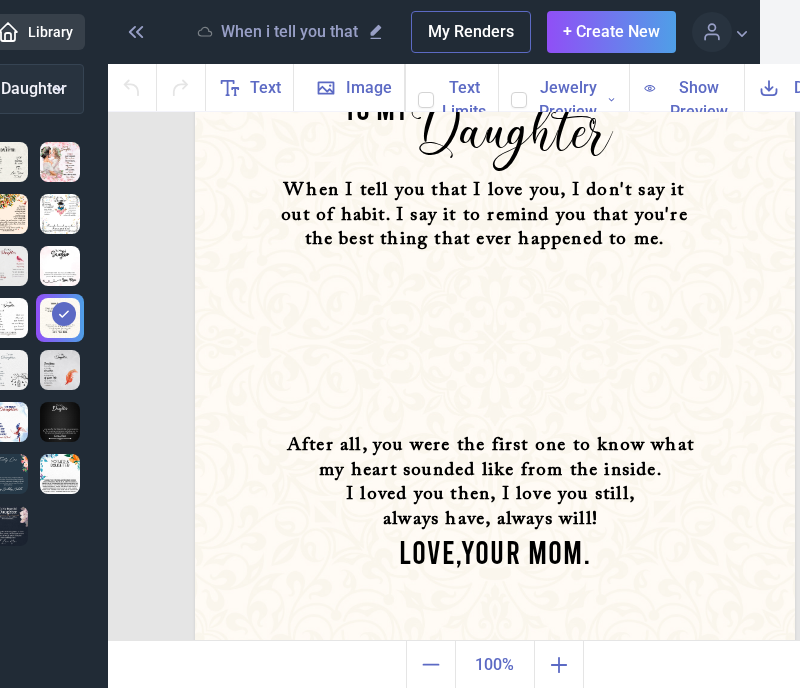 click at bounding box center [60, 370] 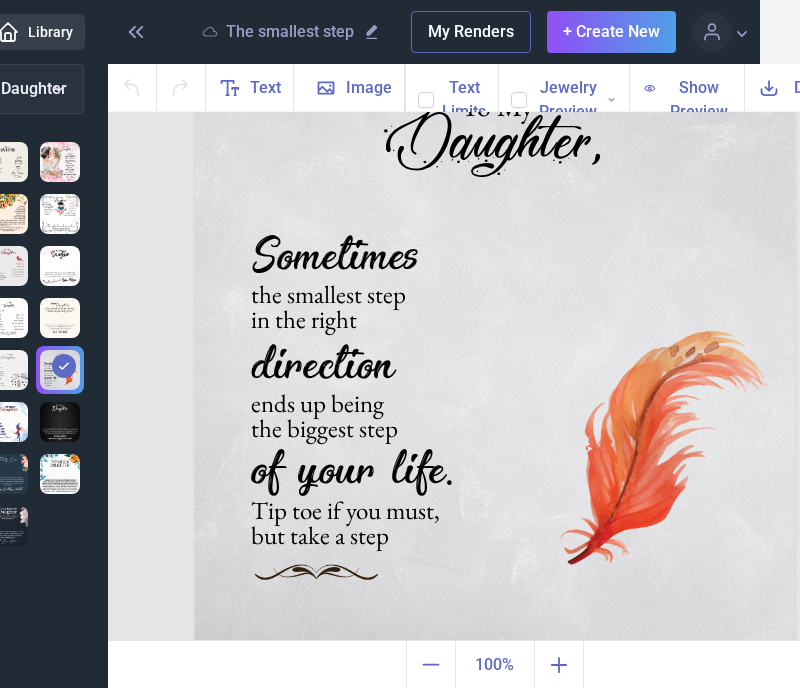 click at bounding box center [8, 370] 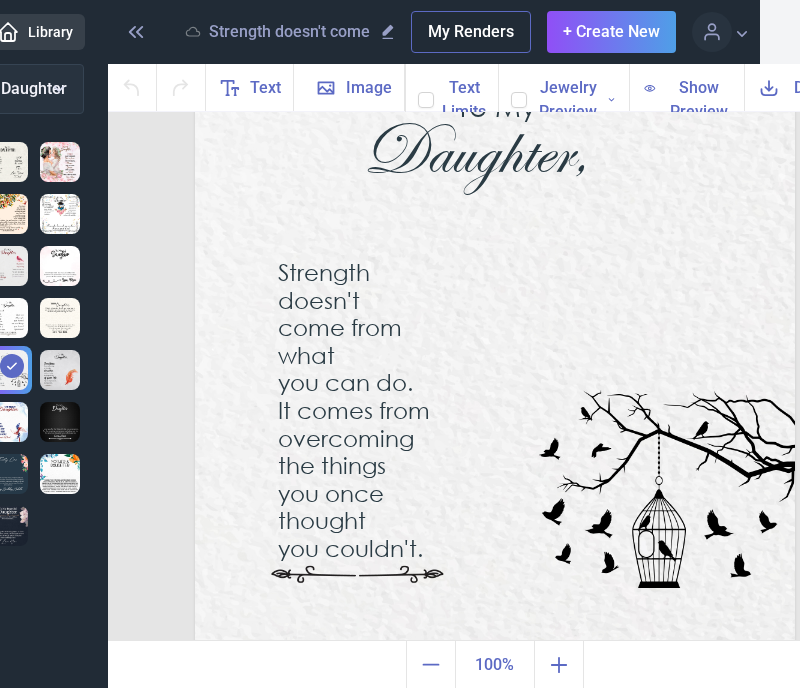 click at bounding box center (8, 422) 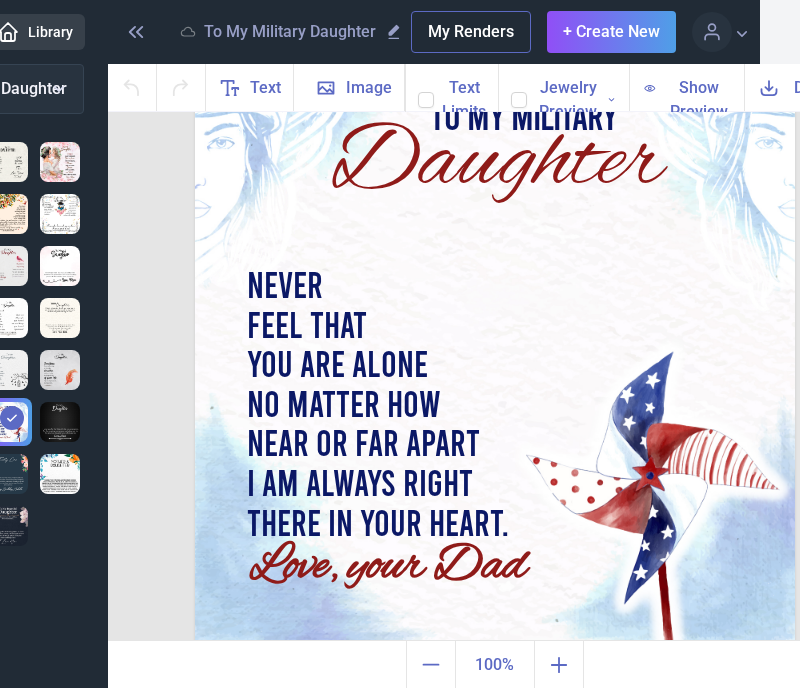click at bounding box center (60, 422) 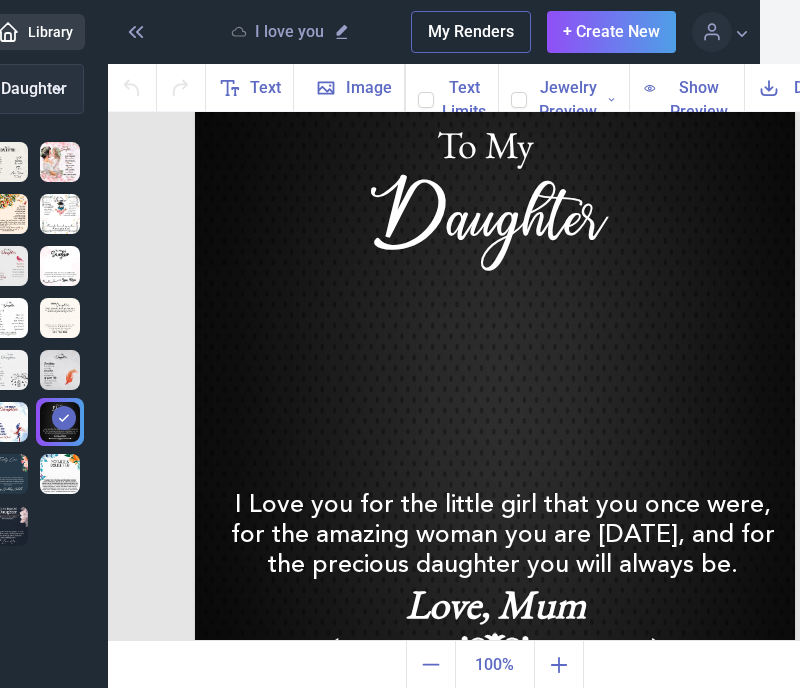 scroll, scrollTop: 140, scrollLeft: 0, axis: vertical 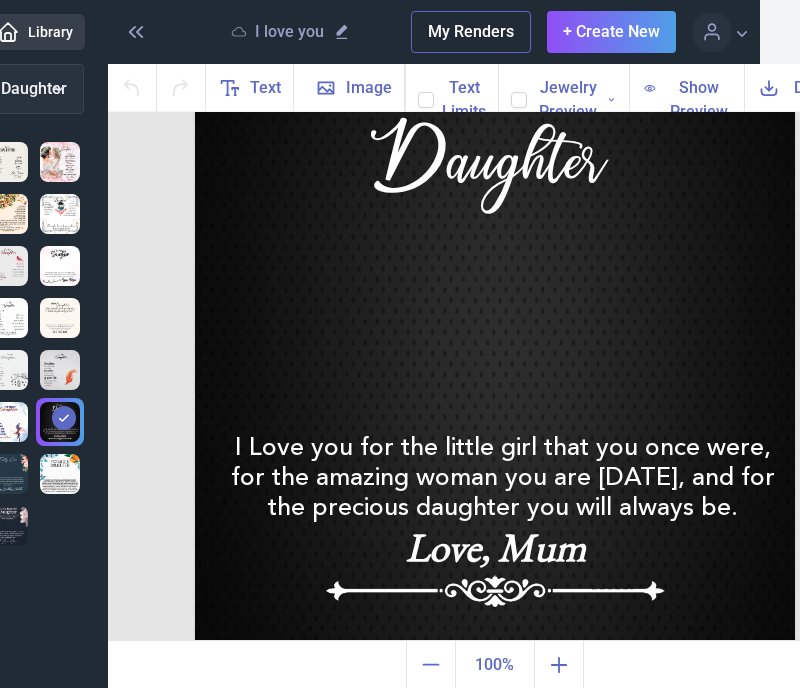 click at bounding box center (60, 474) 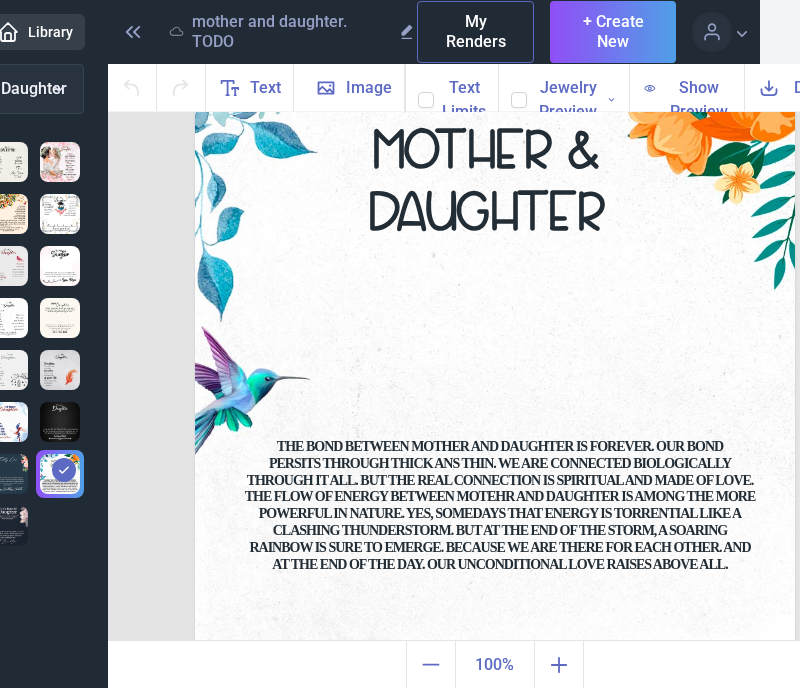 click at bounding box center [8, 474] 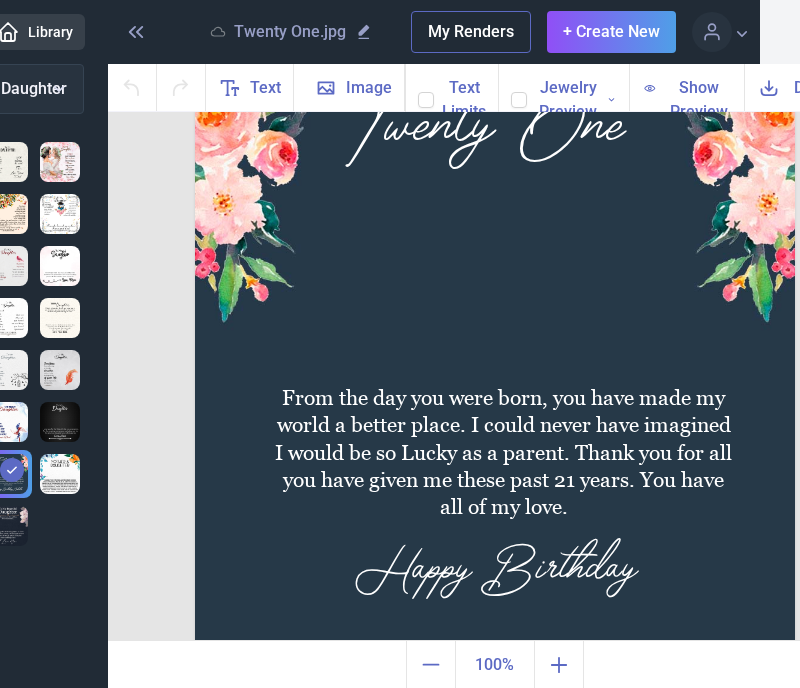 click at bounding box center [8, 526] 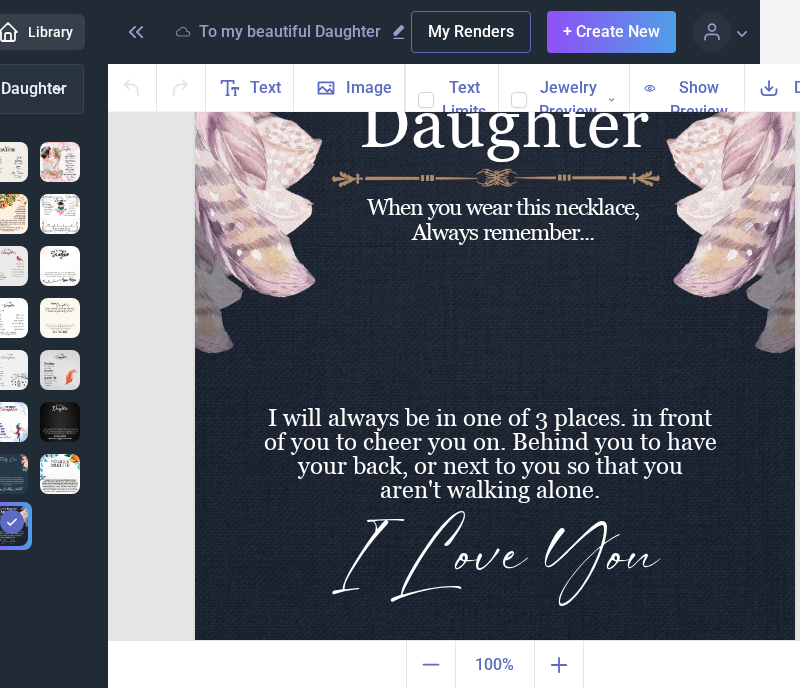 click at bounding box center (60, 318) 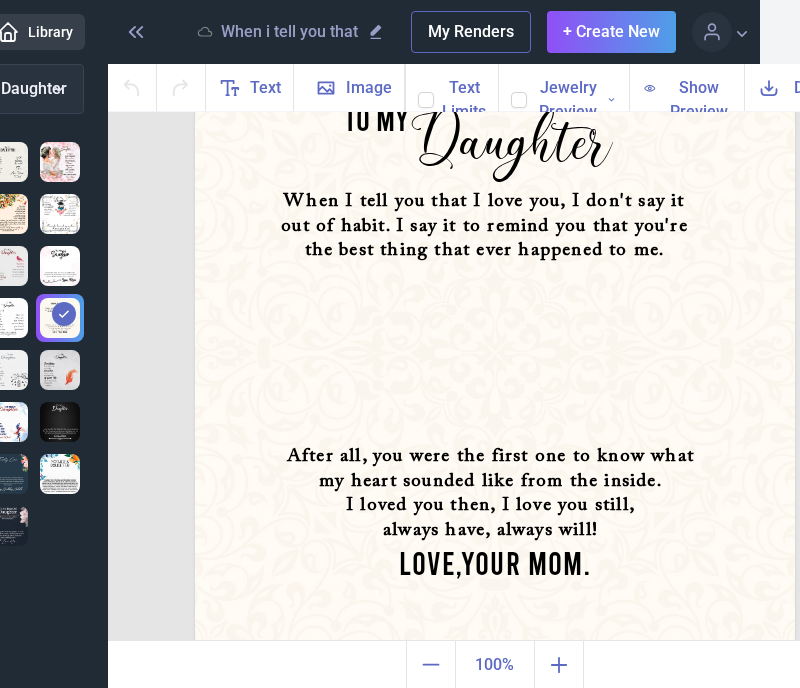 scroll, scrollTop: 135, scrollLeft: 0, axis: vertical 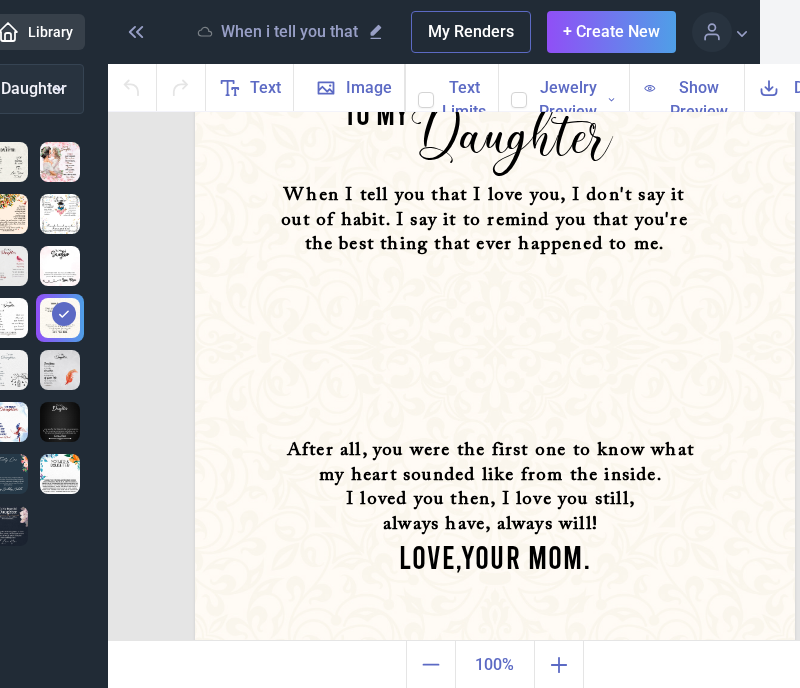 click 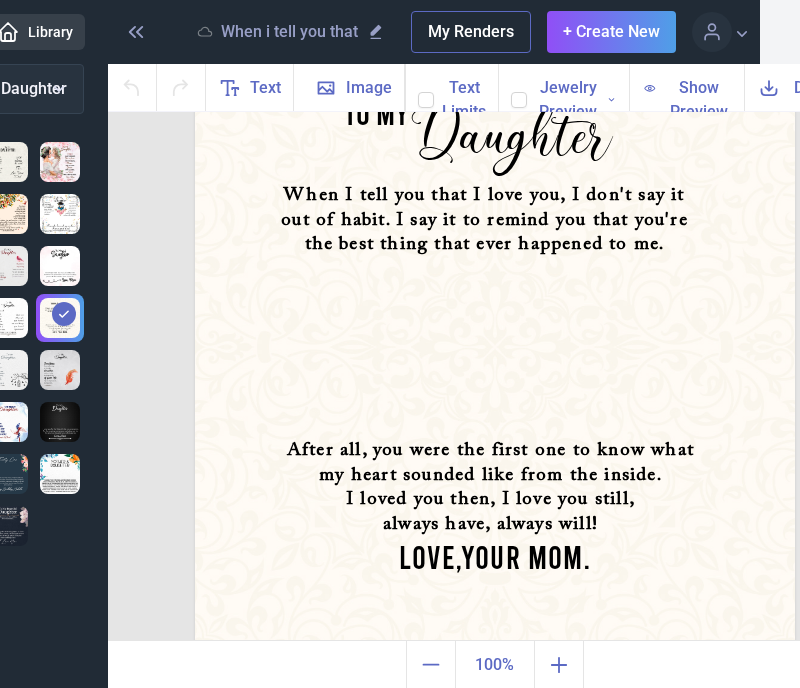 click at bounding box center [510, 91] 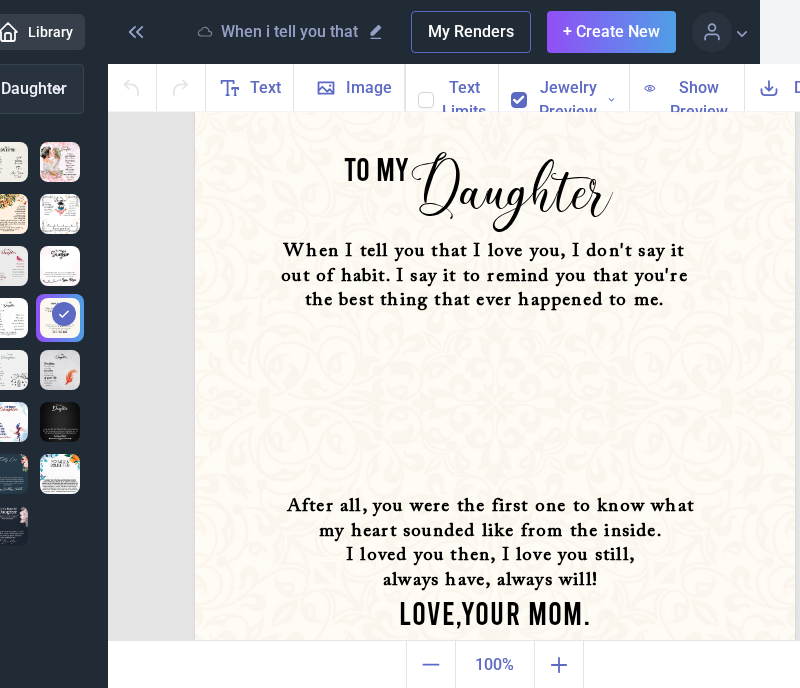 scroll, scrollTop: 95, scrollLeft: 0, axis: vertical 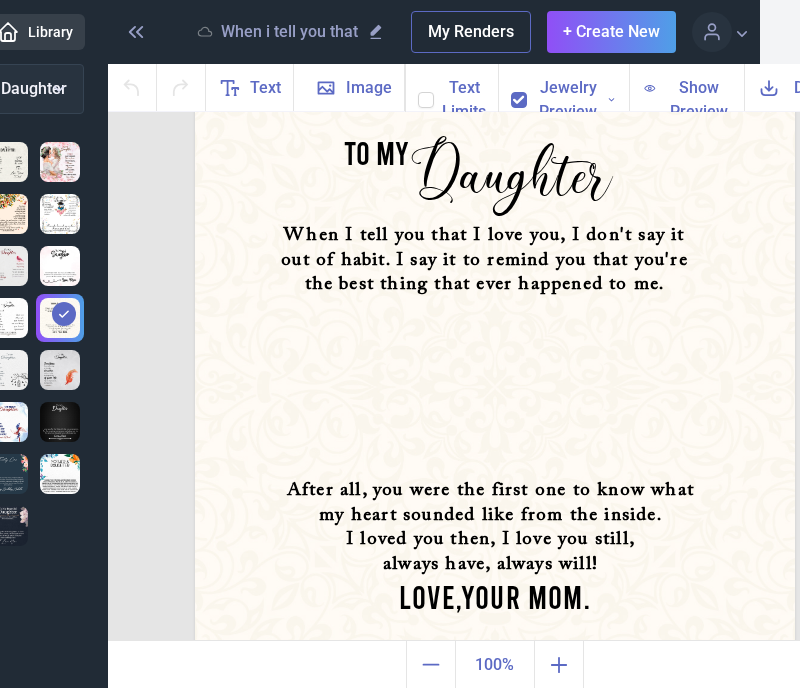 click 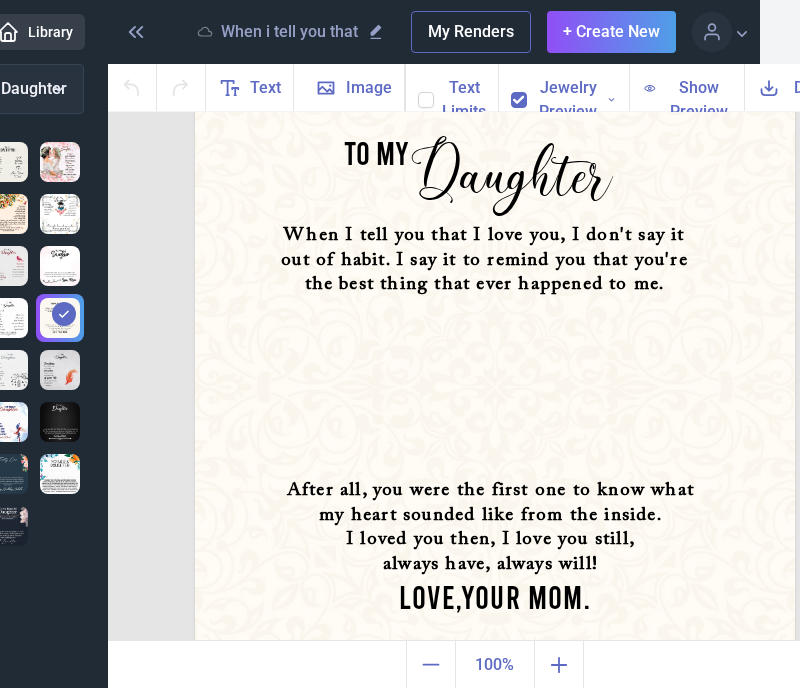 click at bounding box center (510, 91) 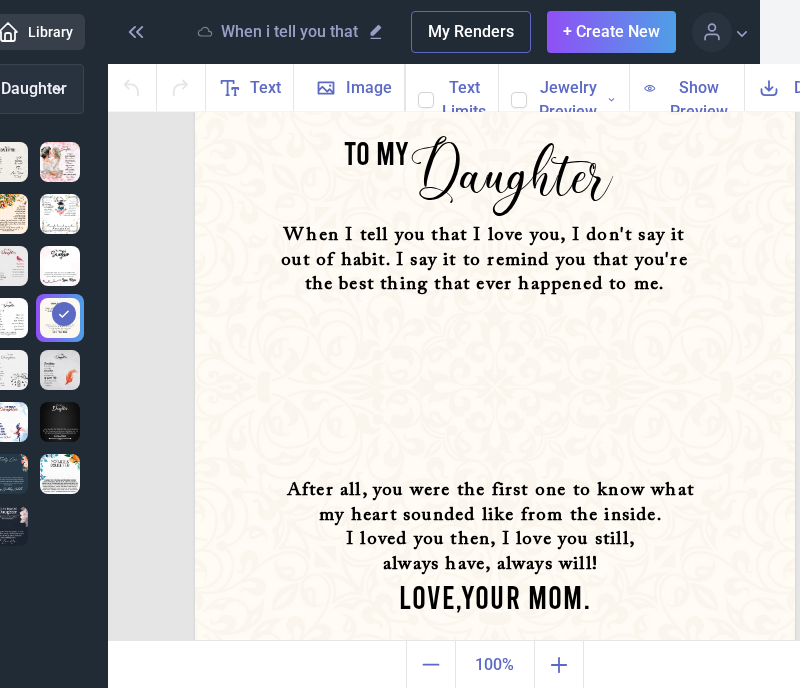 click at bounding box center (8, 370) 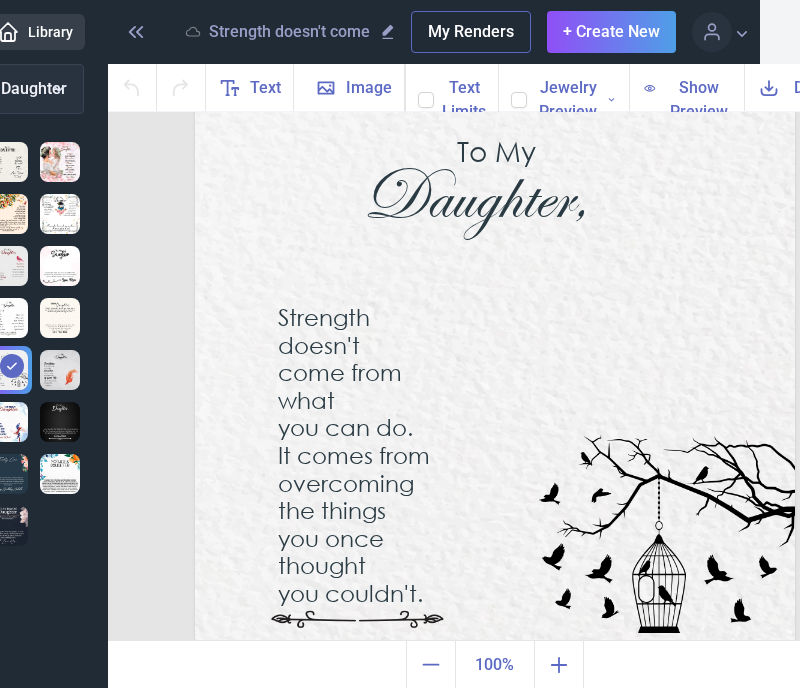 click at bounding box center (8, 318) 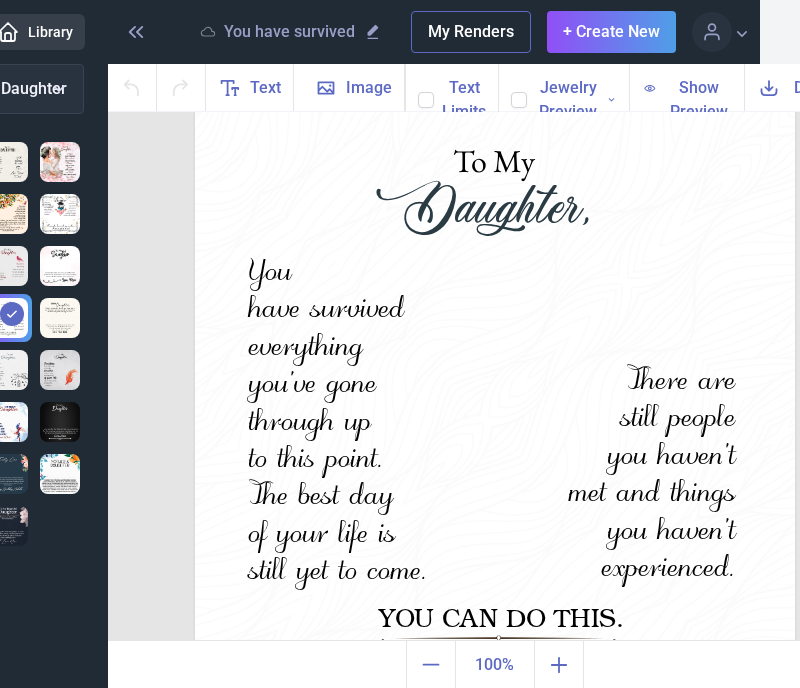 scroll, scrollTop: 74, scrollLeft: 0, axis: vertical 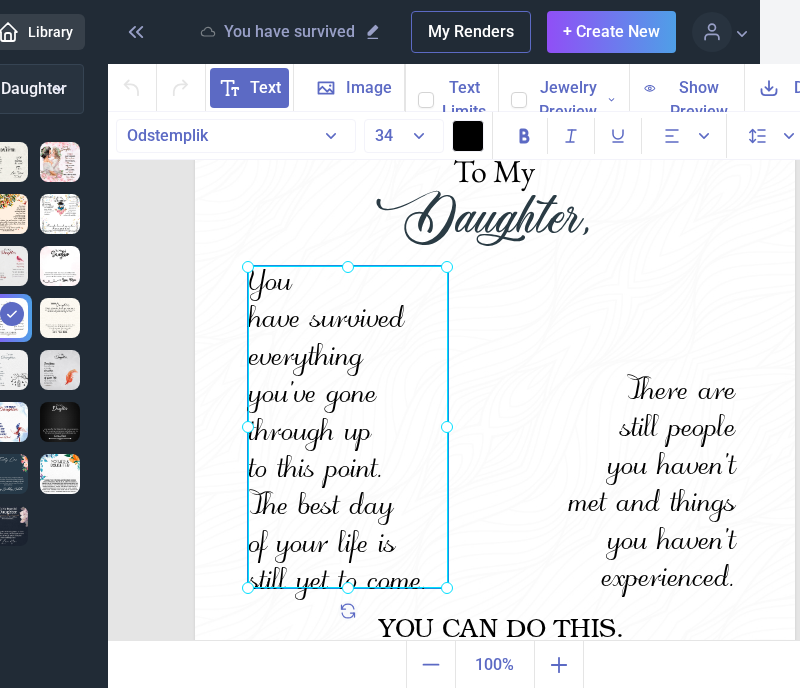 click on "You  have survived  everything  you've gone  through up  to this point.  The best day  of your life is  still yet to come." at bounding box center (195, 108) 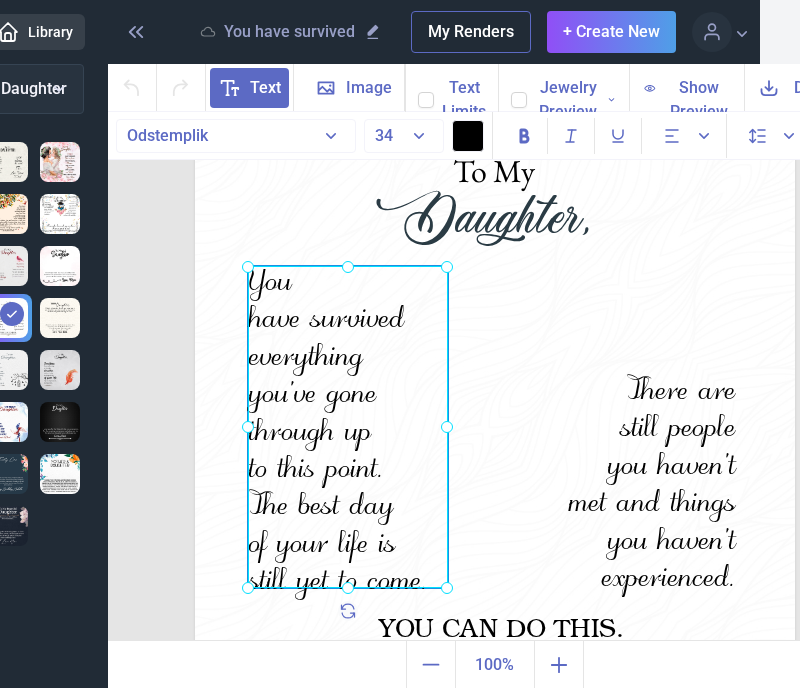 click at bounding box center [348, 427] 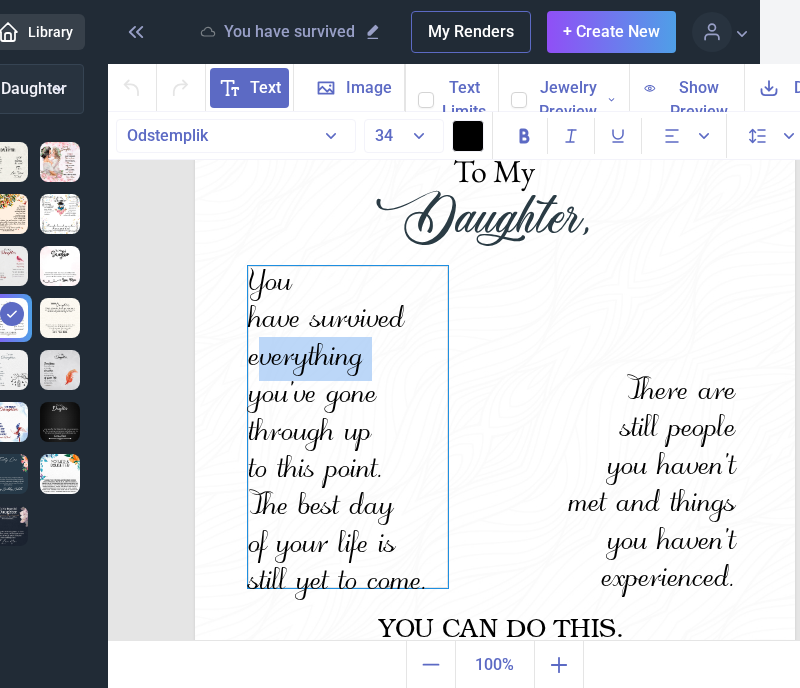 click on "You  have survived  everything  you've gone  through up  to this point.  The best day  of your life is  still yet to come." at bounding box center (348, 427) 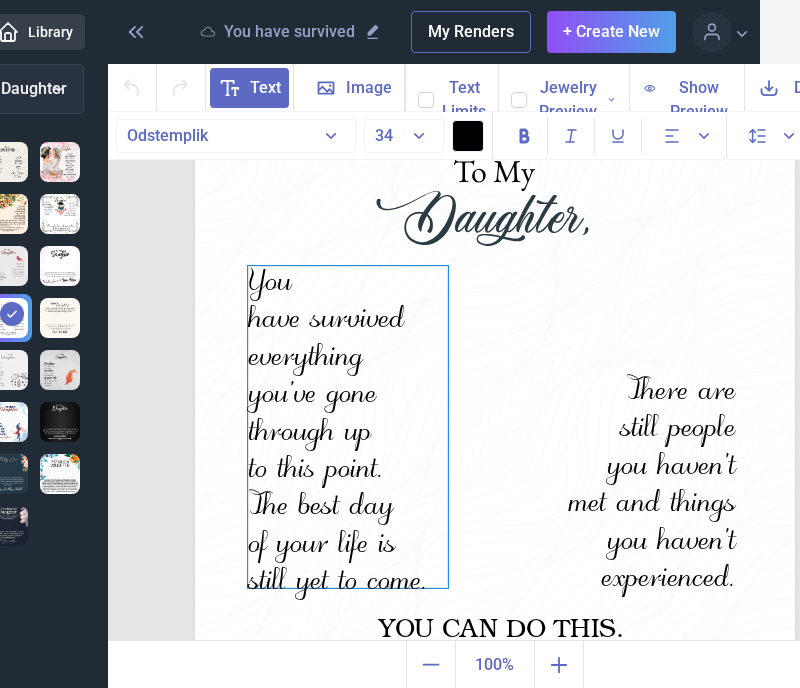 click on "You  have survived  everything  you've gone  through up  to this point.  The best day  of your life is  still yet to come." at bounding box center (348, 427) 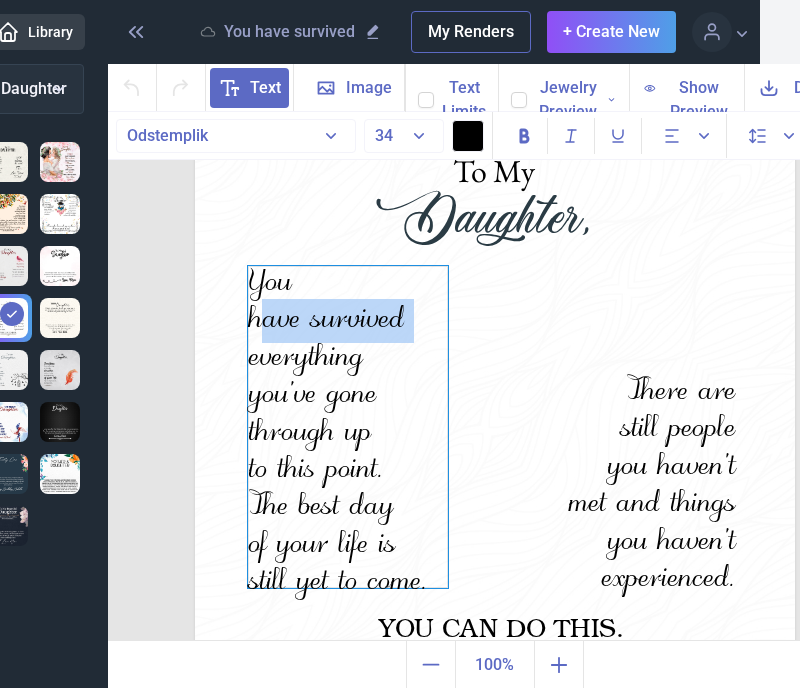 click on "You  have survived  everything  you've gone  through up  to this point.  The best day  of your life is  still yet to come." at bounding box center [348, 427] 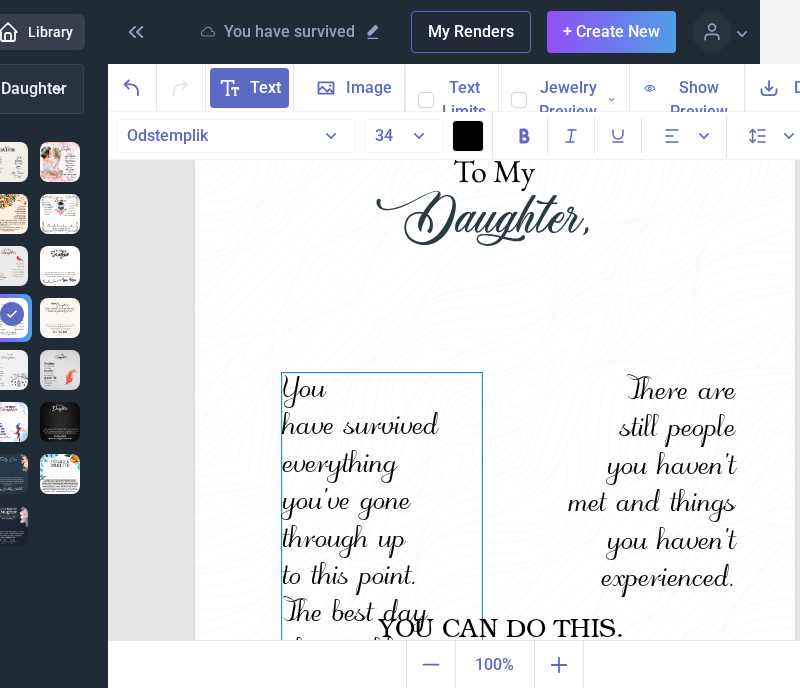 drag, startPoint x: 245, startPoint y: 284, endPoint x: 279, endPoint y: 391, distance: 112.27199 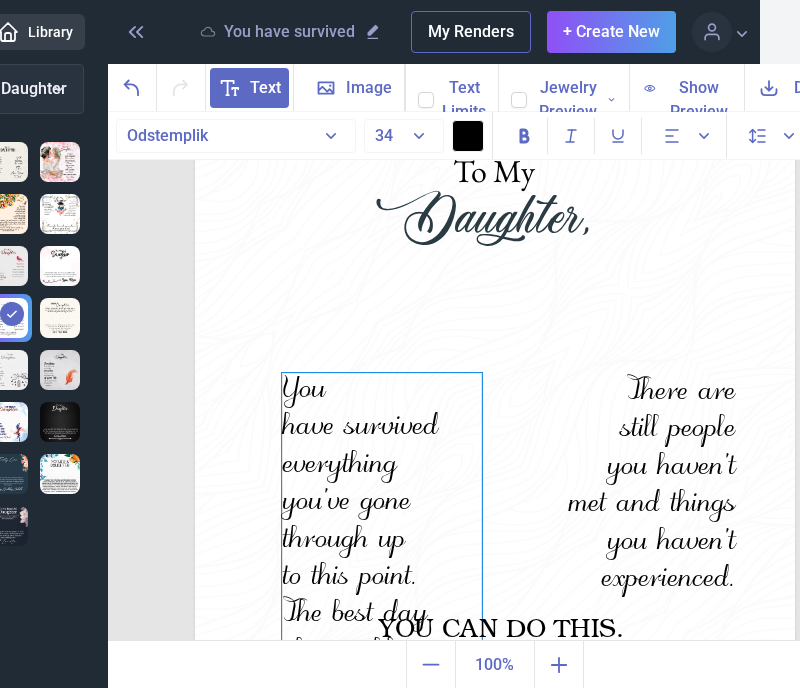 click on "You  have survived  everything  you've gone  through up  to this point.  The best day  of your life is  still yet to come." at bounding box center (382, 534) 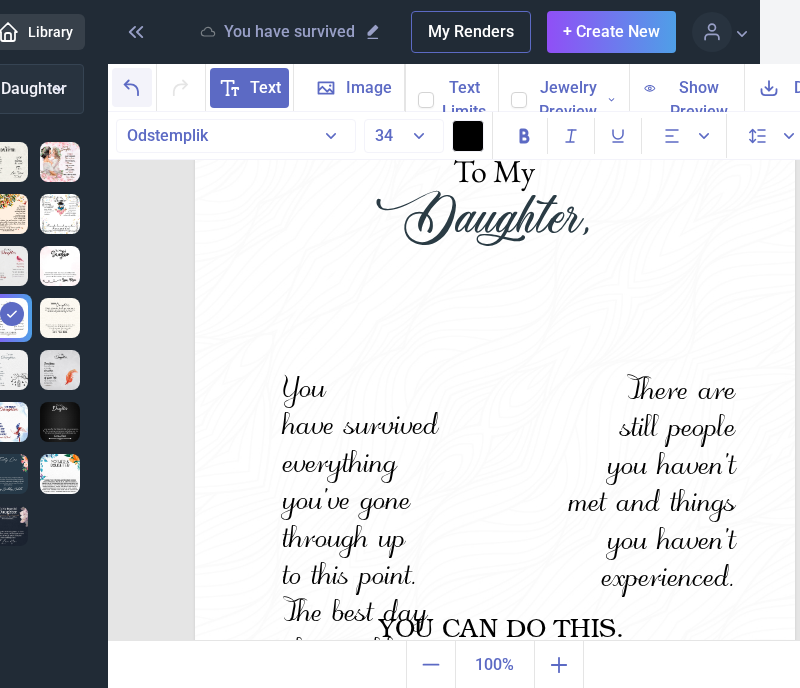 click 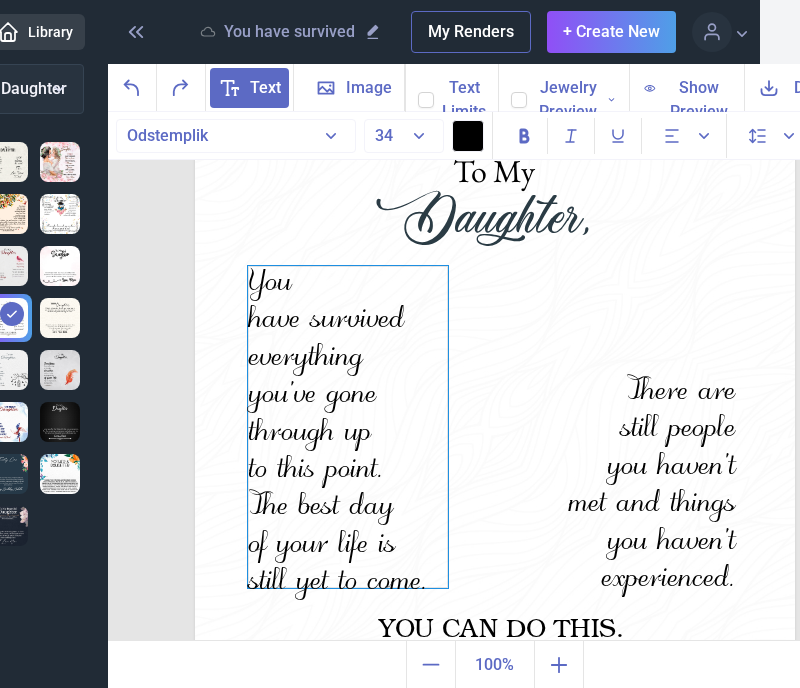 click on "You  have survived  everything  you've gone  through up  to this point.  The best day  of your life is  still yet to come." at bounding box center [348, 427] 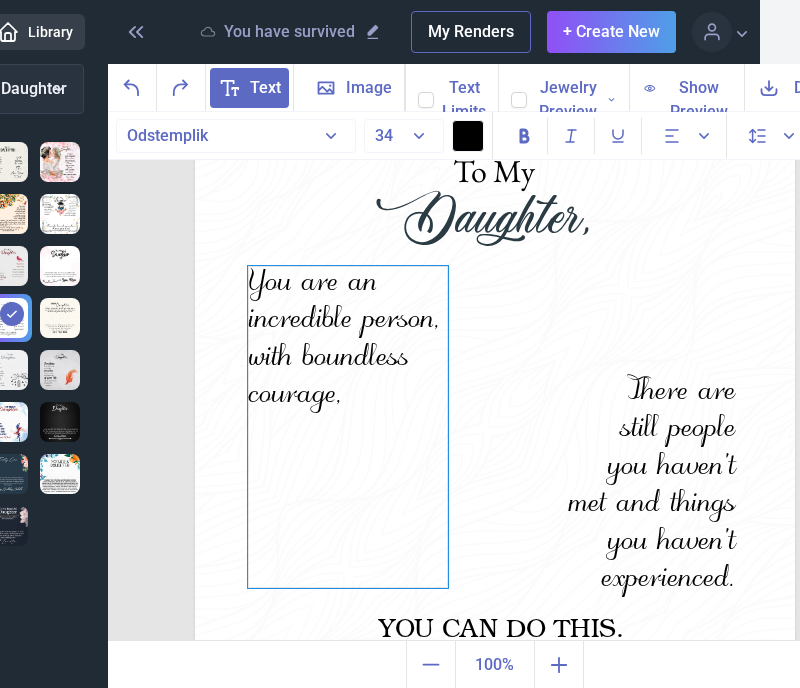 click on "You are an incredible person, with boundless courage," at bounding box center [348, 427] 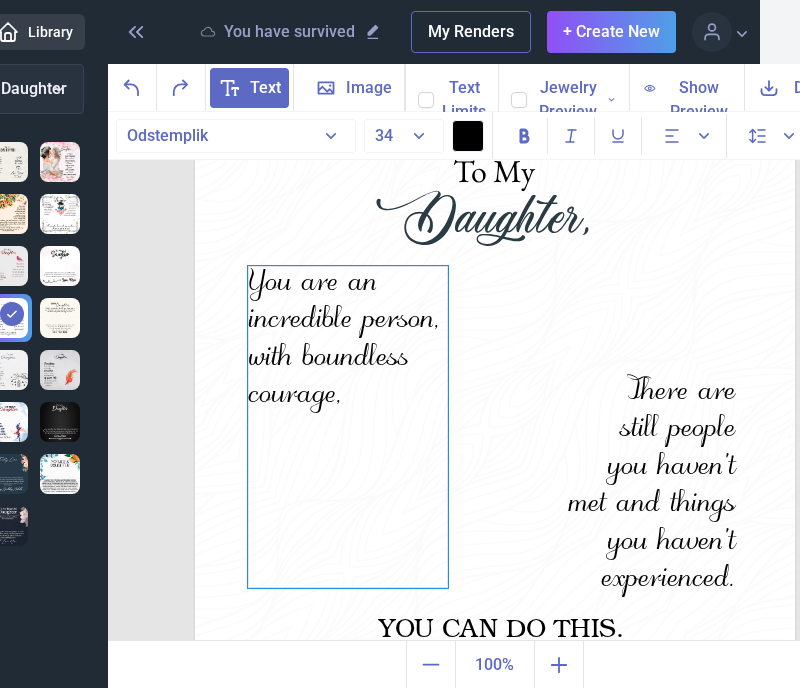 click on "You are an incredible person, with boundless courage," at bounding box center [348, 427] 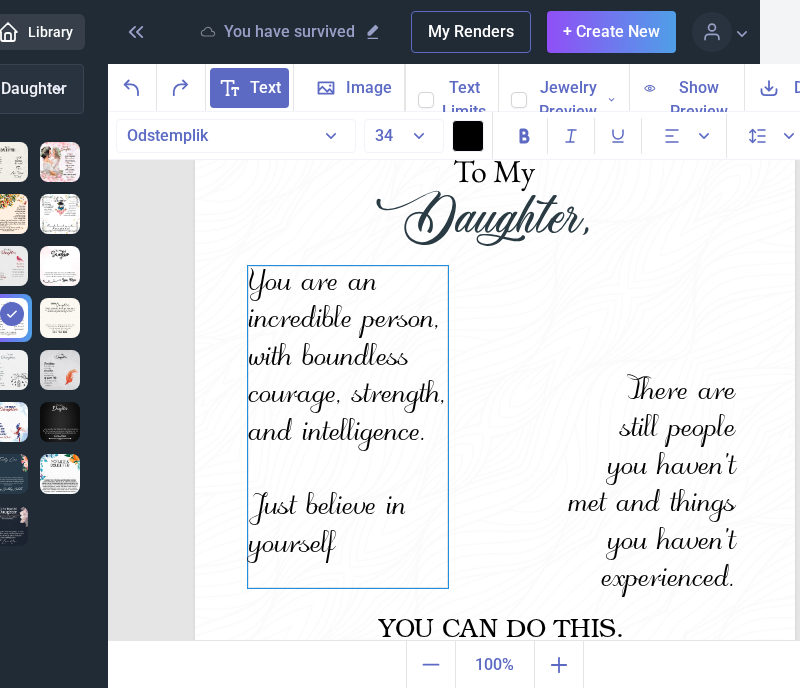 click on "Just believe in yourself" at bounding box center (348, 527) 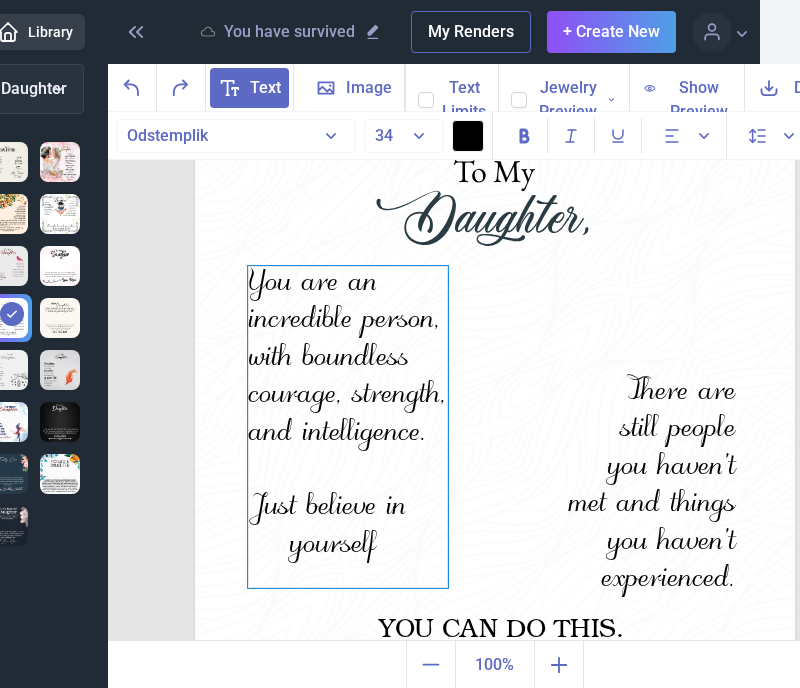 click on "You are an incredible person, with boundless courage, strength, and intelligence.  Just believe in           yourself" at bounding box center [348, 427] 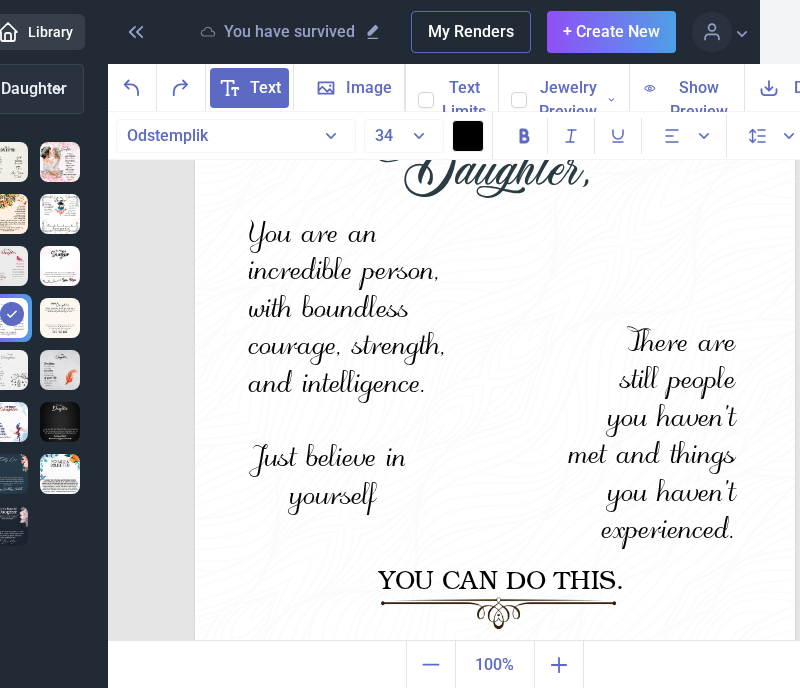 scroll, scrollTop: 121, scrollLeft: 0, axis: vertical 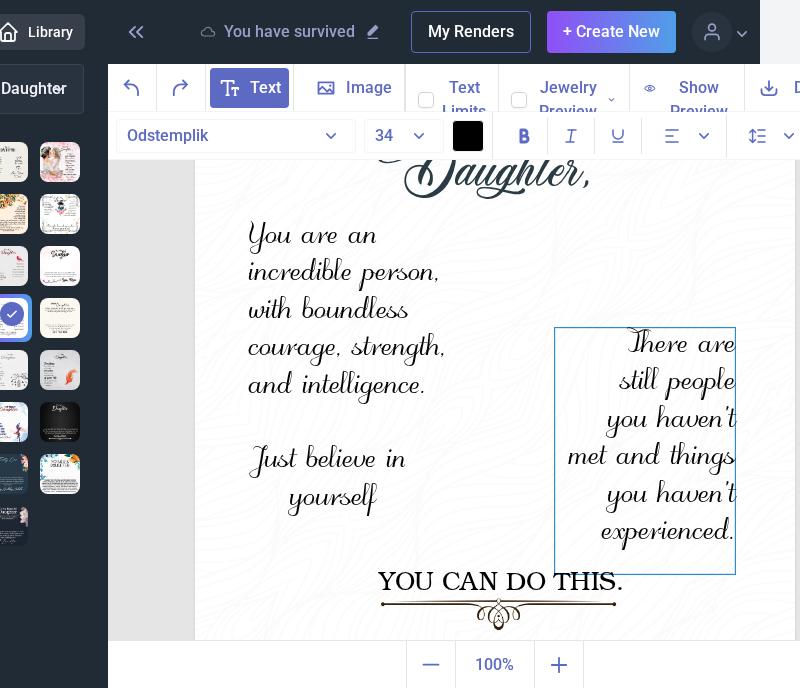 click on "There are  still people  you haven't  met and things  you haven't  experienced." at bounding box center (495, 61) 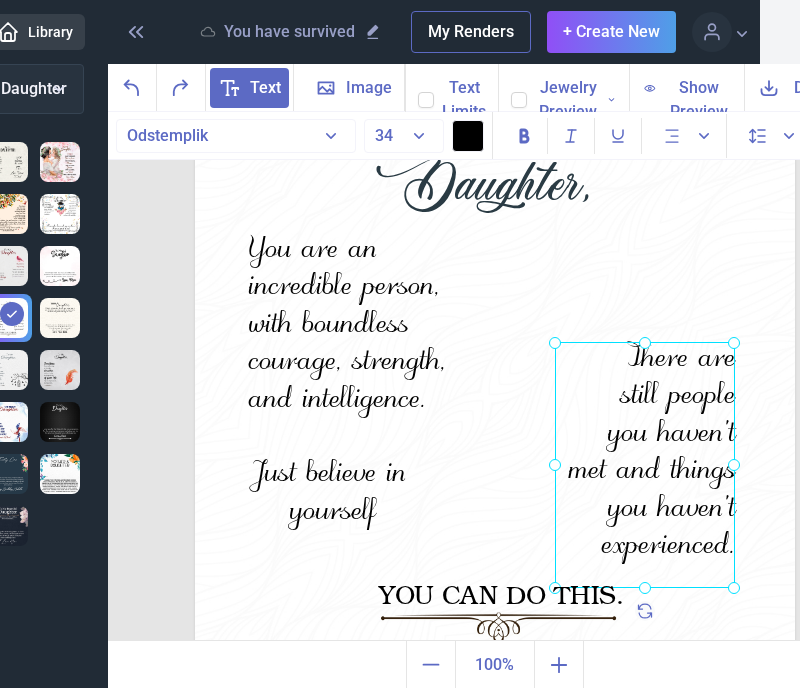 scroll, scrollTop: 140, scrollLeft: 0, axis: vertical 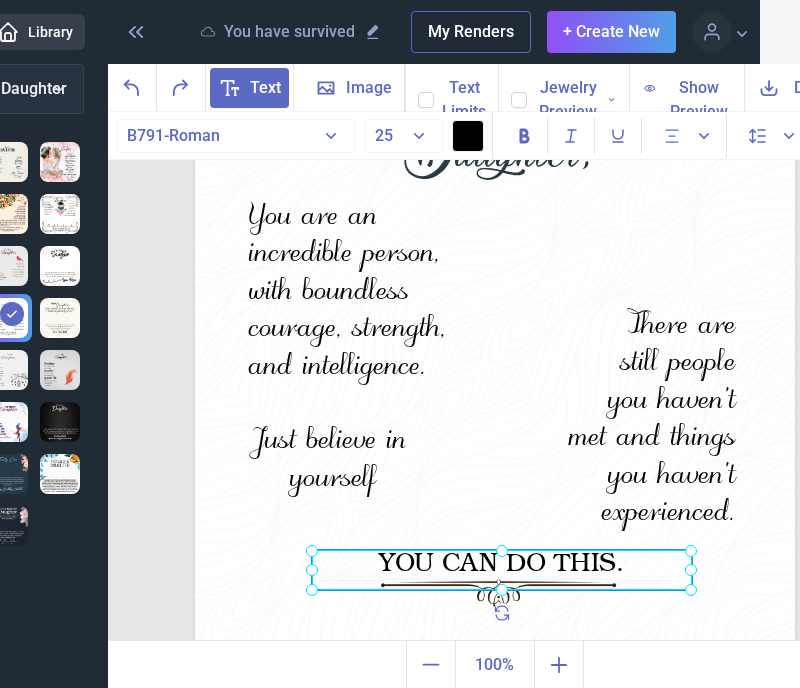click on "YOU CAN DO THIS." at bounding box center [195, 42] 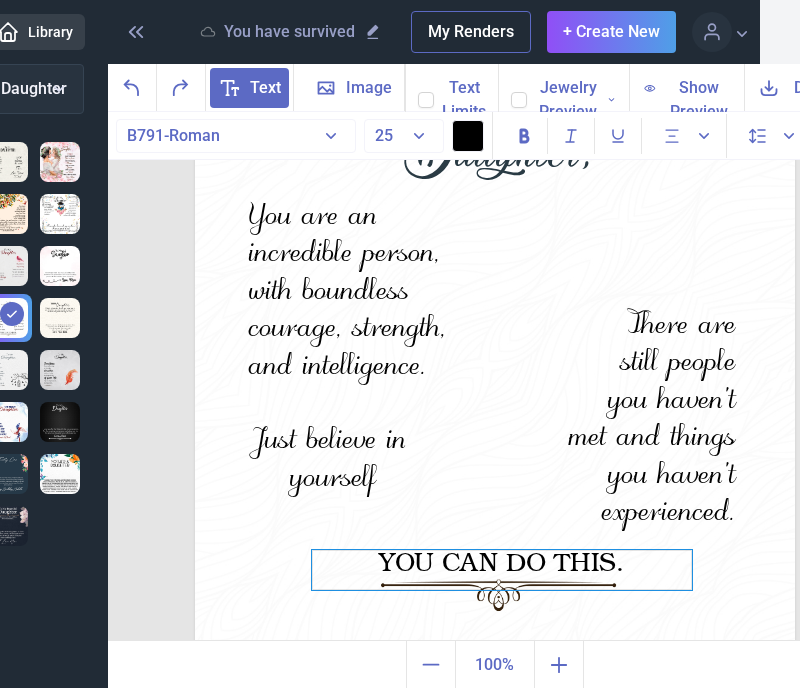click on "YOU CAN DO THIS." at bounding box center (502, 570) 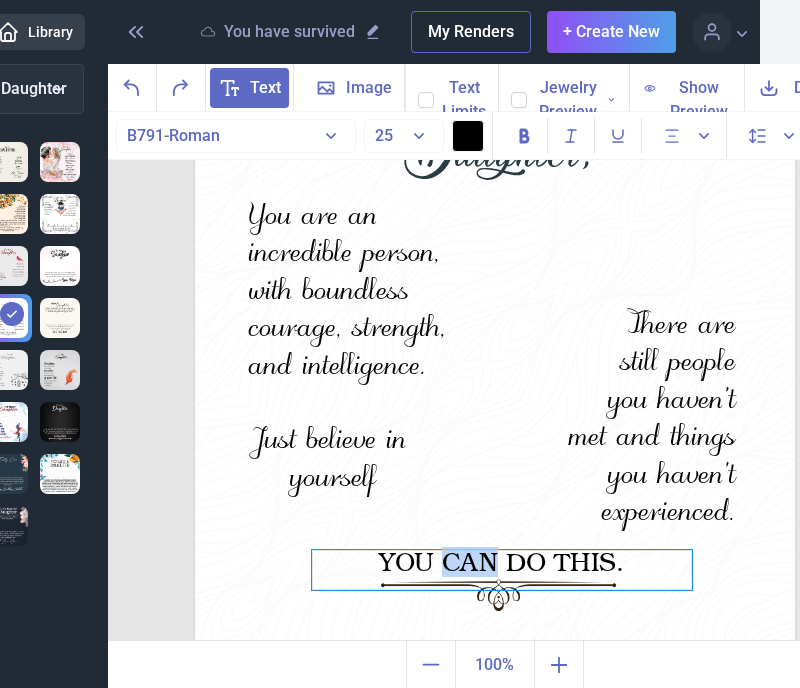 click on "YOU CAN DO THIS." at bounding box center (502, 570) 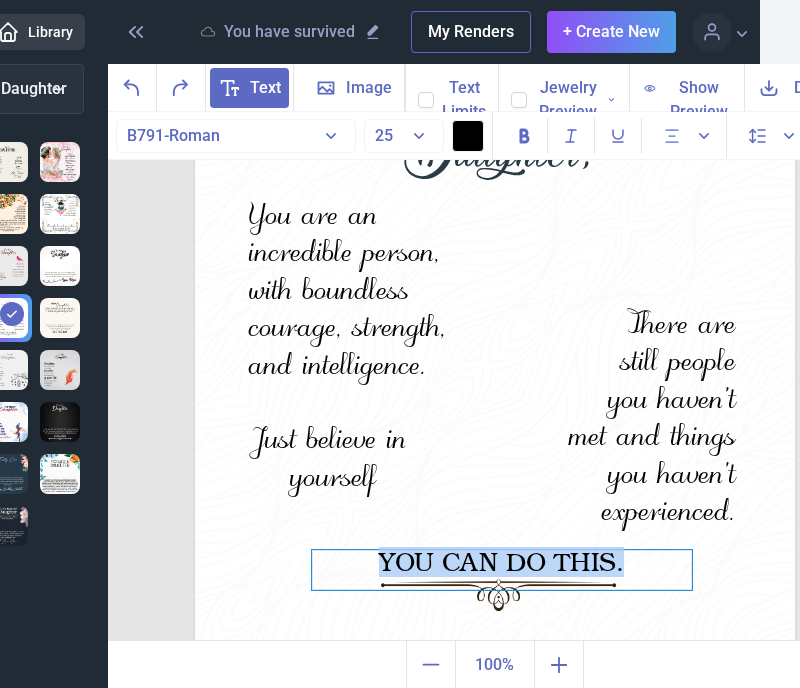 click on "YOU CAN DO THIS." at bounding box center [502, 570] 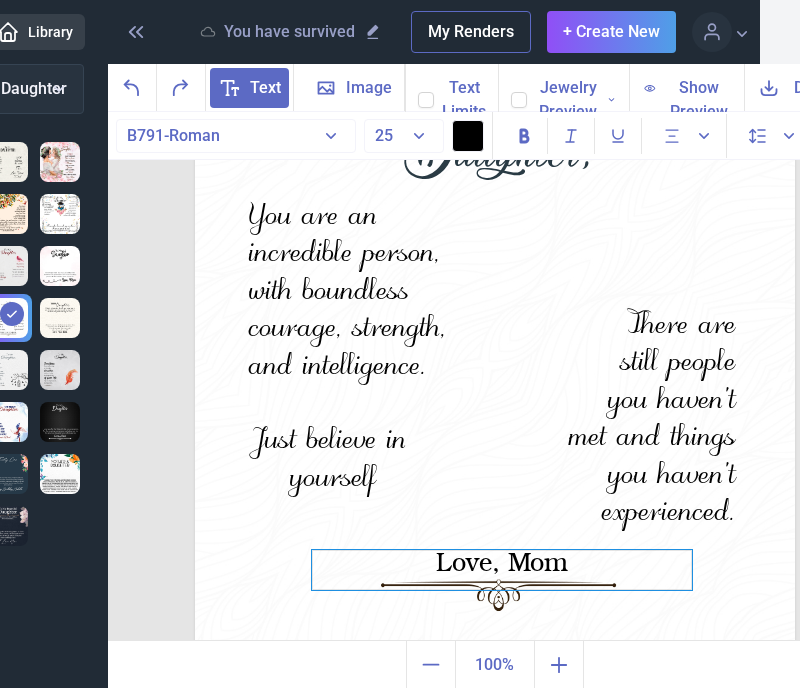 click on "Love, Mom" at bounding box center (502, 570) 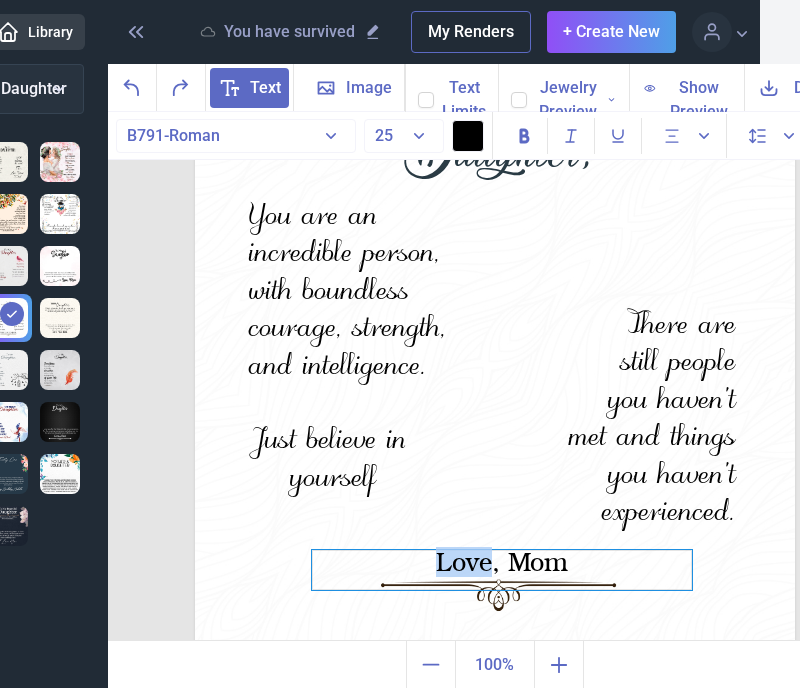 click on "Love, Mom" at bounding box center (502, 570) 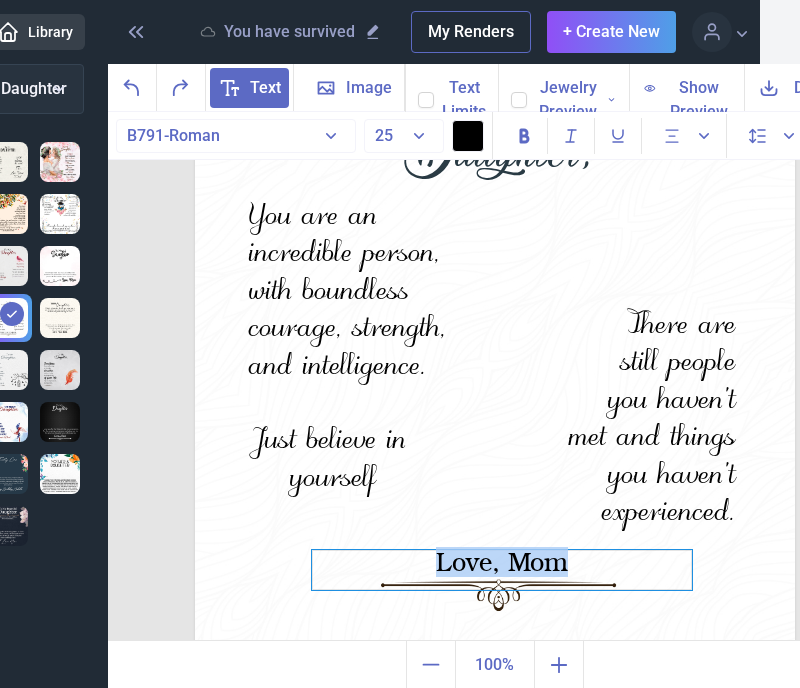 click on "Love, Mom" at bounding box center (502, 570) 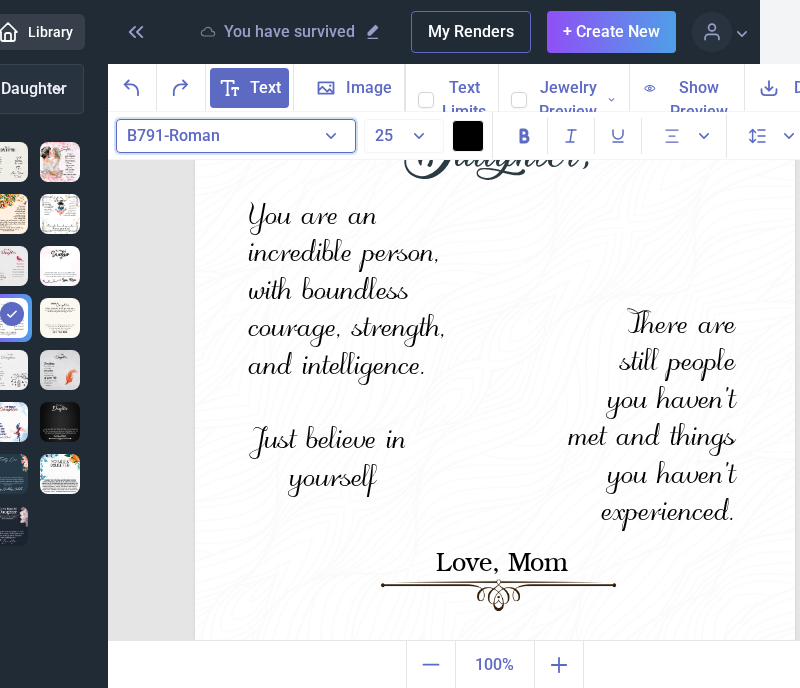 click on "B791-Roman" at bounding box center [236, 136] 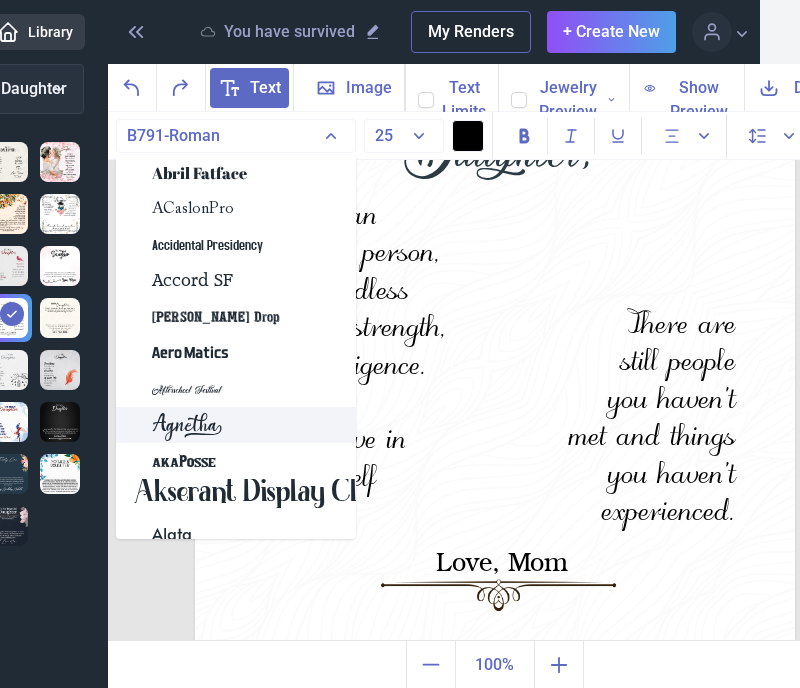 click on "Agnetha" at bounding box center (236, 425) 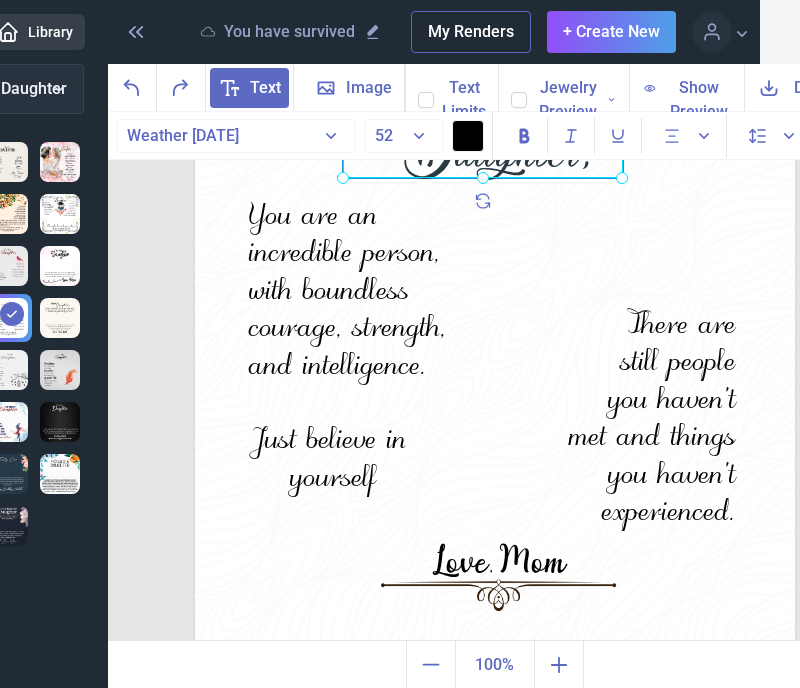click on "Daughter," at bounding box center (195, 42) 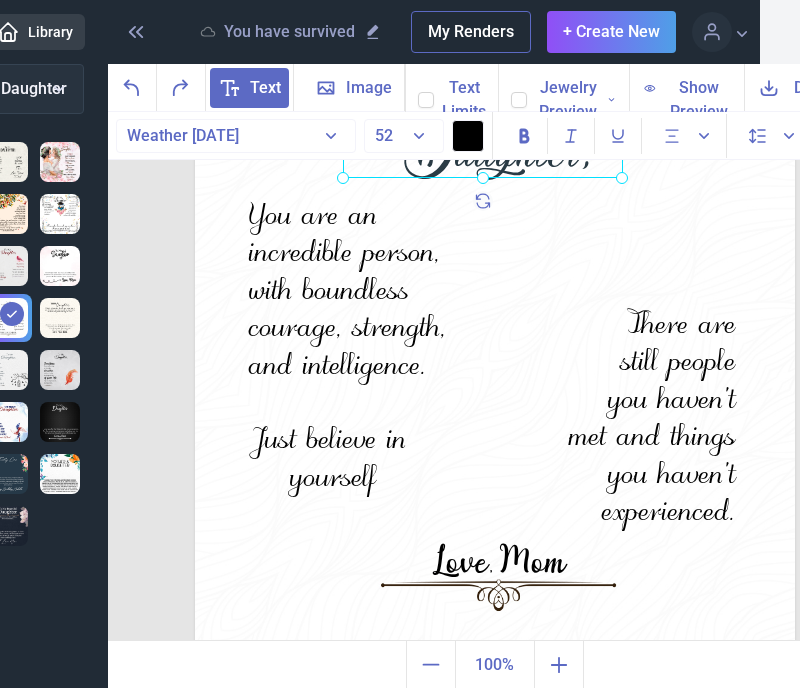 click at bounding box center (483, 153) 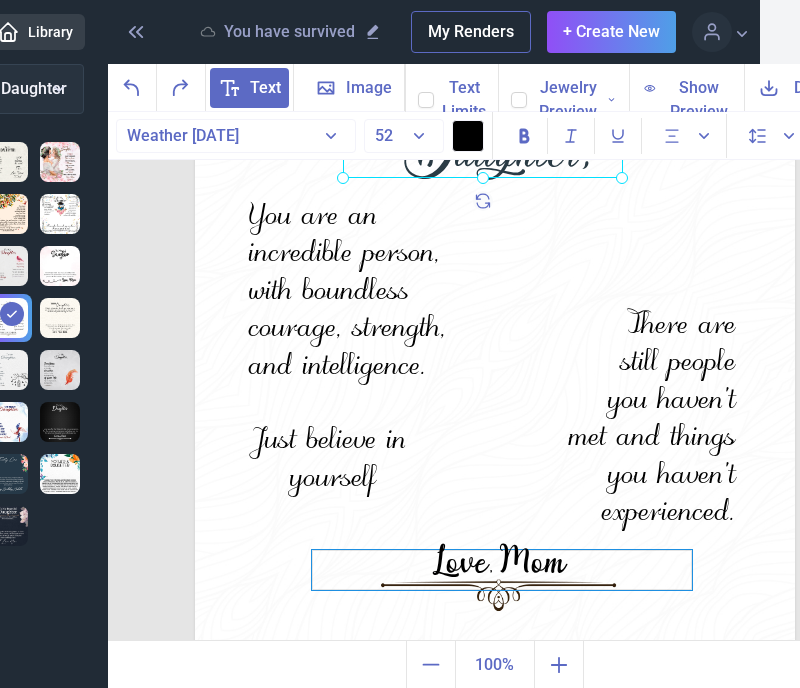 click on "Love, Mom" at bounding box center (502, 570) 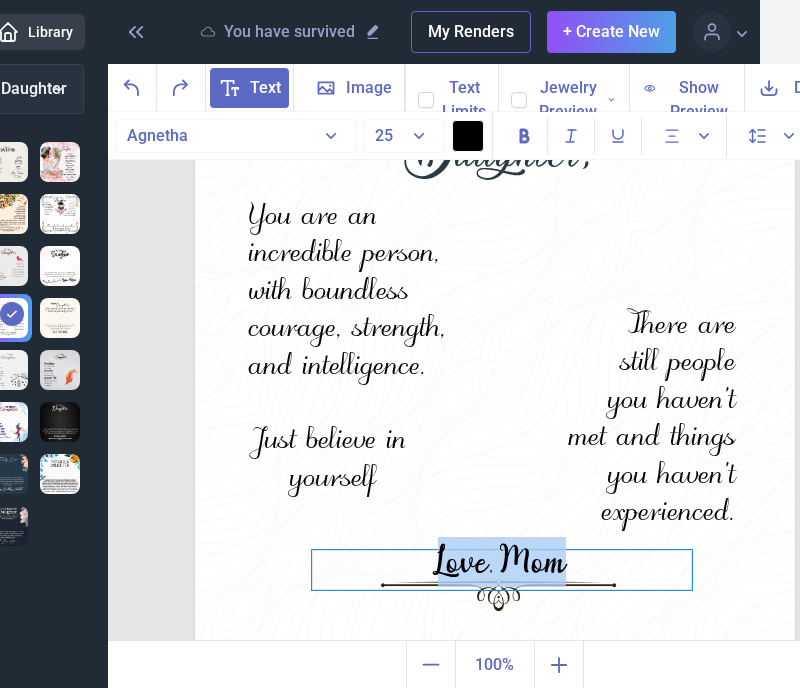 click on "Love, Mom" at bounding box center (502, 570) 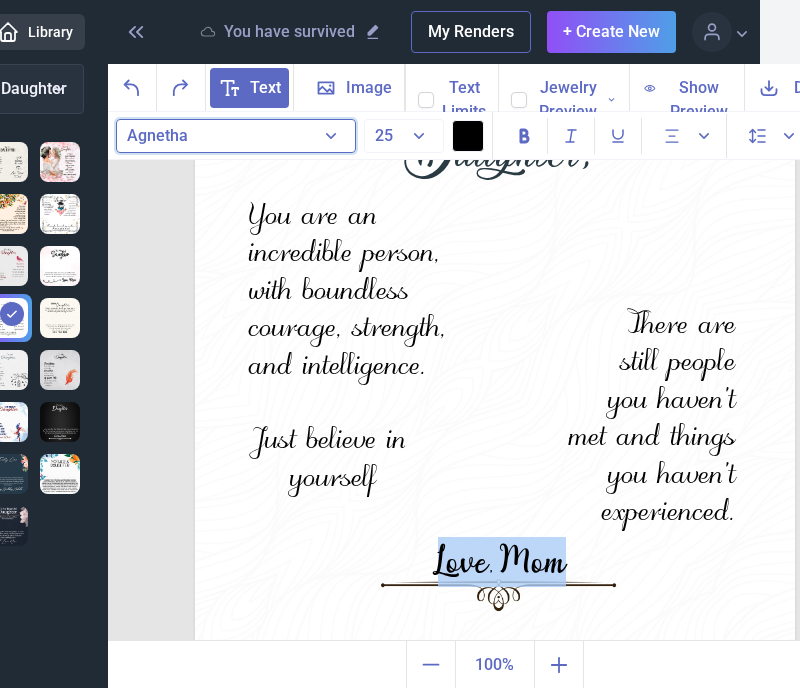 click on "Agnetha" at bounding box center [236, 136] 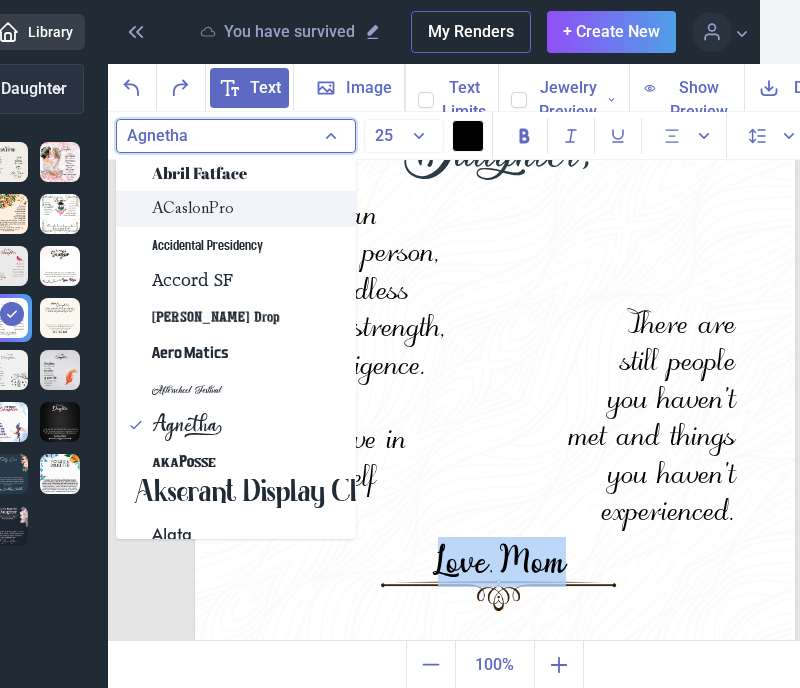 type 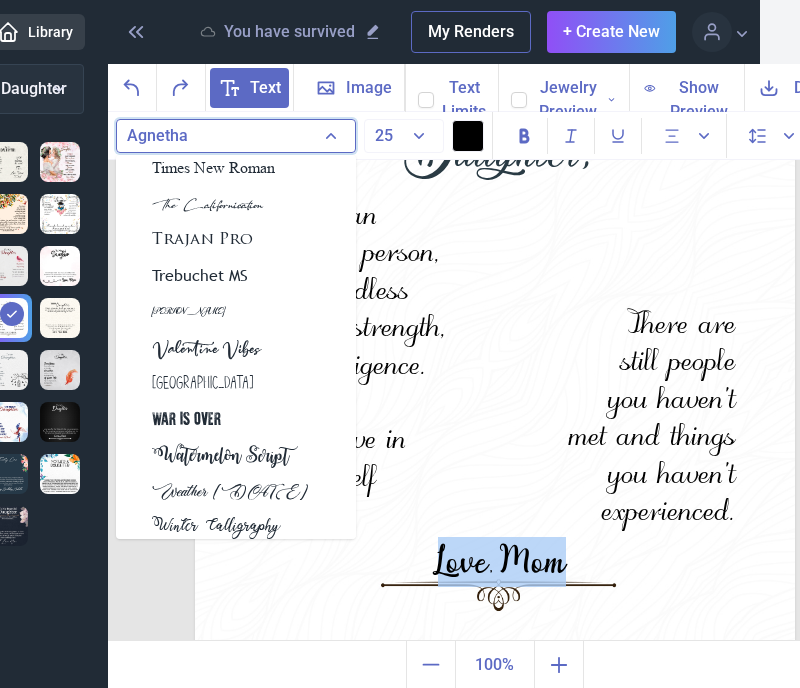 scroll, scrollTop: 6016, scrollLeft: 0, axis: vertical 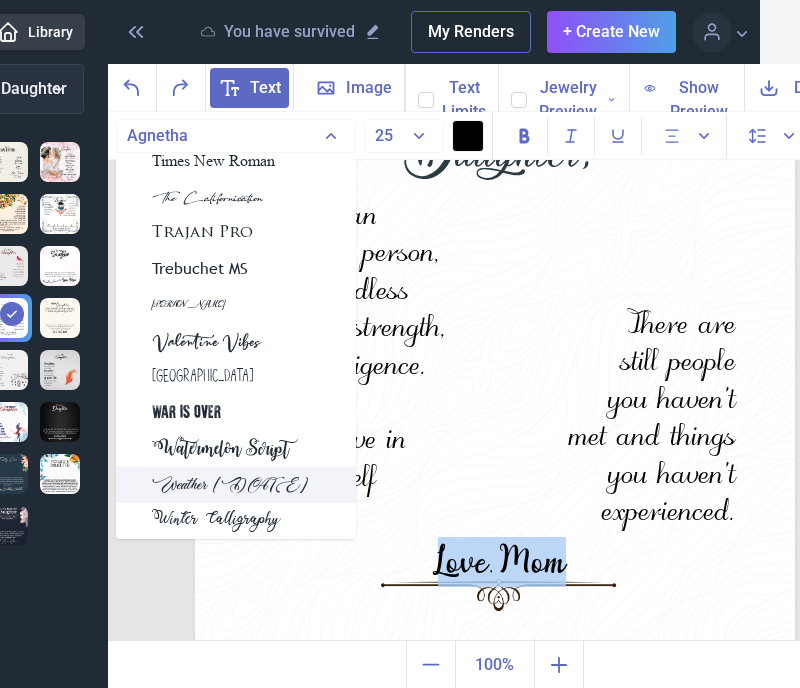 click on "Weather [DATE]" at bounding box center (230, 485) 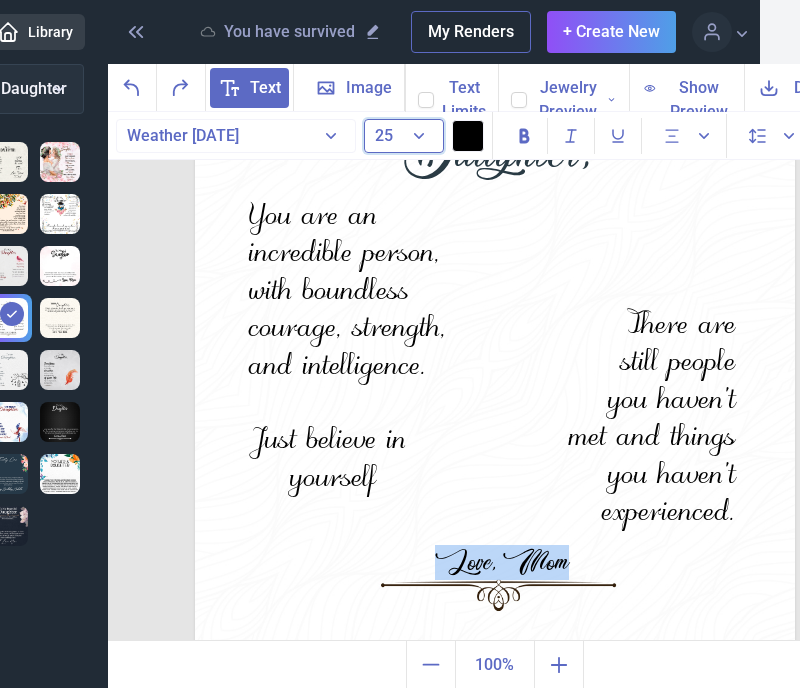 click on "25" at bounding box center [384, 135] 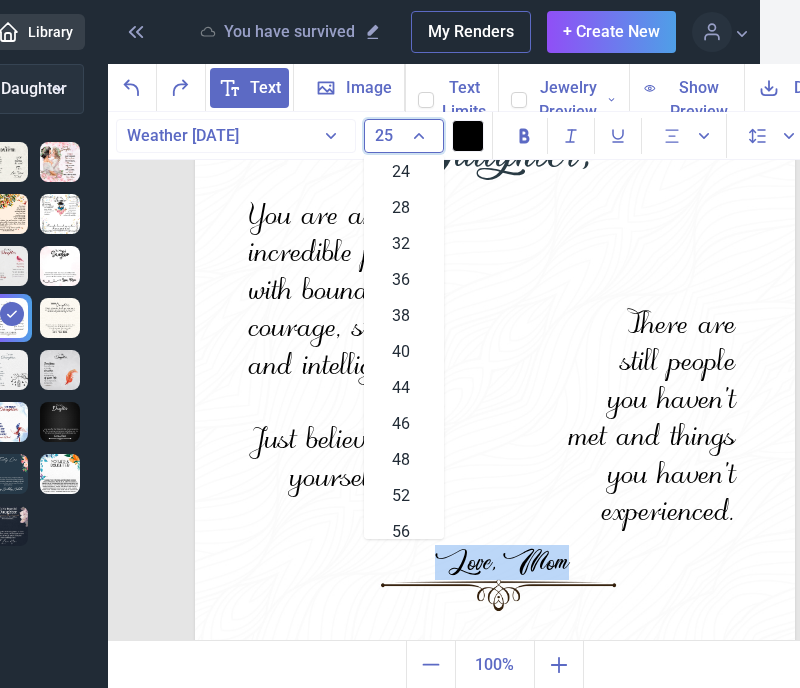 scroll, scrollTop: 329, scrollLeft: 0, axis: vertical 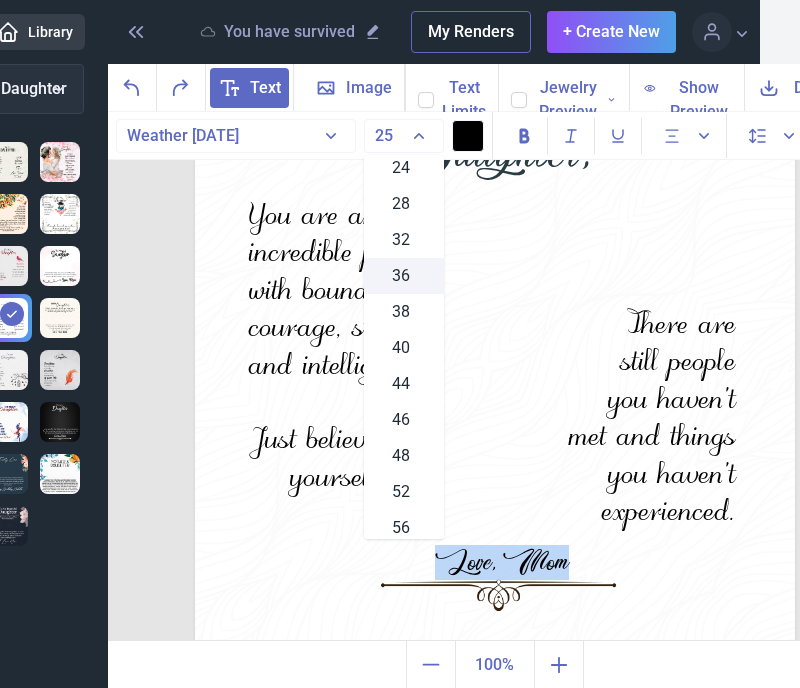 click on "36" at bounding box center [404, 276] 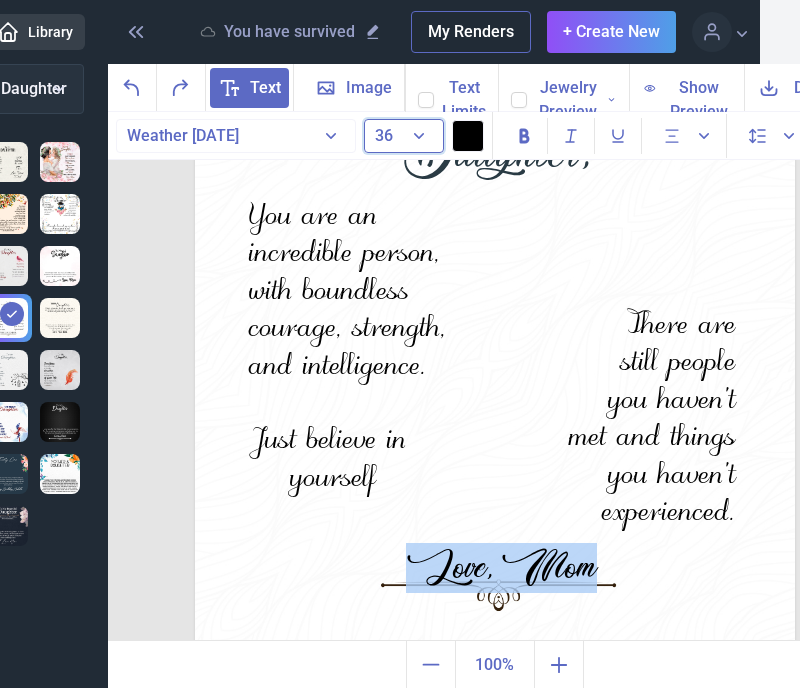 click on "36" at bounding box center (404, 136) 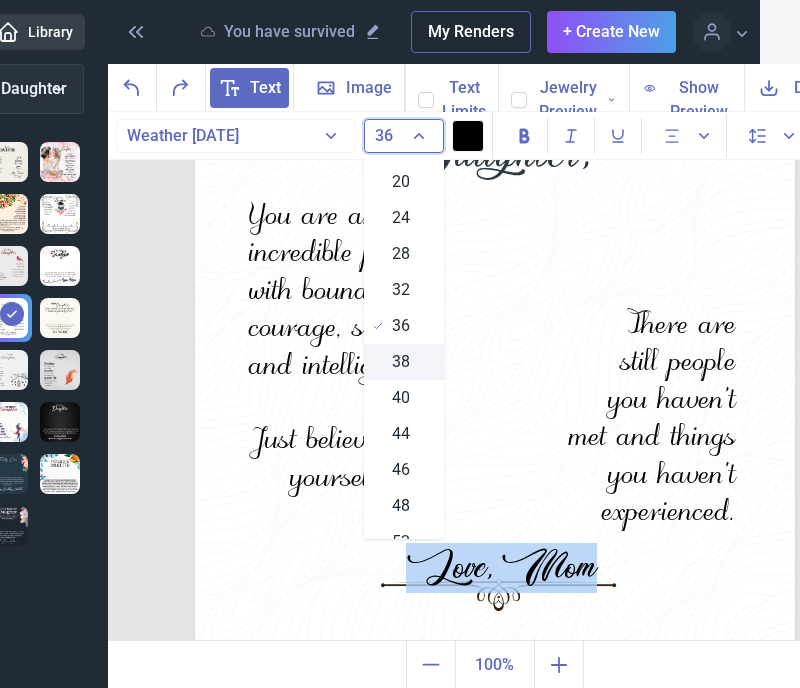 scroll, scrollTop: 277, scrollLeft: 0, axis: vertical 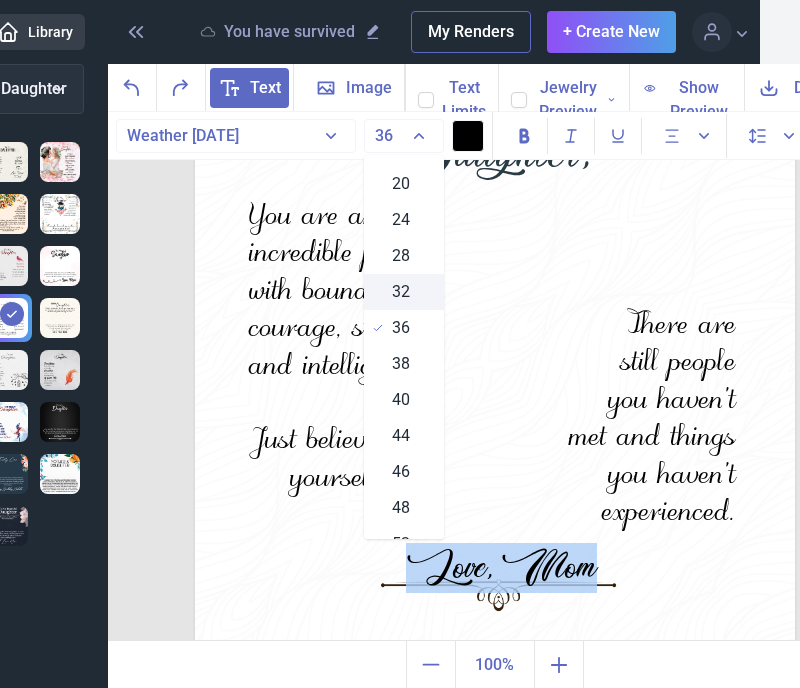 click on "32" at bounding box center (401, 292) 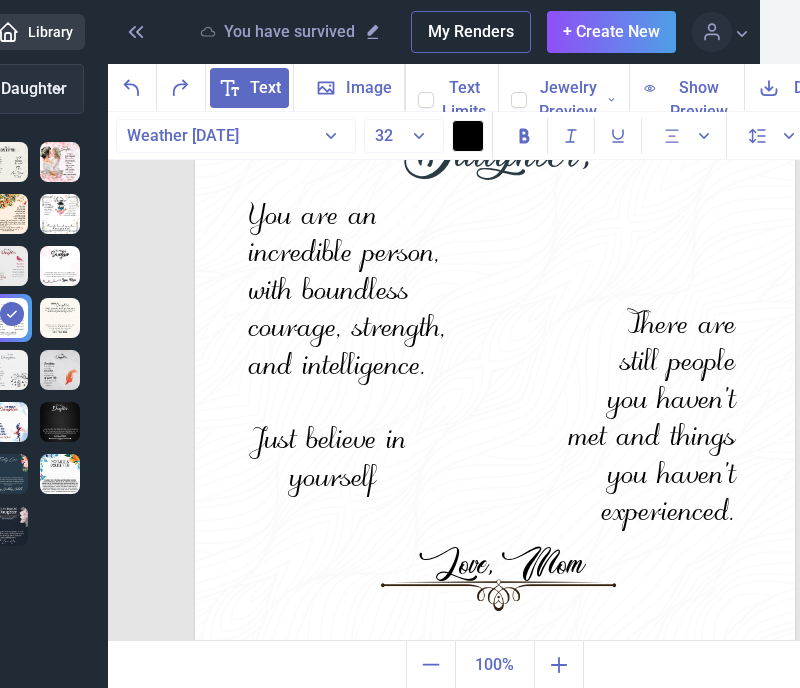 click on "100%   20% 40% 60% 80% 100% 120% 140% 160% 180% 200% 220% 240% 260% 280% 300%         Saved" at bounding box center (494, 664) 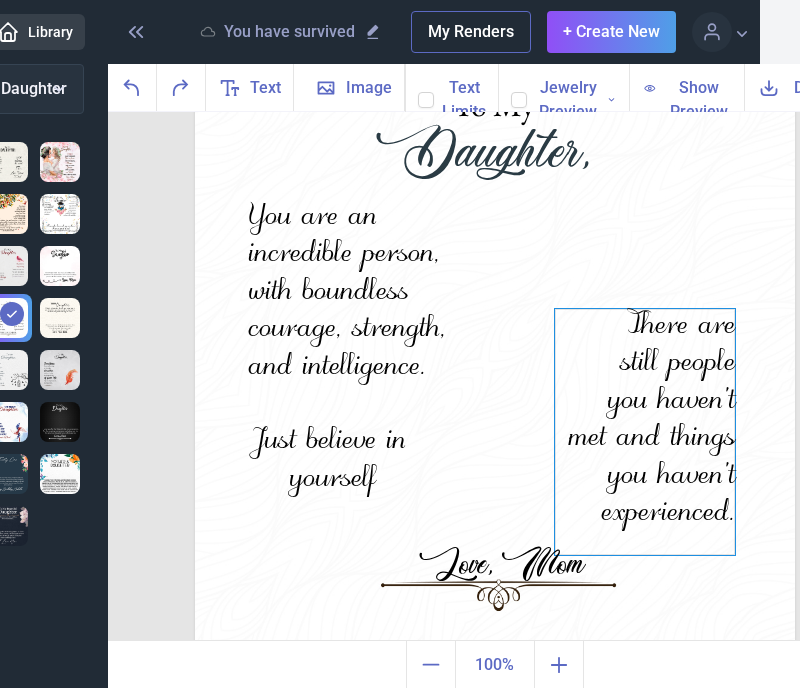 click on "There are  still people  you haven't  met and things  you haven't  experienced." at bounding box center (495, 42) 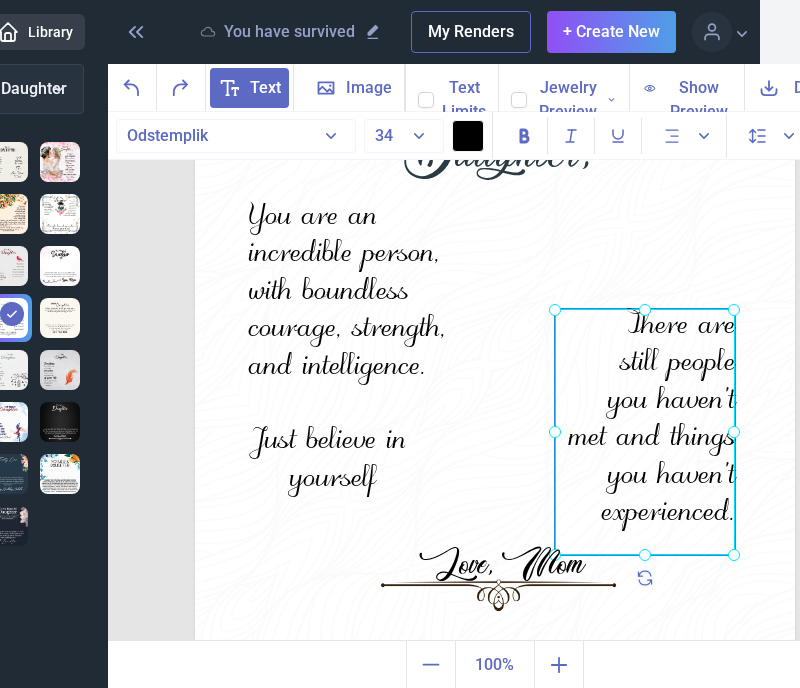 click at bounding box center (645, 432) 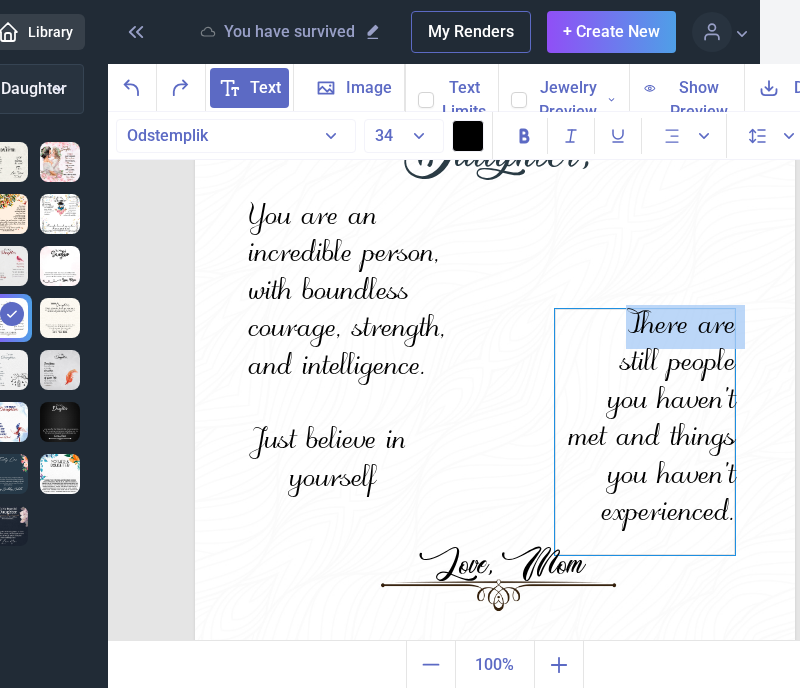 click on "There are  still people  you haven't  met and things  you haven't  experienced." at bounding box center (645, 432) 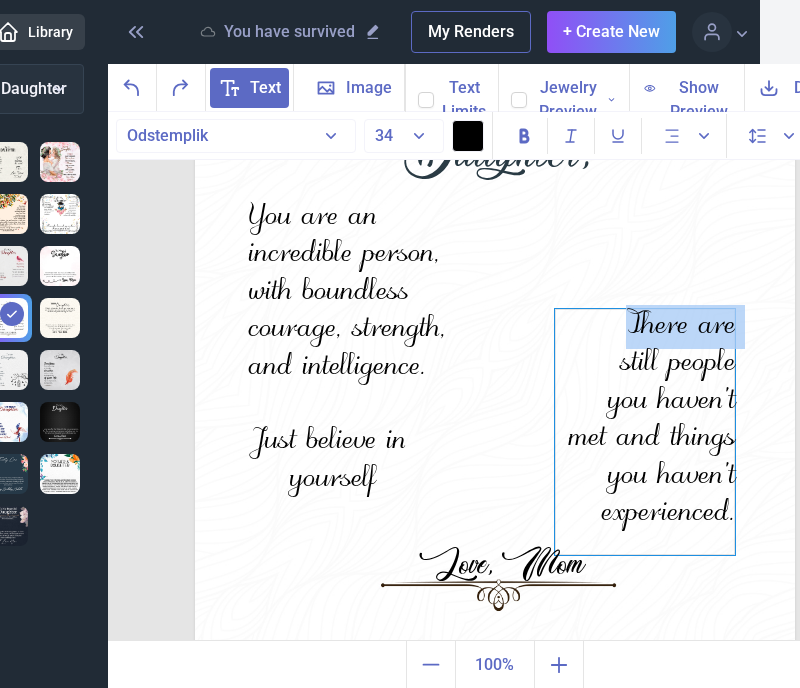 click on "There are  still people  you haven't  met and things  you haven't  experienced." at bounding box center (645, 432) 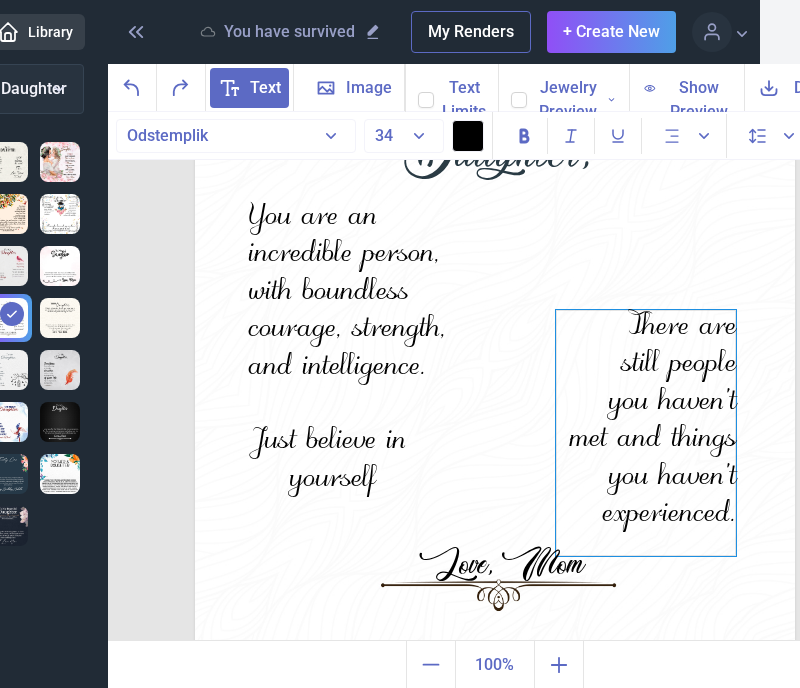 drag, startPoint x: 635, startPoint y: 330, endPoint x: 636, endPoint y: 317, distance: 13.038404 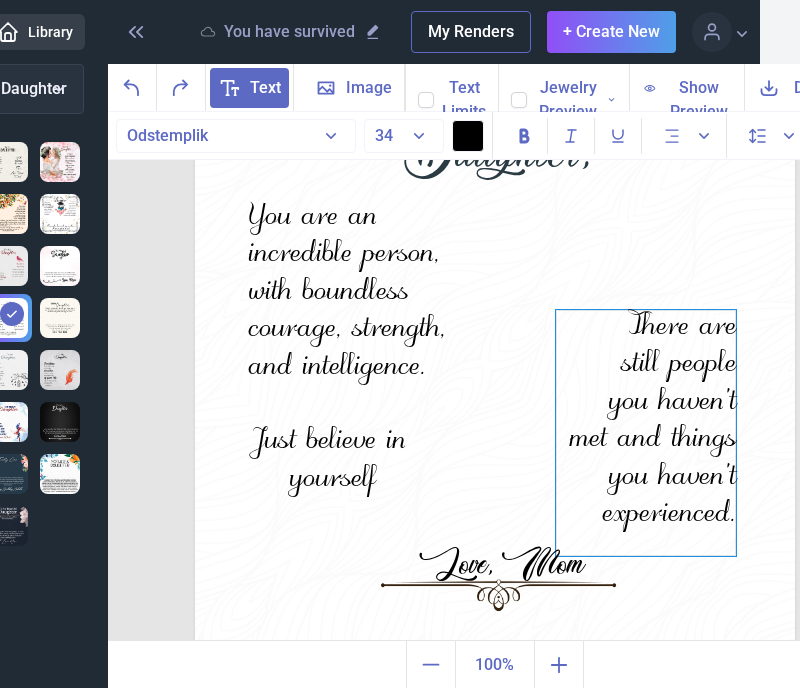 click on "There are  still people  you haven't  met and things  you haven't  experienced." at bounding box center [646, 433] 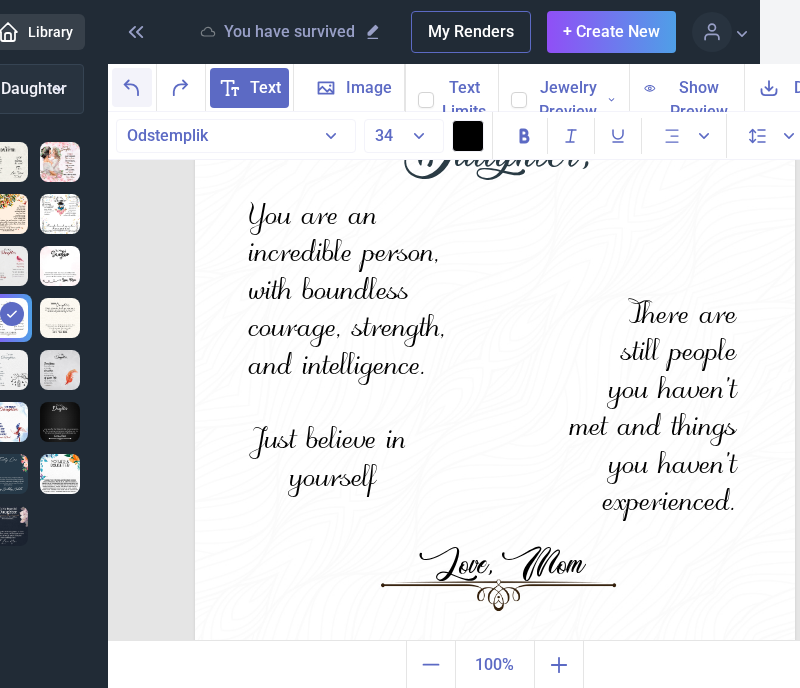 click 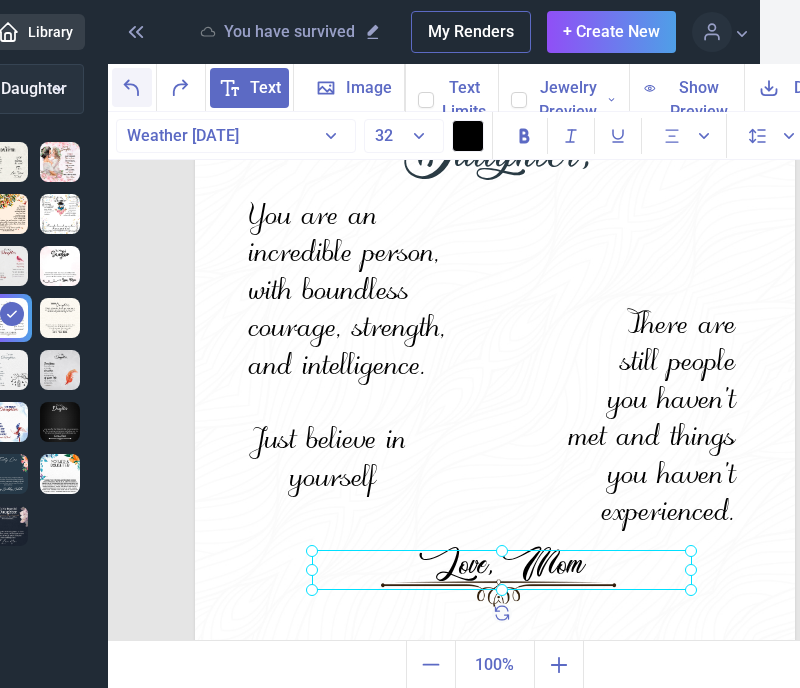 click 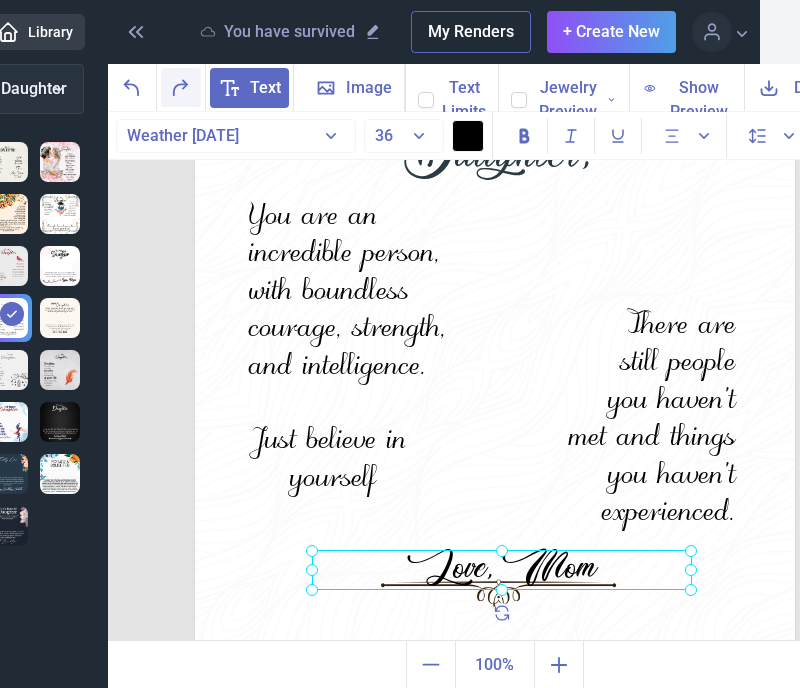 click 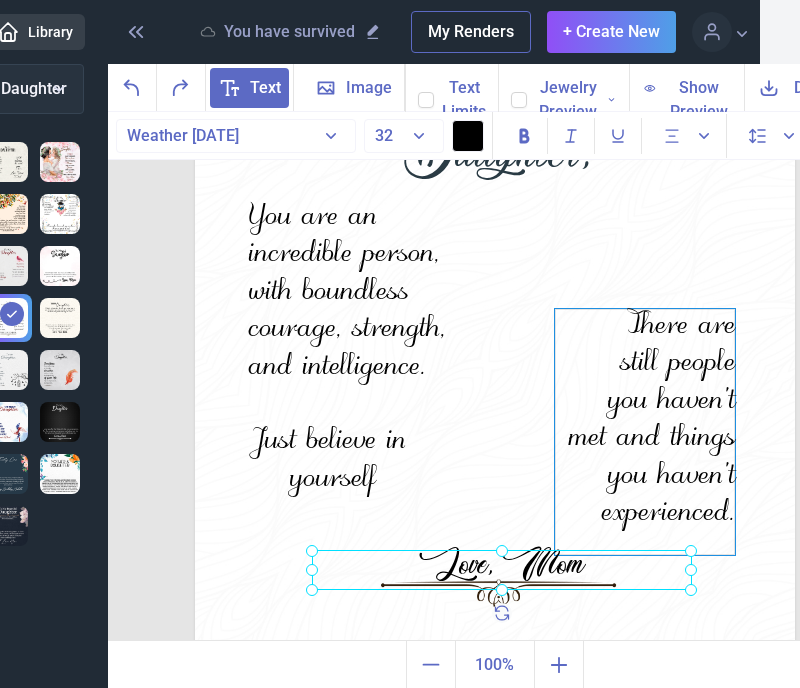 click on "There are  still people  you haven't  met and things  you haven't  experienced." at bounding box center (645, 432) 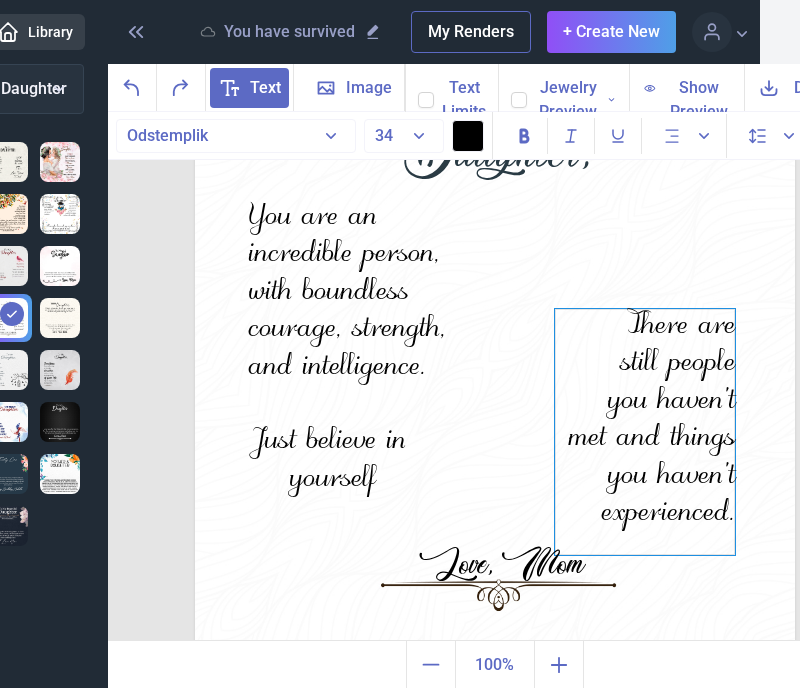 click on "There are  still people  you haven't  met and things  you haven't  experienced." at bounding box center [645, 432] 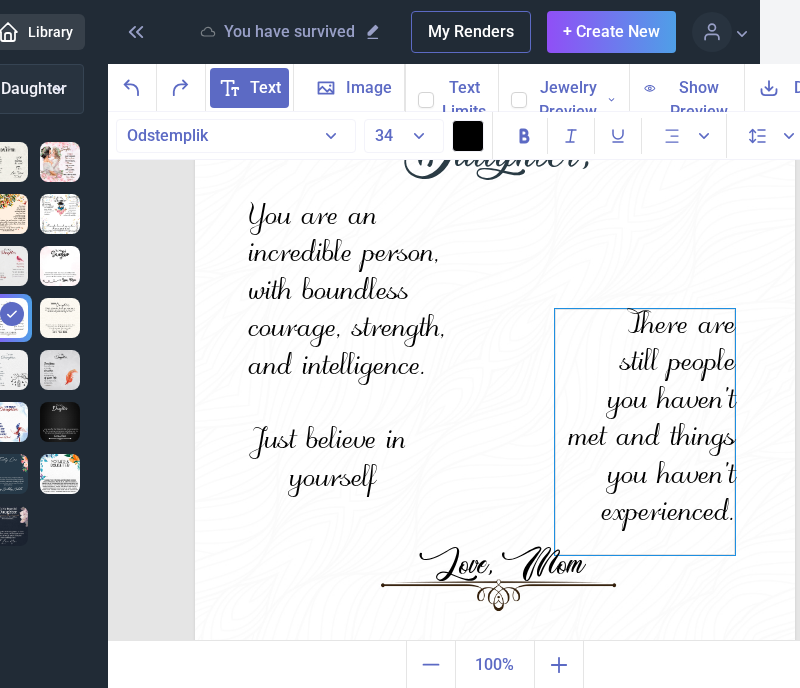 click on "There are  still people  you haven't  met and things  you haven't  experienced." at bounding box center [645, 432] 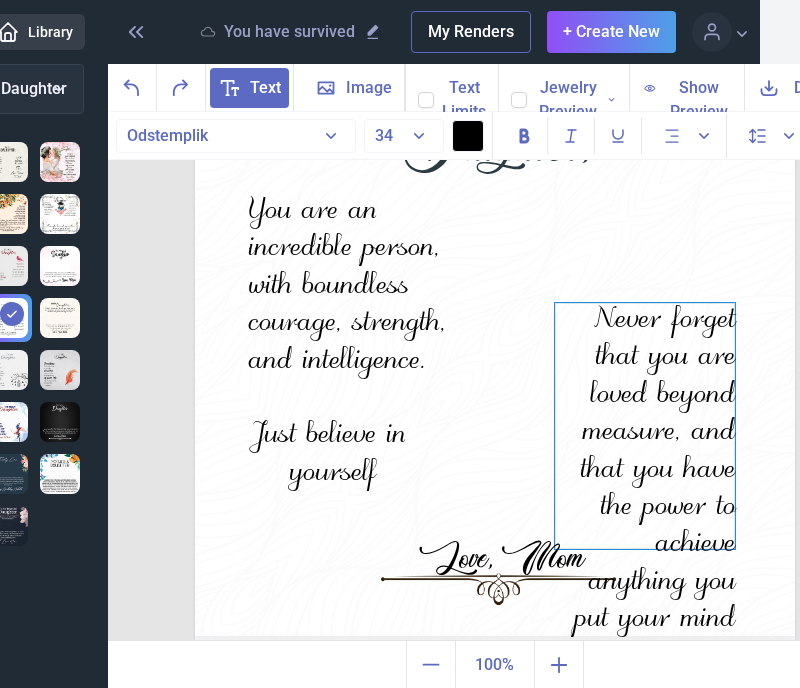 scroll, scrollTop: 44, scrollLeft: 0, axis: vertical 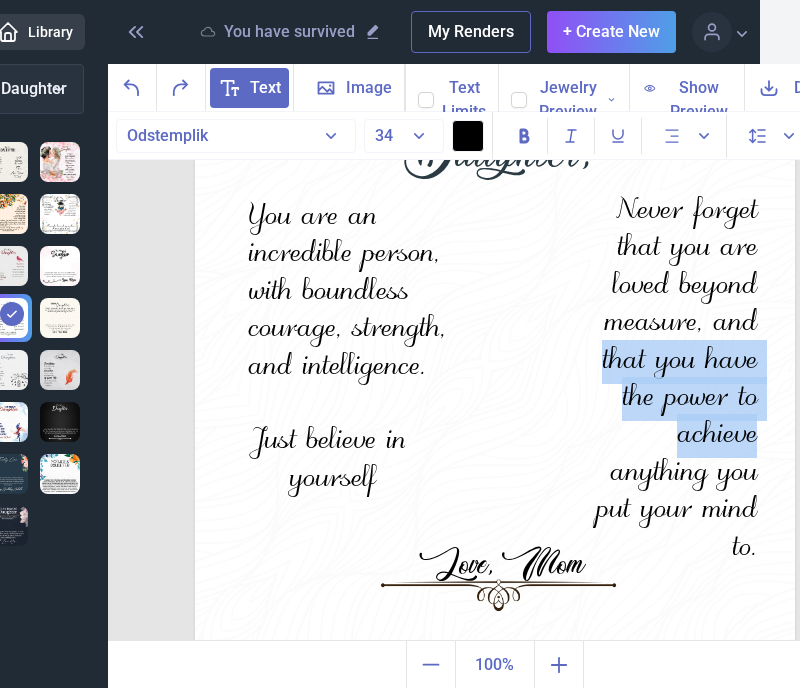 drag, startPoint x: 592, startPoint y: 274, endPoint x: 614, endPoint y: 159, distance: 117.08544 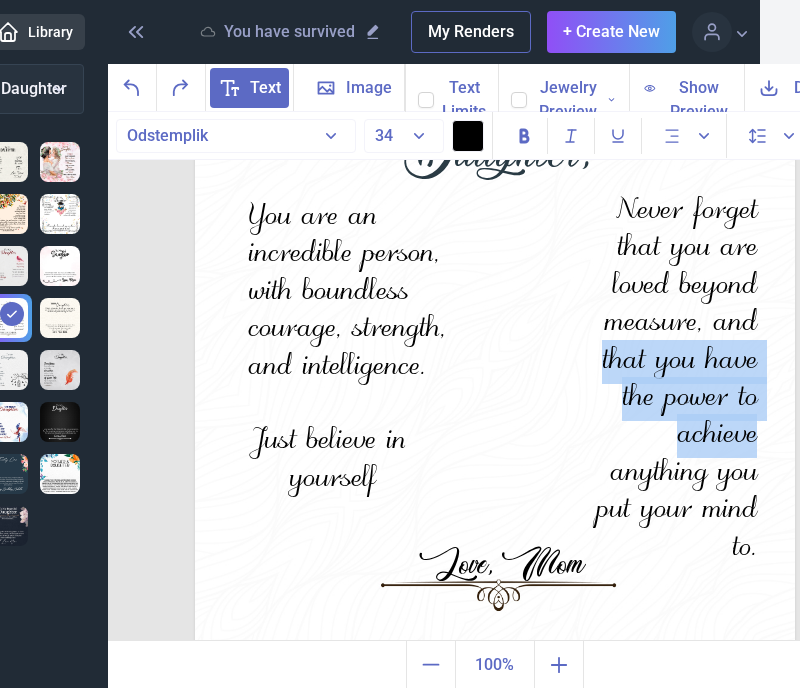 click on "Text       Image       Background       Text Limits       Jewelry Preview         Necklet - Dragonfly     Necklet - Double Hearts     Necklet - Forever Love     Cross - Artisan Crafted     Necklace - Crown Pendant     Necklace - Love Dancing Crystal     Necklace - Heart Knot Silver     Earrings - Opal Turtle     Necklace - Rising Phoenix     Bracelet - Sunflower     Earrings - Sunflower     Necklace - Sunflower     Necklace - Turtle     Necklace - Wishbone Dancing     Necklace - Heart Knot Gold     Show Preview       Download     Odstemplik
Abril Fatface
[GEOGRAPHIC_DATA]
Accidental Presidency
Accord [PERSON_NAME] West Drop
Aero Matics
Afterschool Festival
Agnetha
akaPosse
Akserant Display Clean
[GEOGRAPHIC_DATA]
[PERSON_NAME]" at bounding box center [494, 376] 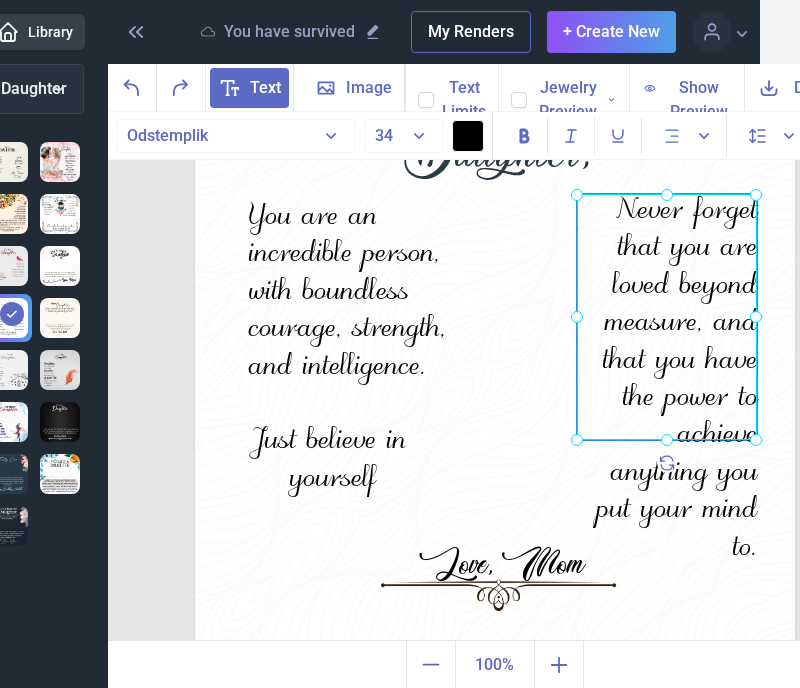 click on "Never forget that you are loved beyond measure, and that you have the power to achieve anything you put your mind to." at bounding box center [195, 42] 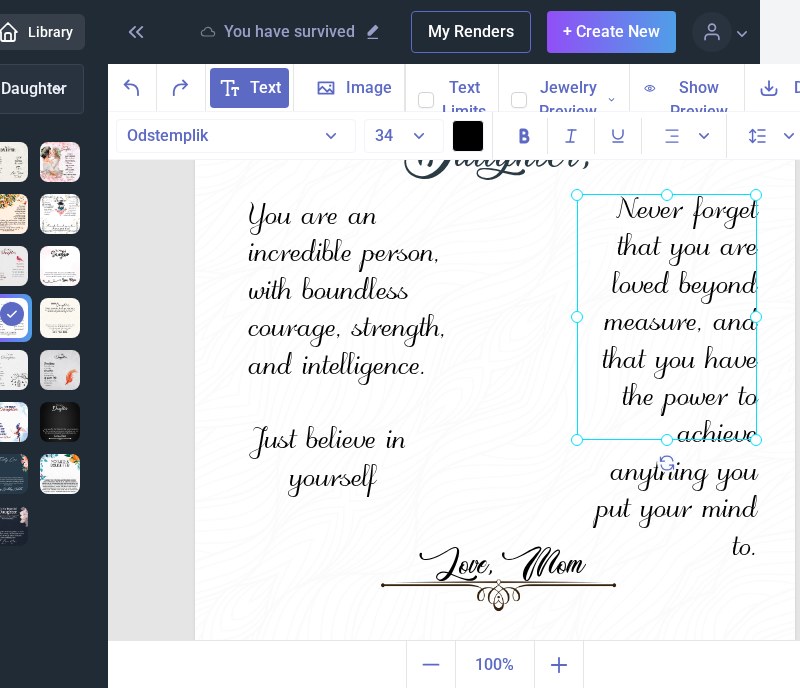 click at bounding box center [667, 317] 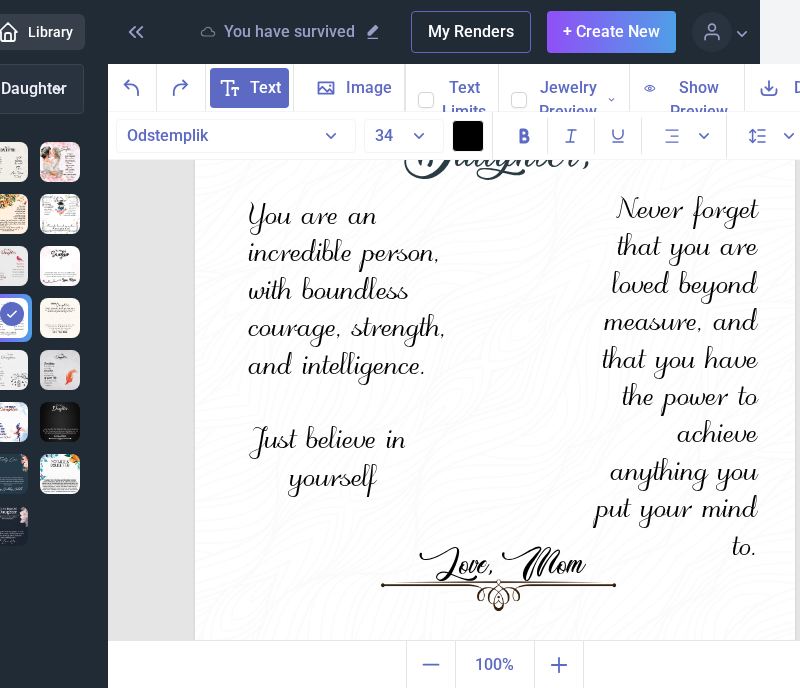 click on "Never forget that you are loved beyond measure, and that you have the power to achieve anything you put your mind to." at bounding box center [667, 317] 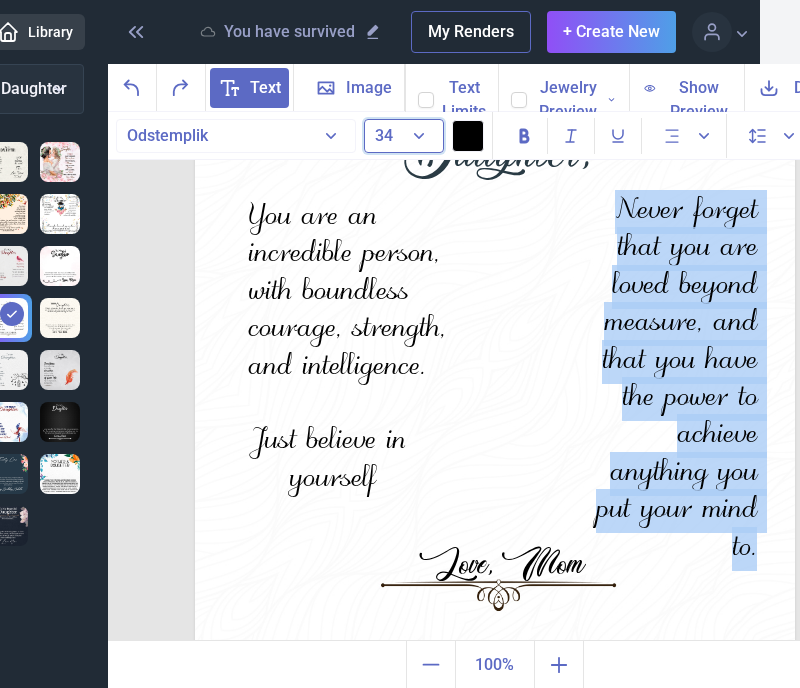 click on "34" at bounding box center [404, 136] 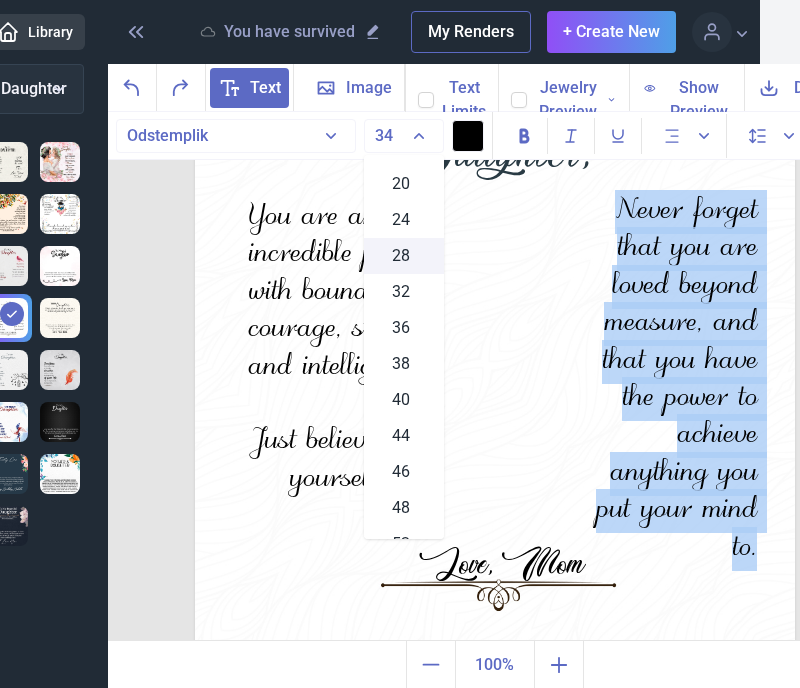 click on "28" at bounding box center (401, 256) 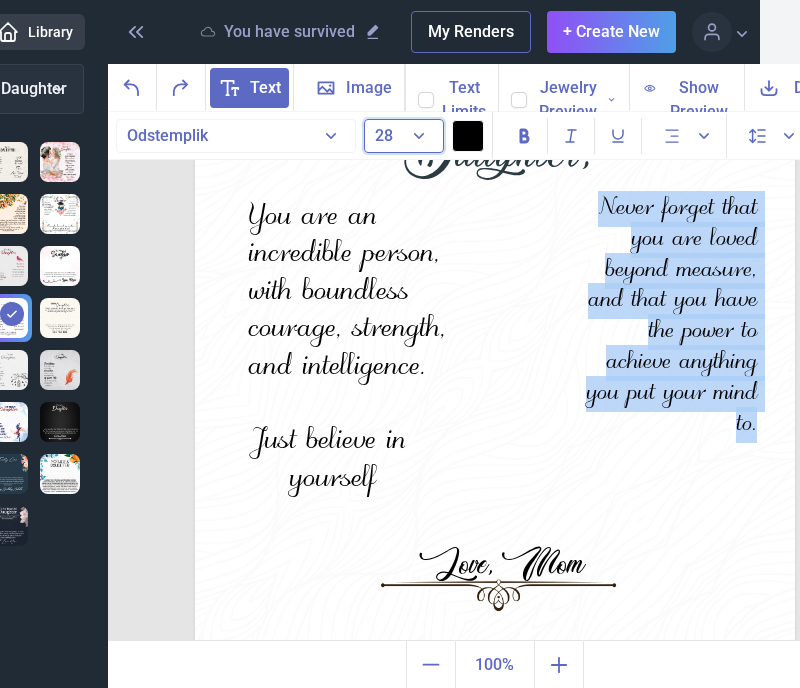 click on "28" at bounding box center [404, 136] 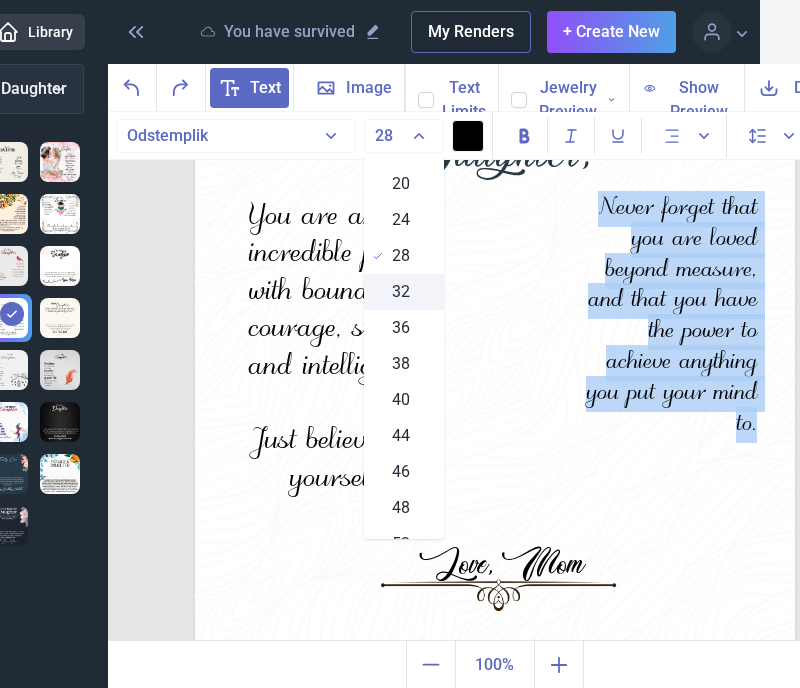 click on "32" at bounding box center (401, 292) 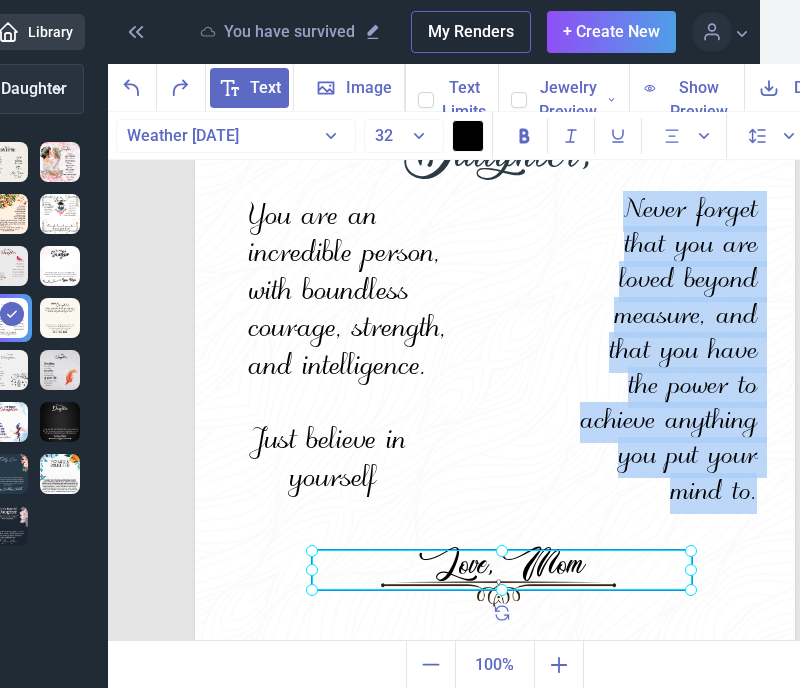 click on "Love, Mom" at bounding box center [195, 42] 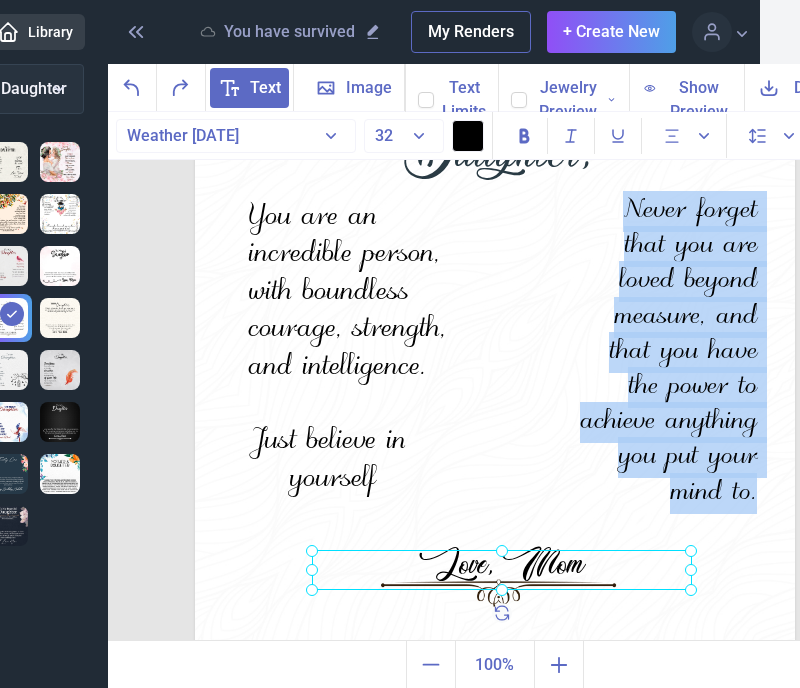 click at bounding box center (495, 342) 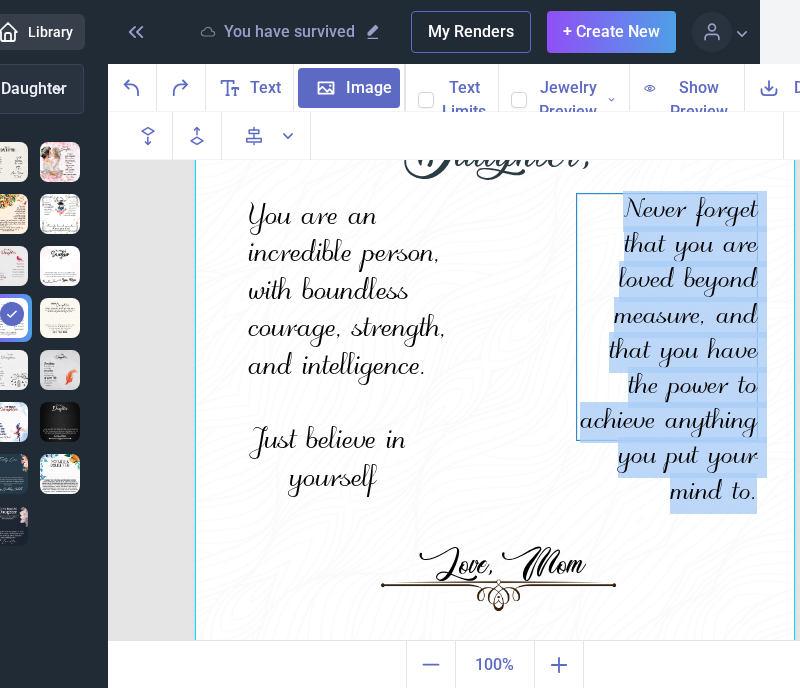 click on "Never forget that you are loved beyond measure, and that you have the power to achieve anything you put your mind to." at bounding box center (667, 317) 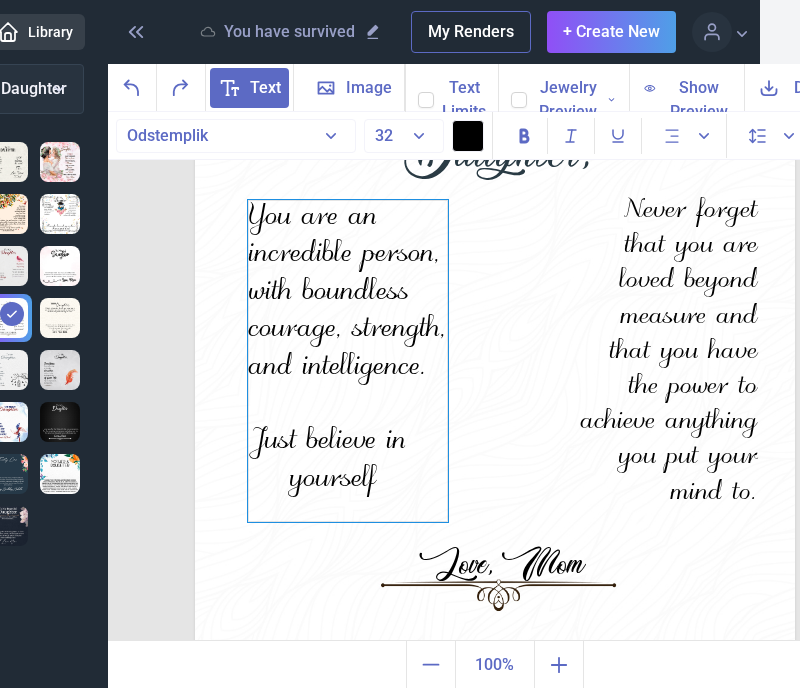 click on "You are an incredible person, with boundless courage, strength, and intelligence.  Just believe in           yourself" at bounding box center [495, 42] 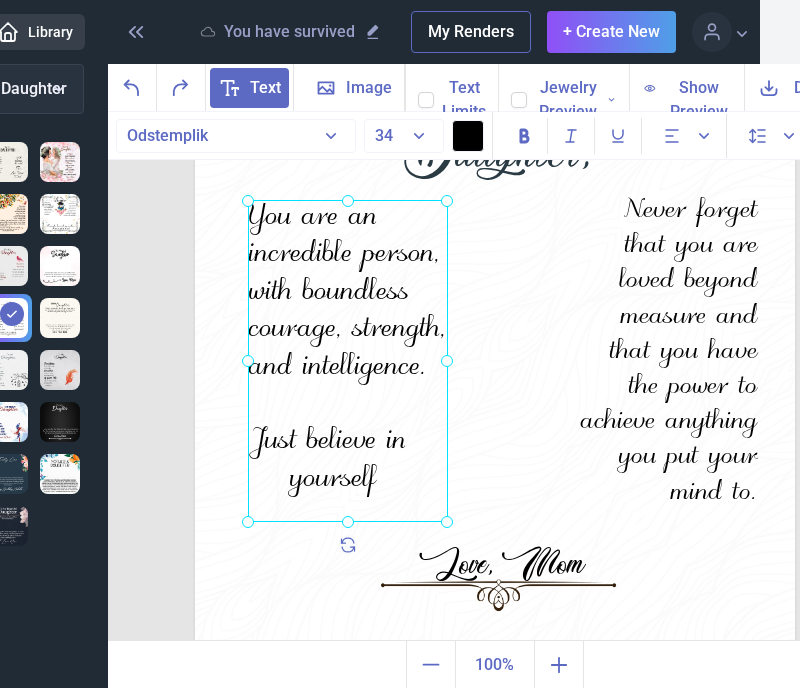click at bounding box center [348, 361] 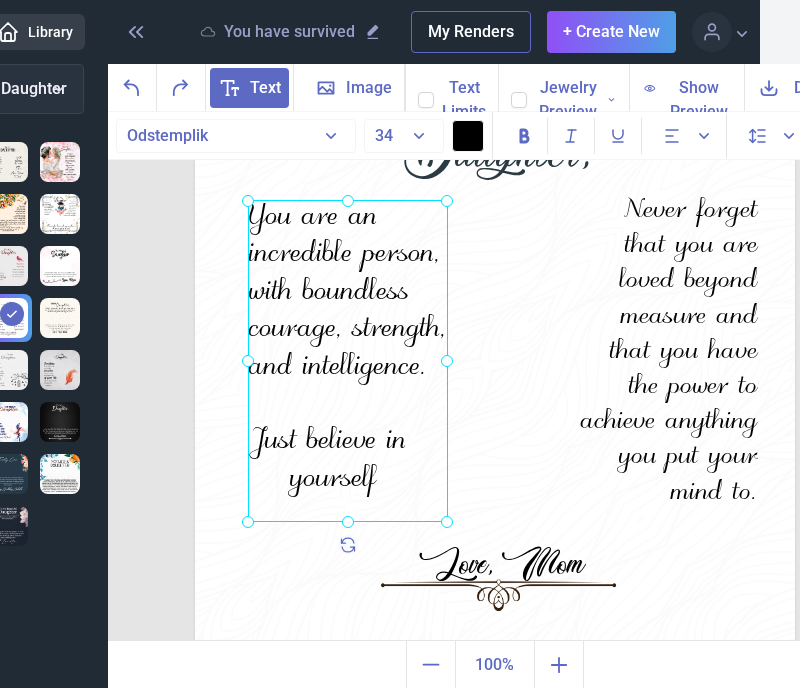 click at bounding box center [348, 361] 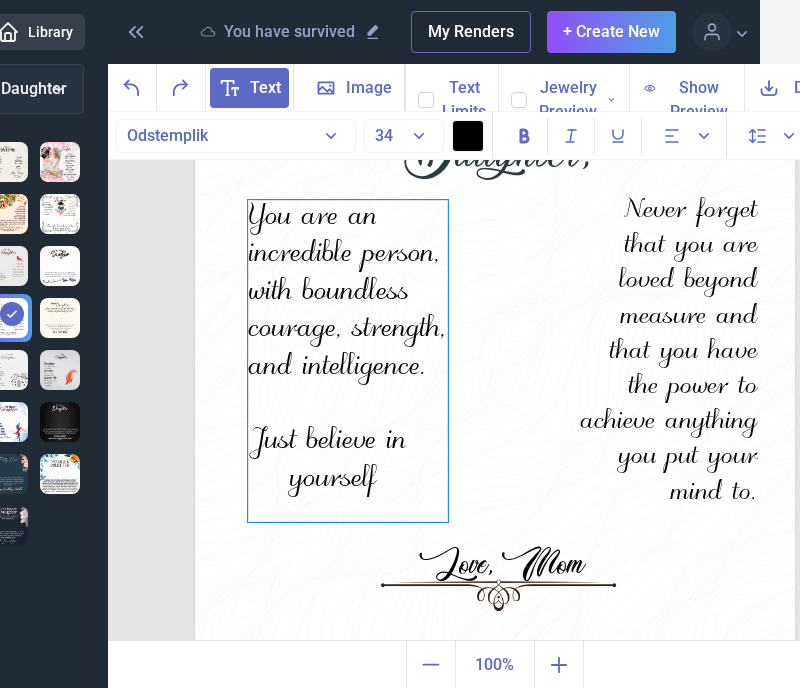 click on "You are an incredible person, with boundless courage, strength, and intelligence.  Just believe in           yourself" at bounding box center (348, 361) 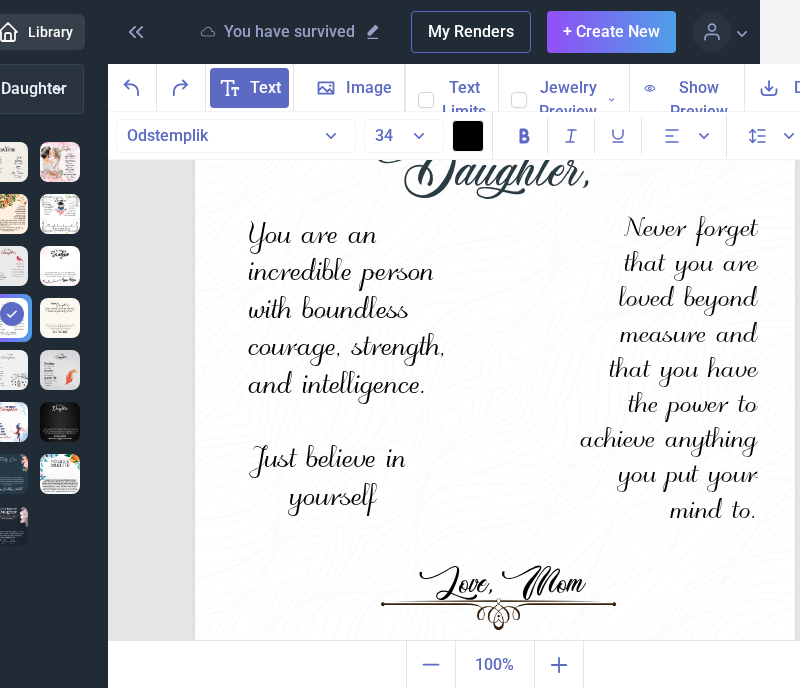 scroll, scrollTop: 113, scrollLeft: 0, axis: vertical 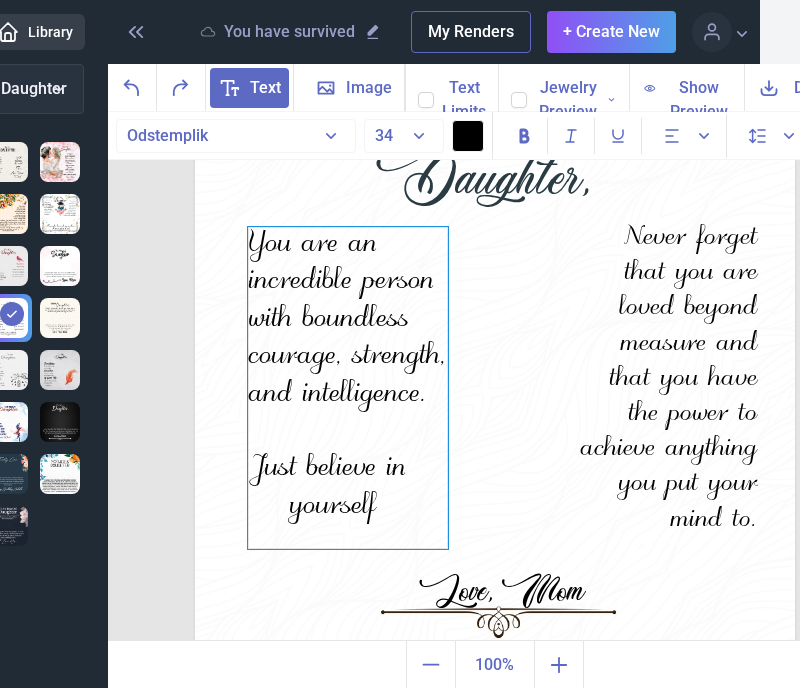 click on "Just believe in           yourself" at bounding box center (348, 488) 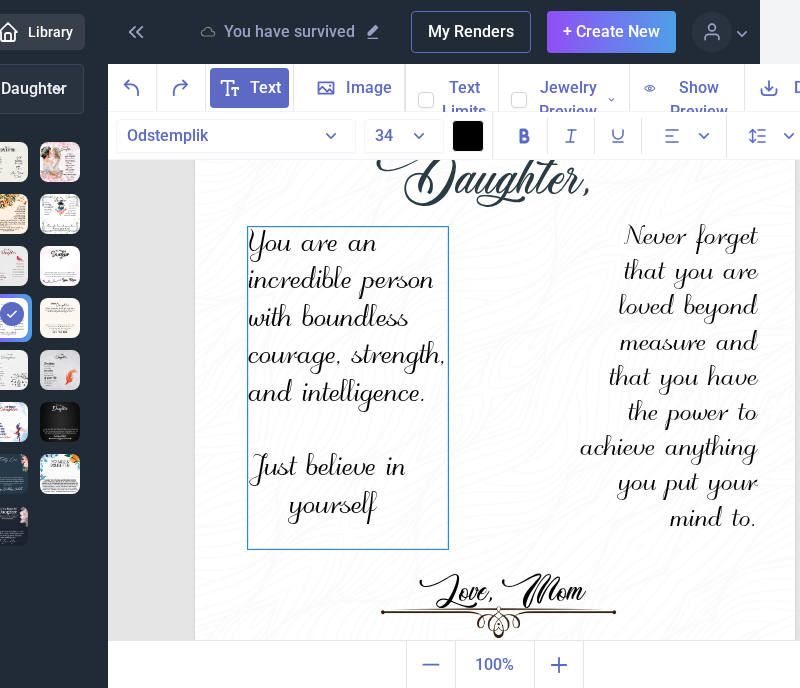 click on "Just believe in           yourself" at bounding box center (348, 488) 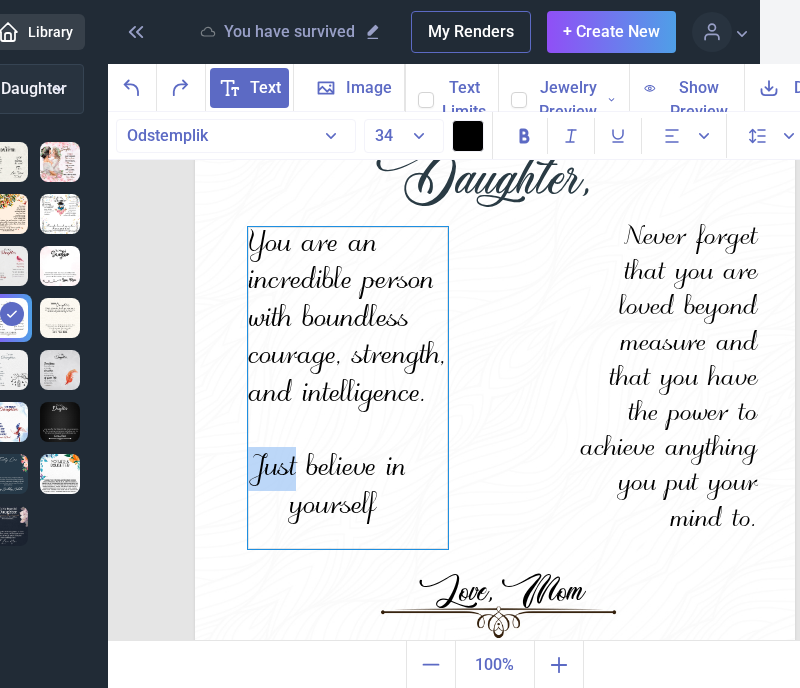 click on "Just believe in           yourself" at bounding box center (348, 488) 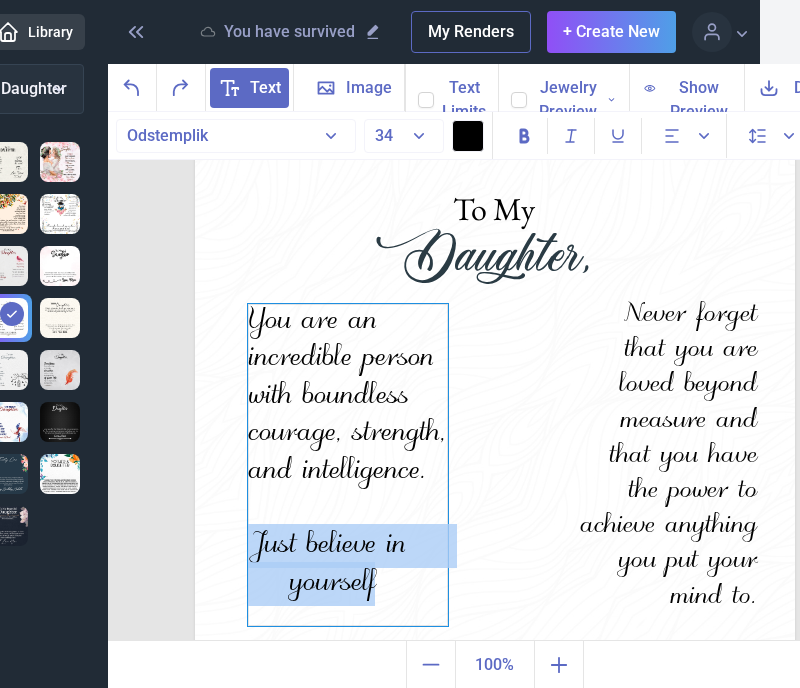 scroll, scrollTop: 34, scrollLeft: 0, axis: vertical 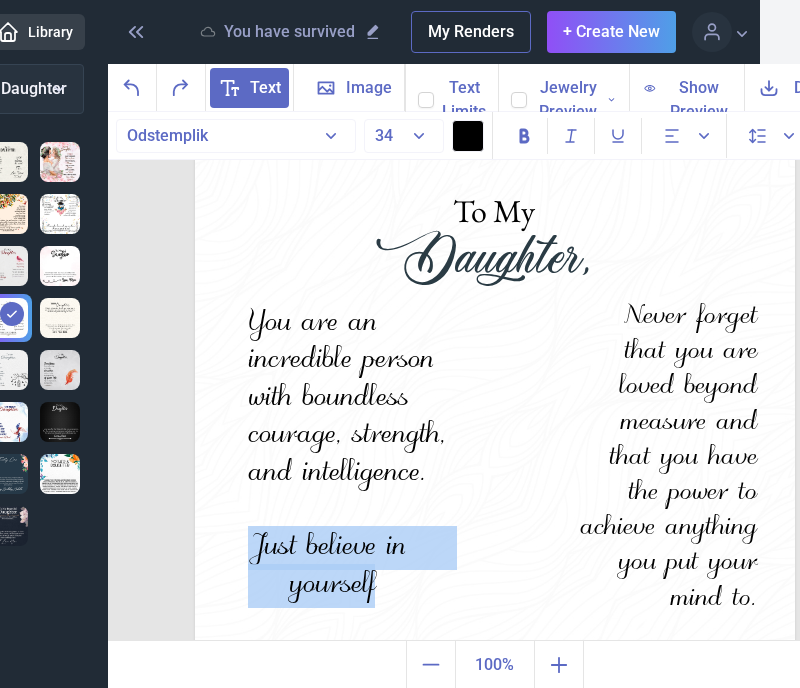 click at bounding box center (468, 136) 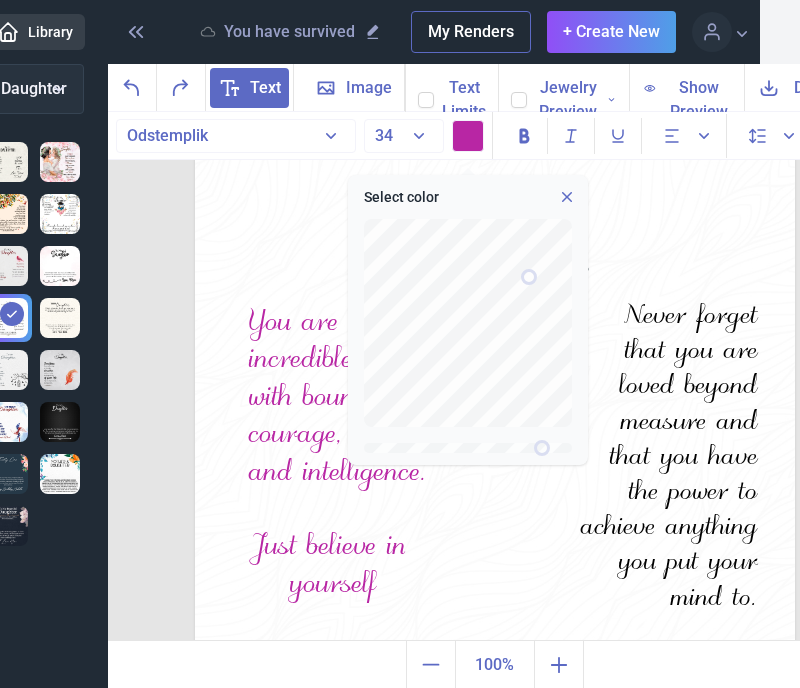 click 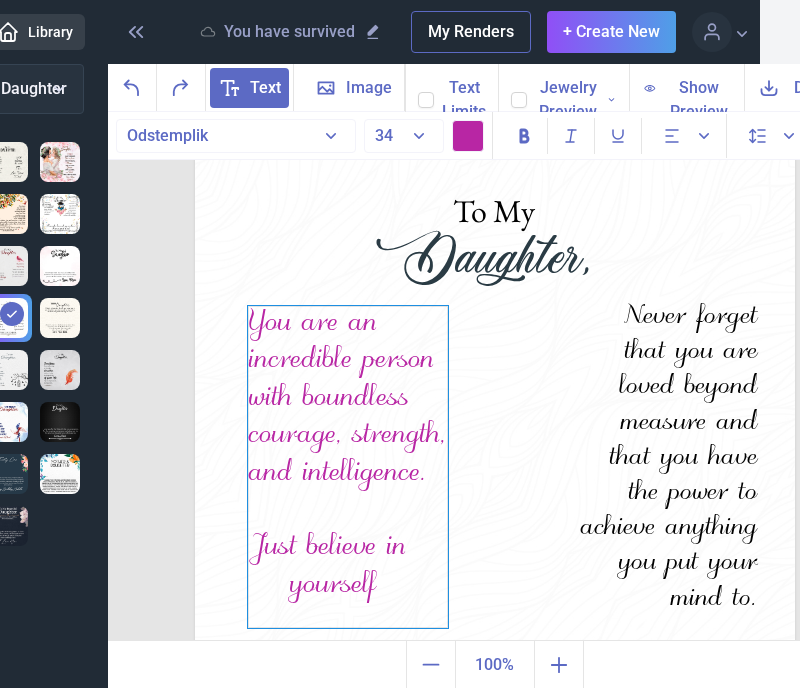 click on "You are an incredible person with boundless courage, strength, and intelligence.  Just believe in           yourself" at bounding box center [348, 467] 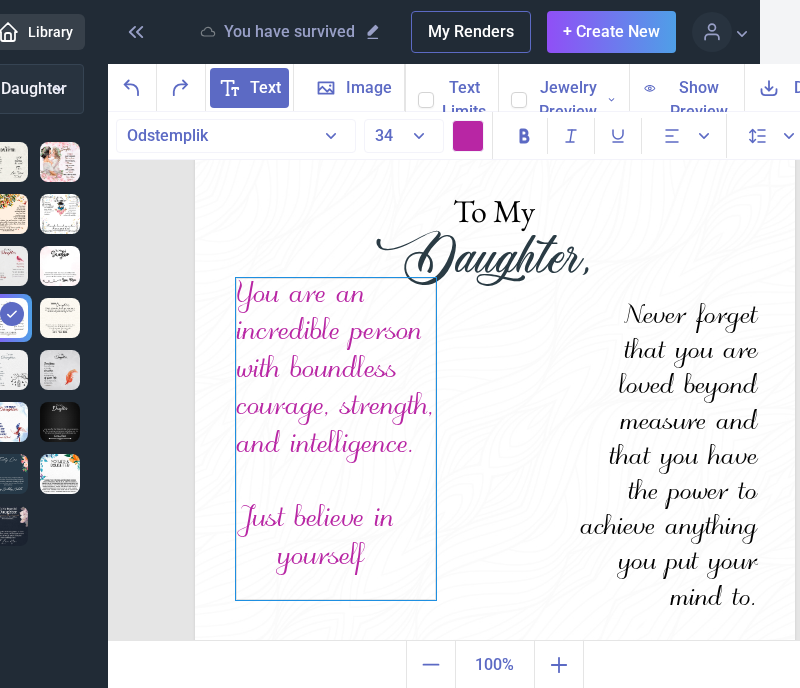 drag, startPoint x: 419, startPoint y: 479, endPoint x: 408, endPoint y: 454, distance: 27.313 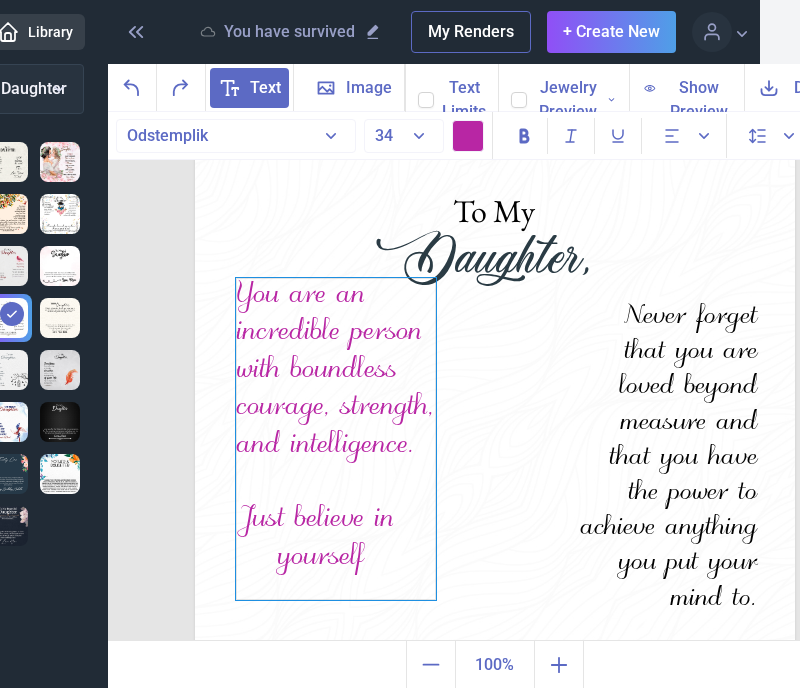 click on "You are an incredible person with boundless courage, strength, and intelligence.  Just believe in           yourself" at bounding box center (336, 439) 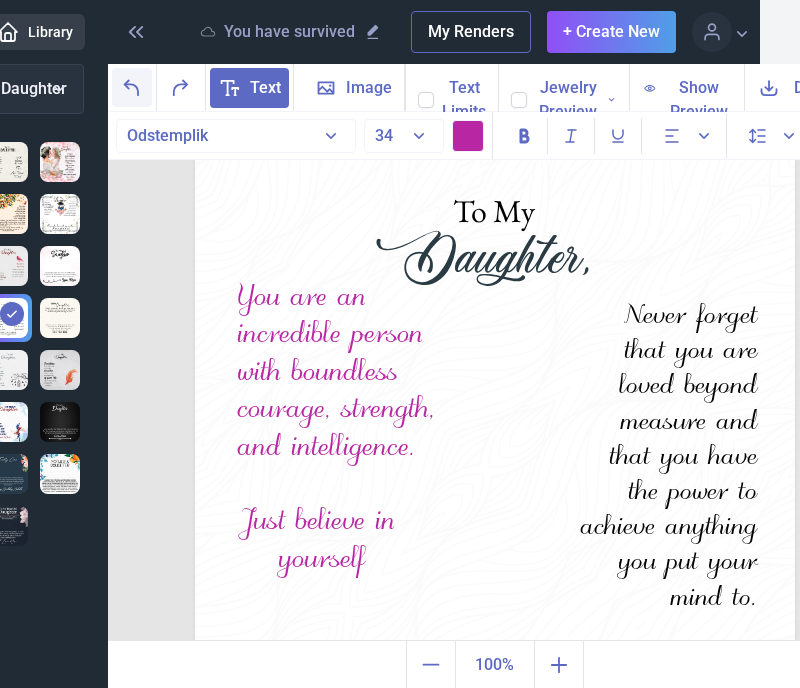click 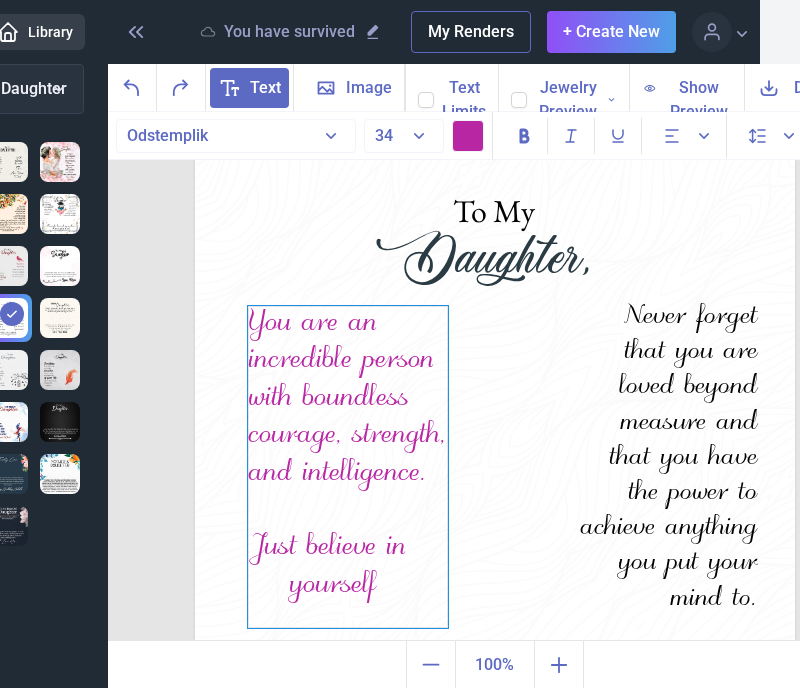 click on "You are an incredible person with boundless courage, strength, and intelligence.  Just believe in           yourself" at bounding box center (348, 467) 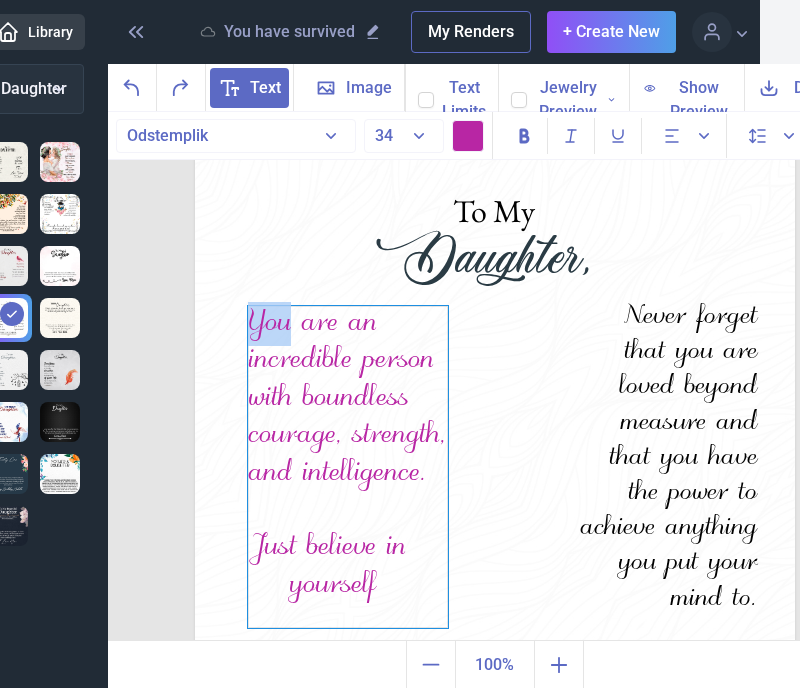 click on "You are an incredible person with boundless courage, strength, and intelligence.  Just believe in           yourself" at bounding box center [348, 467] 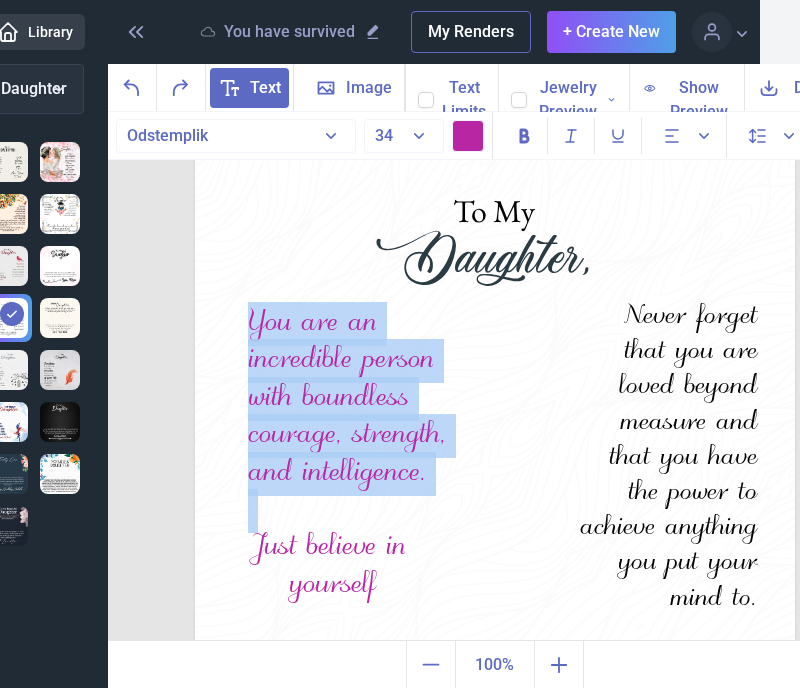 click at bounding box center [468, 136] 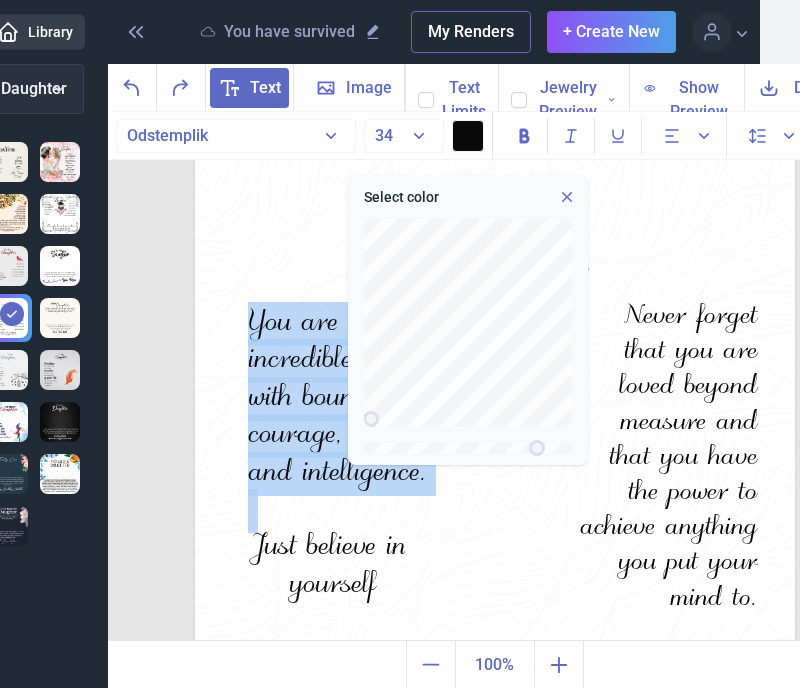 click at bounding box center (495, 448) 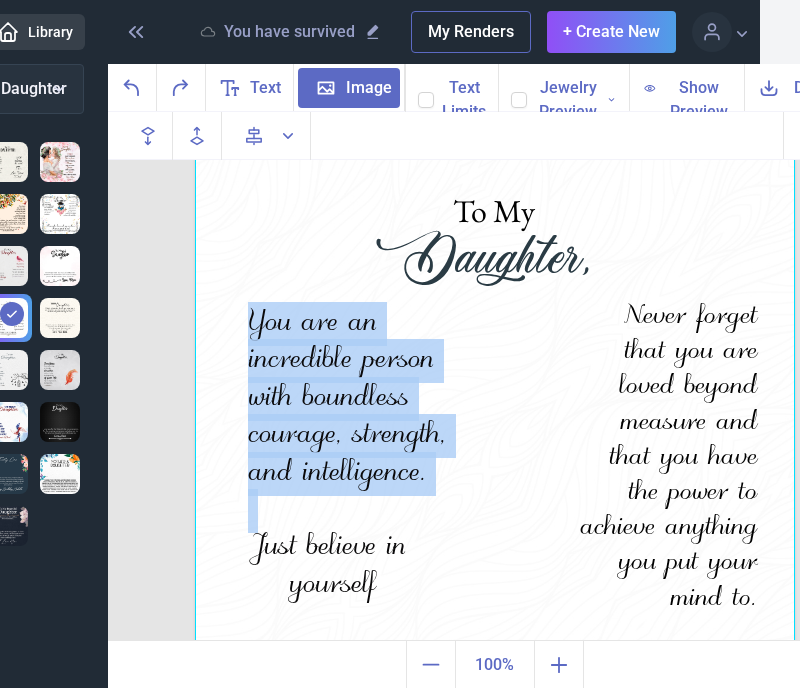 click at bounding box center (495, 448) 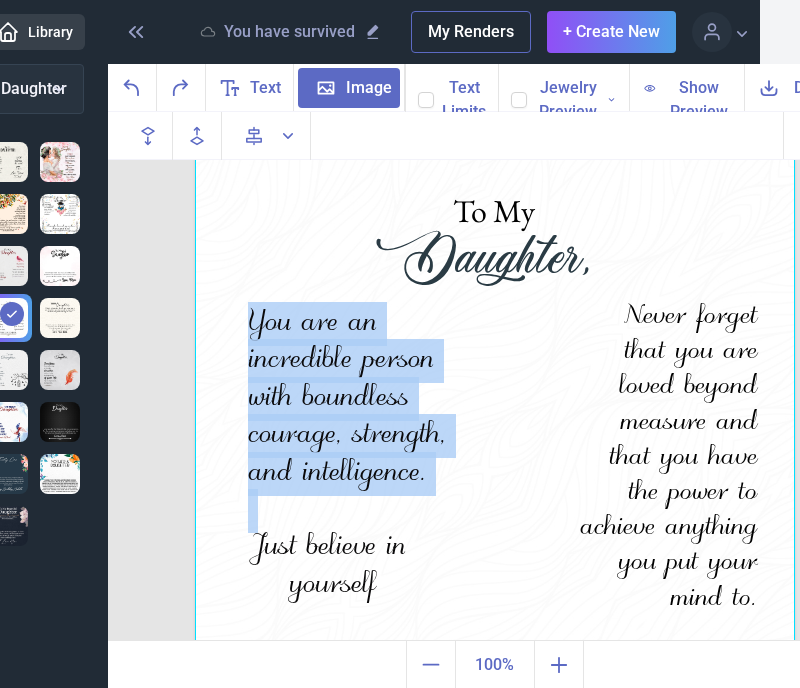 click at bounding box center [495, 448] 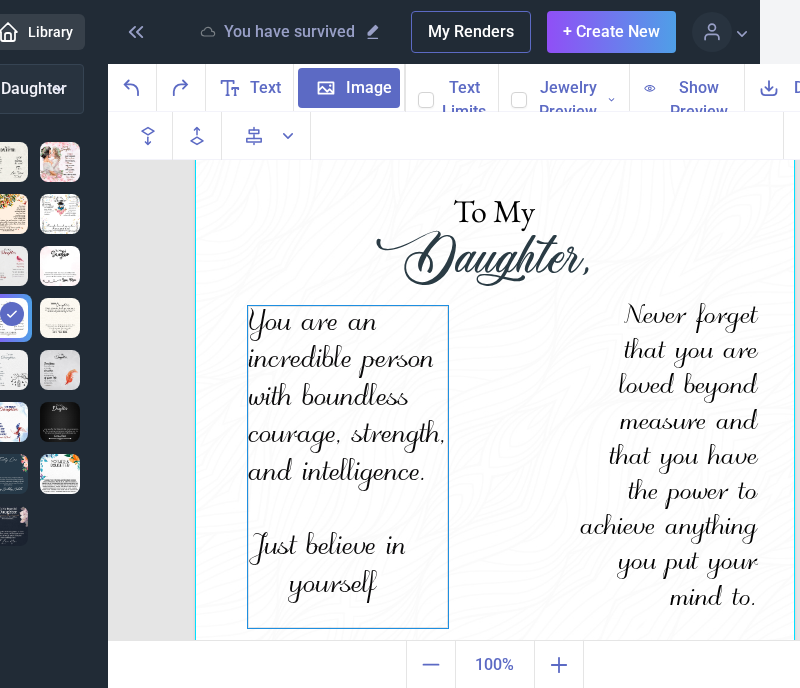 click on "Just believe in           yourself" at bounding box center (348, 567) 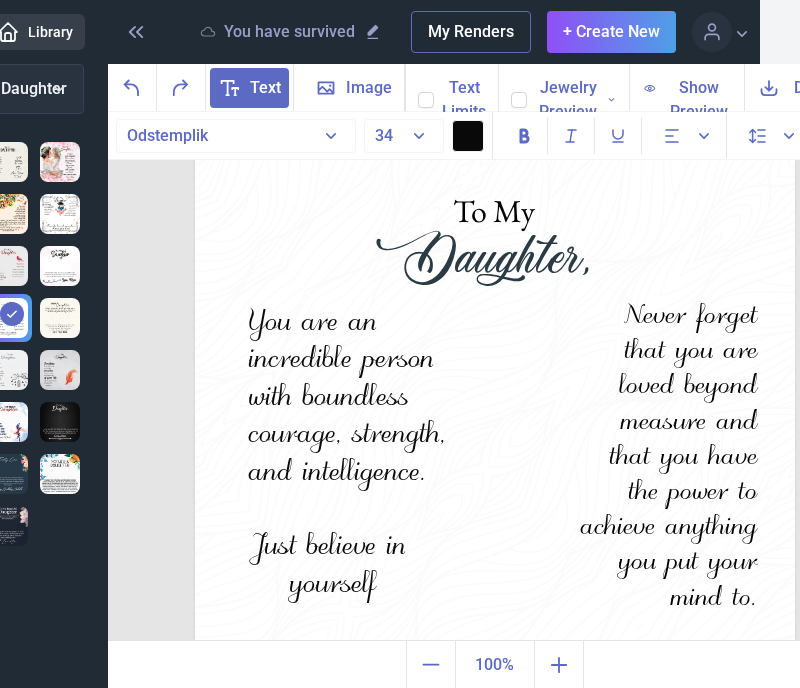 click on "Jewelry Preview" at bounding box center (563, 100) 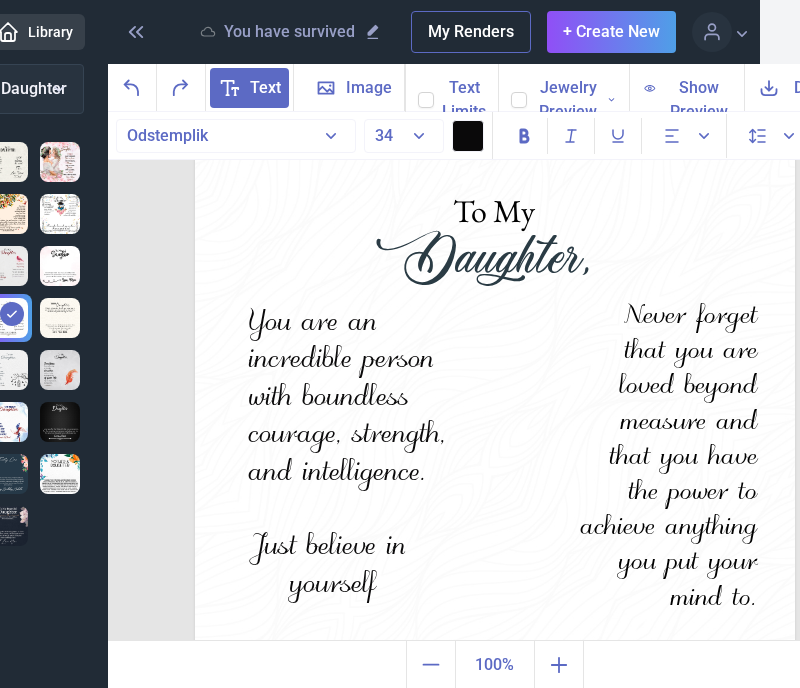 click 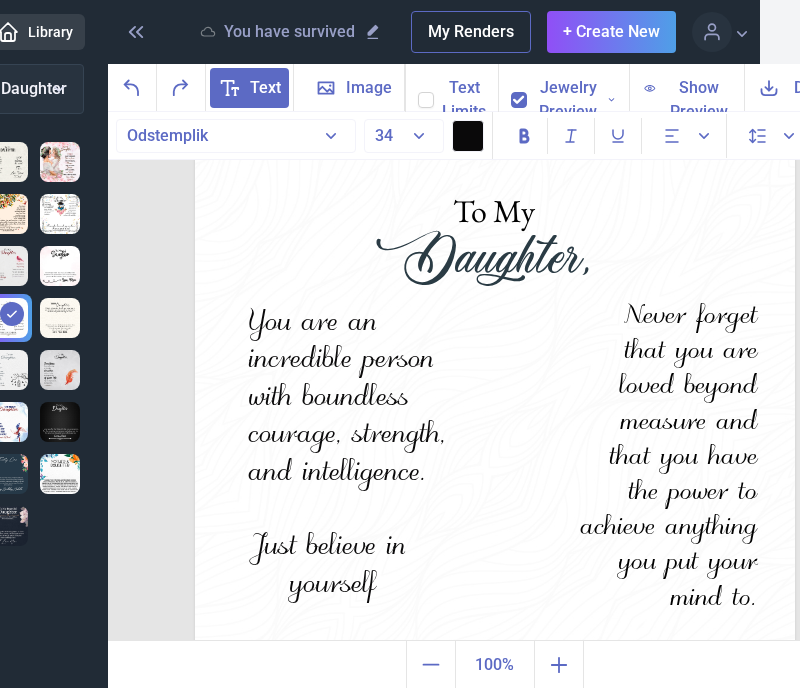 click 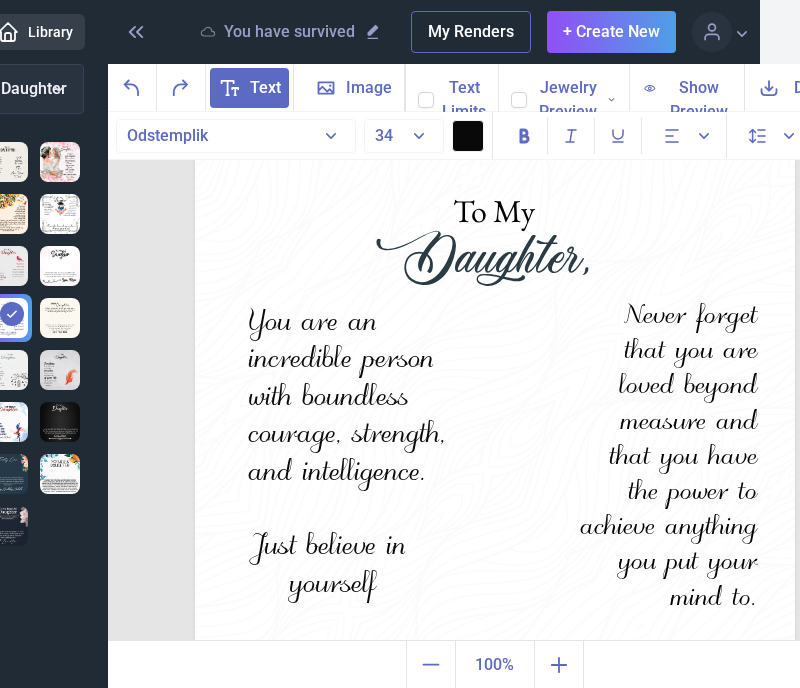 click 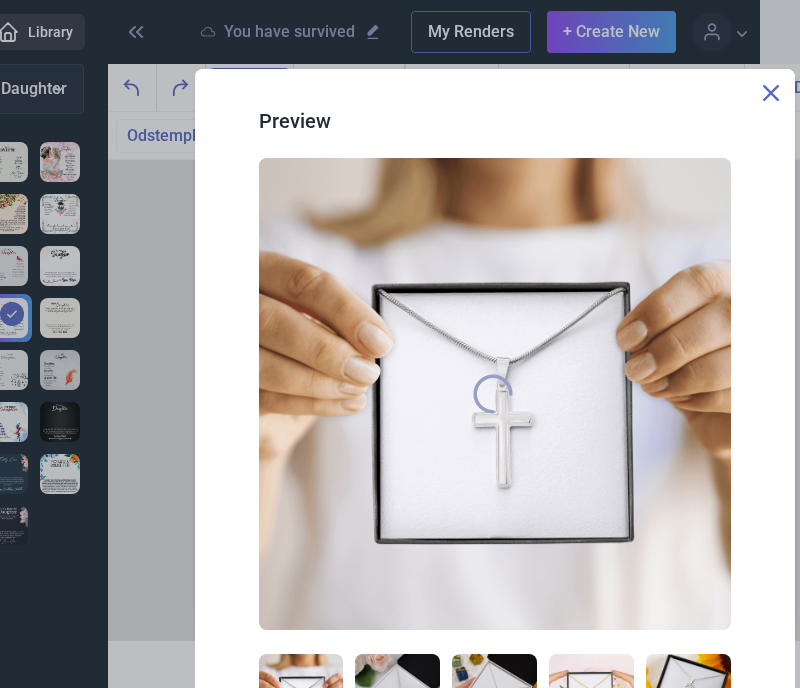 click 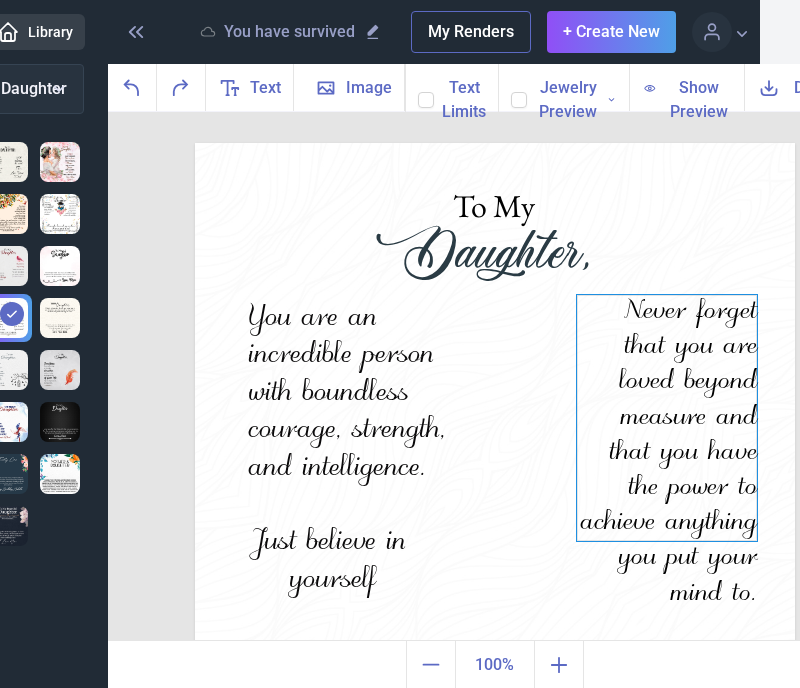 scroll, scrollTop: 0, scrollLeft: 0, axis: both 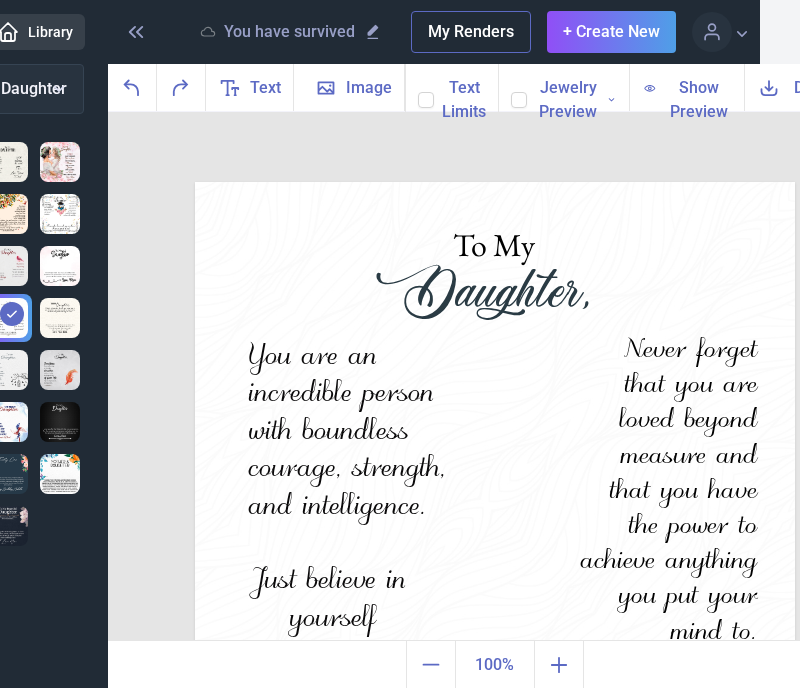 click at bounding box center (495, 482) 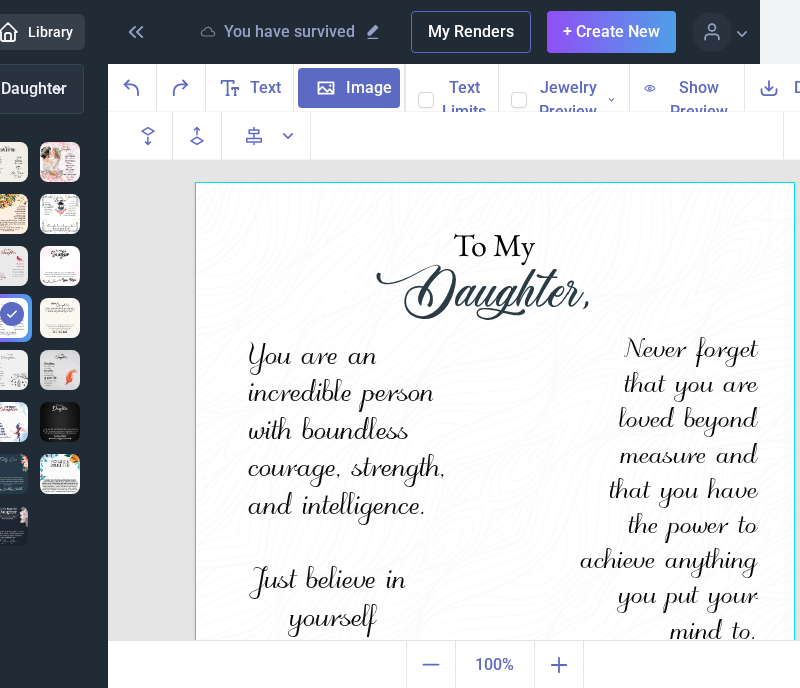 click on "Image" at bounding box center [369, 88] 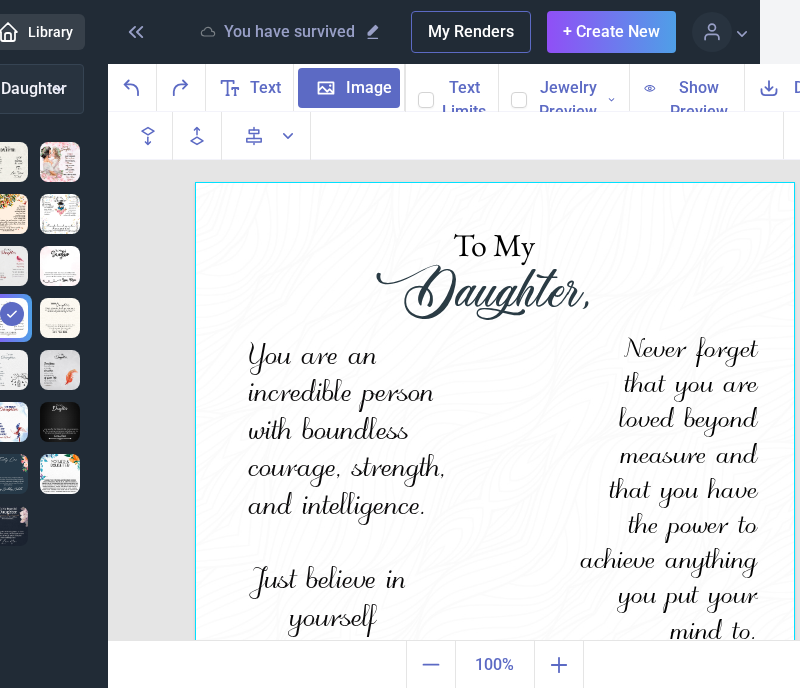 click at bounding box center [495, 482] 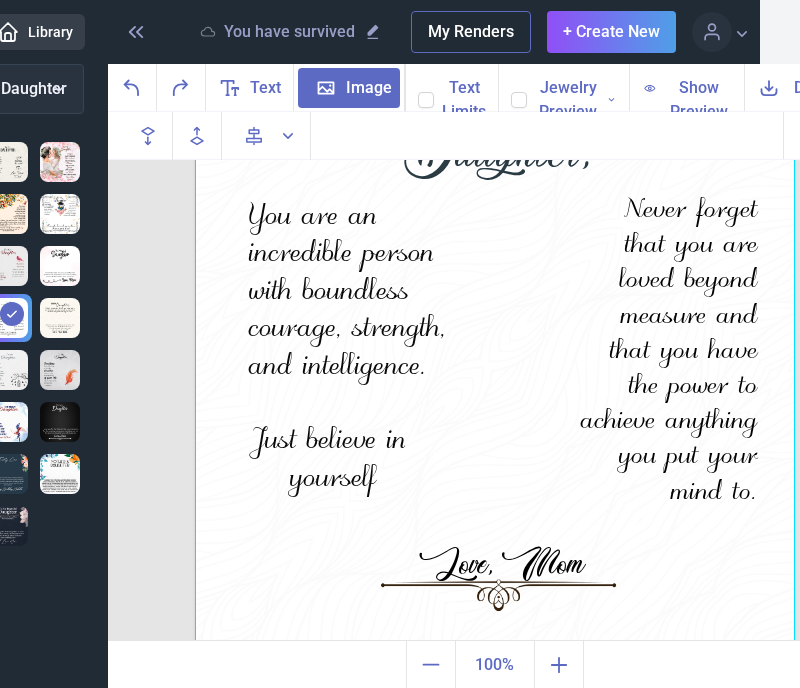 scroll, scrollTop: 0, scrollLeft: 0, axis: both 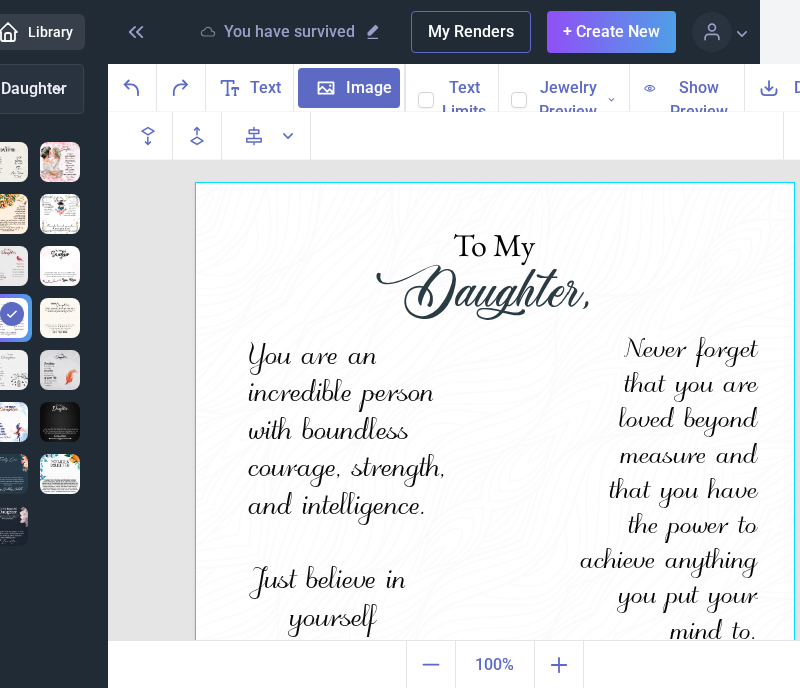 click 